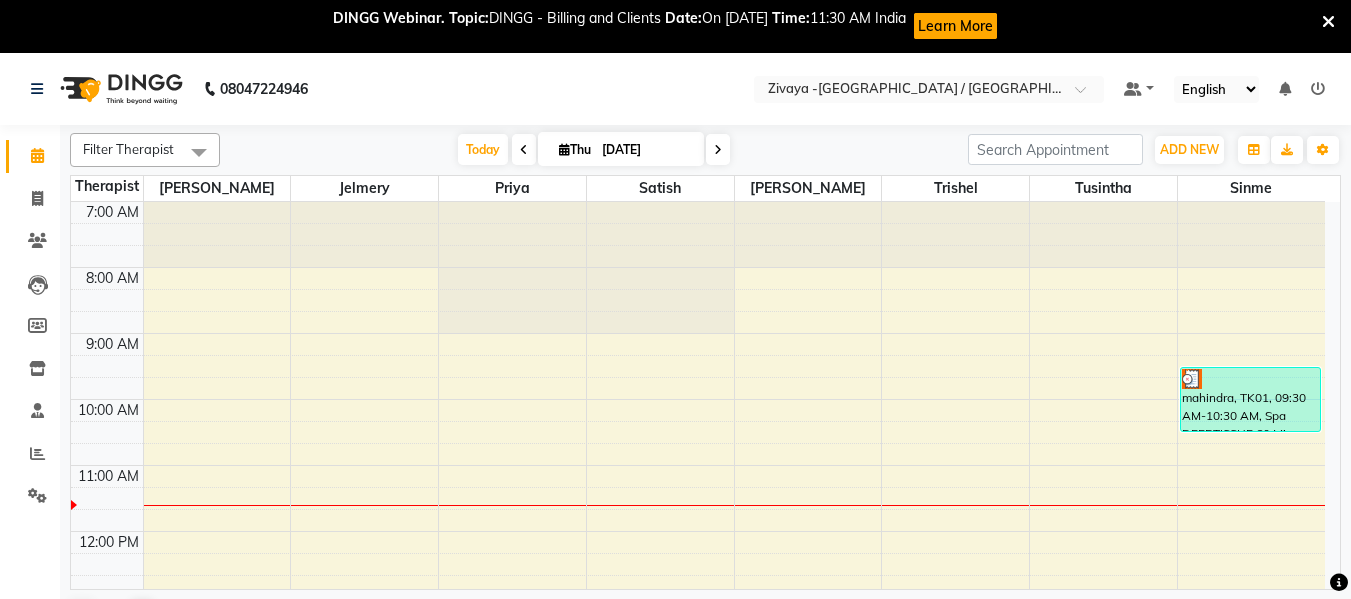 scroll, scrollTop: 53, scrollLeft: 0, axis: vertical 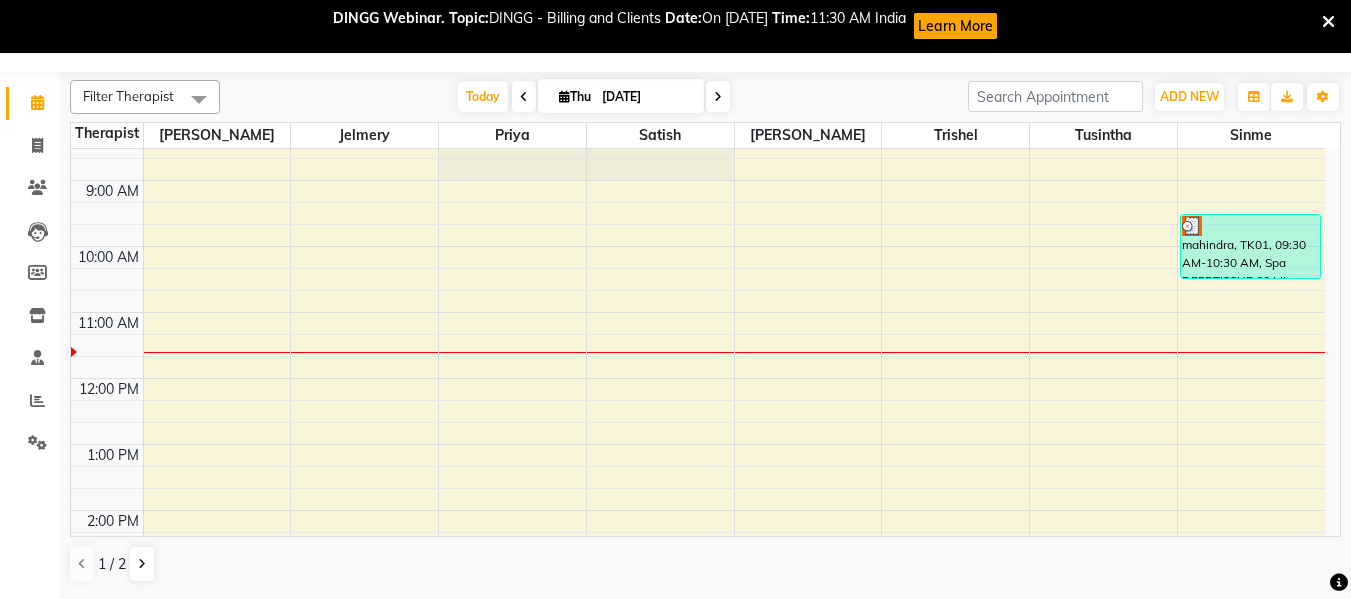 click on "7:00 AM 8:00 AM 9:00 AM 10:00 AM 11:00 AM 12:00 PM 1:00 PM 2:00 PM 3:00 PM 4:00 PM 5:00 PM 6:00 PM 7:00 PM 8:00 PM 9:00 PM 10:00 PM     mahindra, TK01, 09:30 AM-10:30 AM, Spa DEEPTISSUE 60 Mins" at bounding box center (698, 576) 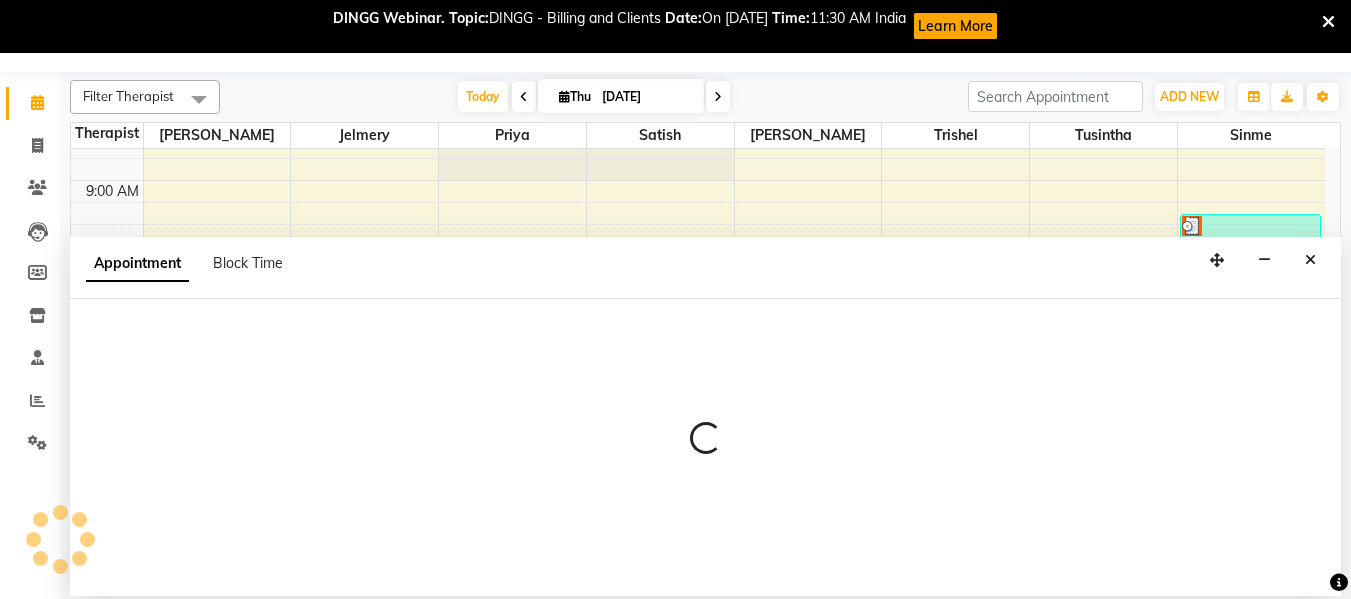 select on "58880" 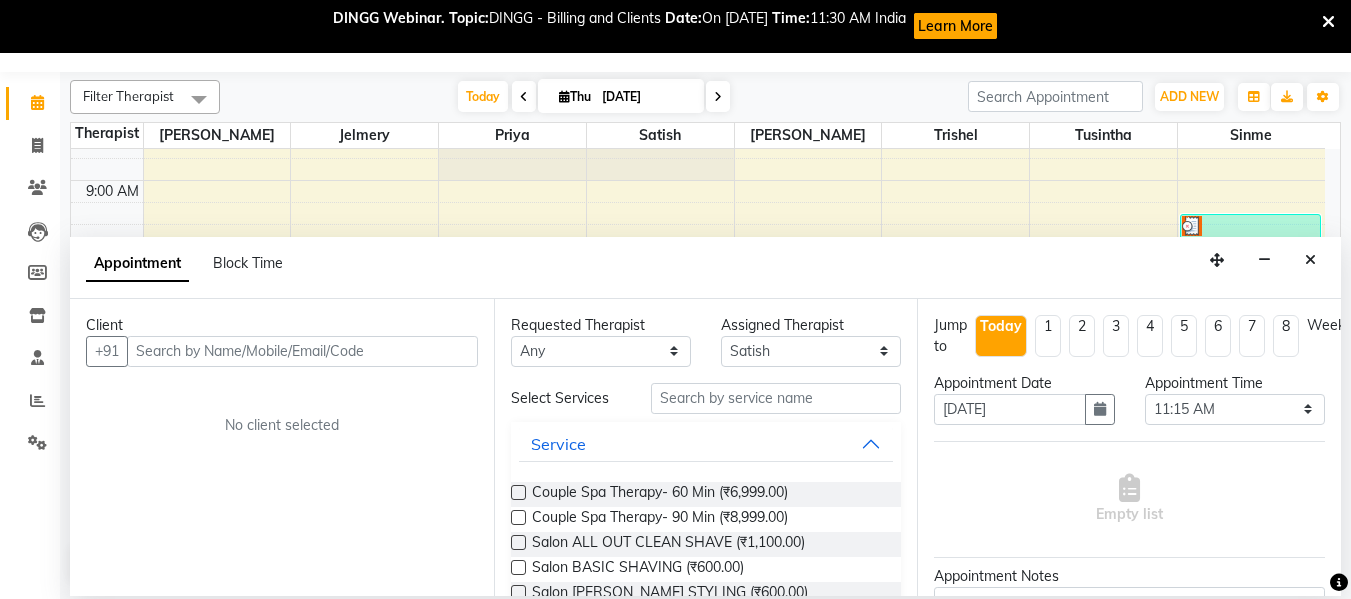 click at bounding box center [302, 351] 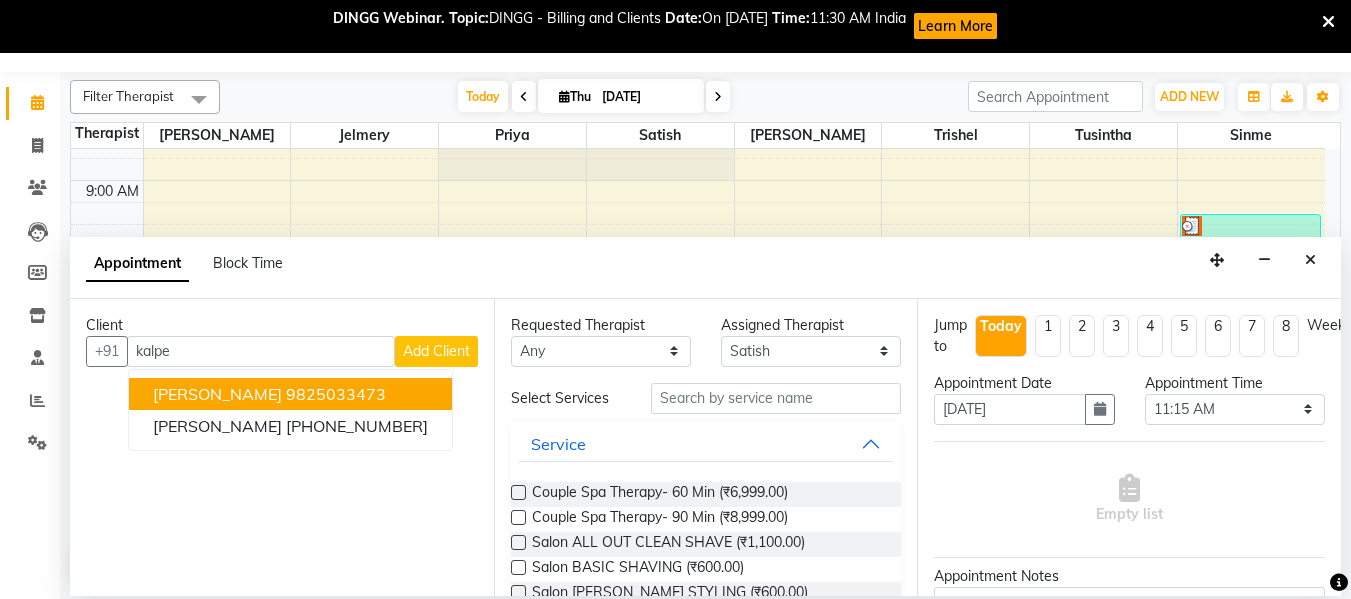 click on "9825033473" at bounding box center (336, 394) 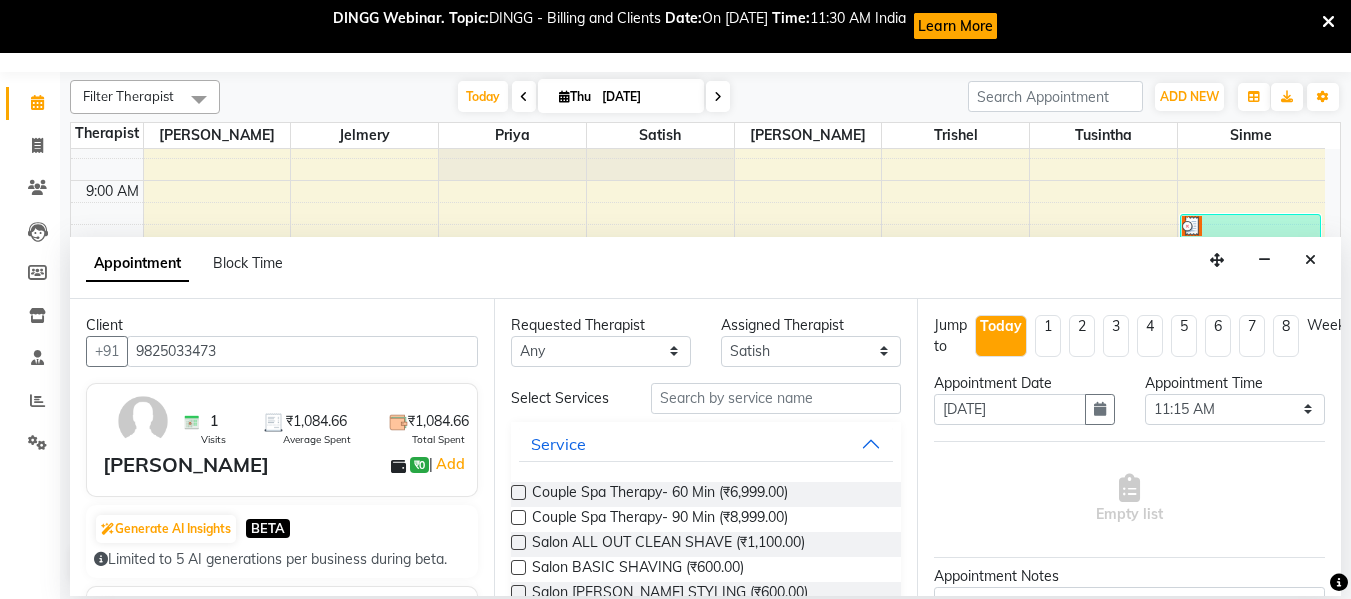 type on "9825033473" 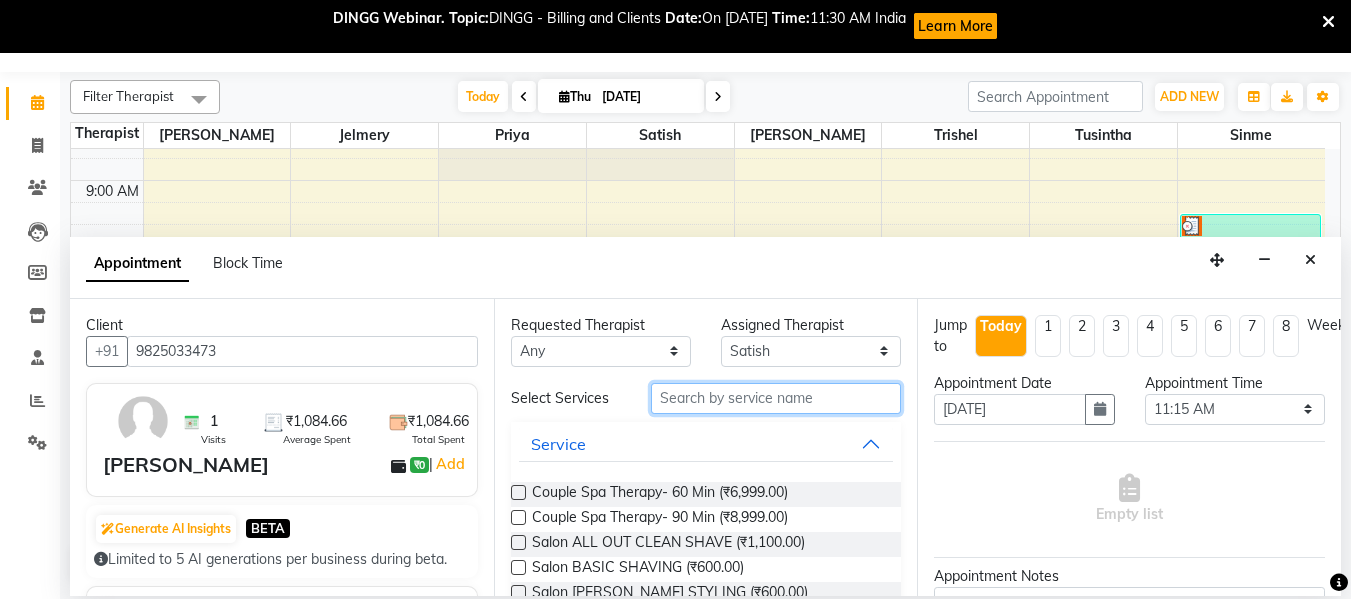 click at bounding box center (776, 398) 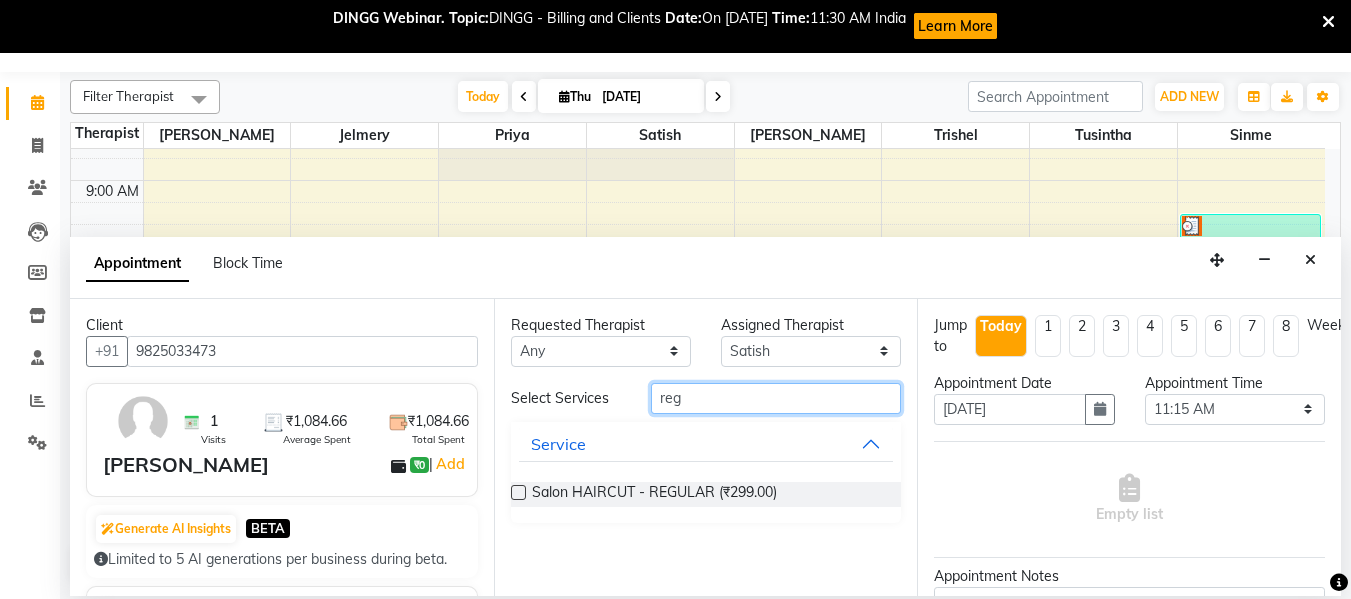 type on "reg" 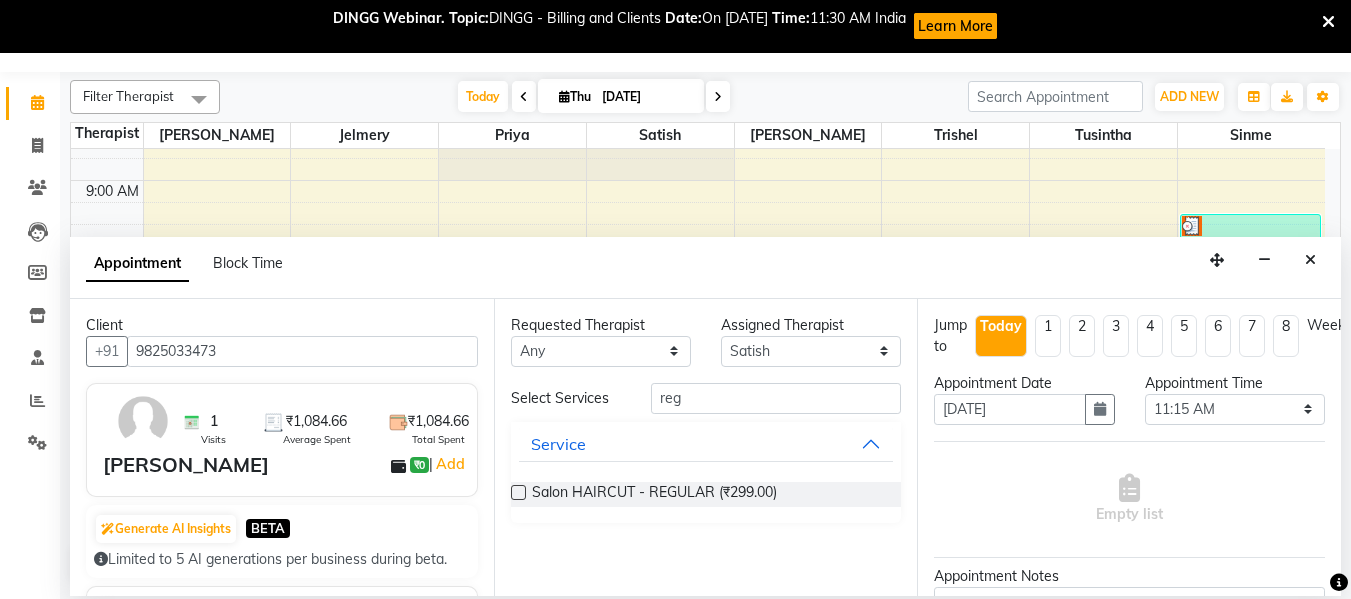 click at bounding box center [518, 492] 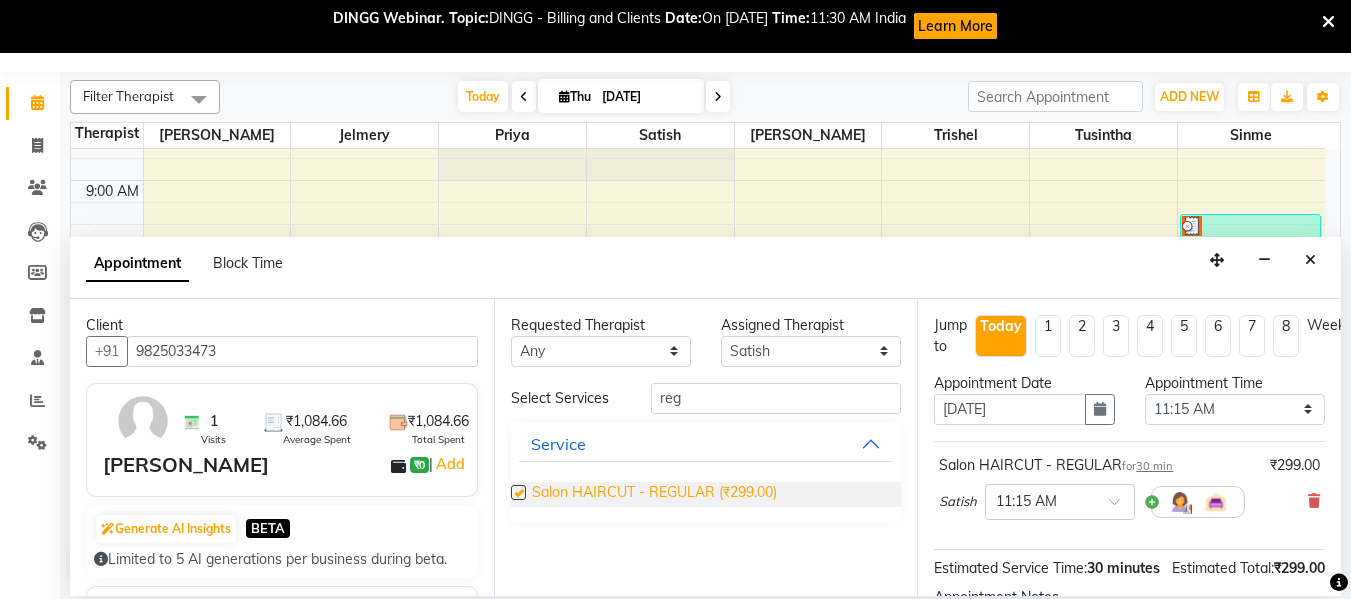 checkbox on "false" 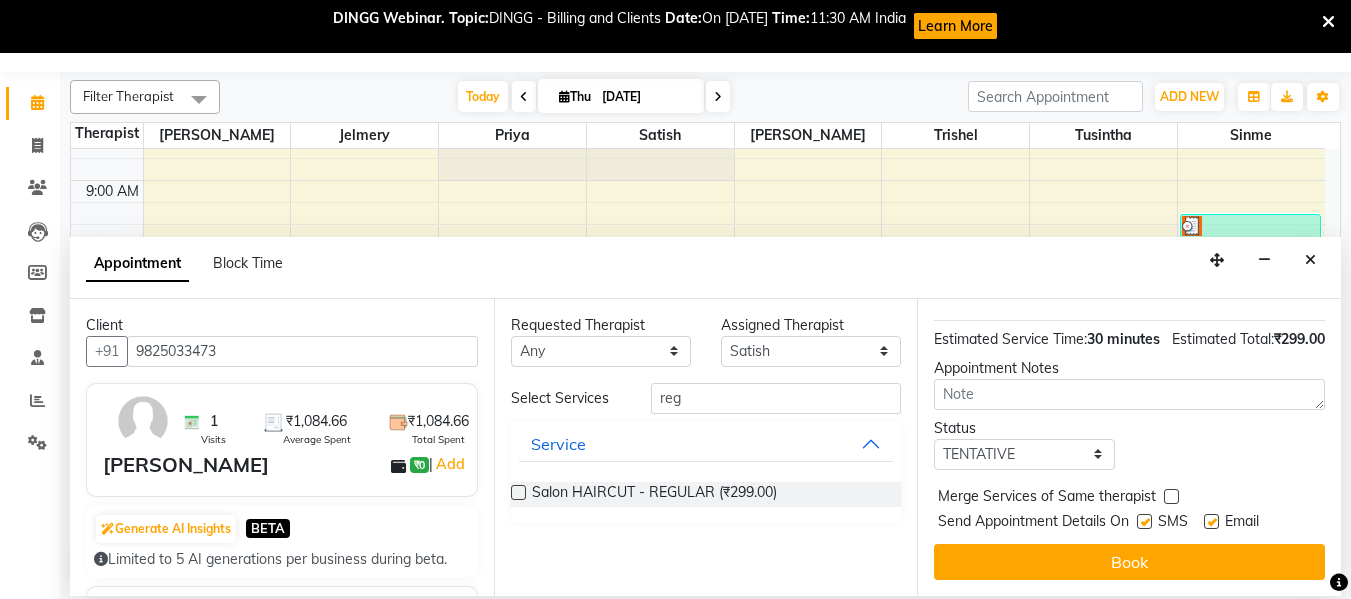 scroll, scrollTop: 265, scrollLeft: 0, axis: vertical 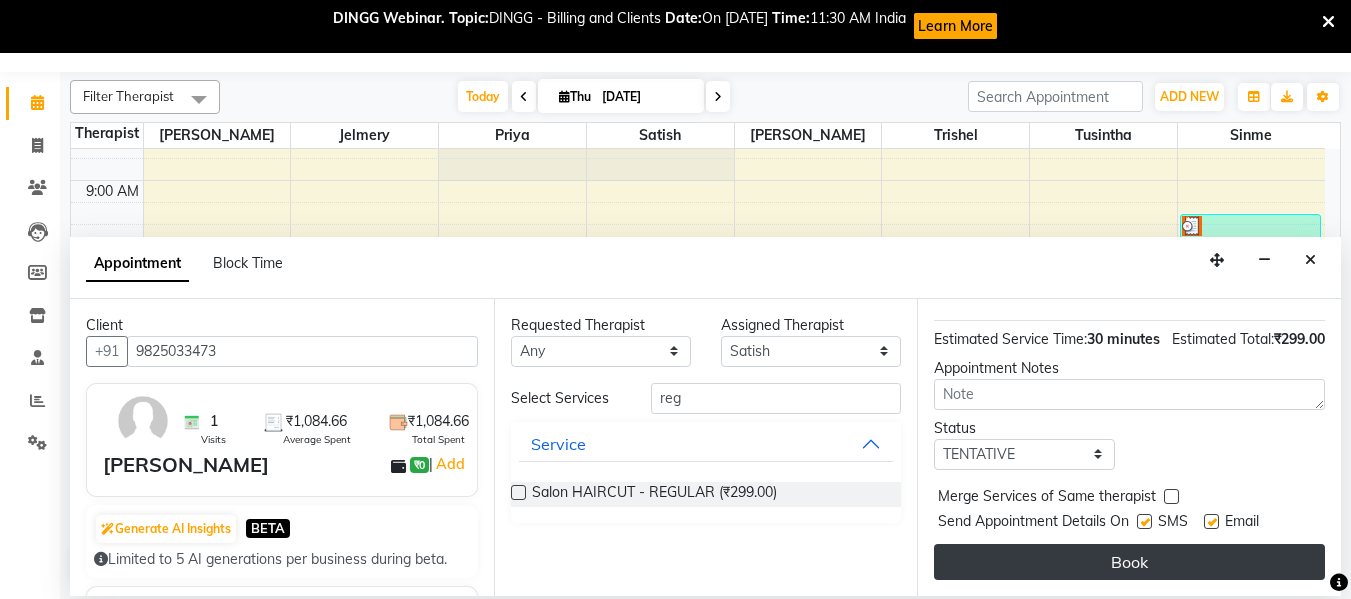 click on "Book" at bounding box center [1129, 562] 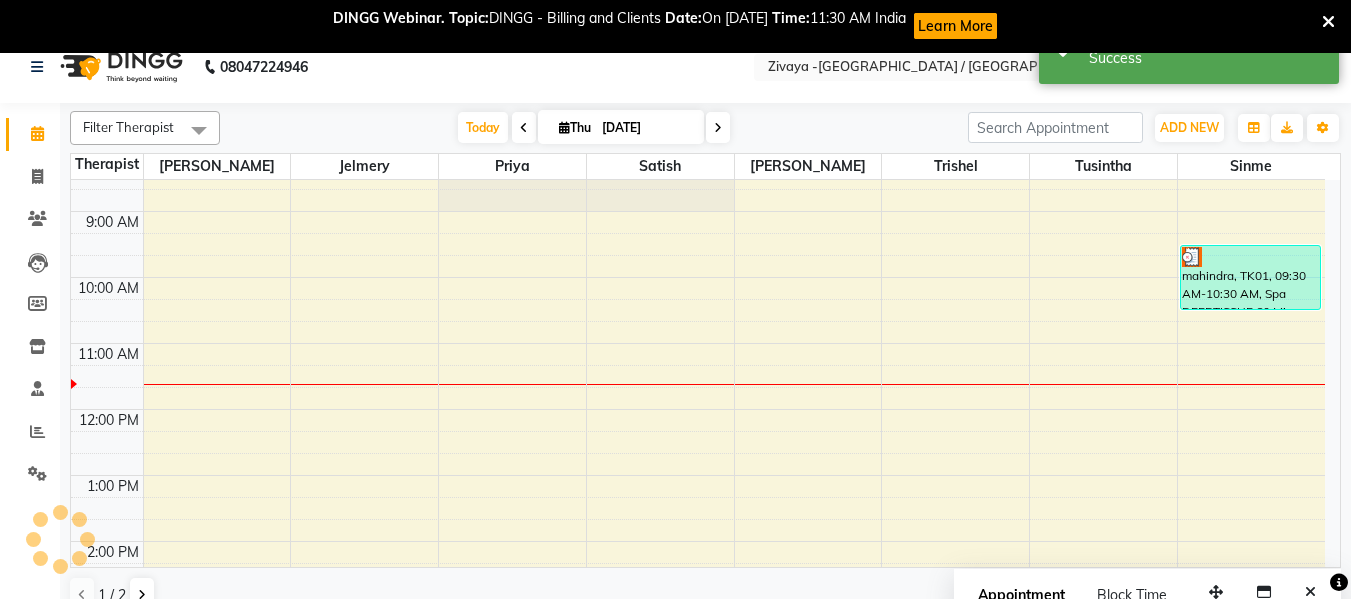 scroll, scrollTop: 0, scrollLeft: 0, axis: both 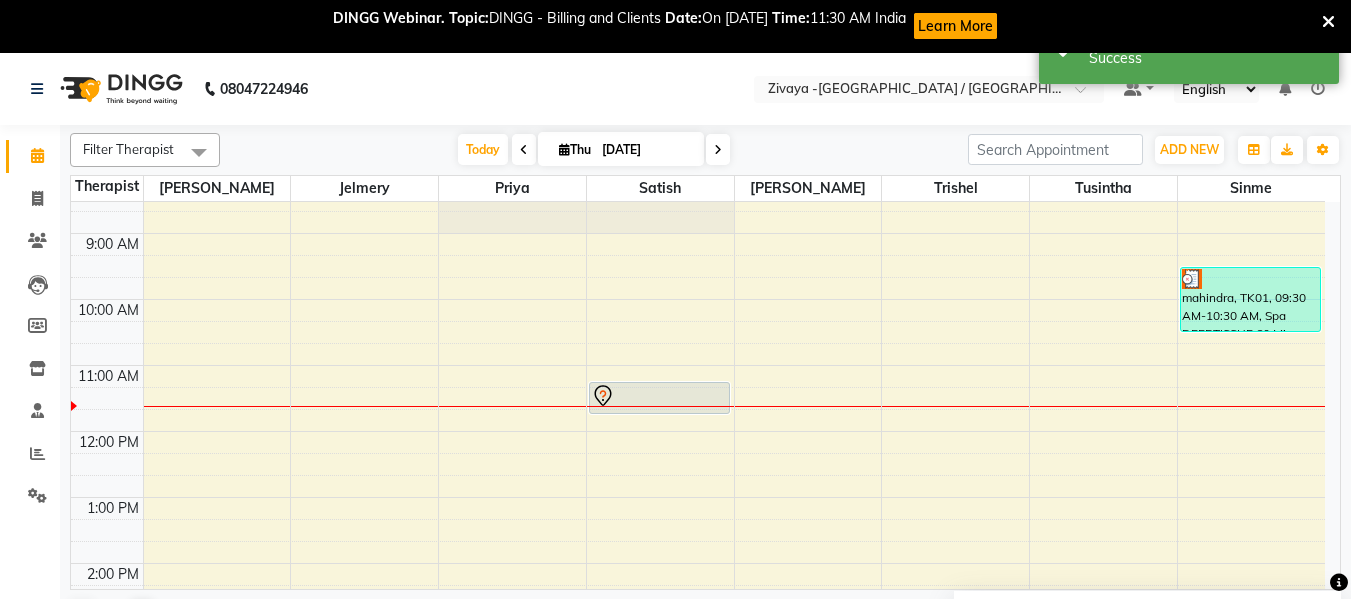 click at bounding box center [660, 406] 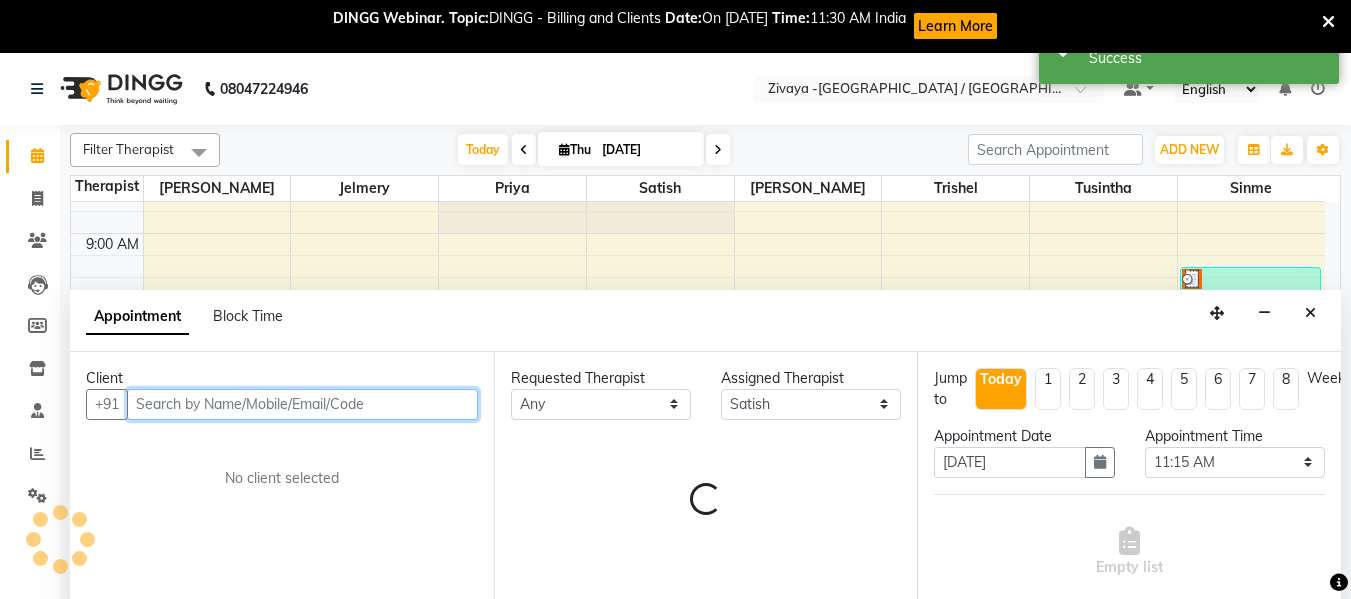 scroll, scrollTop: 53, scrollLeft: 0, axis: vertical 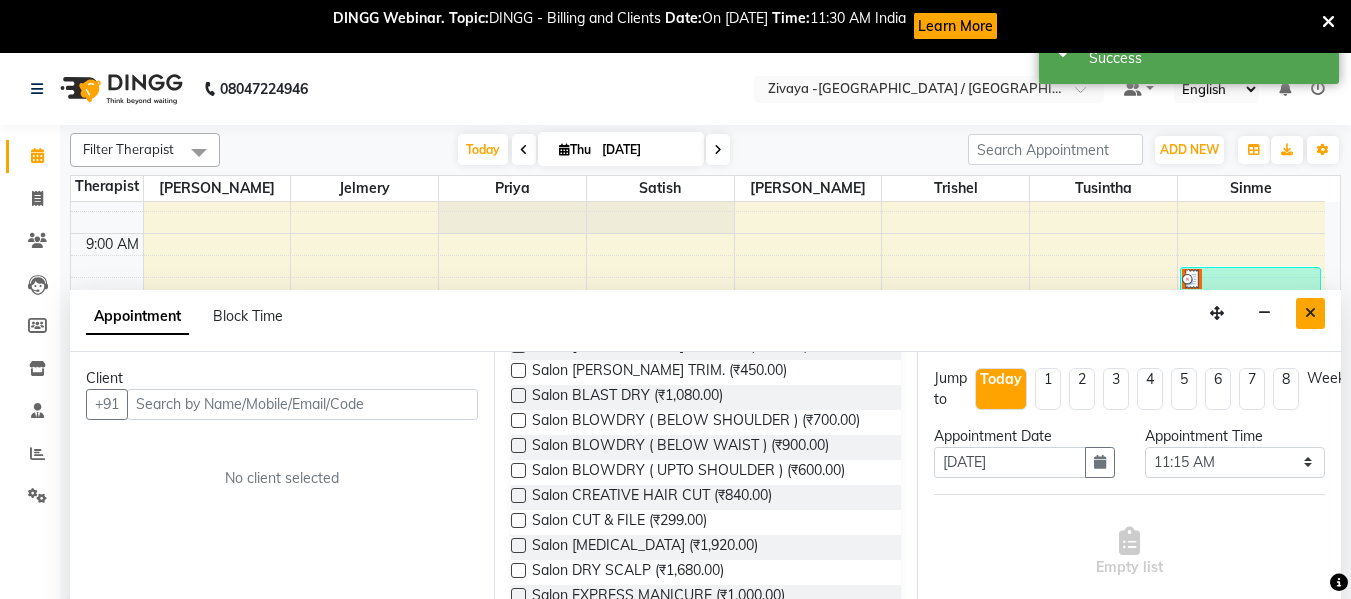 click at bounding box center [1310, 313] 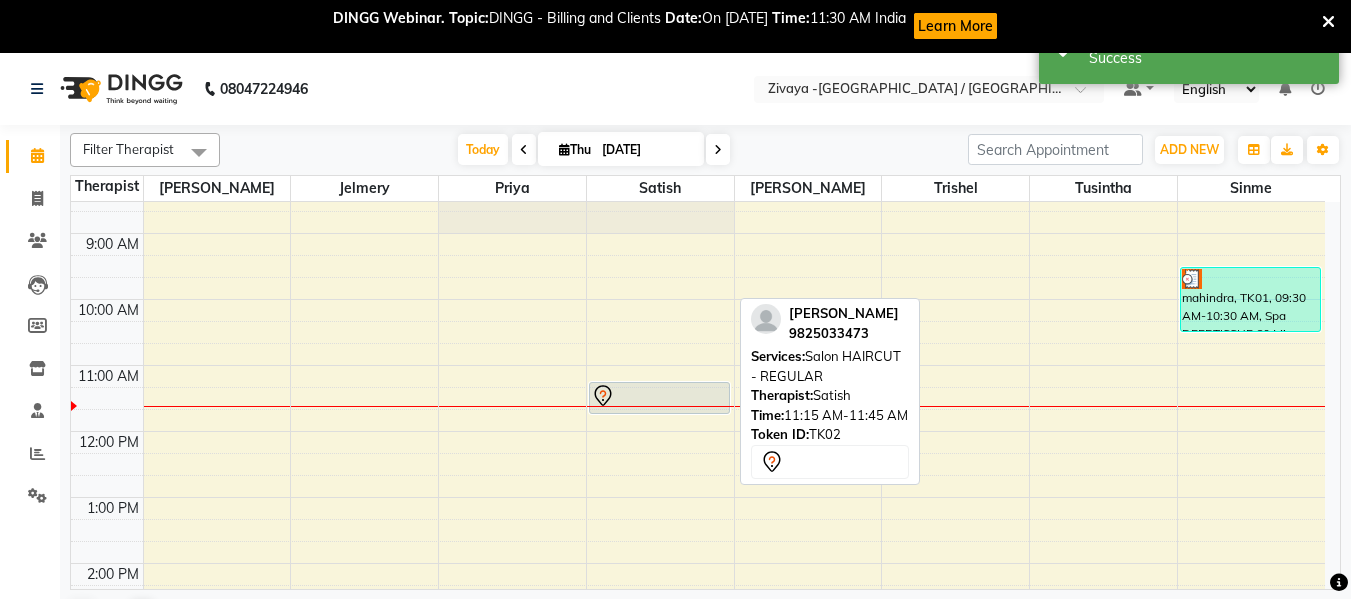 click at bounding box center (659, 396) 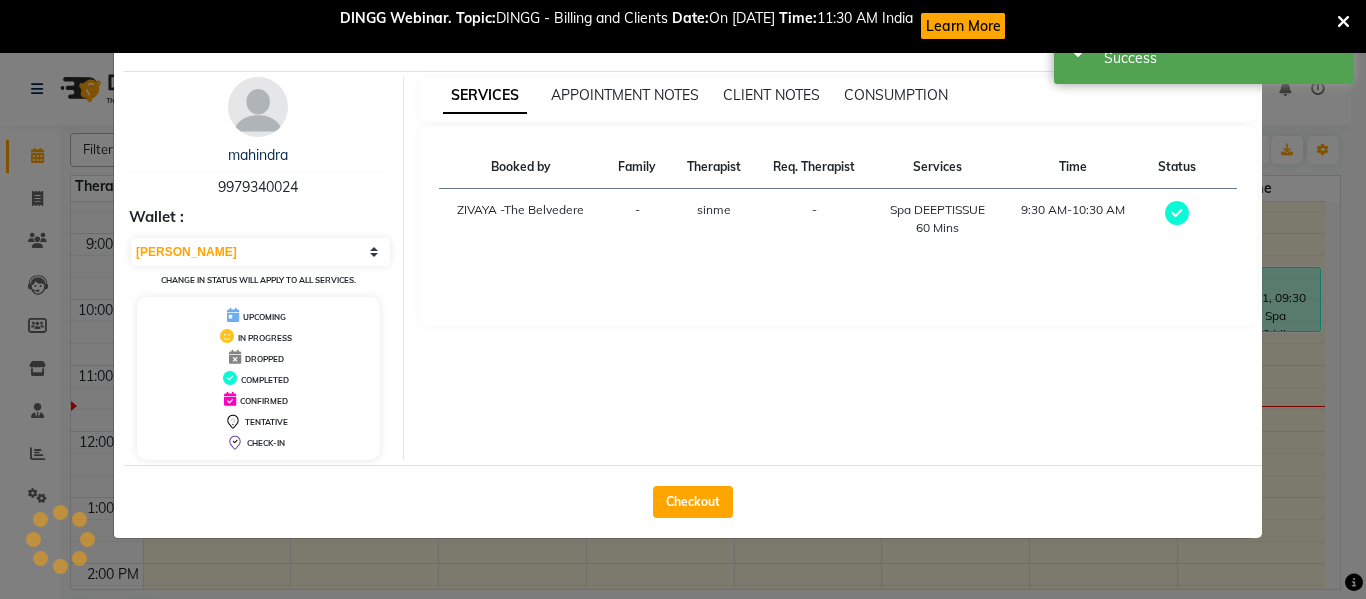 select on "7" 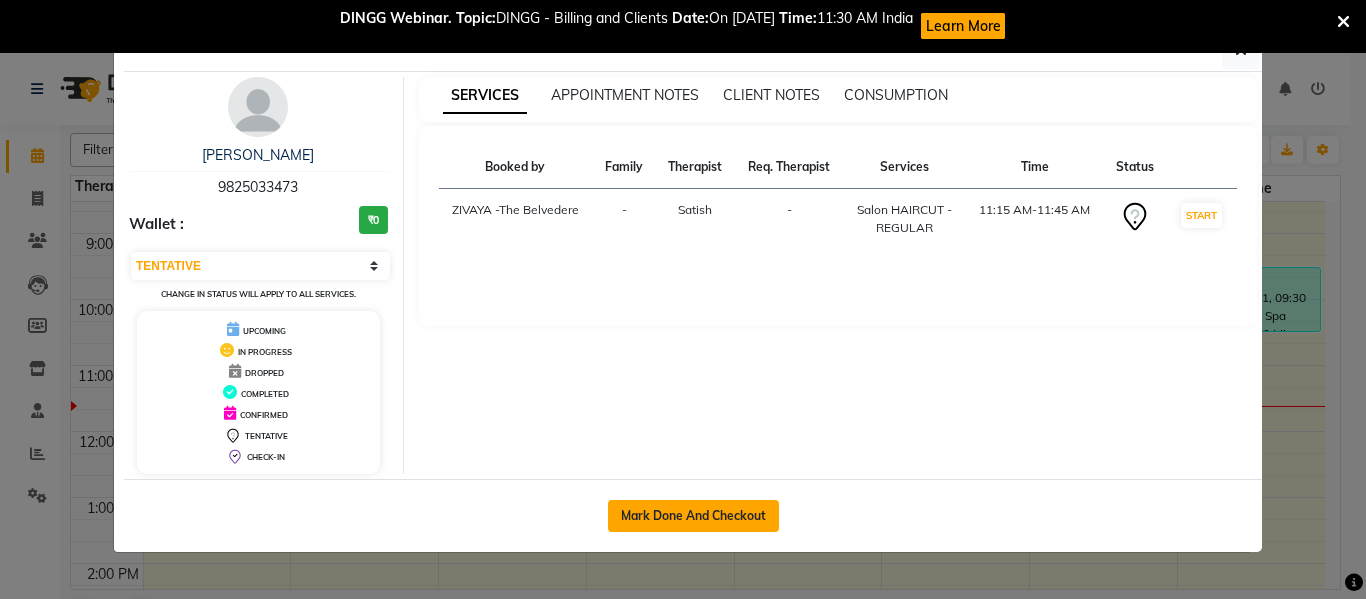 click on "Mark Done And Checkout" 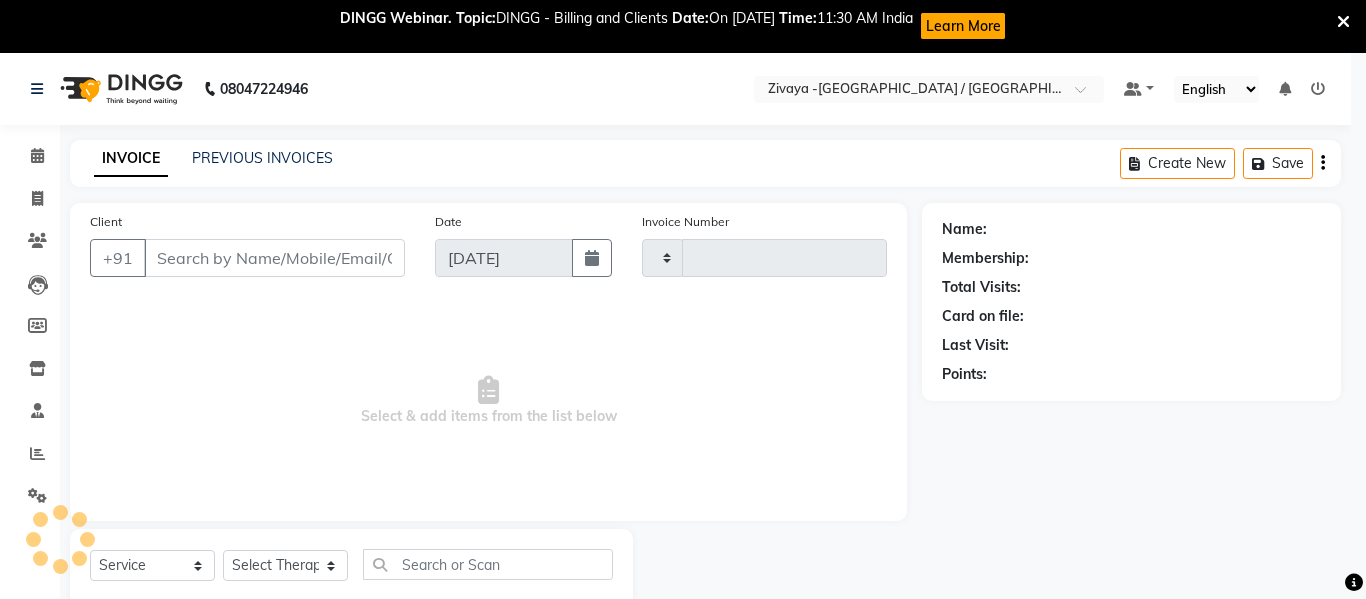 type on "0580" 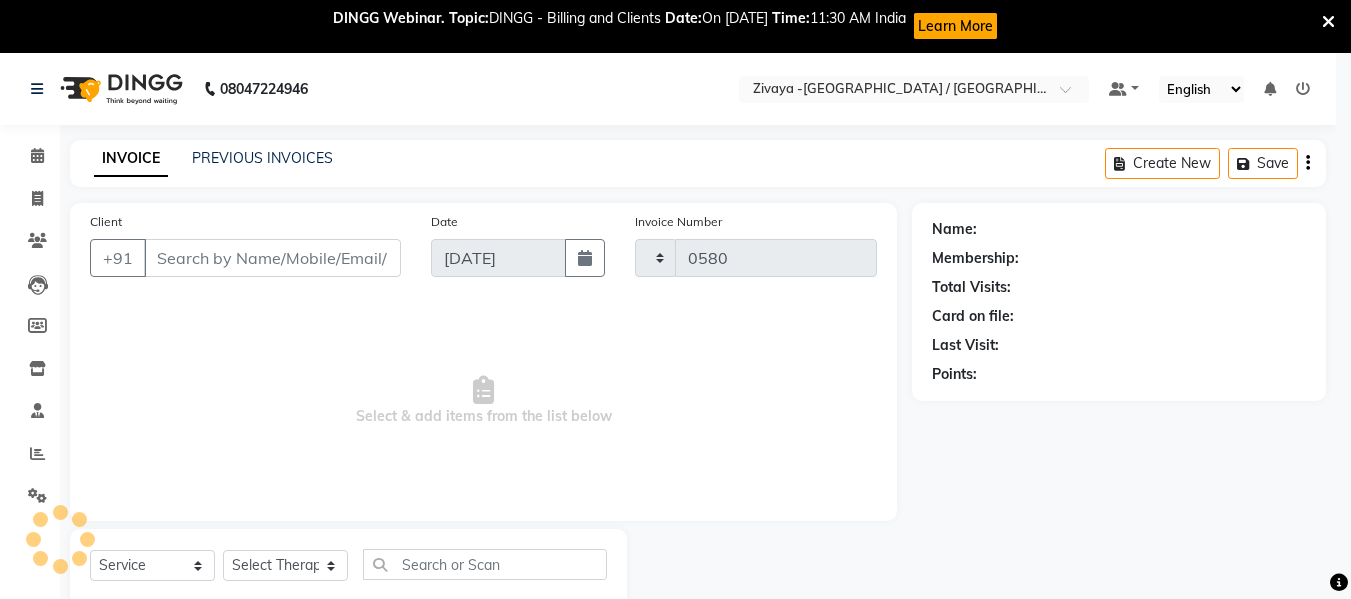 select on "7074" 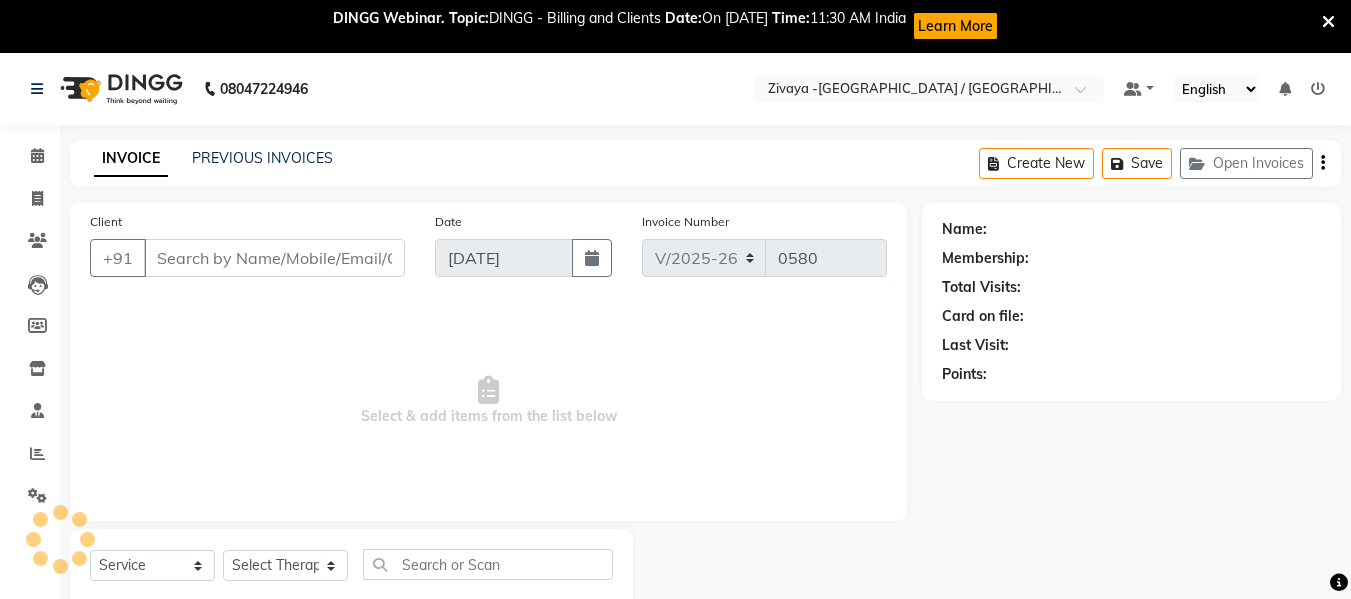type on "9825033473" 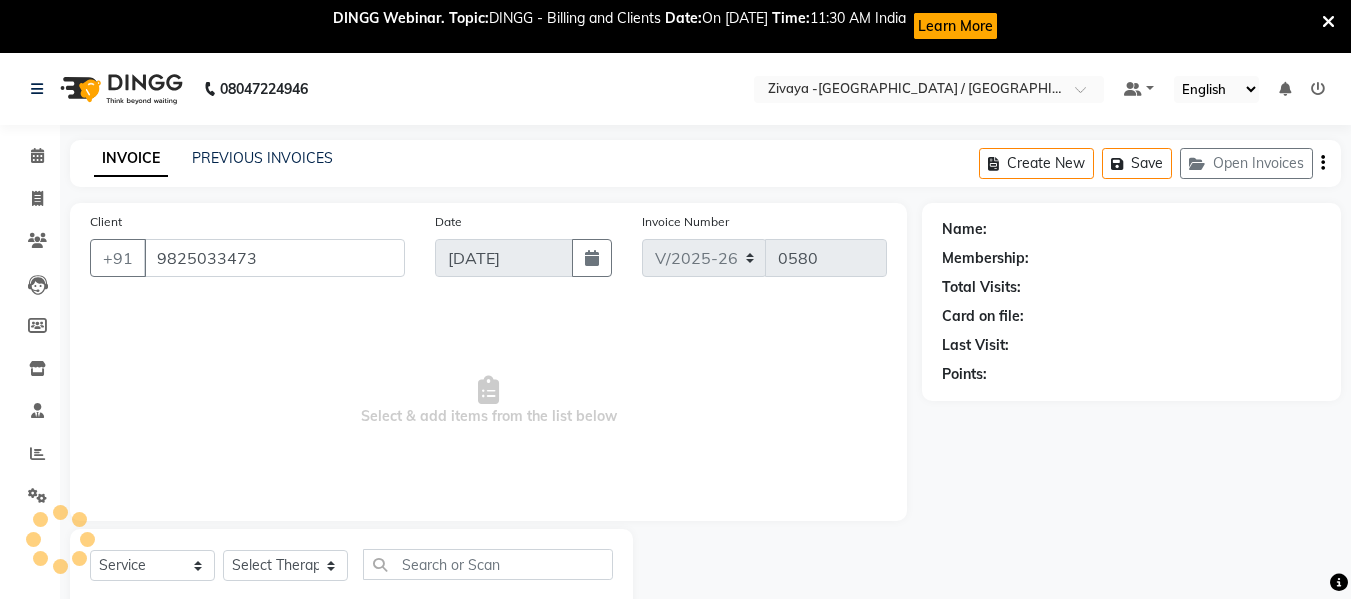 select on "58880" 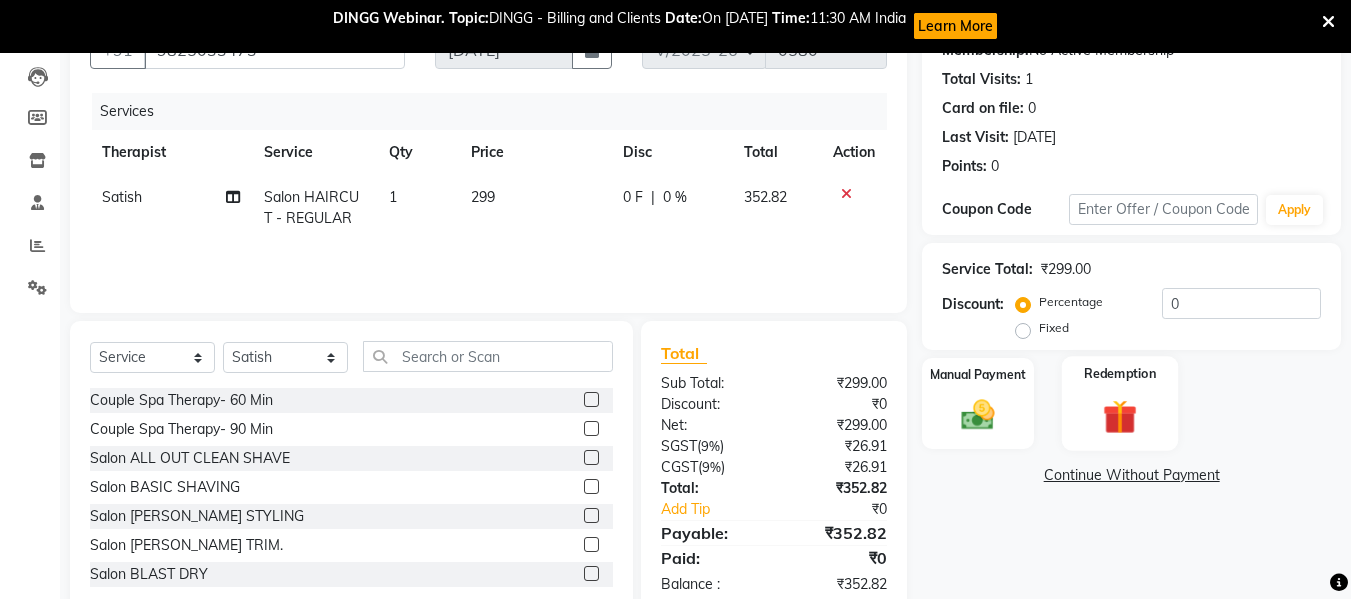 scroll, scrollTop: 255, scrollLeft: 0, axis: vertical 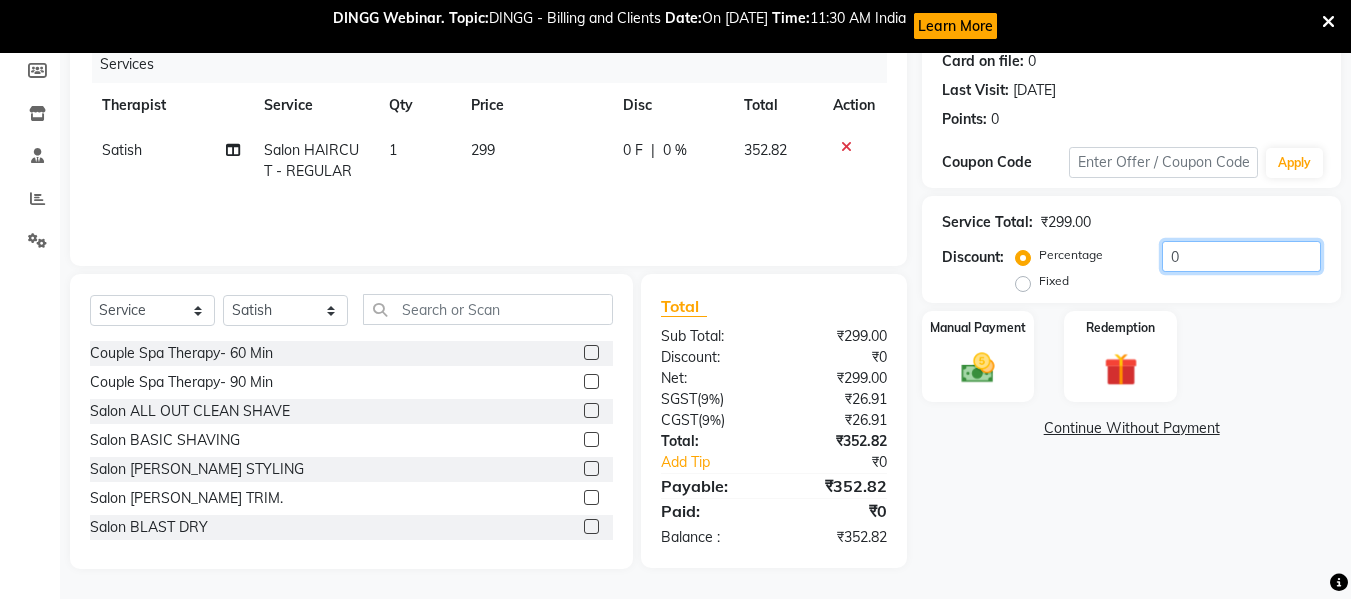 click on "0" 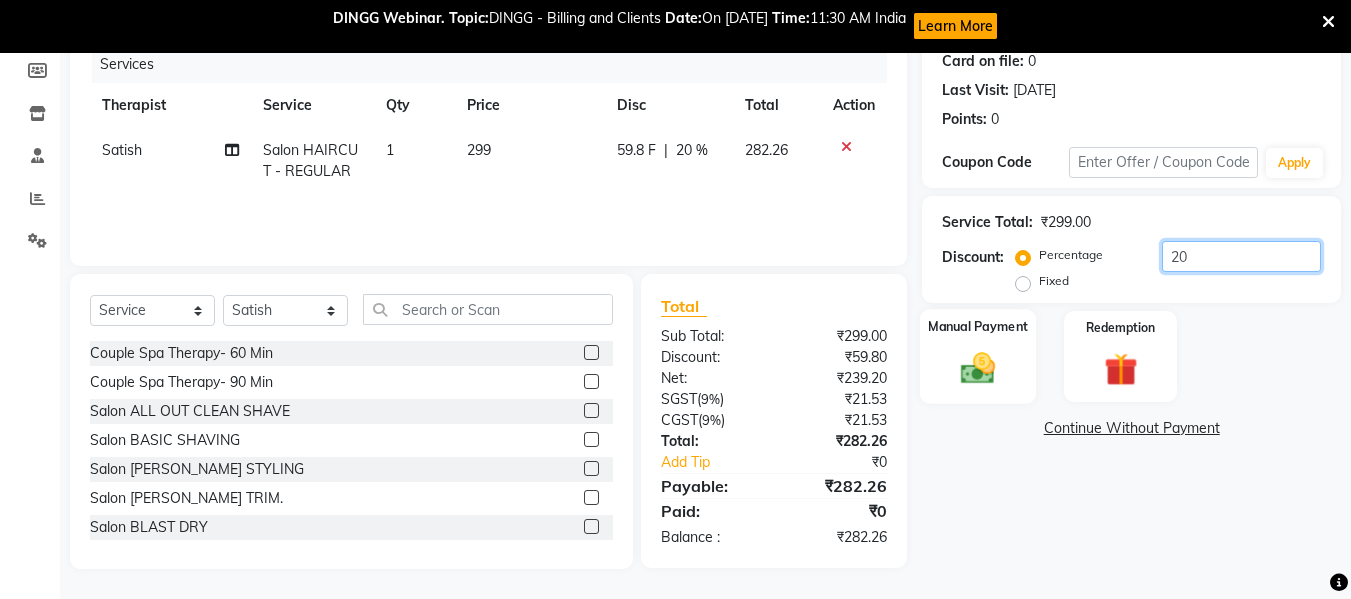 type on "20" 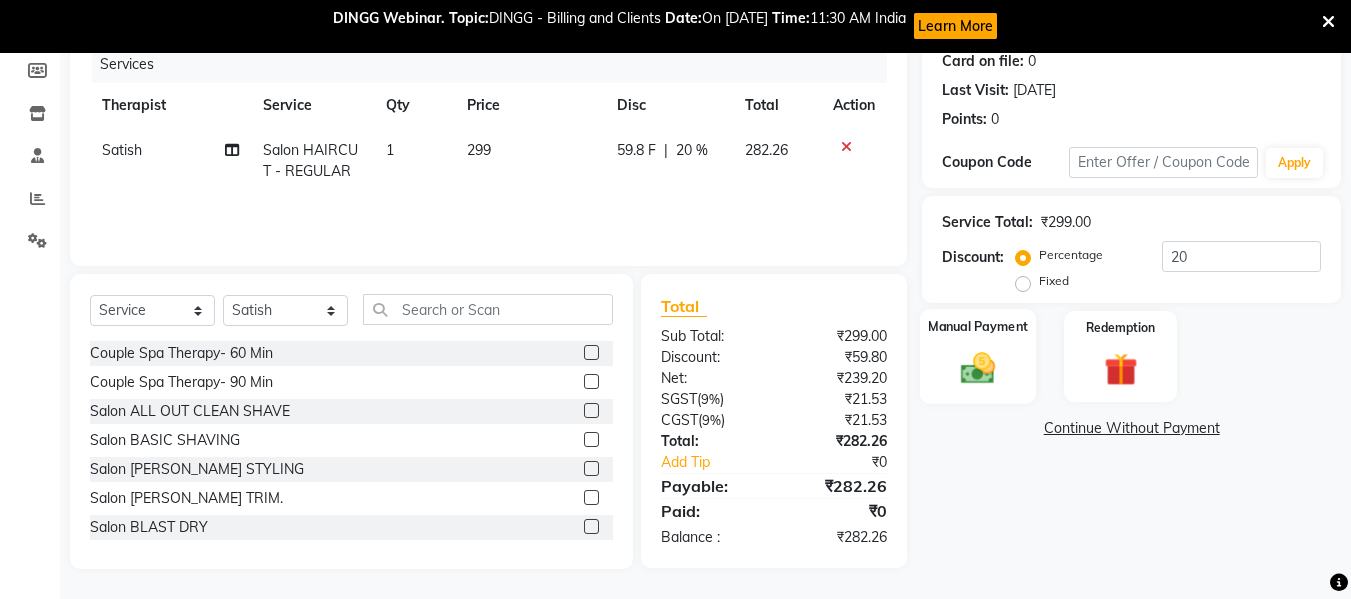 click on "Manual Payment" 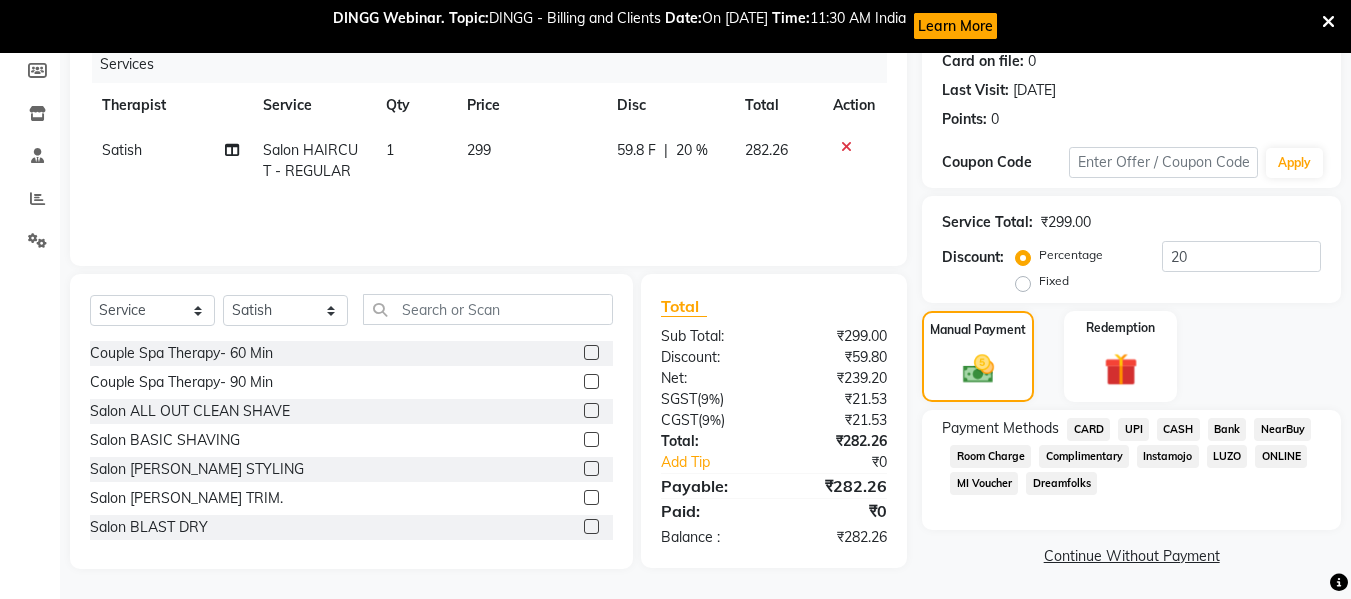 click on "UPI" 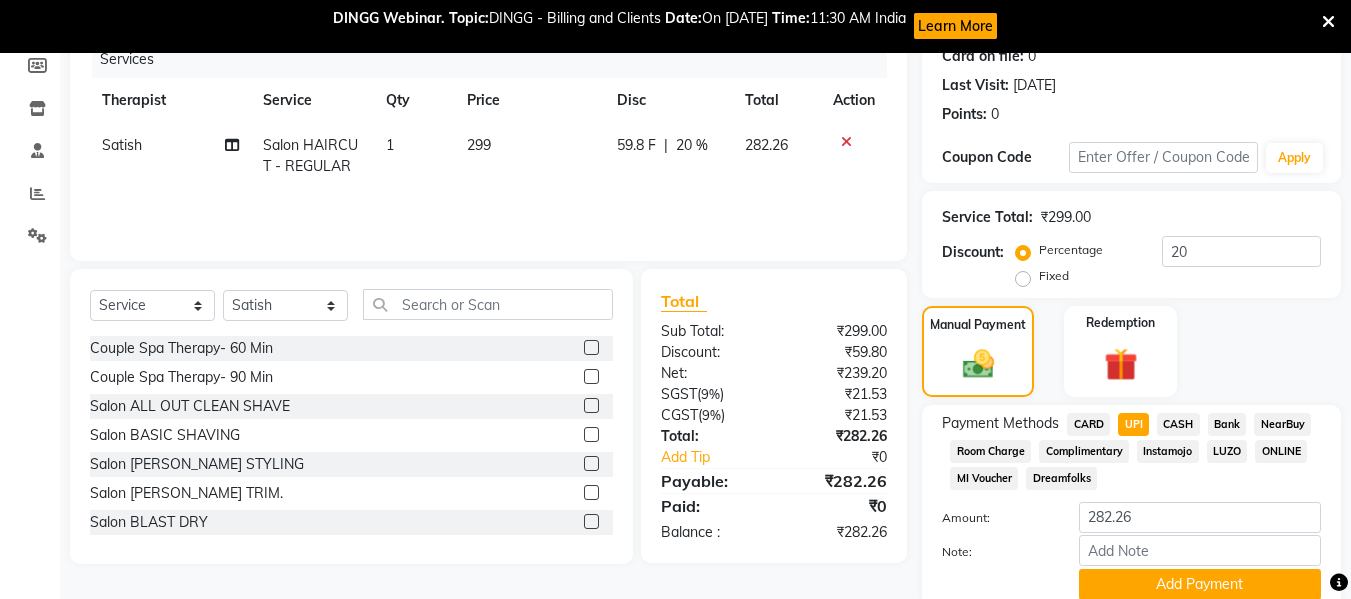 scroll, scrollTop: 340, scrollLeft: 0, axis: vertical 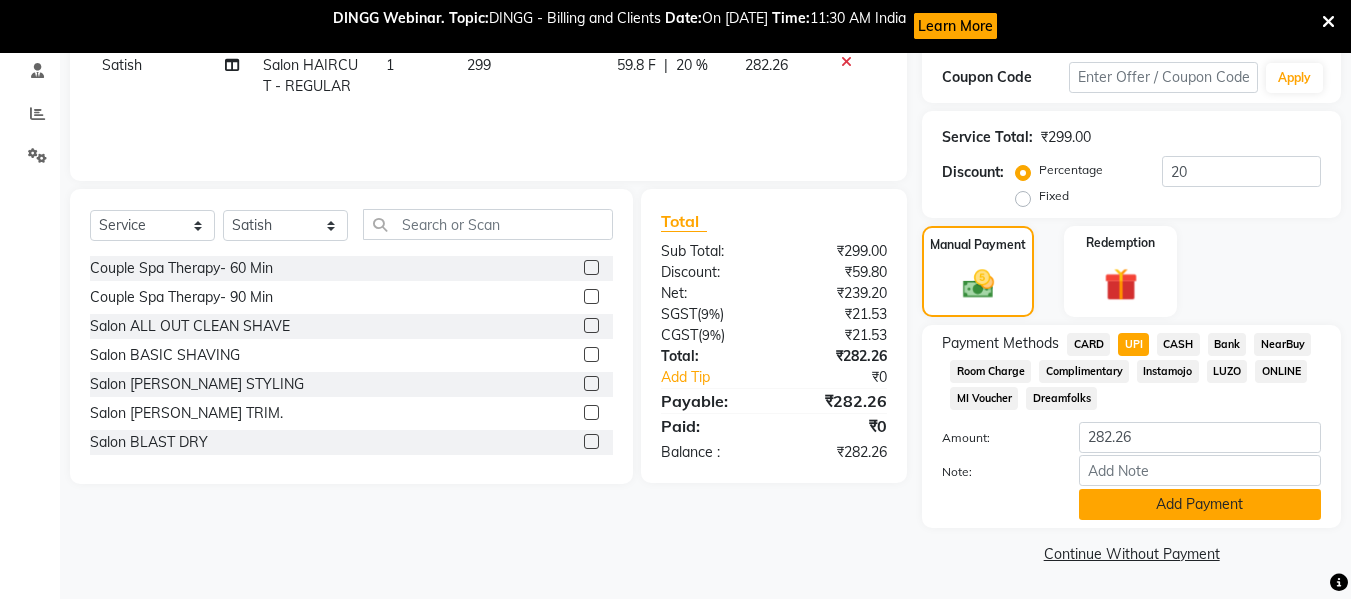 click on "Add Payment" 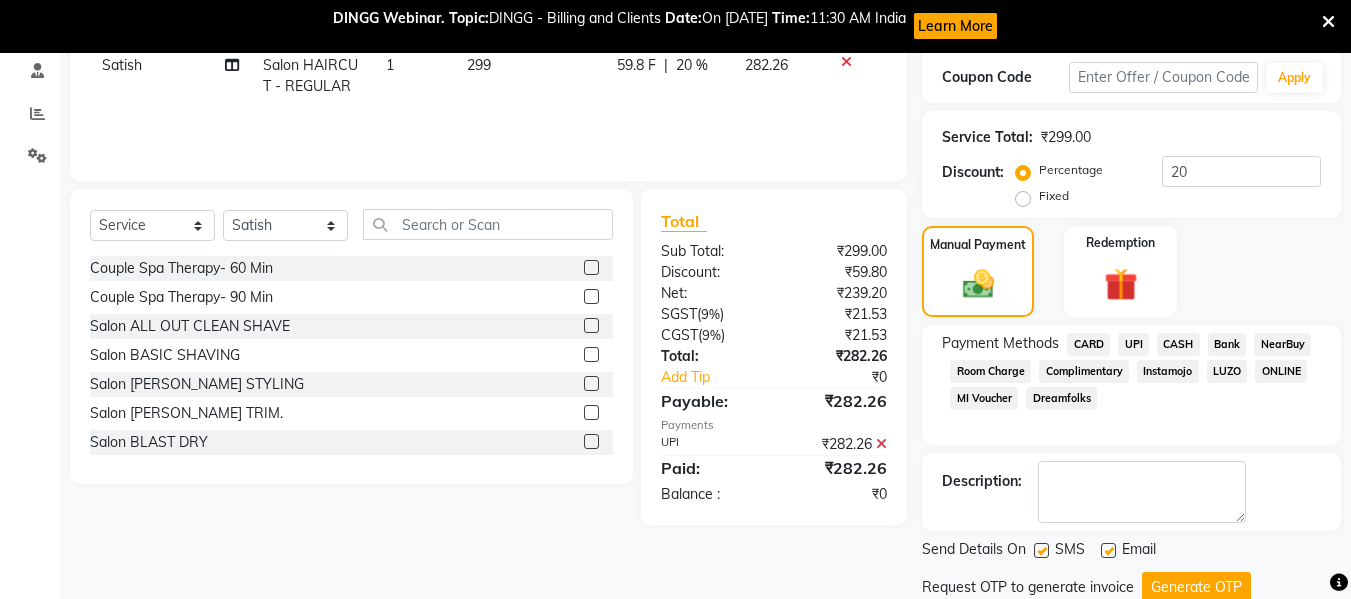 scroll, scrollTop: 409, scrollLeft: 0, axis: vertical 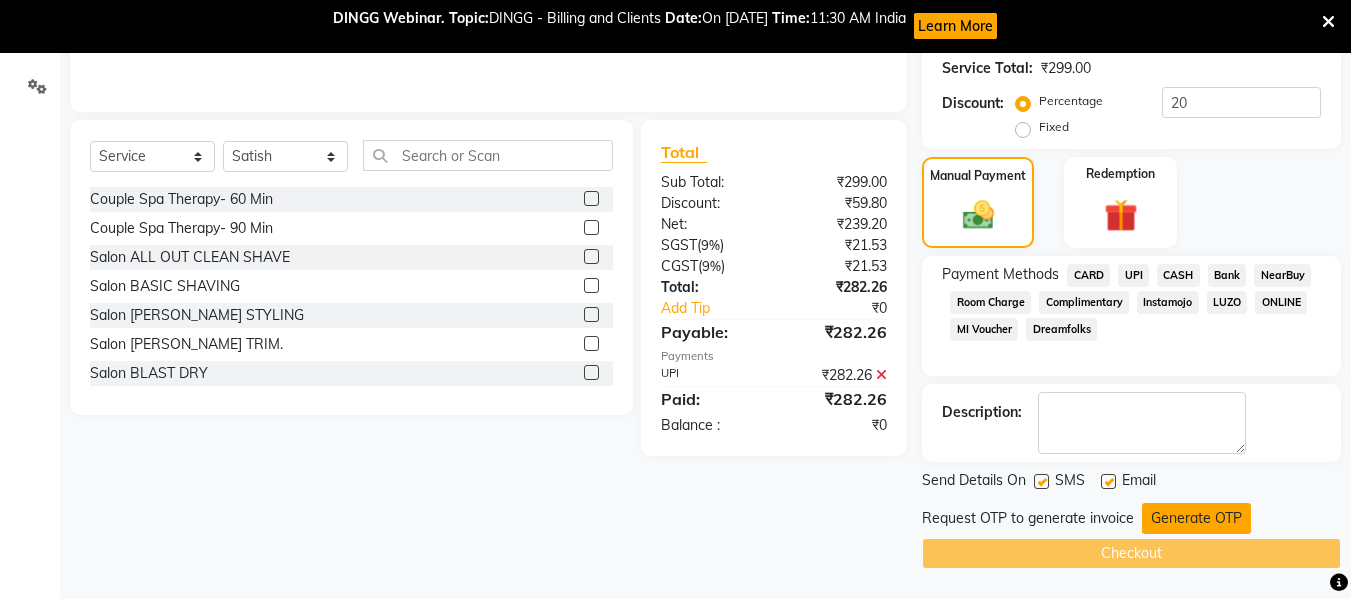 click on "Generate OTP" 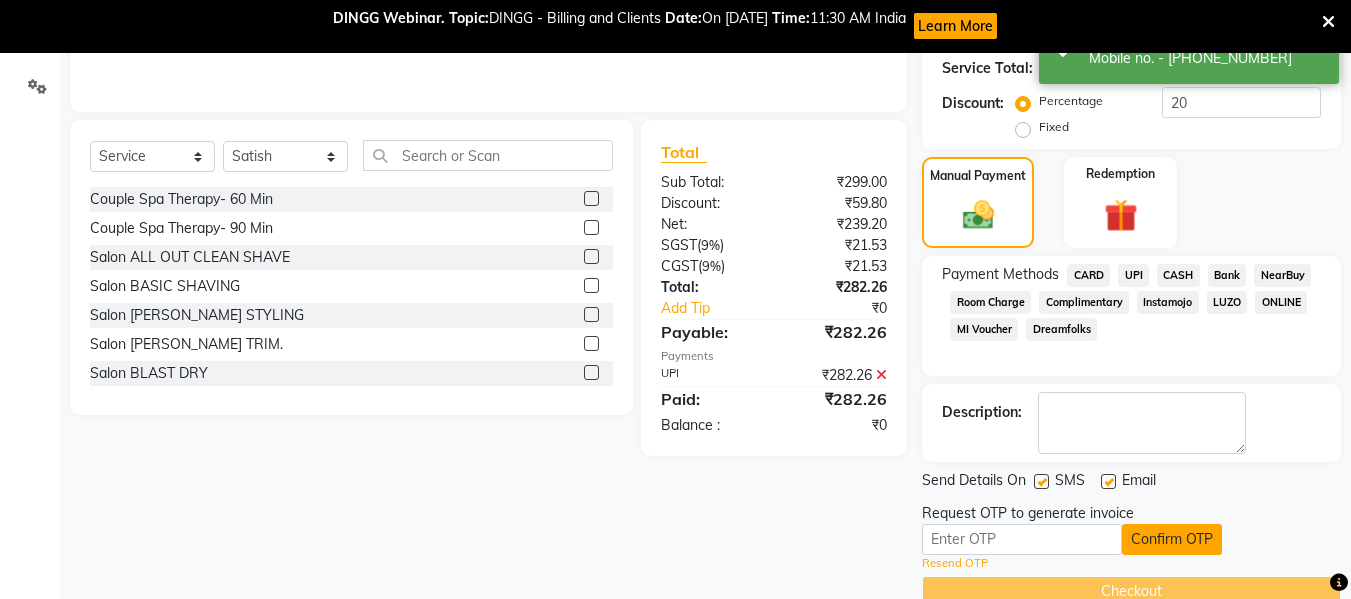 click on "Confirm OTP" 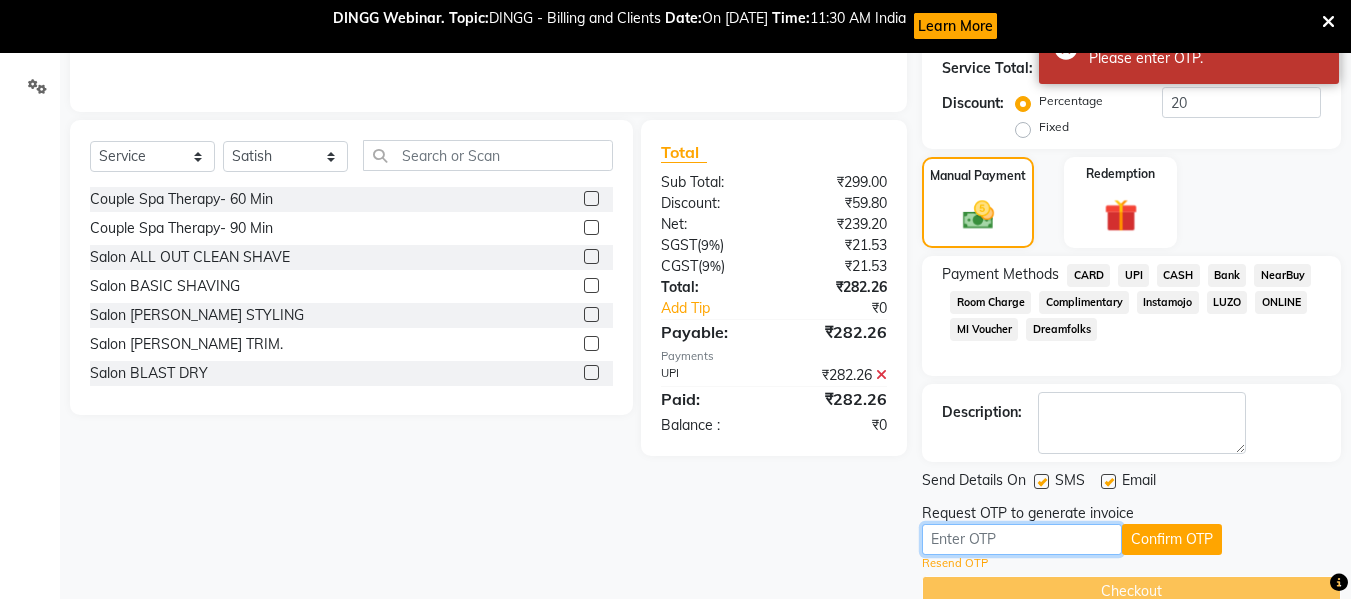 click at bounding box center [1022, 539] 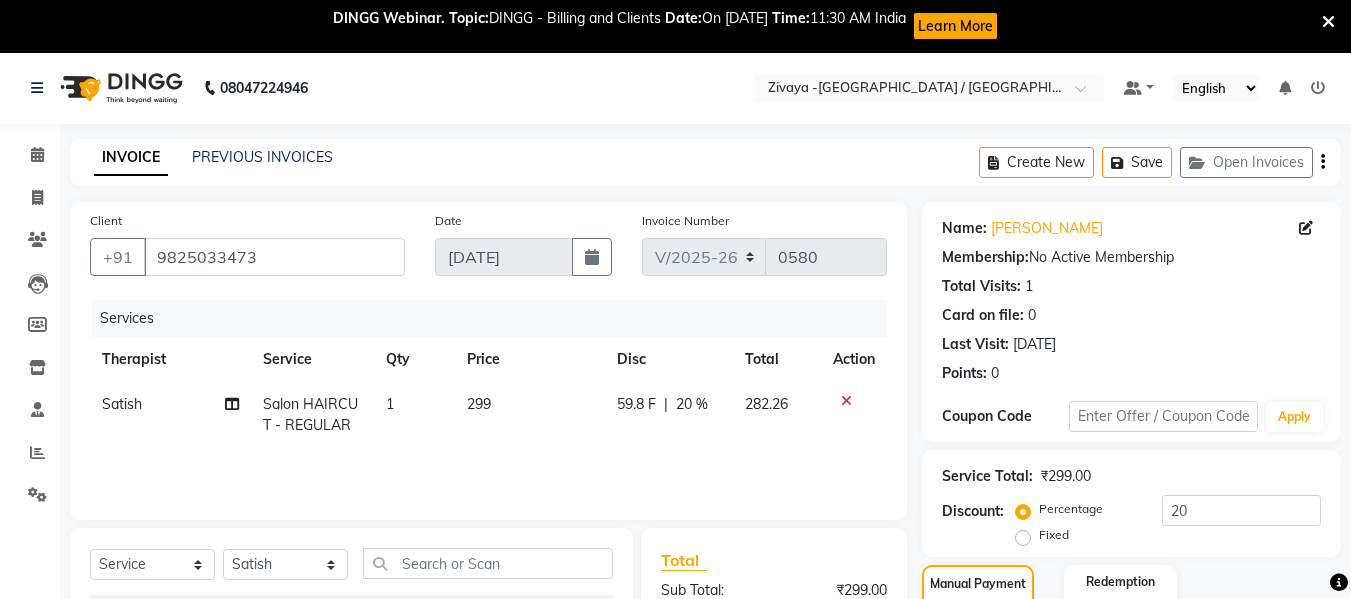 scroll, scrollTop: 0, scrollLeft: 0, axis: both 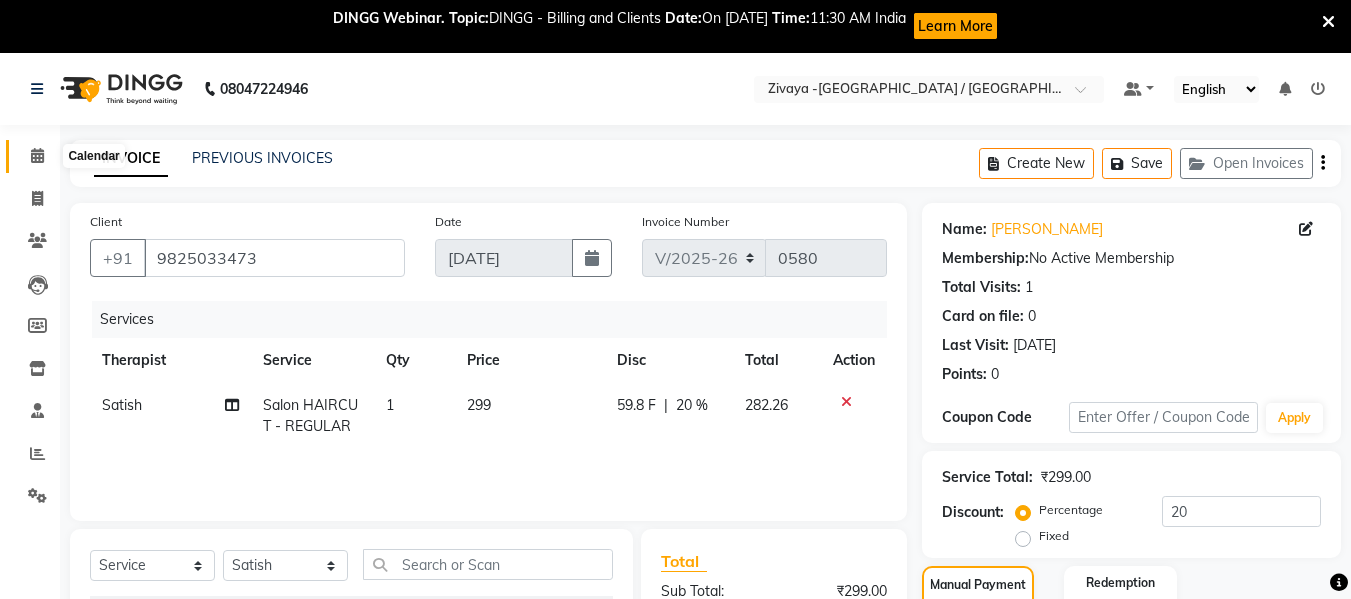 click 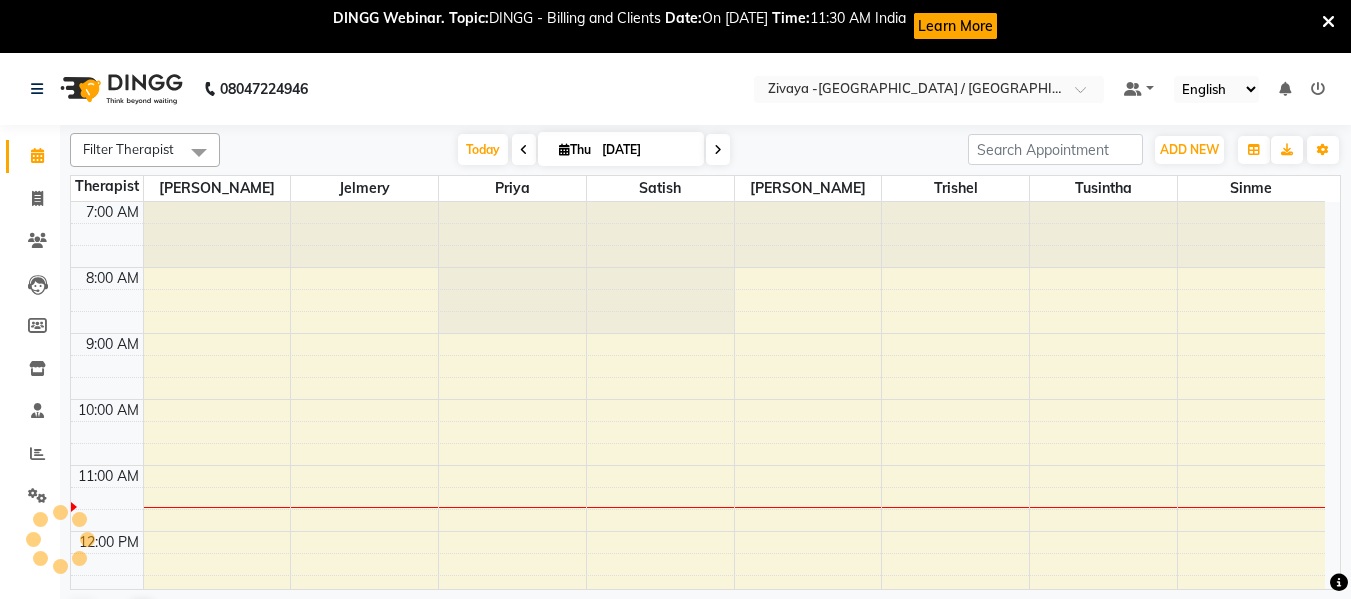 scroll, scrollTop: 0, scrollLeft: 0, axis: both 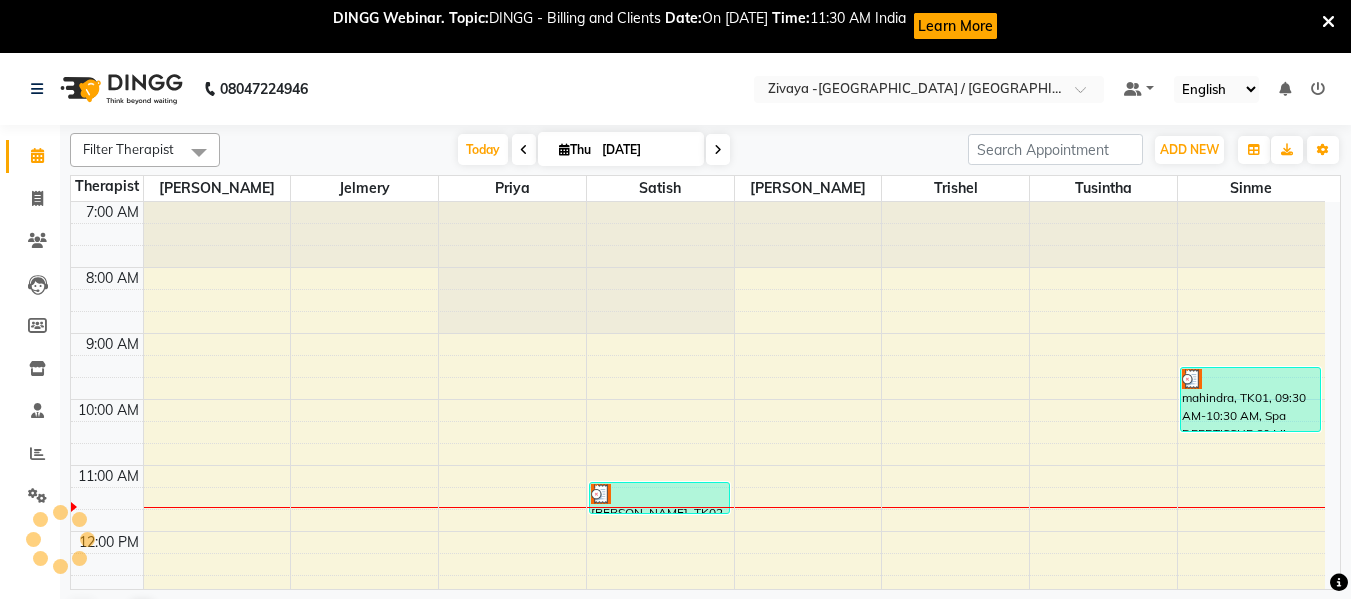 click on "7:00 AM 8:00 AM 9:00 AM 10:00 AM 11:00 AM 12:00 PM 1:00 PM 2:00 PM 3:00 PM 4:00 PM 5:00 PM 6:00 PM 7:00 PM 8:00 PM 9:00 PM 10:00 PM     Mr kalpesh, TK02, 11:15 AM-11:45 AM, Salon HAIRCUT - REGULAR     mahindra, TK01, 09:30 AM-10:30 AM, Spa DEEPTISSUE 60 Mins" at bounding box center (698, 729) 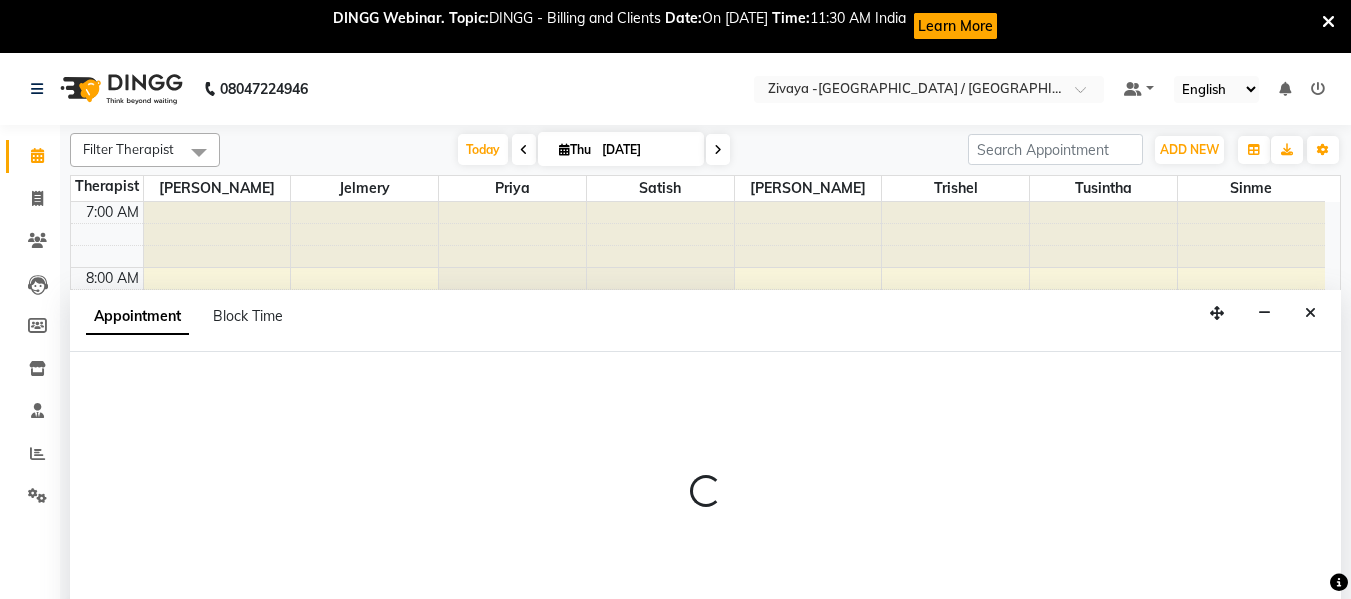 scroll, scrollTop: 53, scrollLeft: 0, axis: vertical 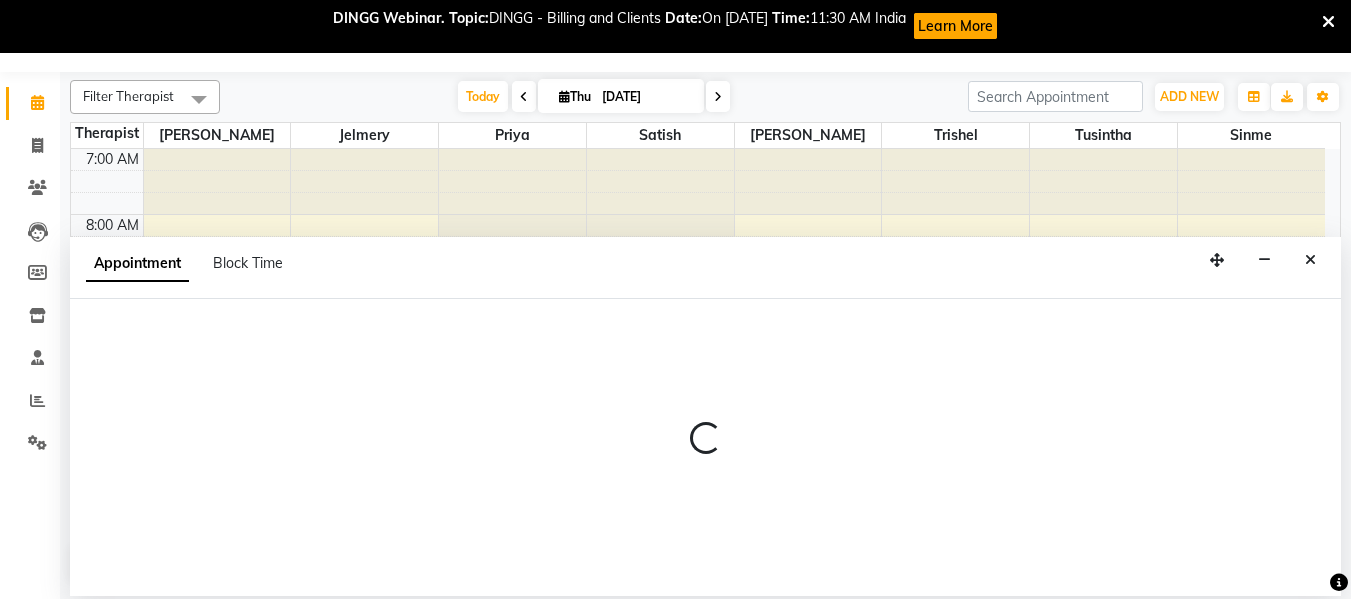 select on "58880" 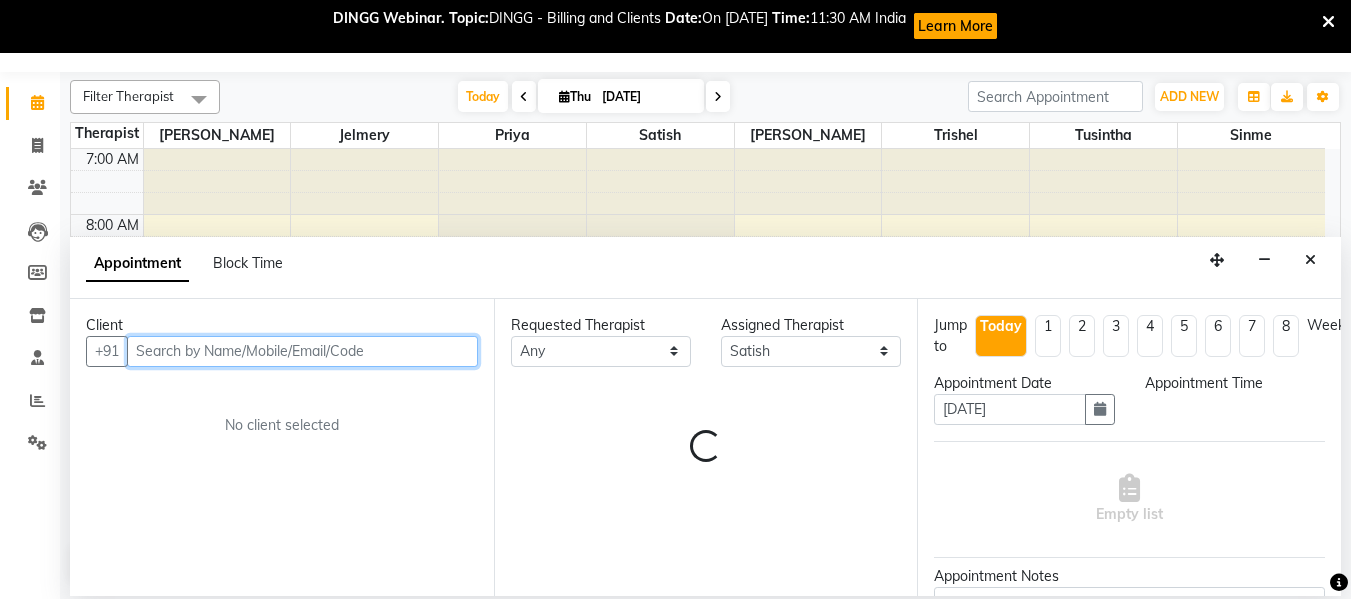 select on "645" 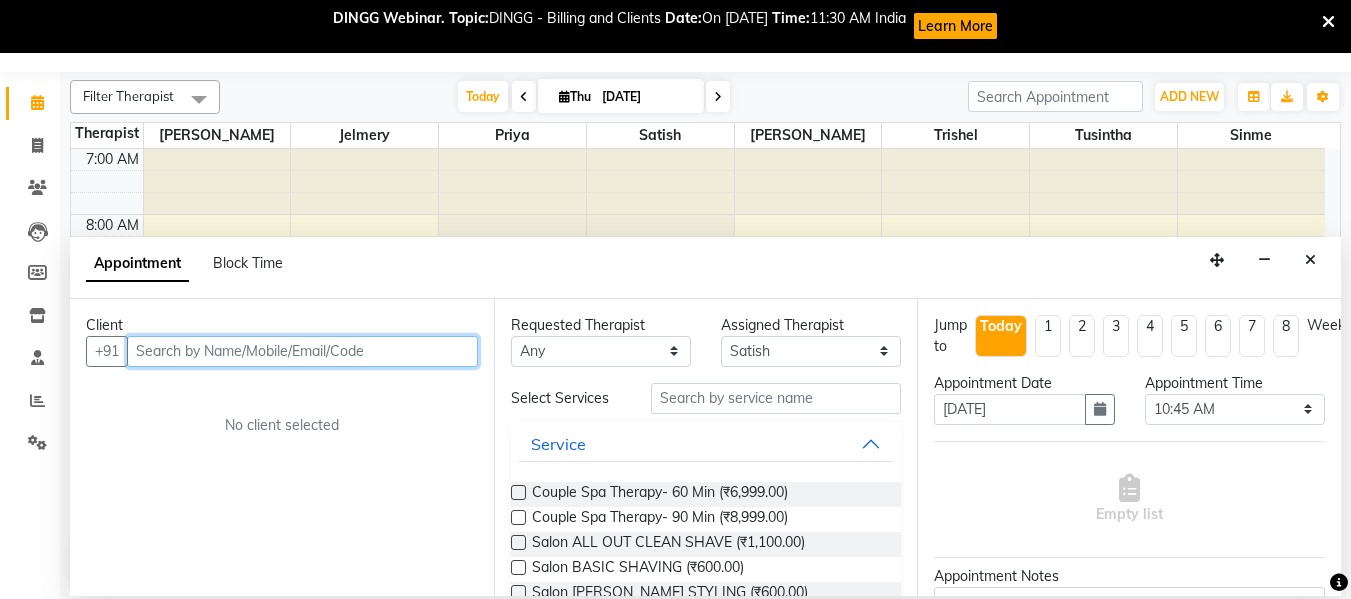 click at bounding box center [302, 351] 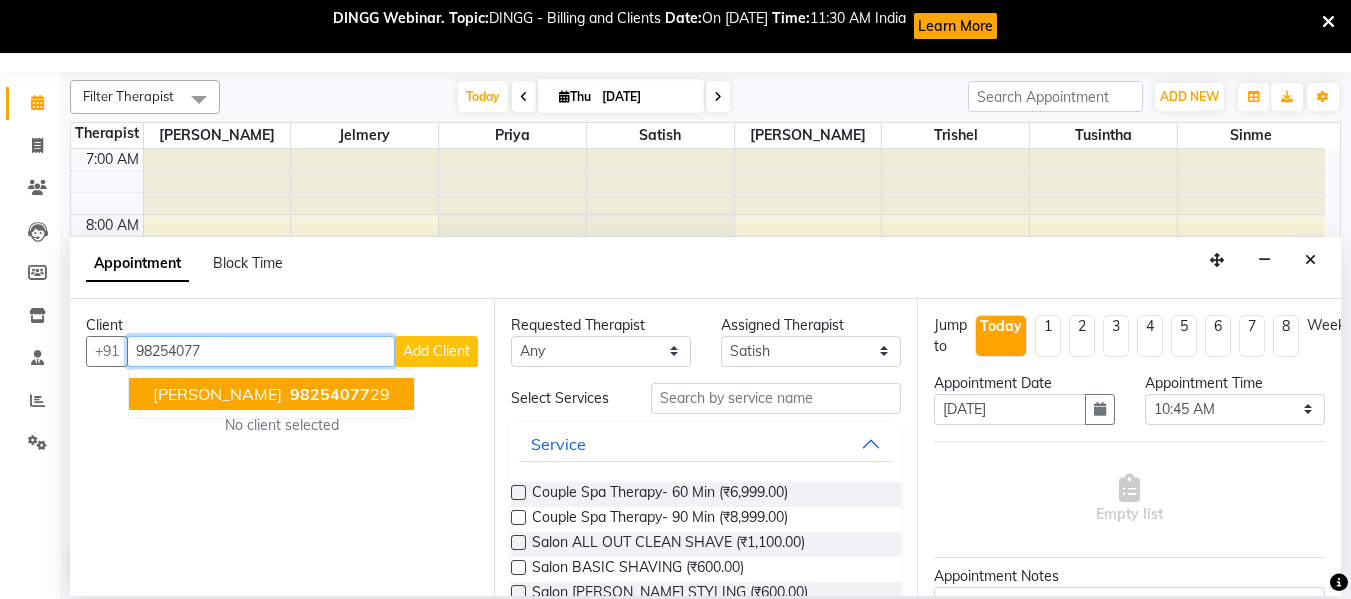 click on "98254077 29" at bounding box center [338, 394] 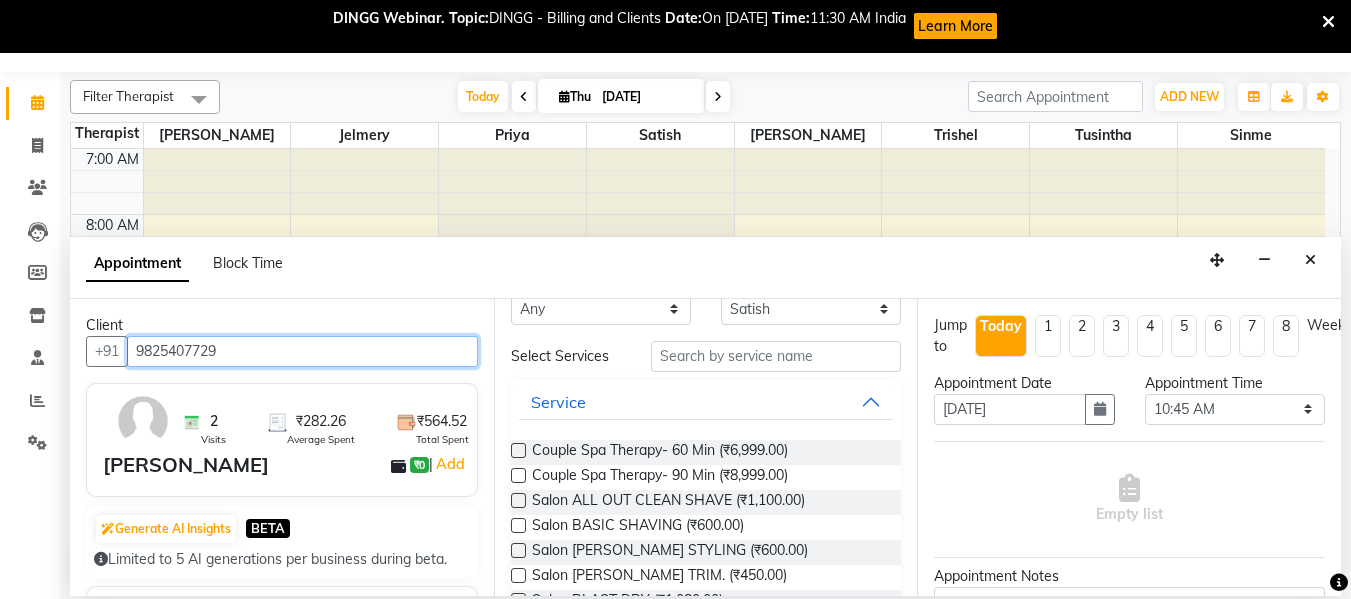 scroll, scrollTop: 0, scrollLeft: 0, axis: both 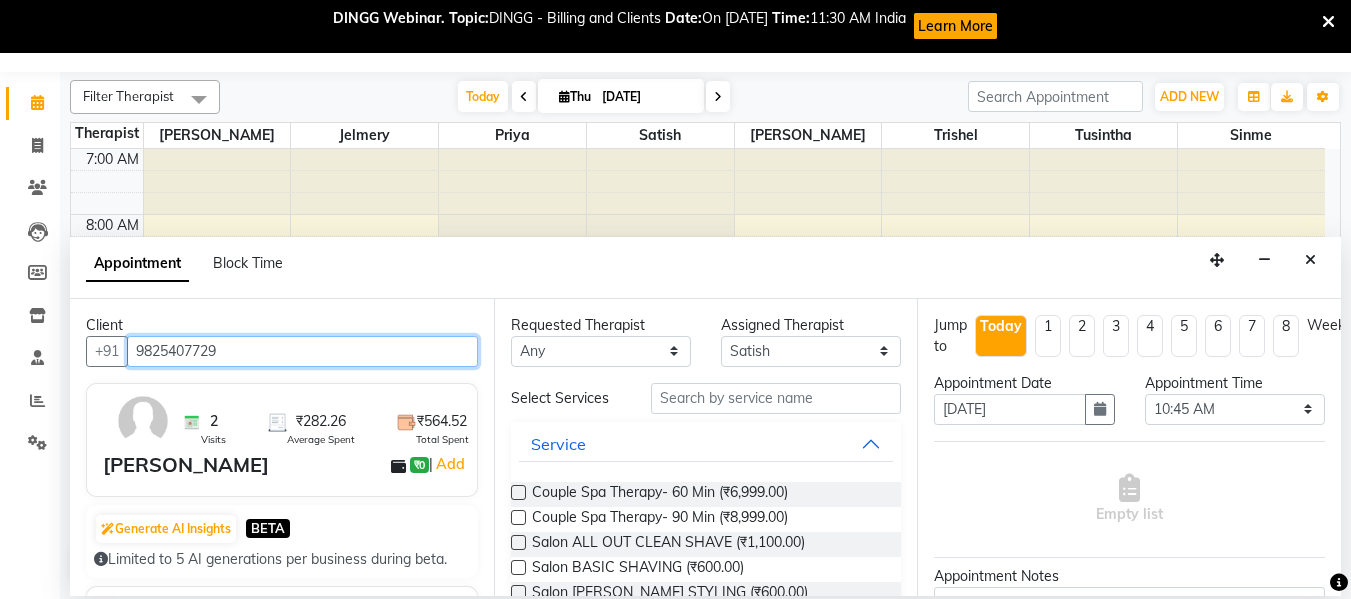 type on "9825407729" 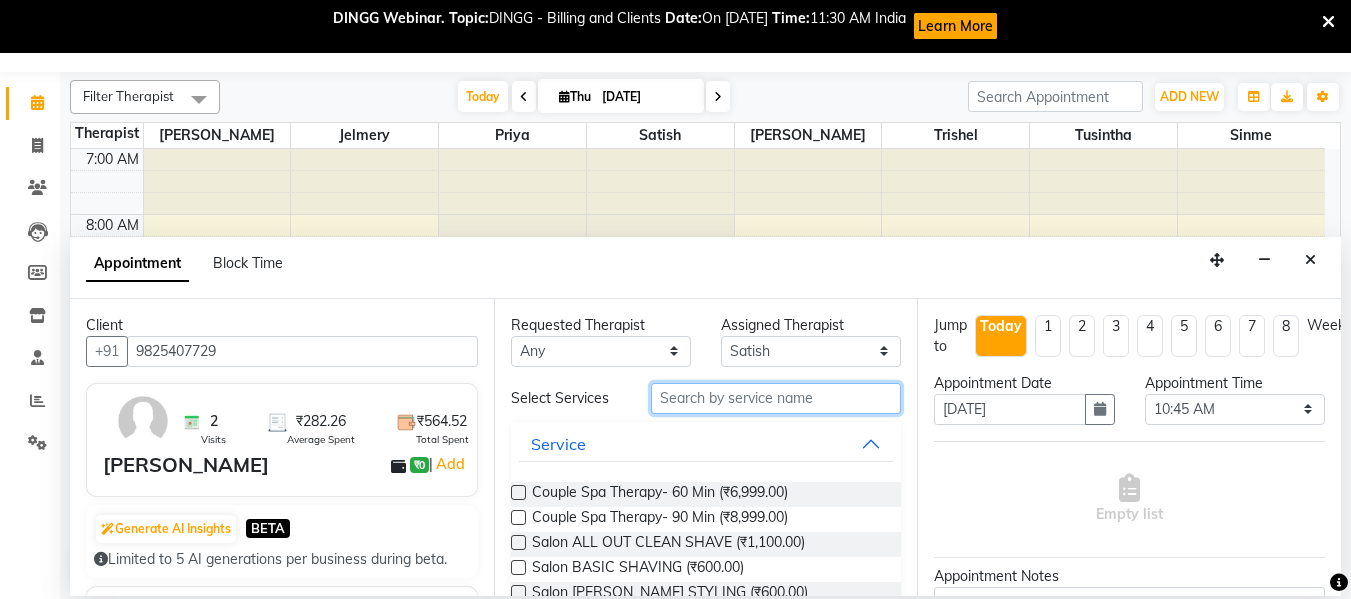 click at bounding box center (776, 398) 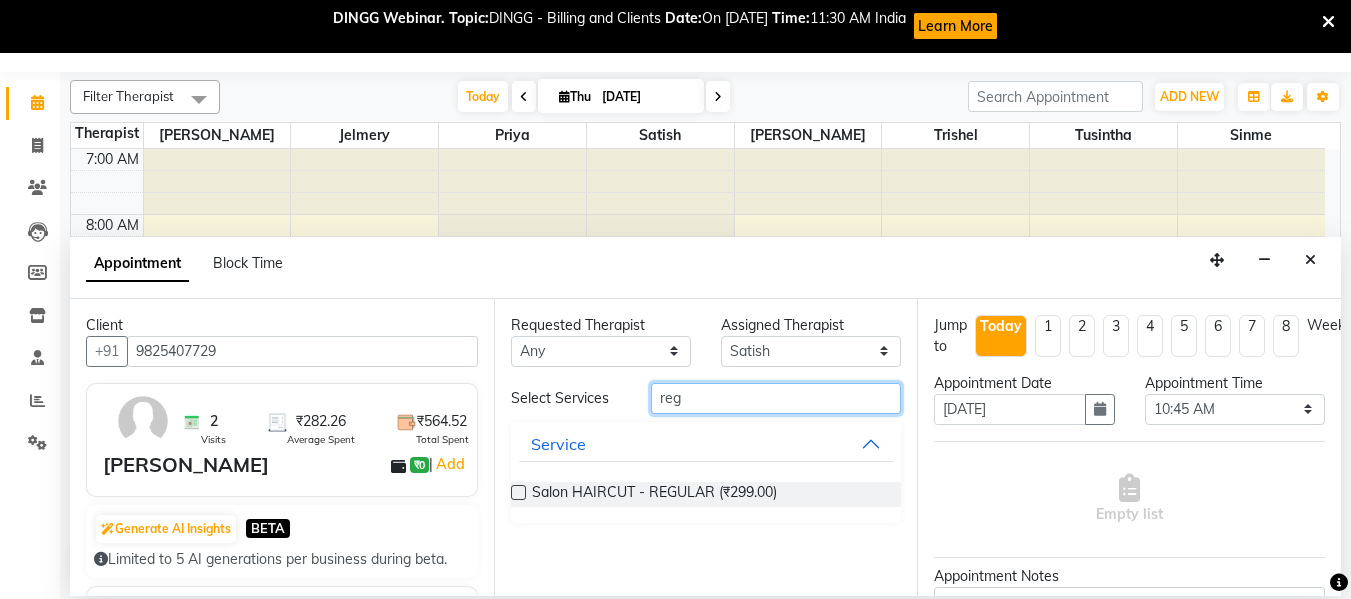 type on "reg" 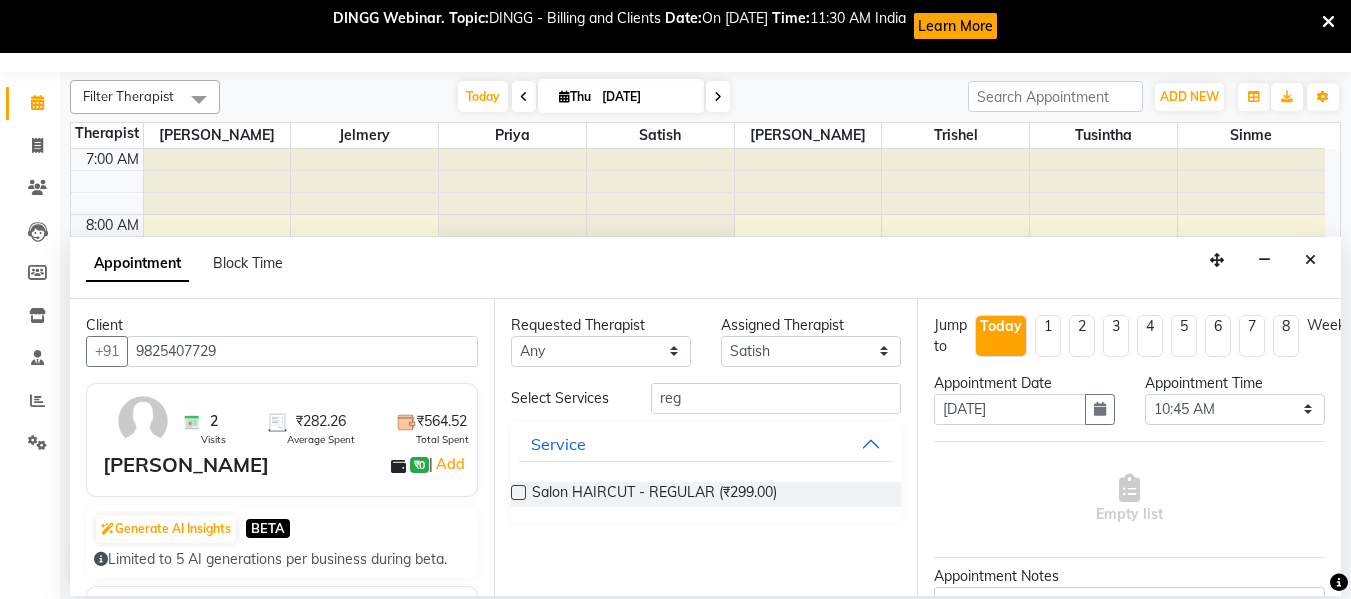 click at bounding box center (518, 492) 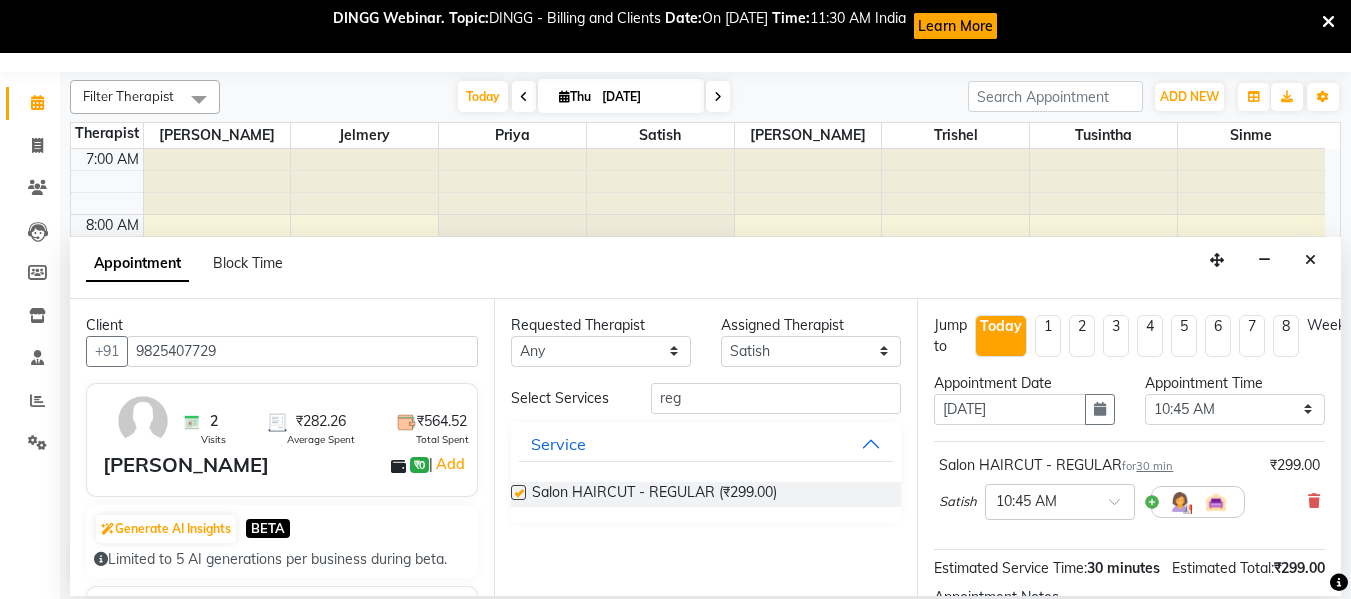 checkbox on "false" 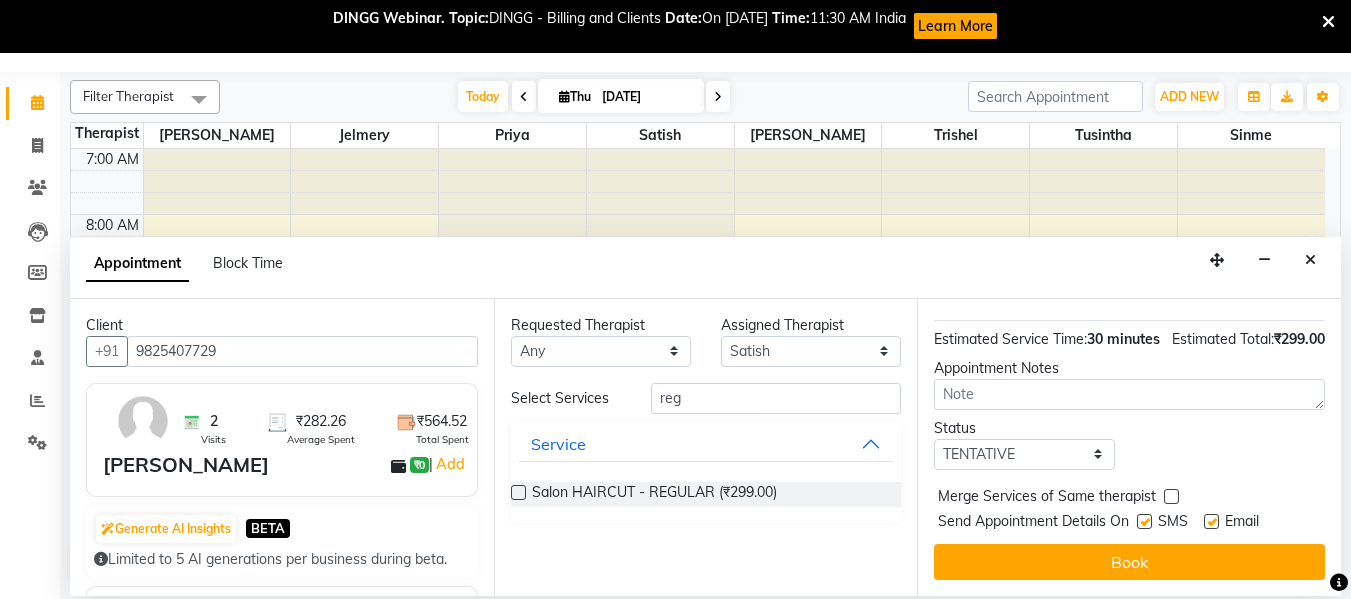 scroll, scrollTop: 265, scrollLeft: 0, axis: vertical 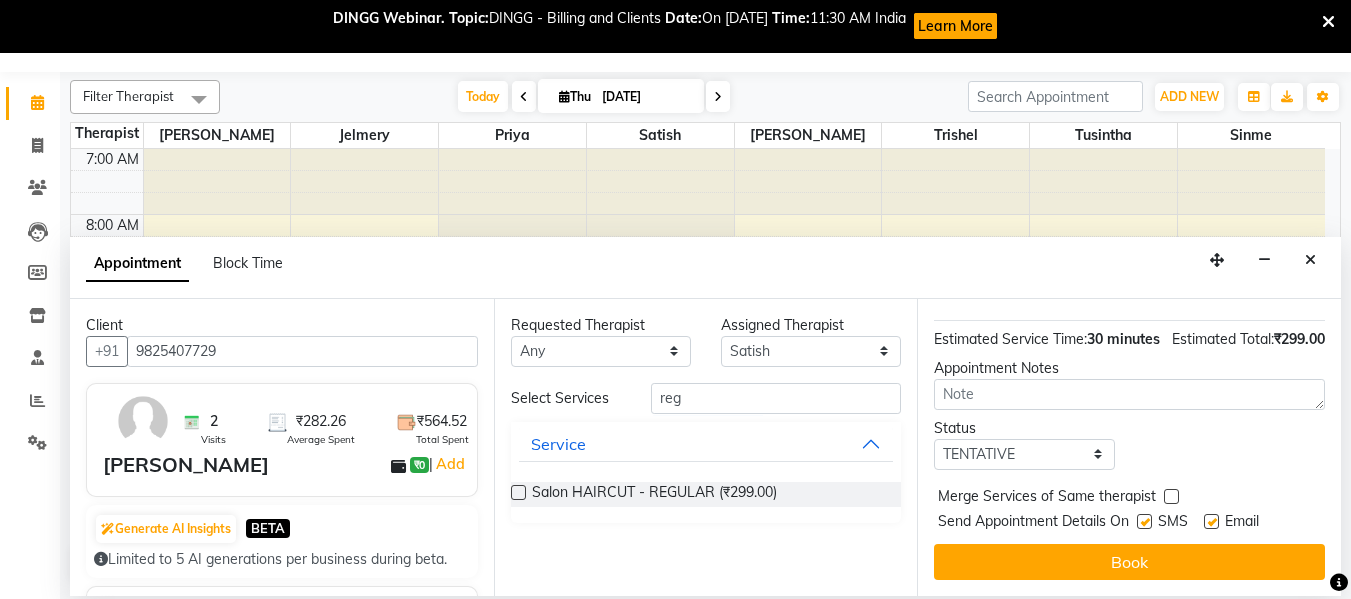click on "Book" at bounding box center (1129, 562) 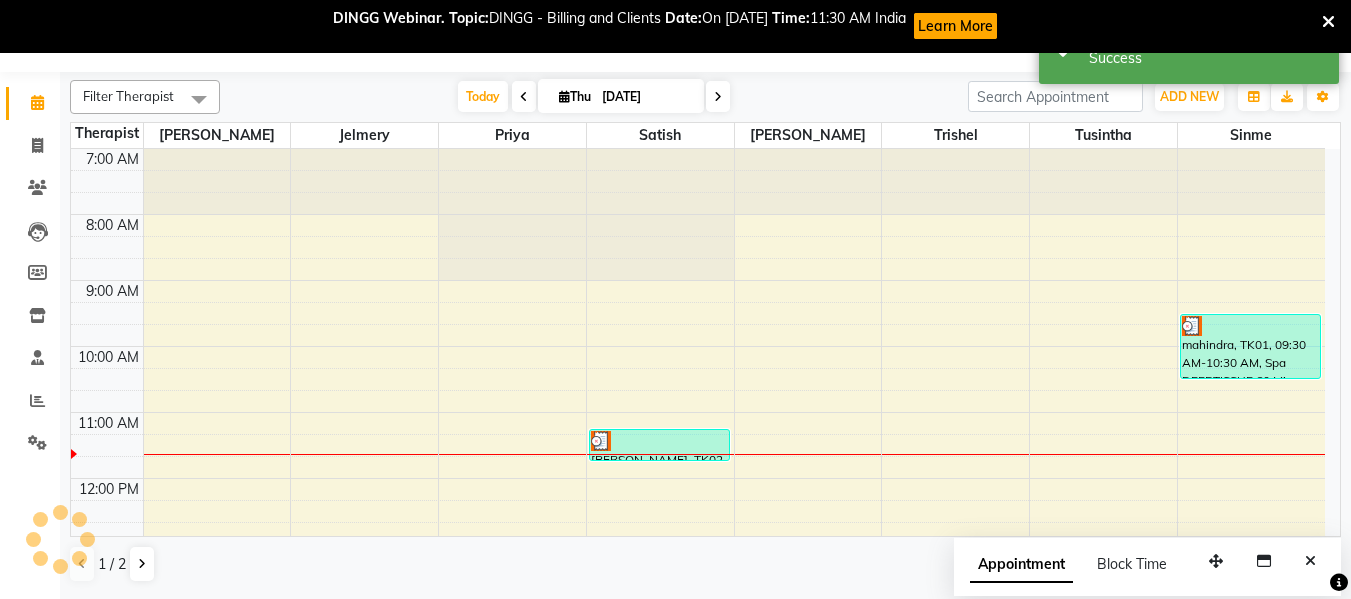 scroll, scrollTop: 0, scrollLeft: 0, axis: both 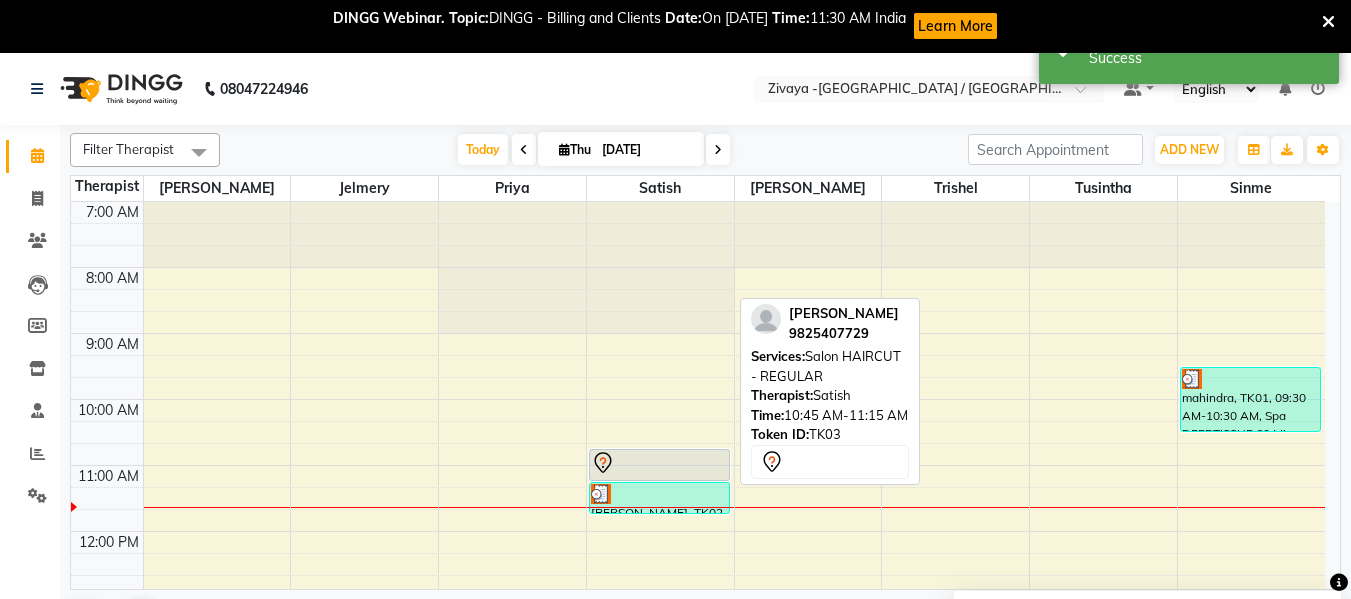 click at bounding box center (659, 463) 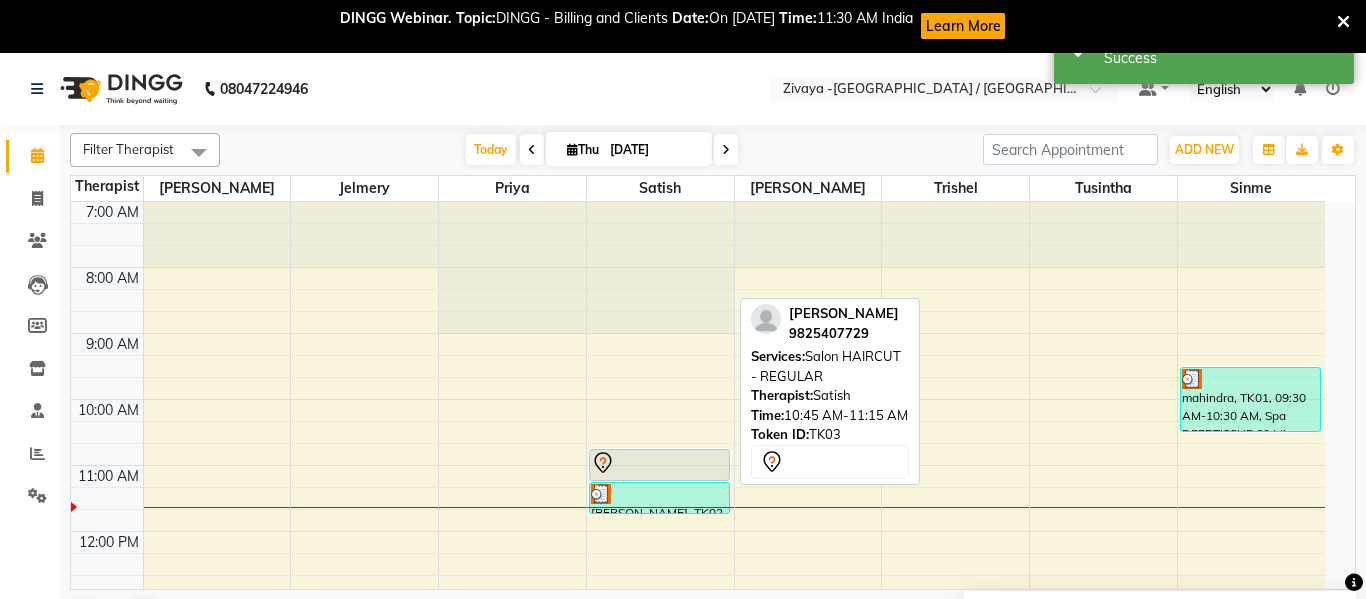 select on "7" 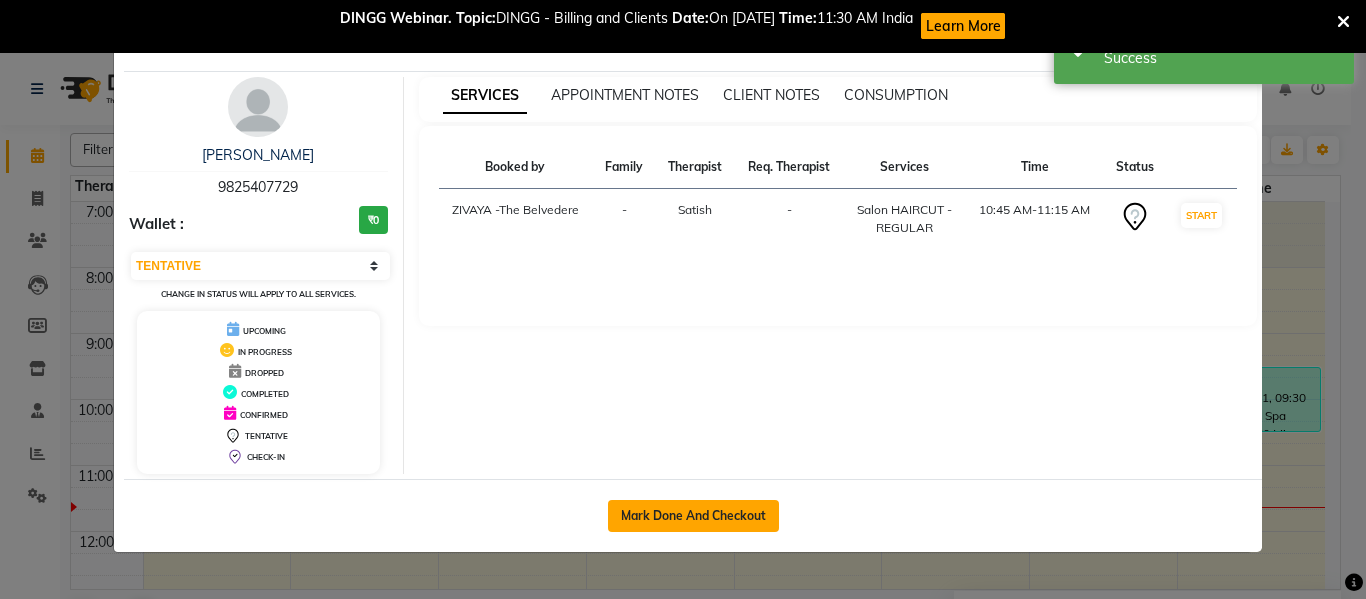 click on "Mark Done And Checkout" 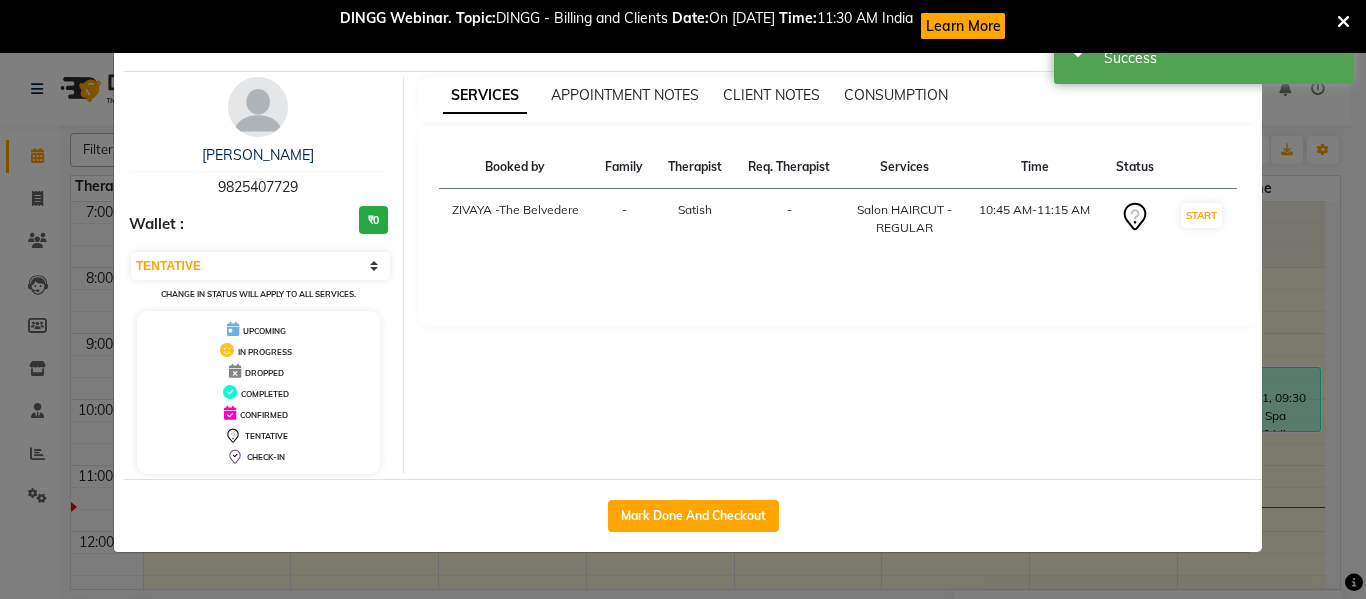 select on "service" 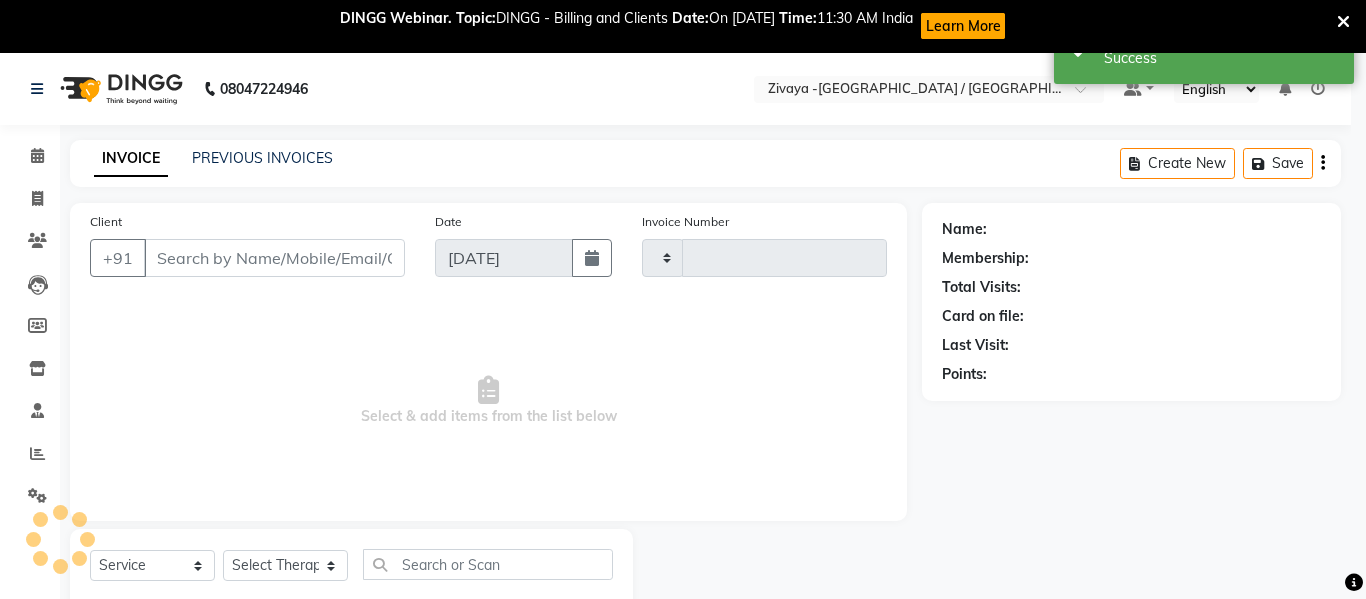 type on "0580" 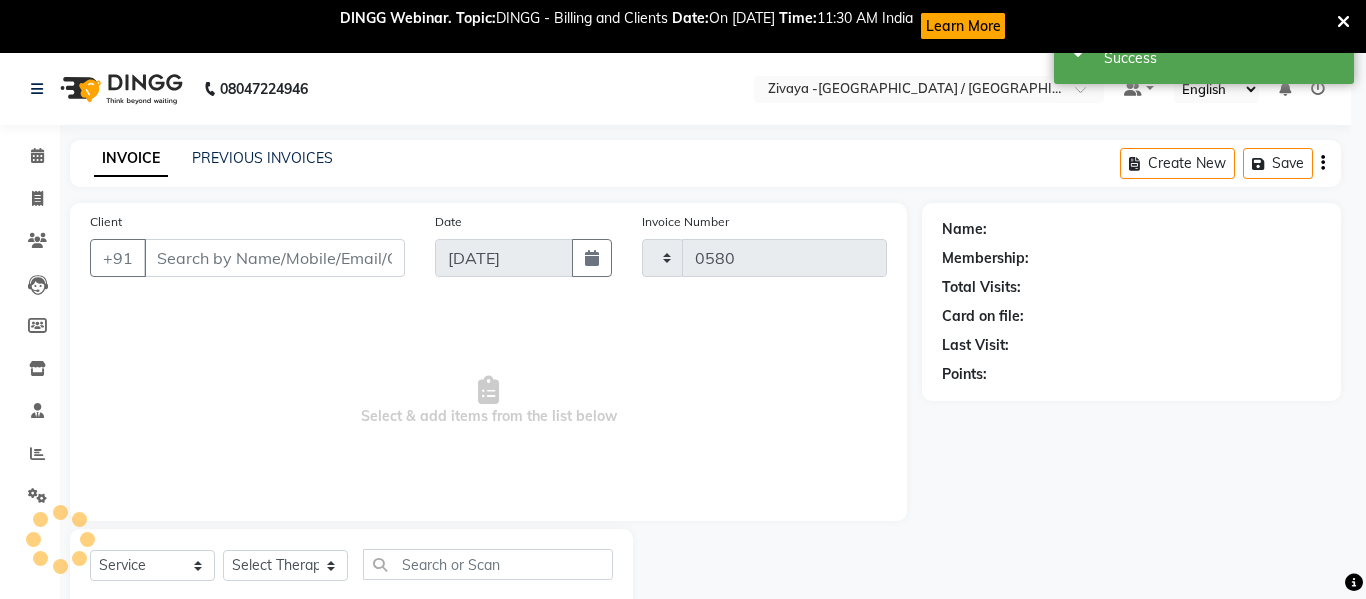 select on "7074" 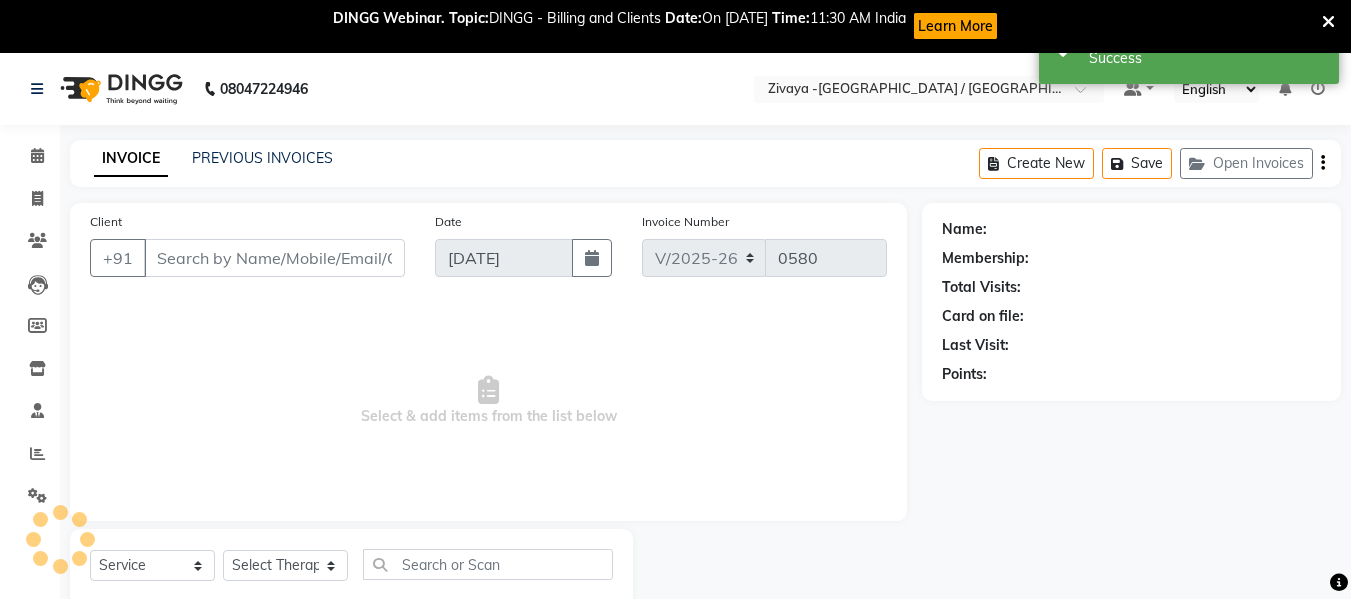 scroll, scrollTop: 55, scrollLeft: 0, axis: vertical 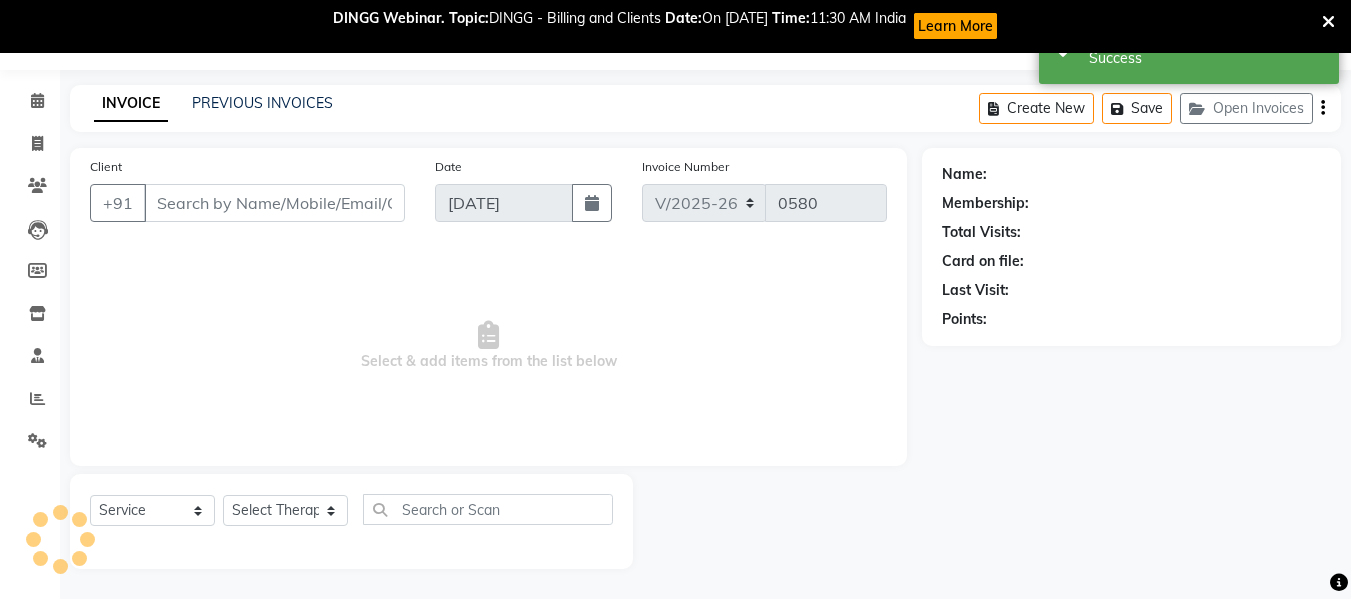 type on "9825407729" 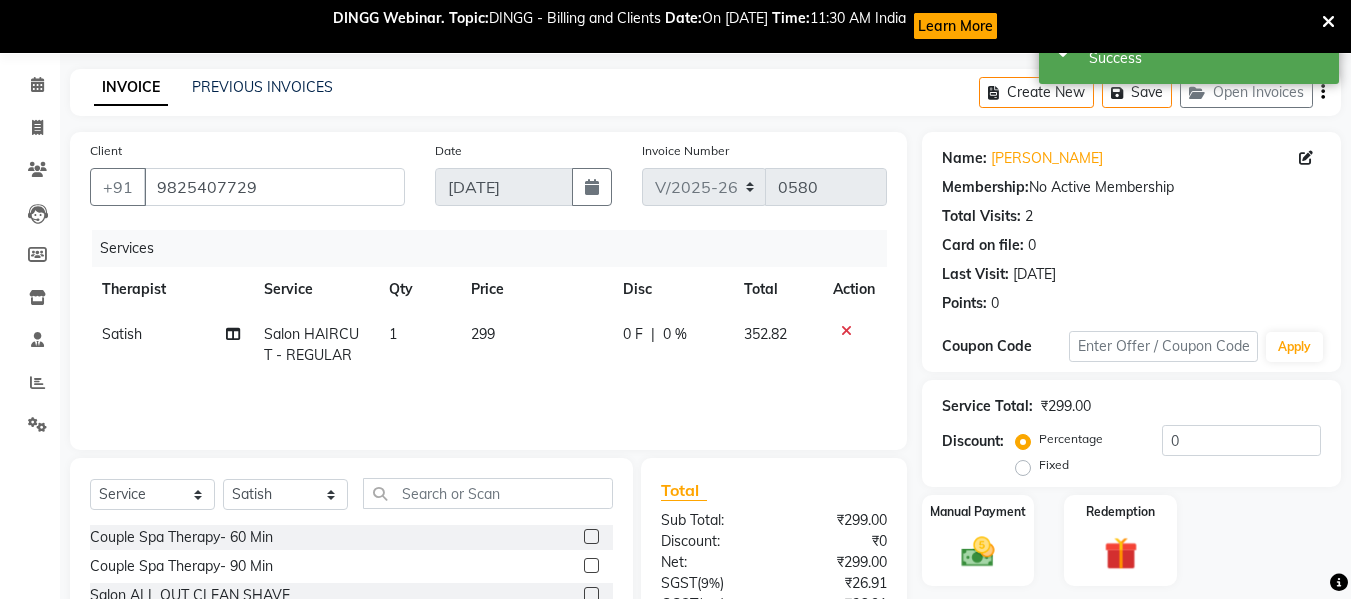 scroll, scrollTop: 255, scrollLeft: 0, axis: vertical 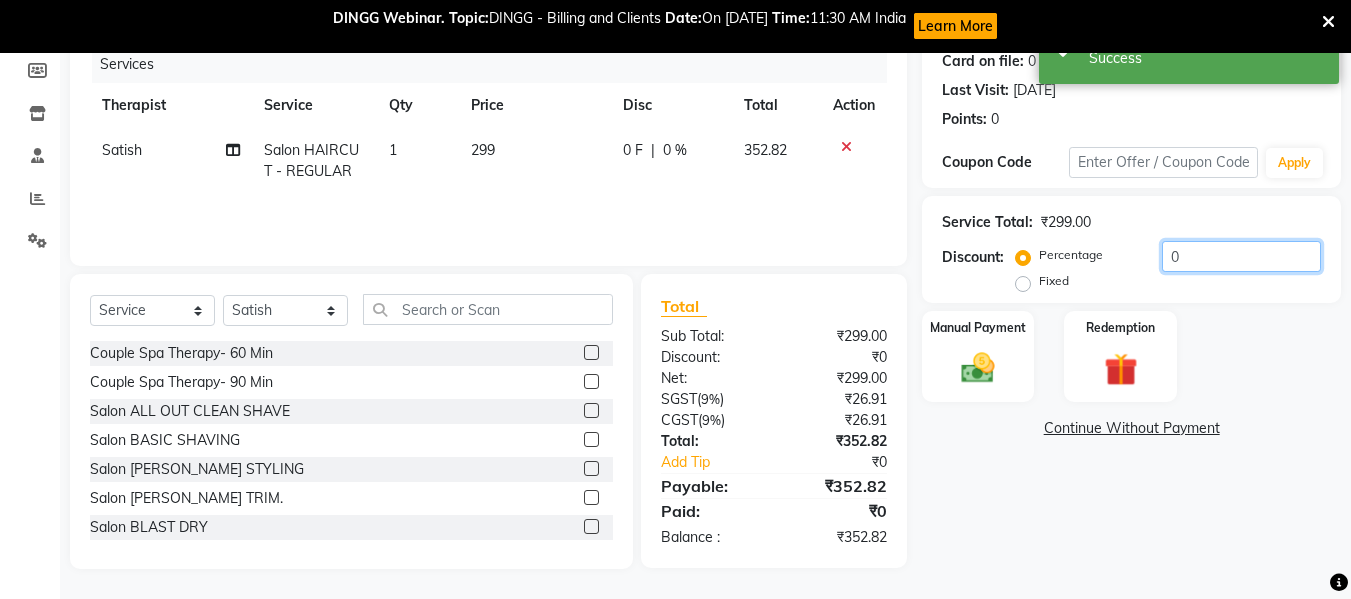 click on "0" 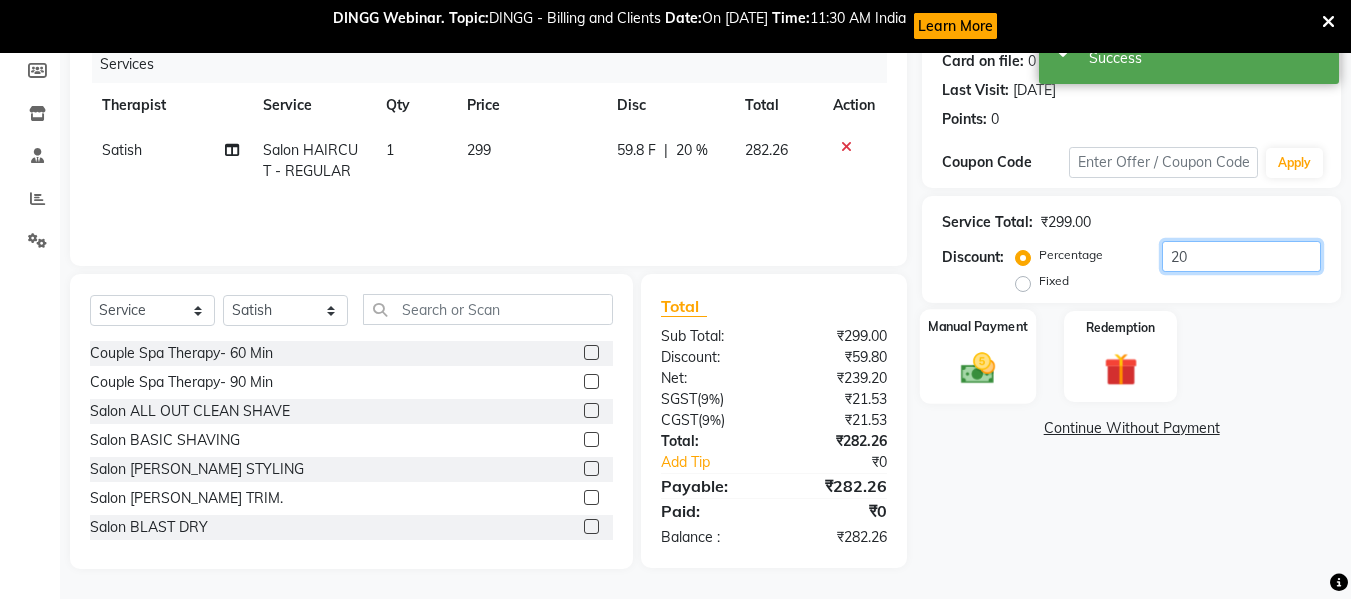 type on "20" 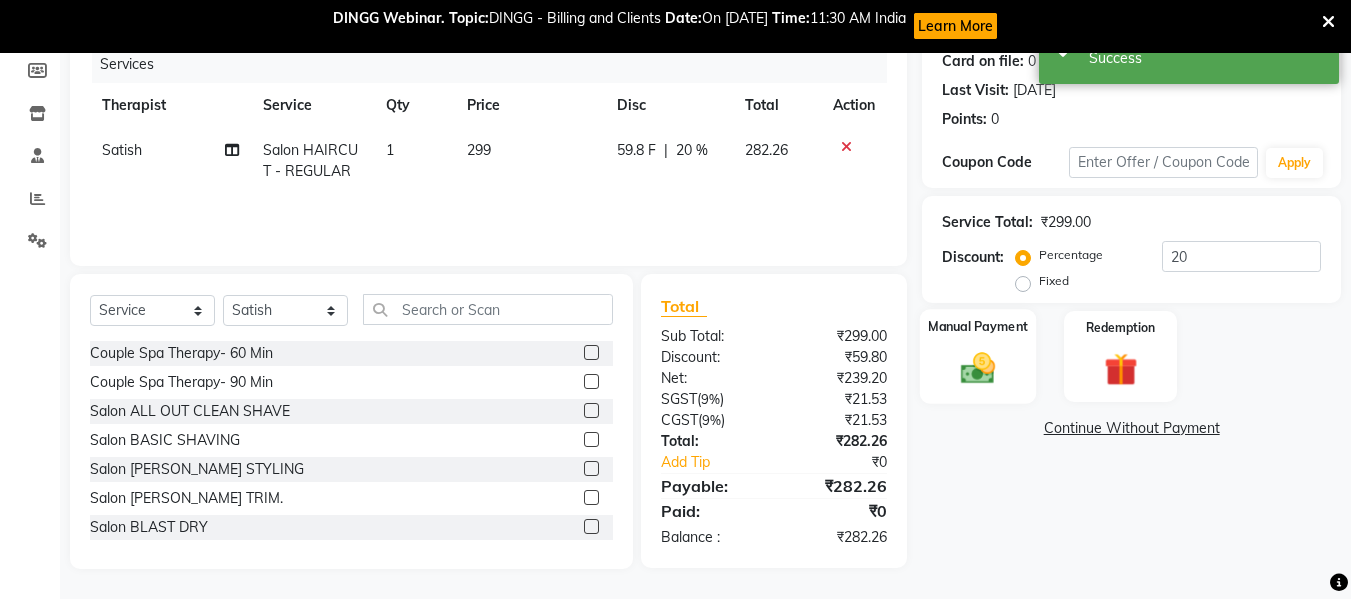 click on "Manual Payment" 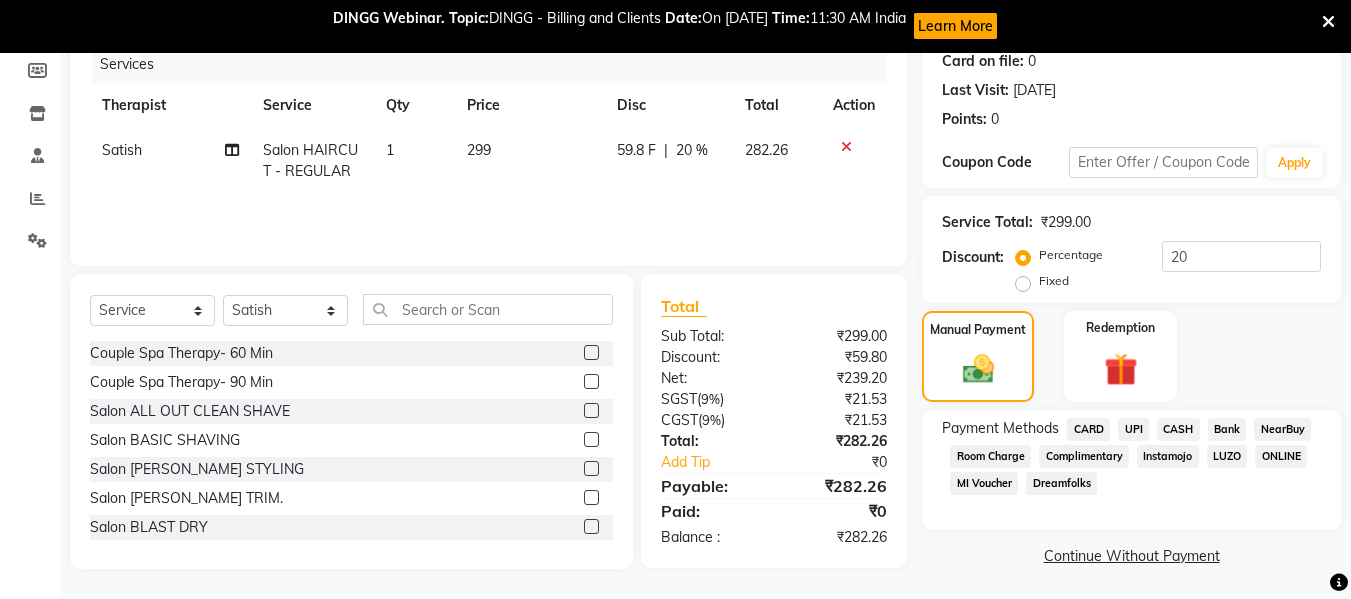 click on "UPI" 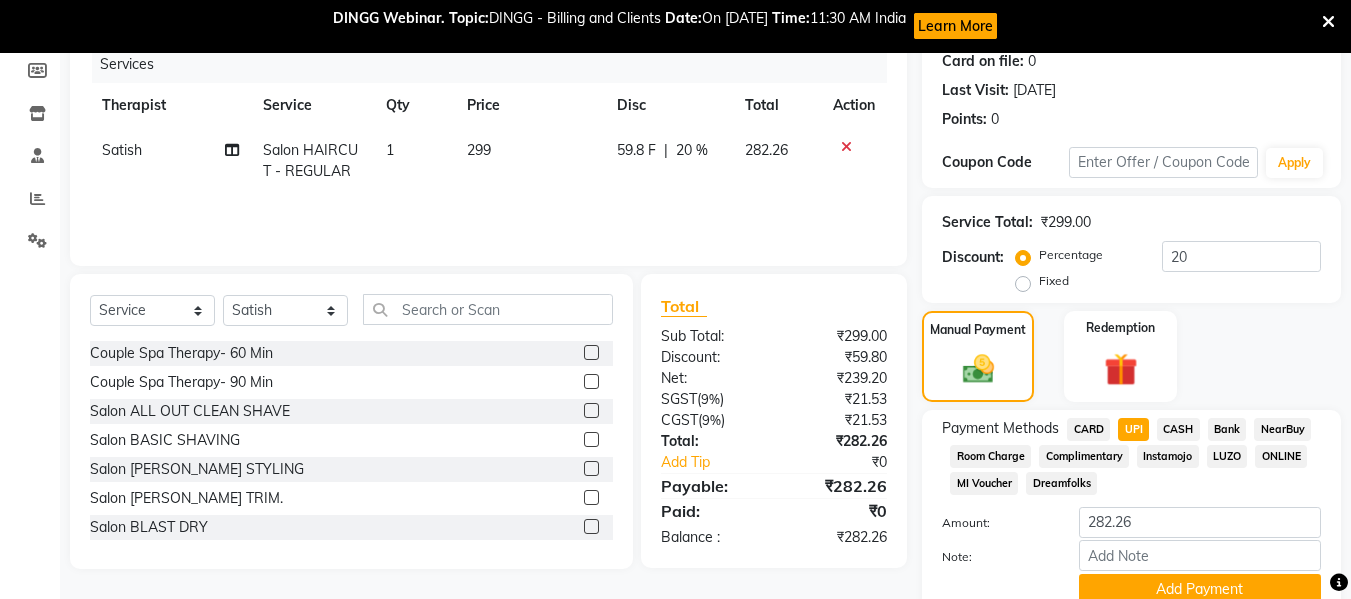 scroll, scrollTop: 340, scrollLeft: 0, axis: vertical 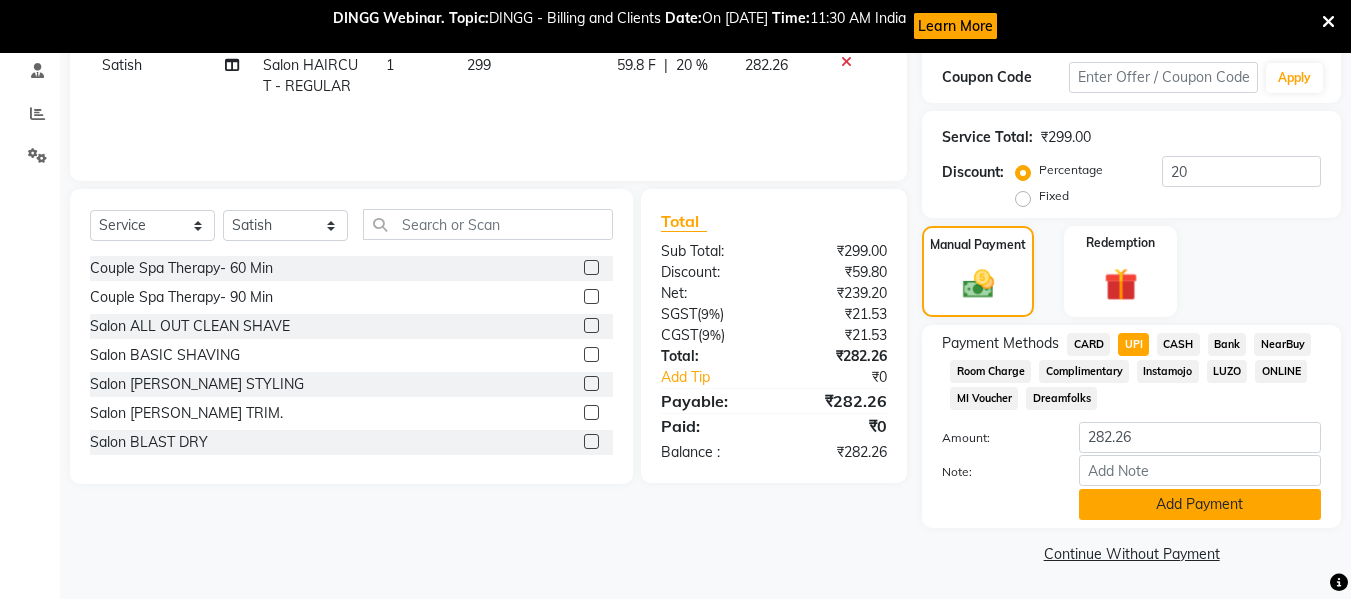 click on "Add Payment" 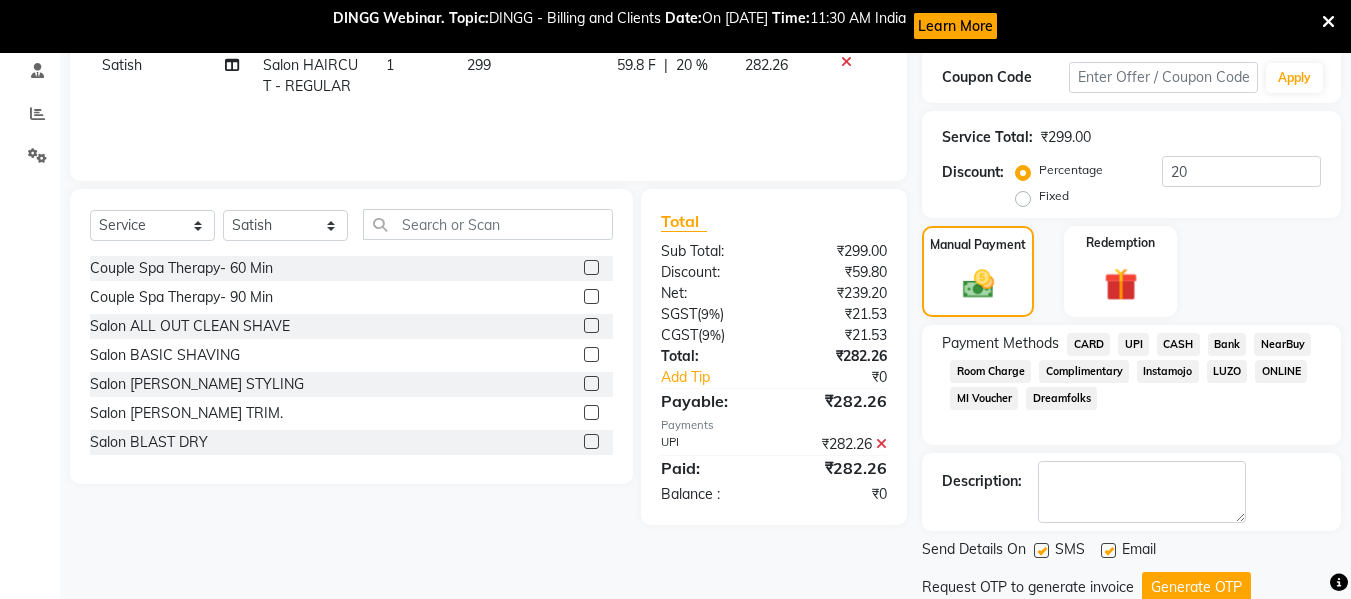 scroll, scrollTop: 409, scrollLeft: 0, axis: vertical 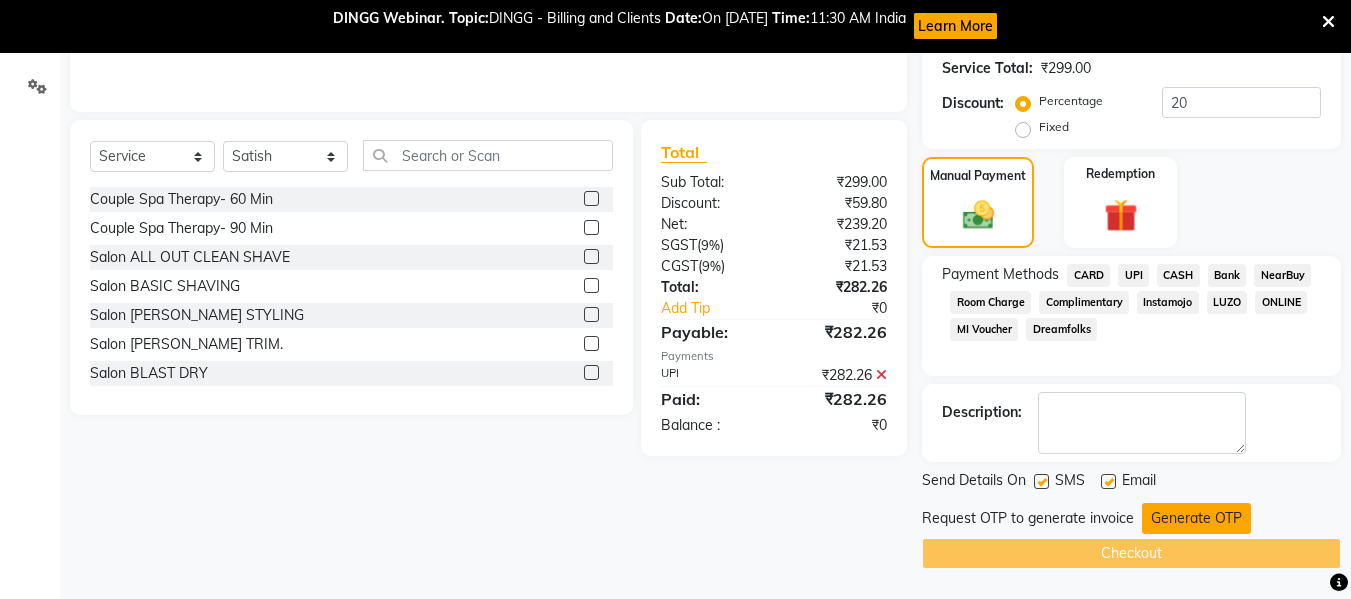click on "Generate OTP" 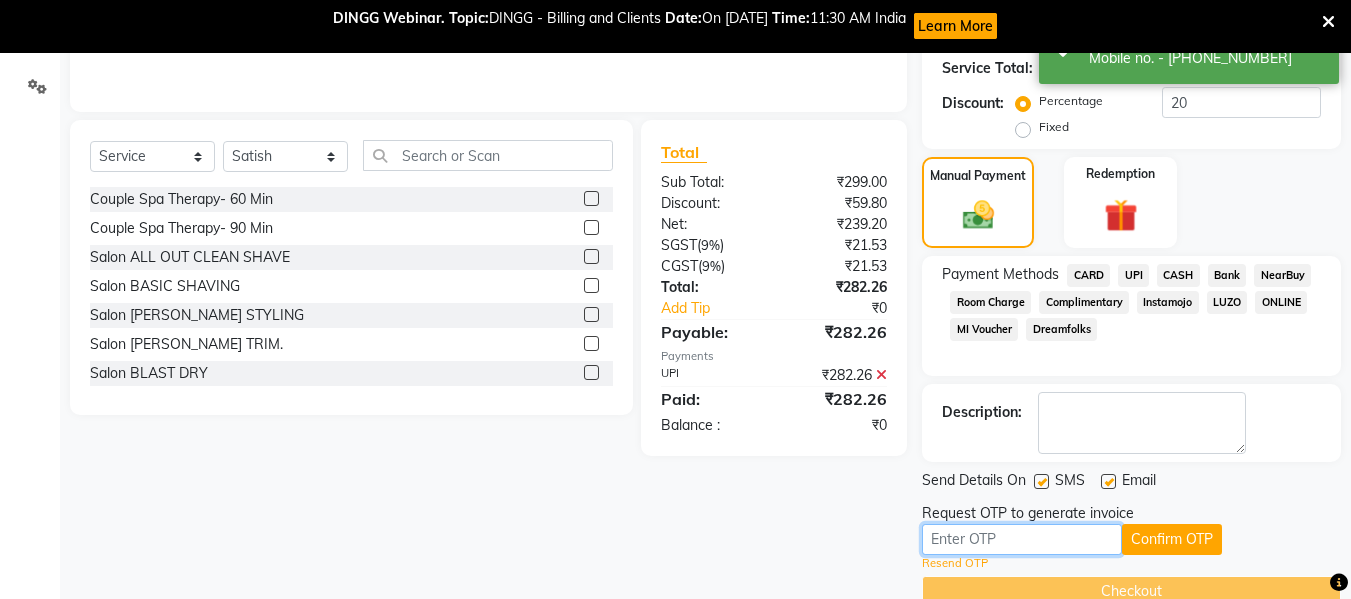 click at bounding box center [1022, 539] 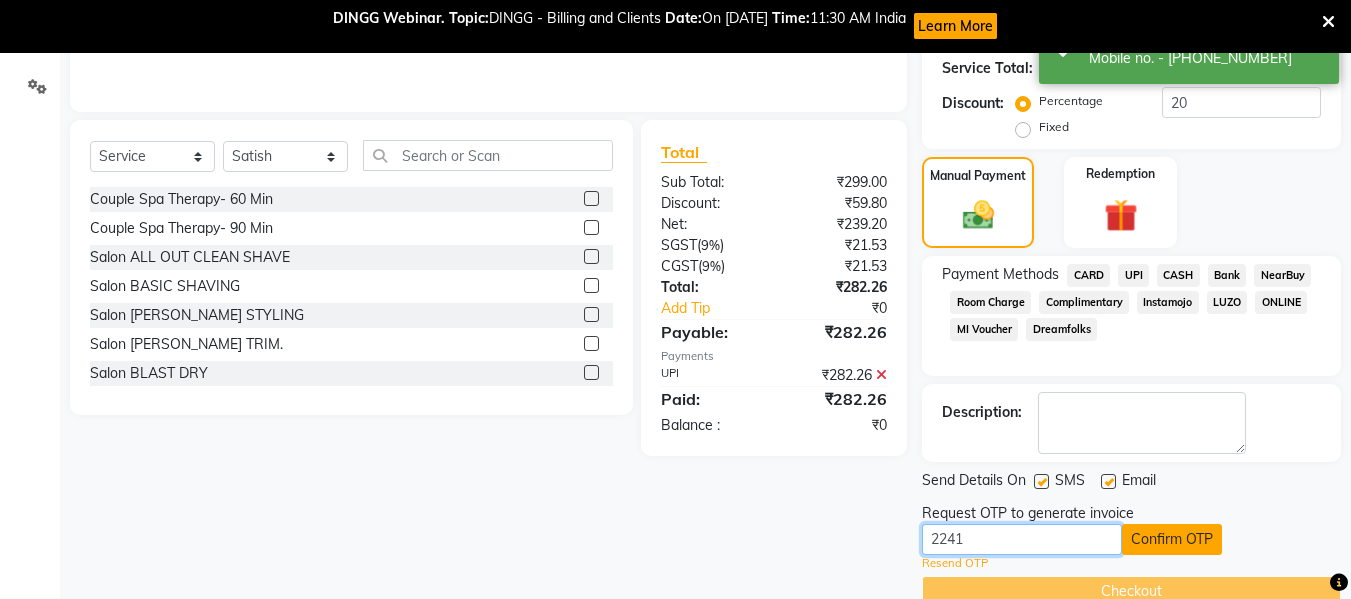 type on "2241" 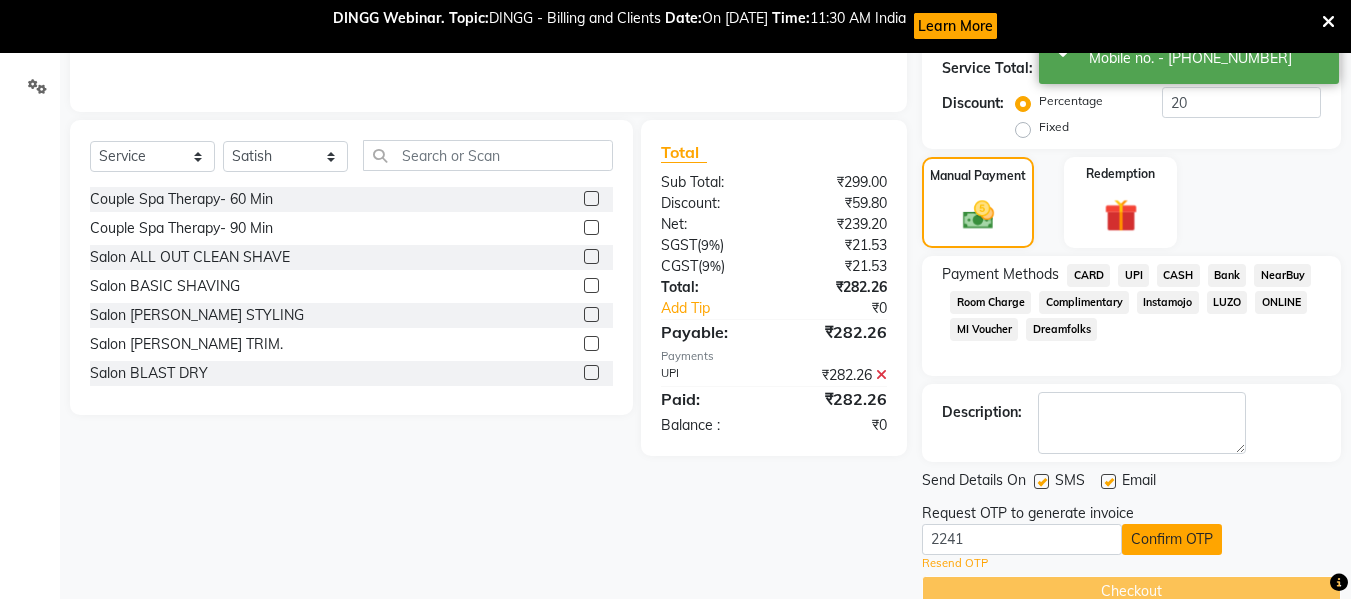 click on "Confirm OTP" 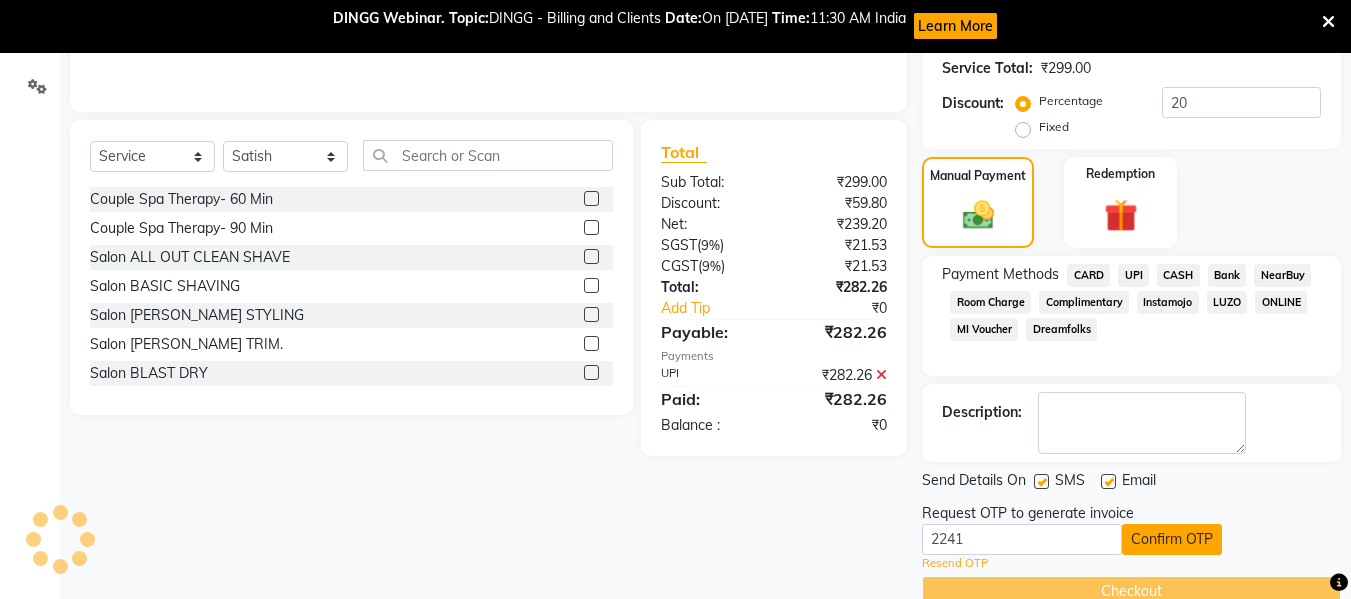 click on "Confirm OTP" 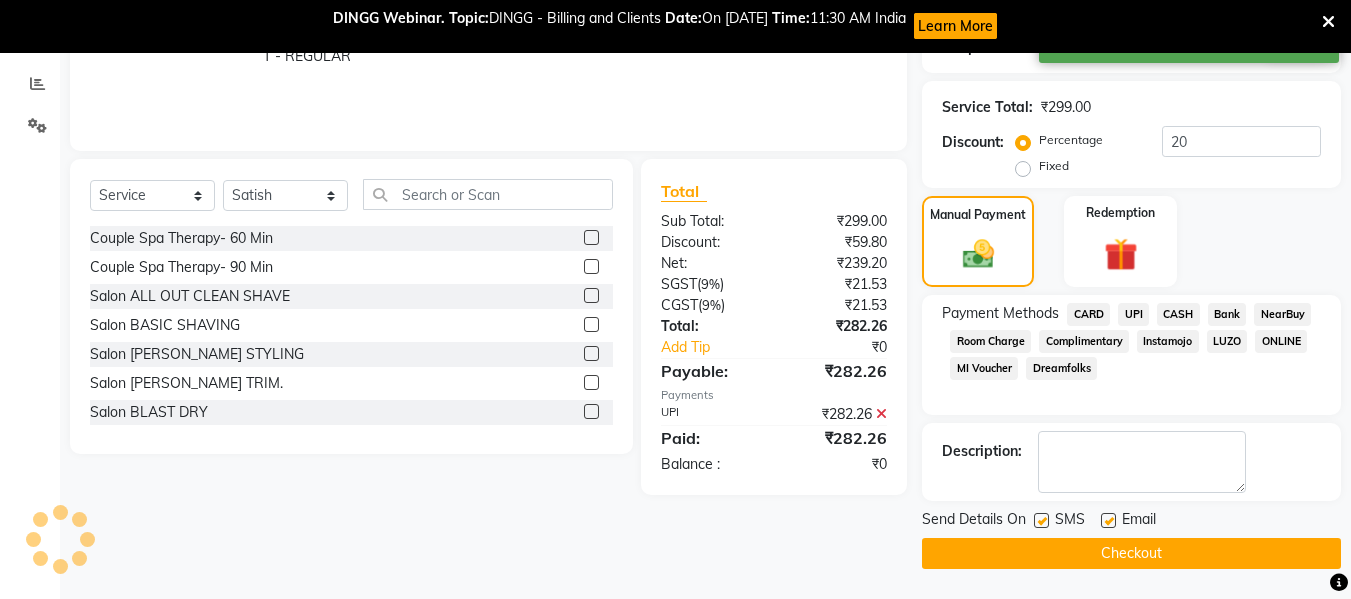 scroll, scrollTop: 370, scrollLeft: 0, axis: vertical 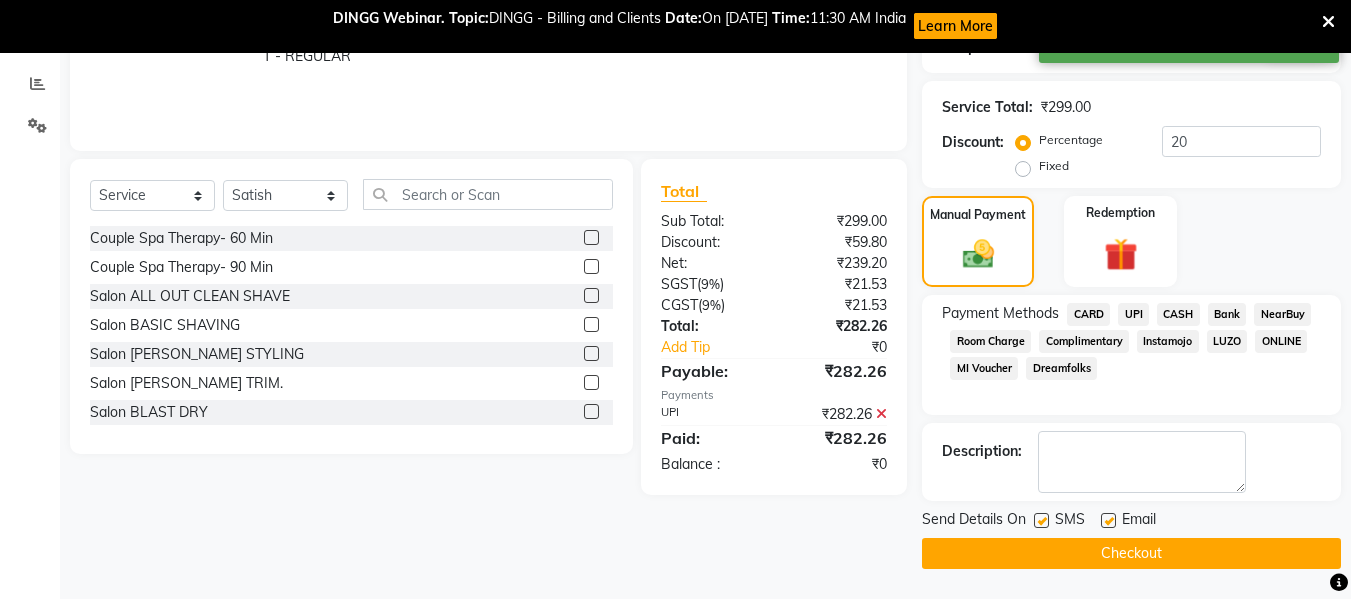 click on "Checkout" 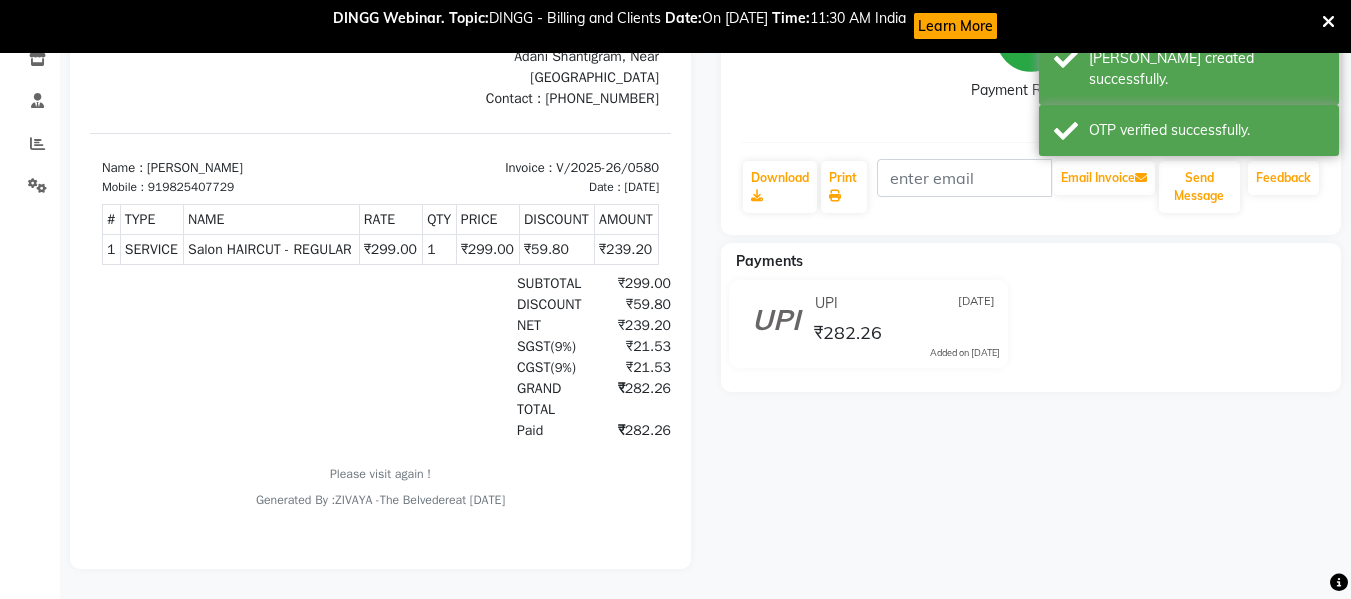 scroll, scrollTop: 0, scrollLeft: 0, axis: both 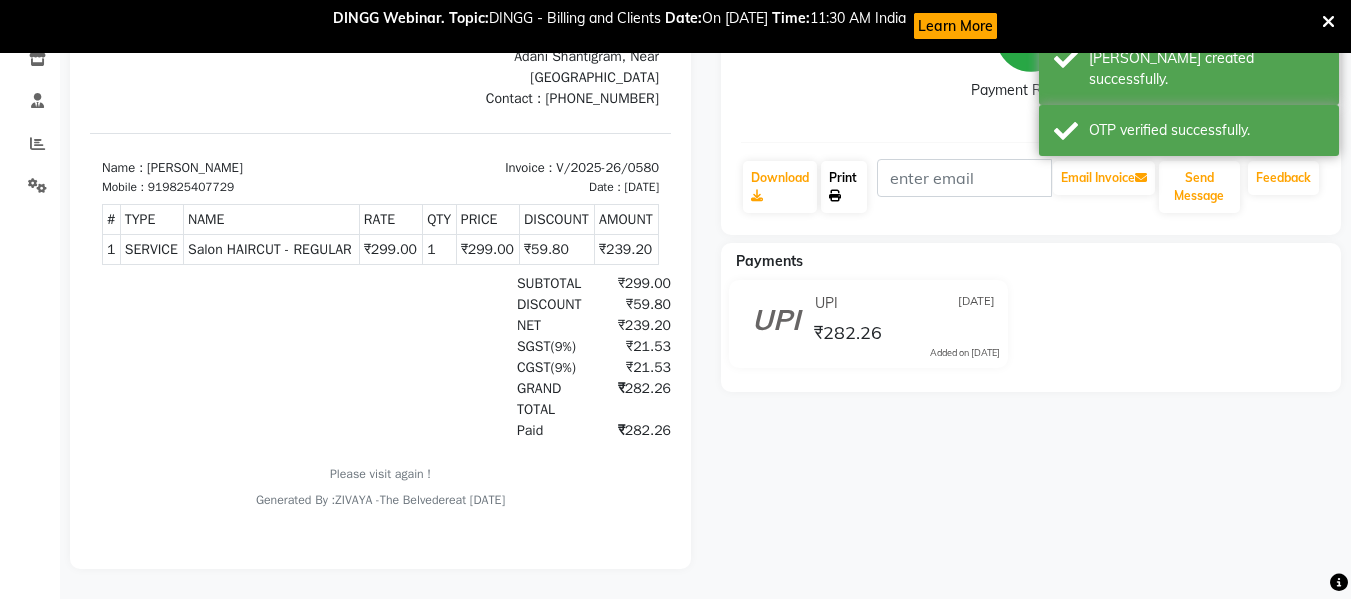 click 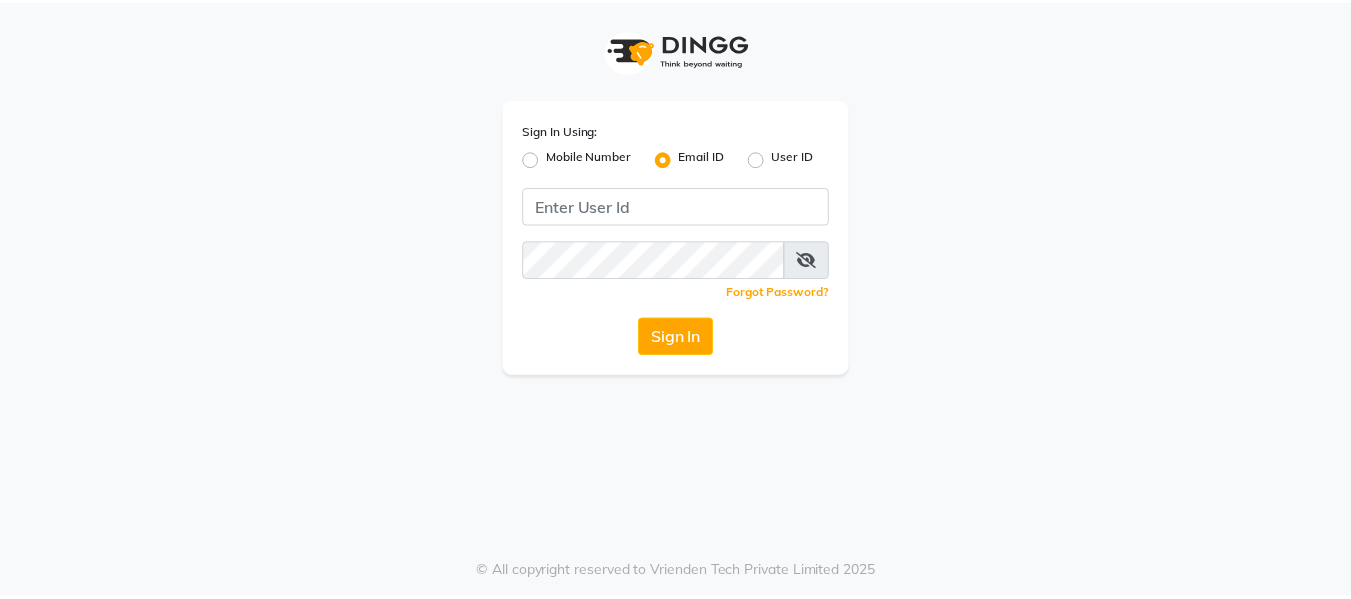 scroll, scrollTop: 0, scrollLeft: 0, axis: both 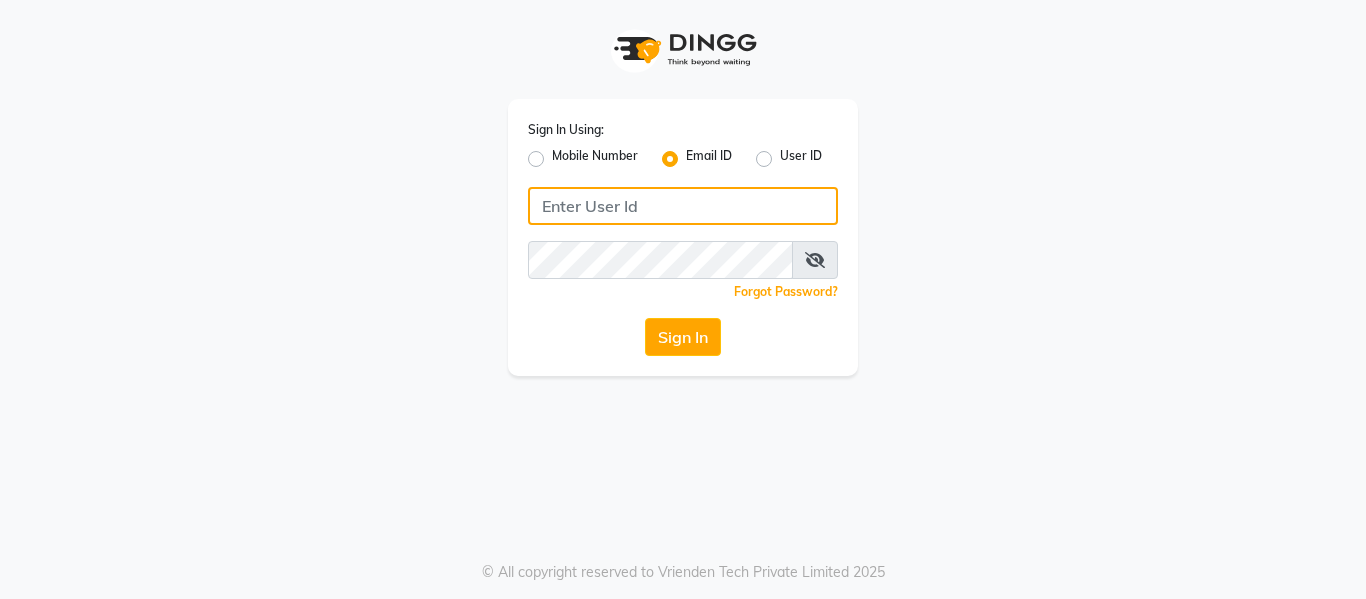click 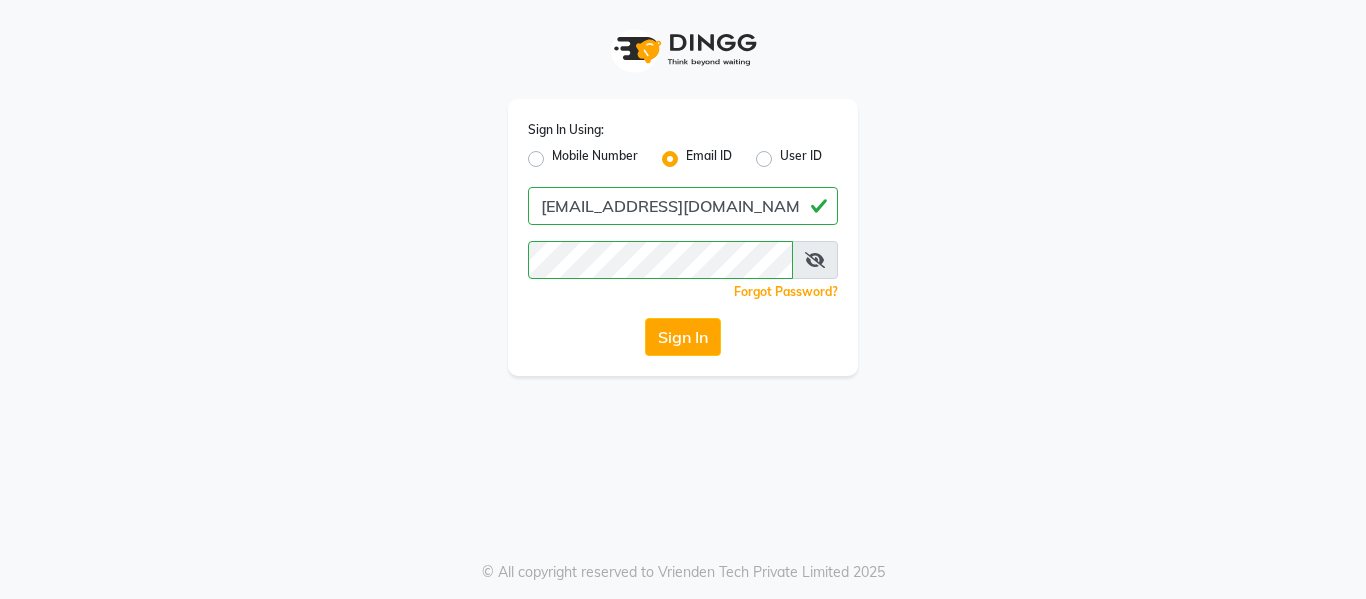 click at bounding box center (815, 260) 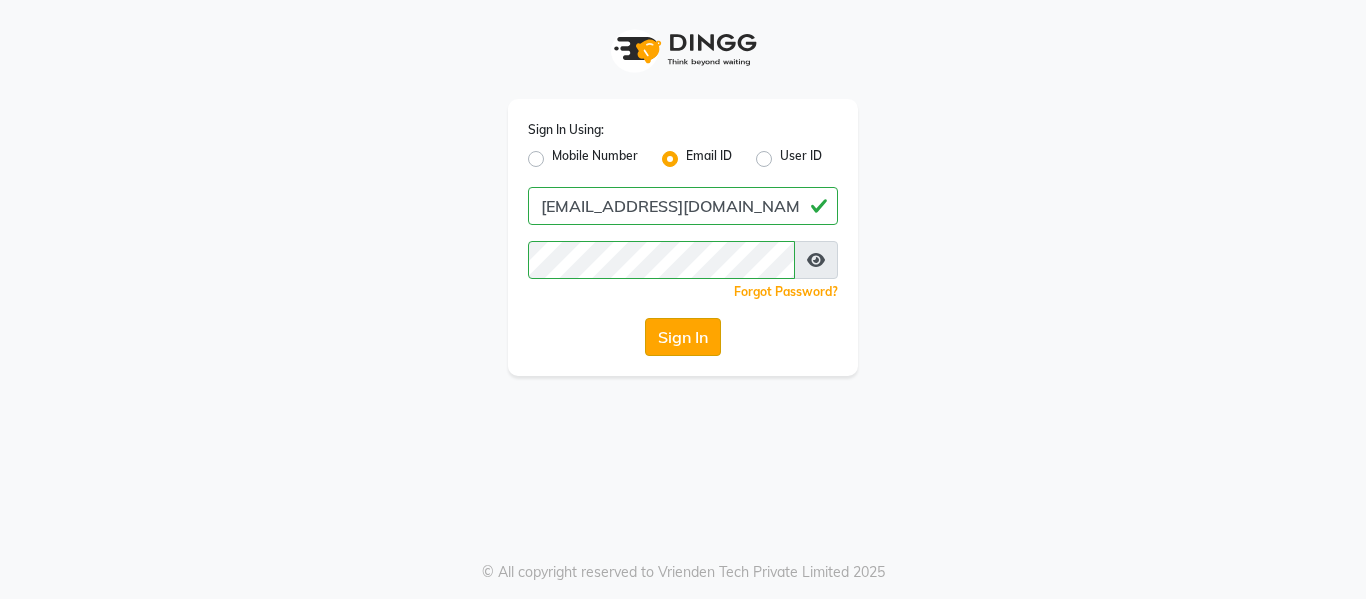 click on "Sign In" 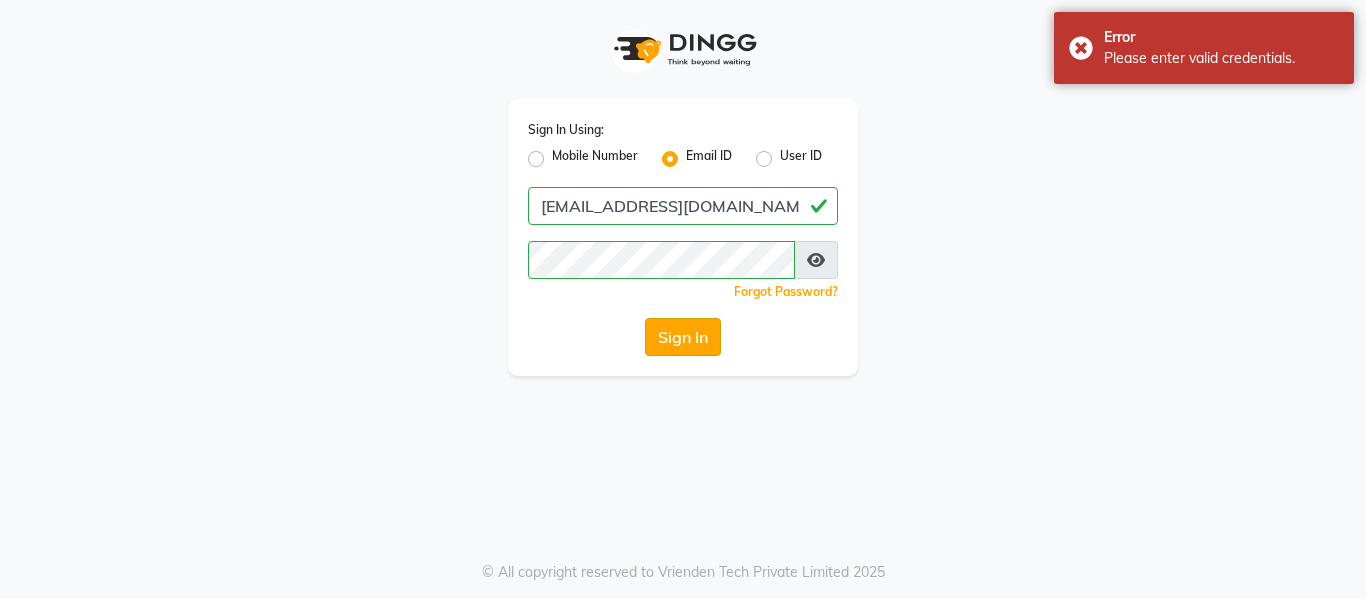 click on "Sign In" 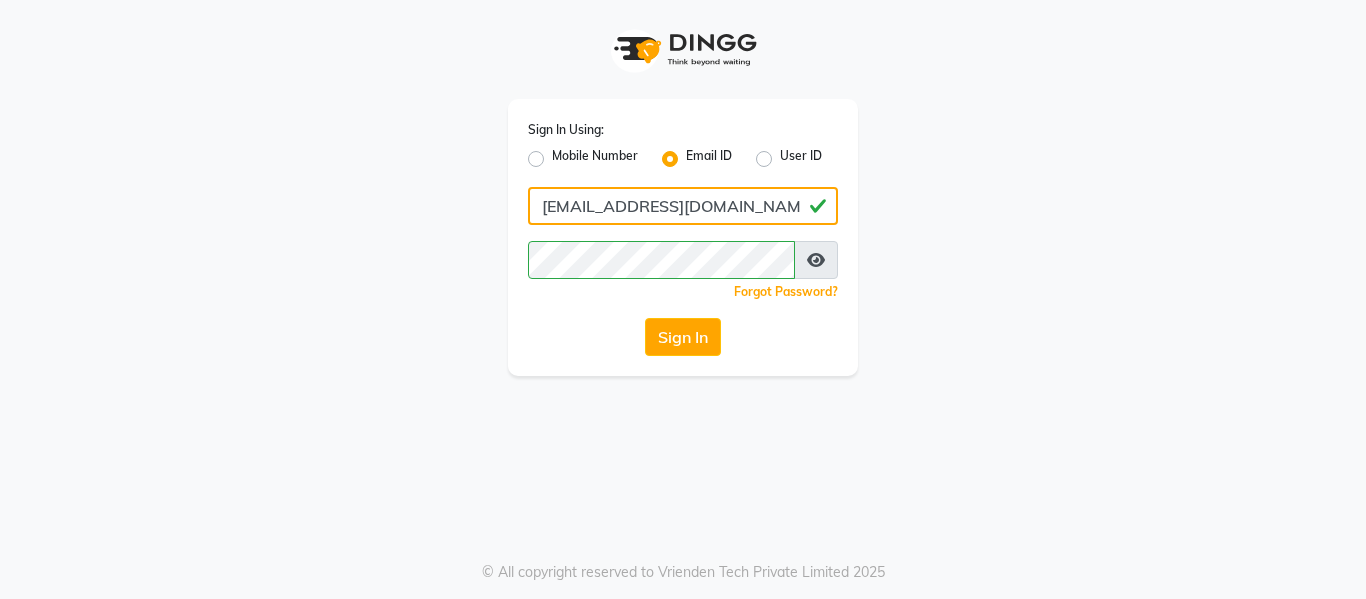 click on "[EMAIL_ADDRESS][DOMAIN_NAME]" 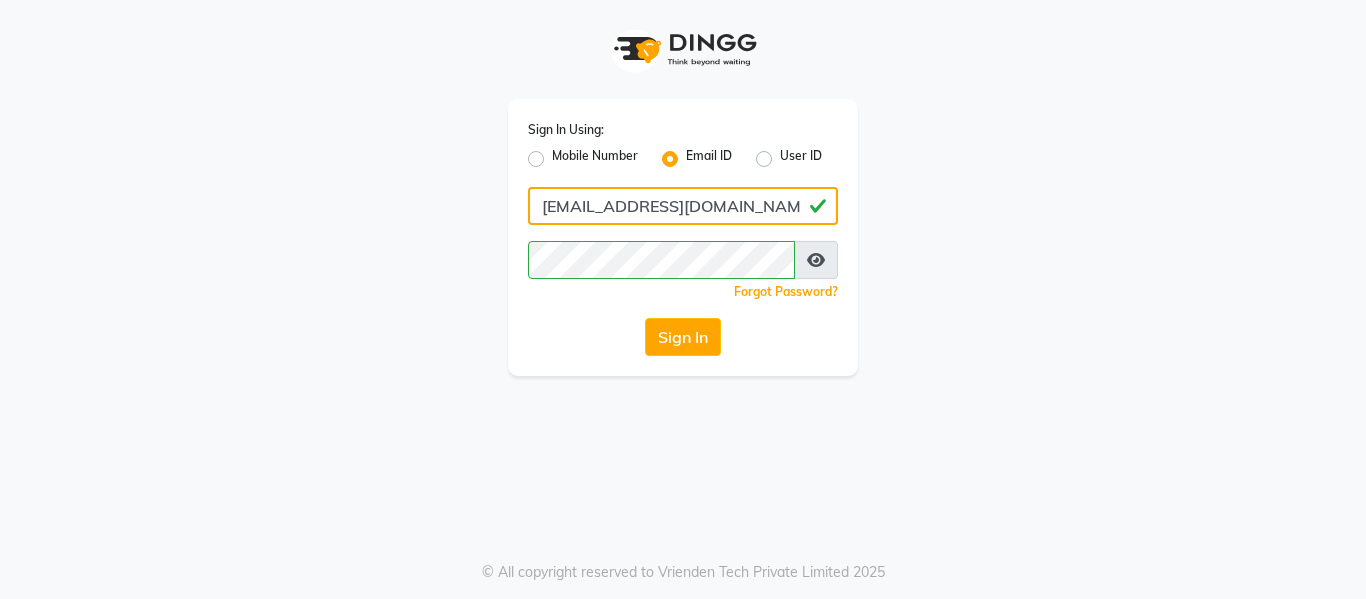 type on "[EMAIL_ADDRESS][DOMAIN_NAME]" 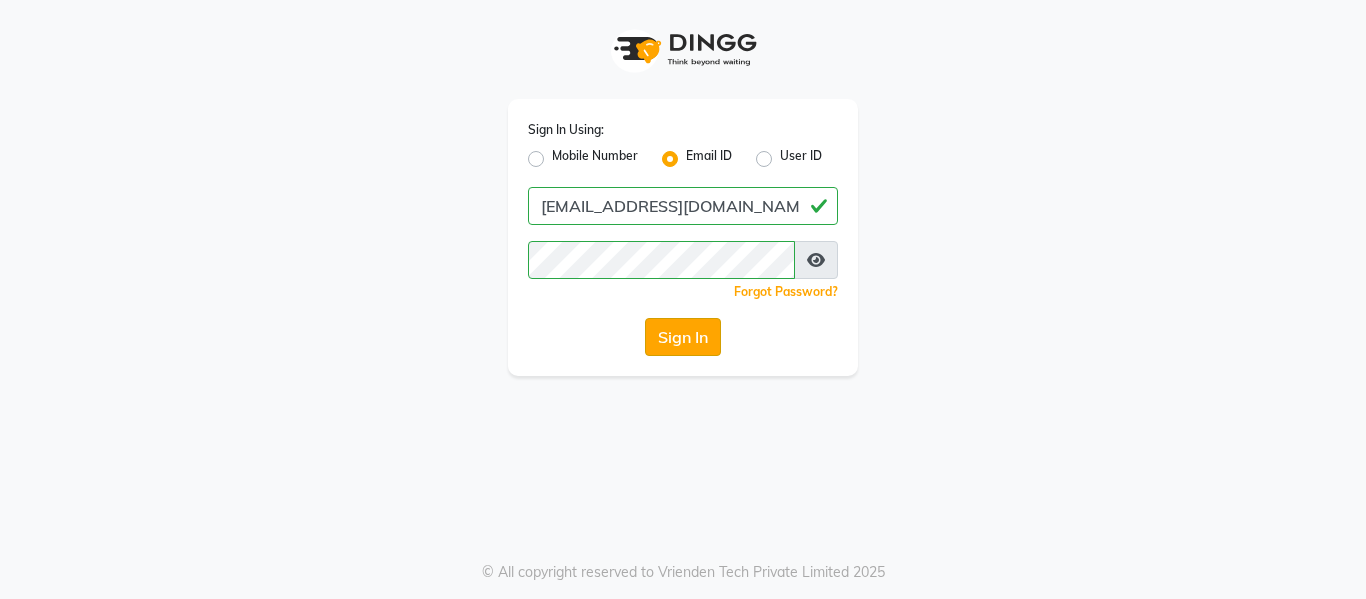 click on "Sign In" 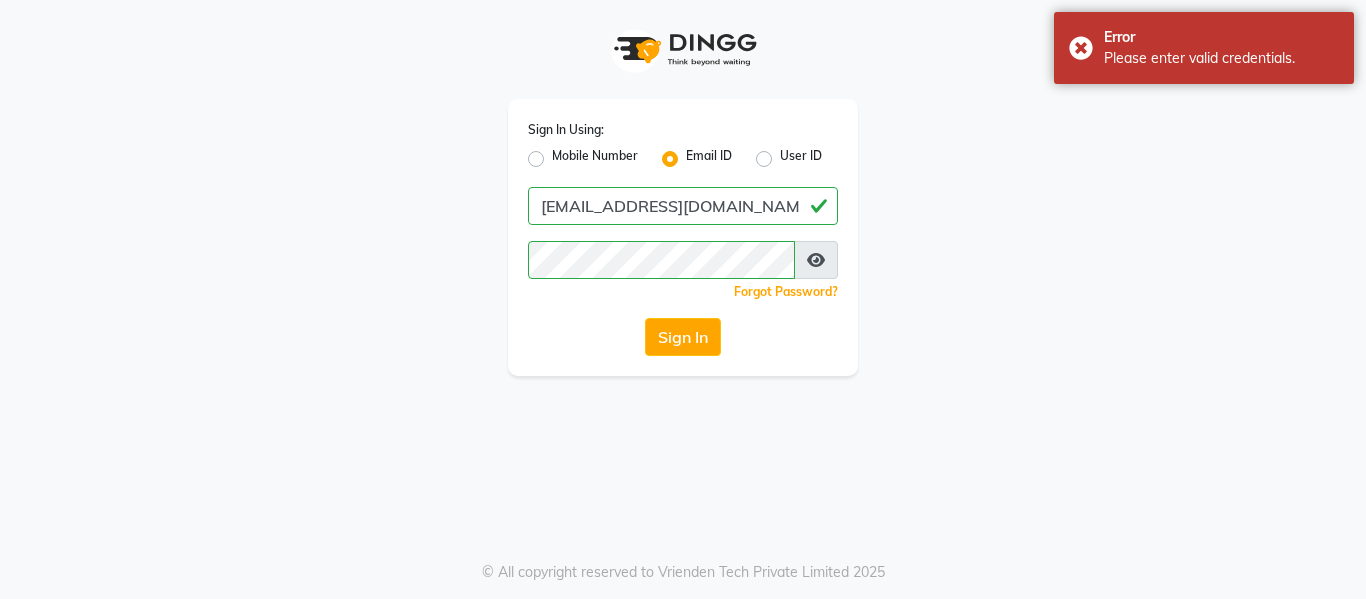 click at bounding box center [816, 260] 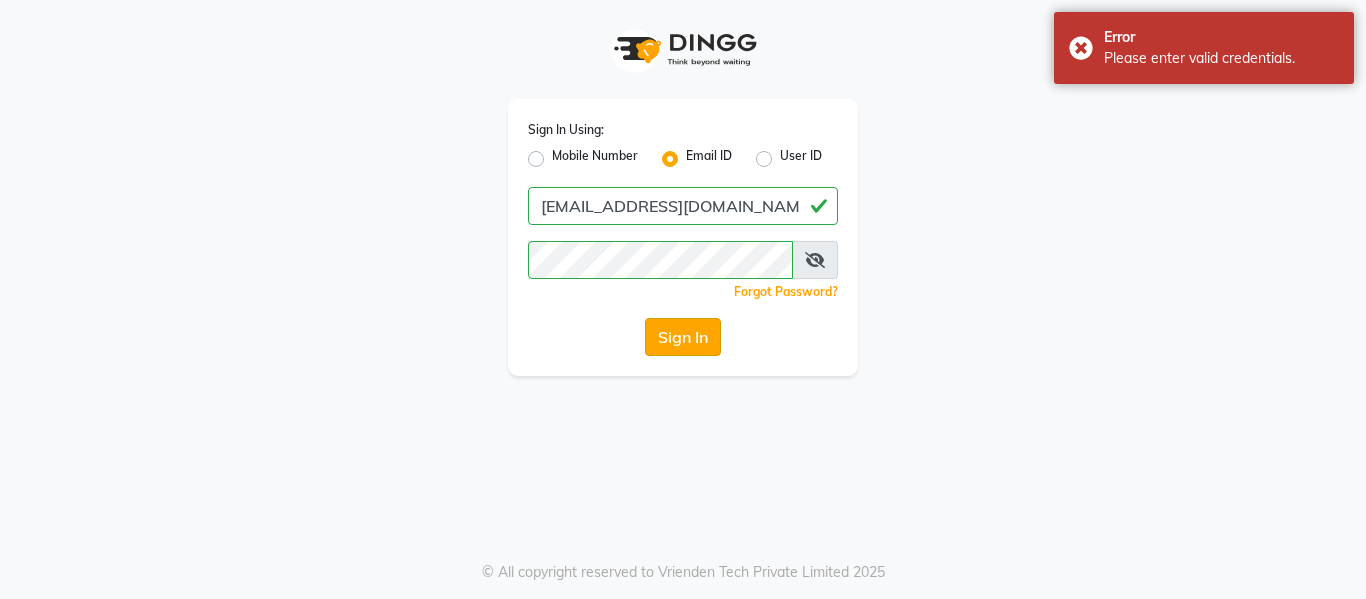 click on "Sign In" 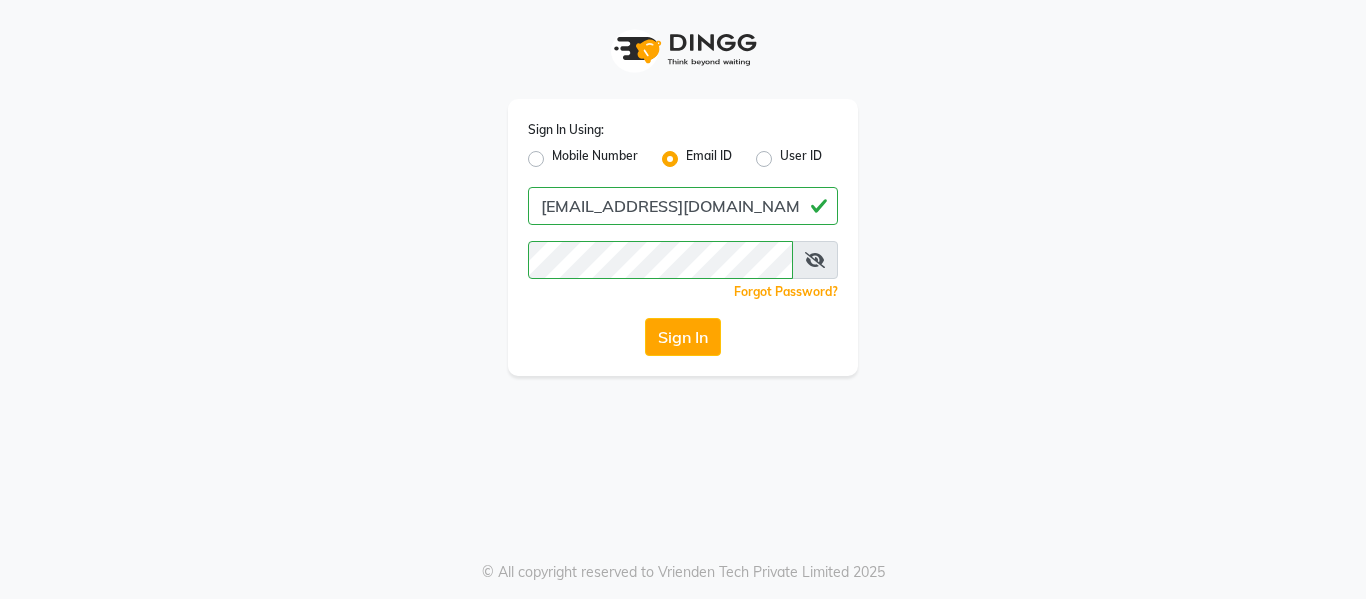 click at bounding box center [815, 260] 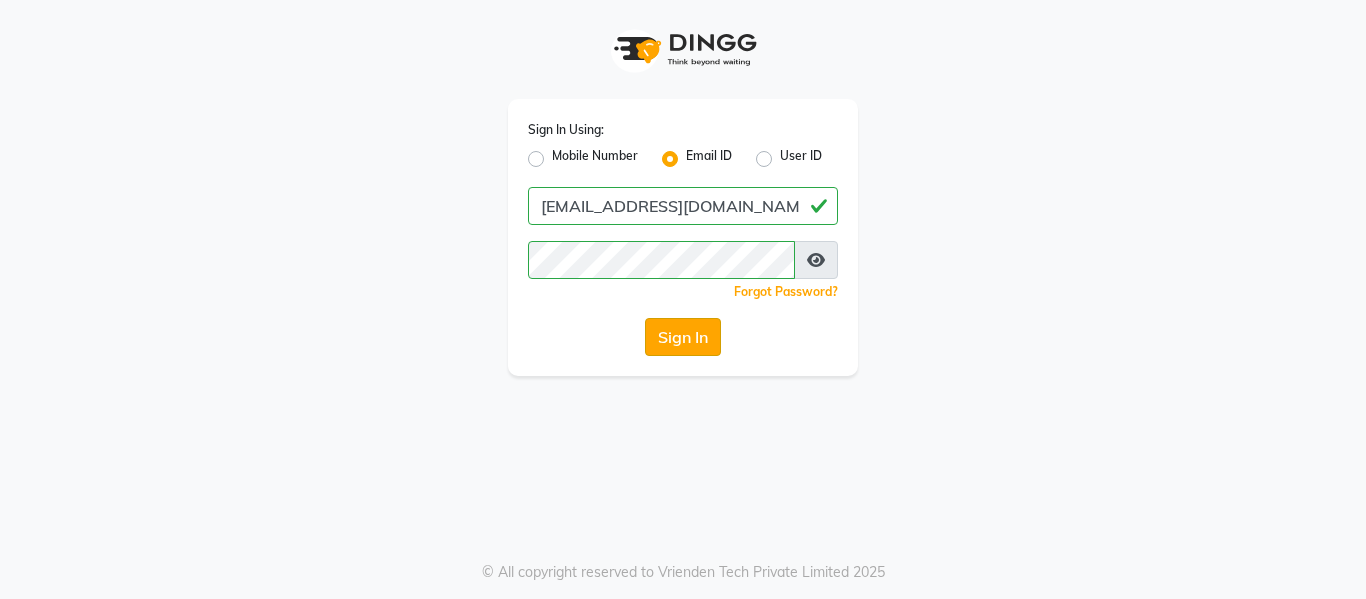click on "Sign In" 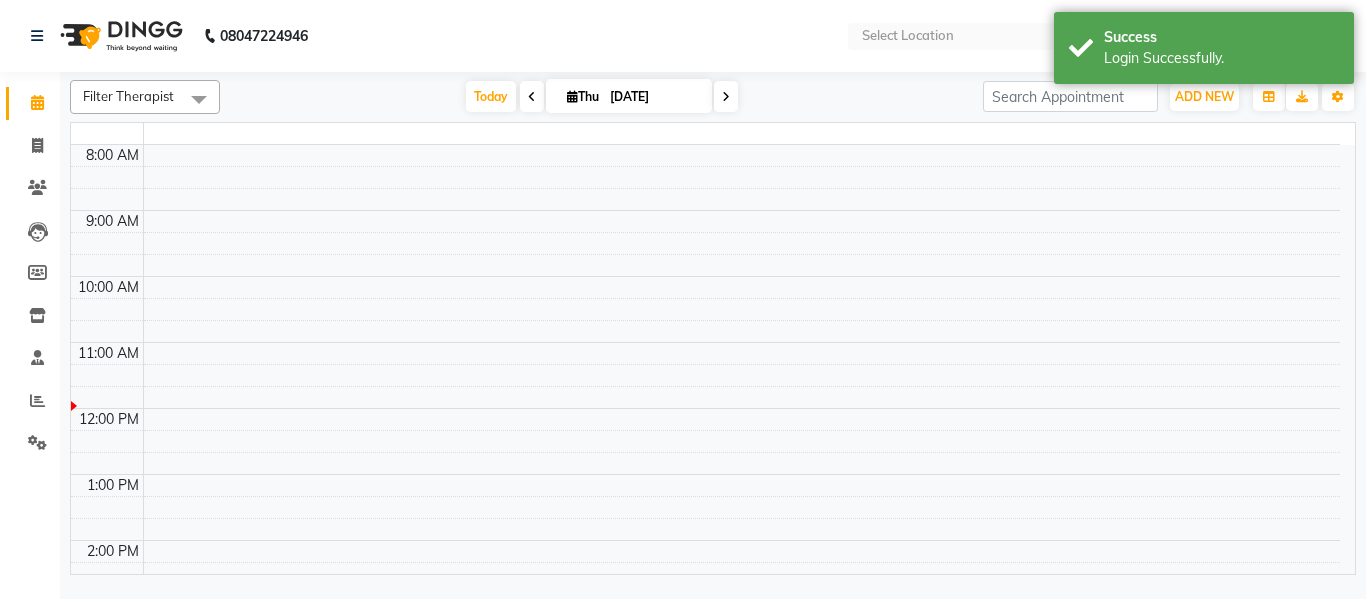 select on "en" 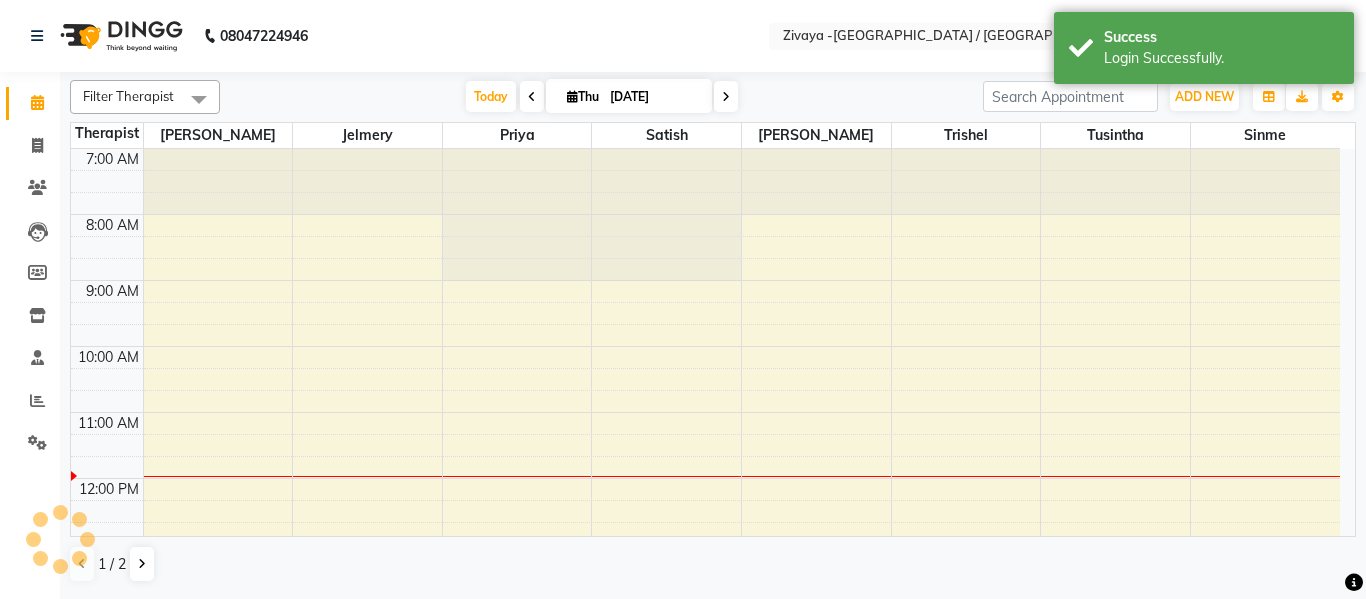 scroll, scrollTop: 0, scrollLeft: 0, axis: both 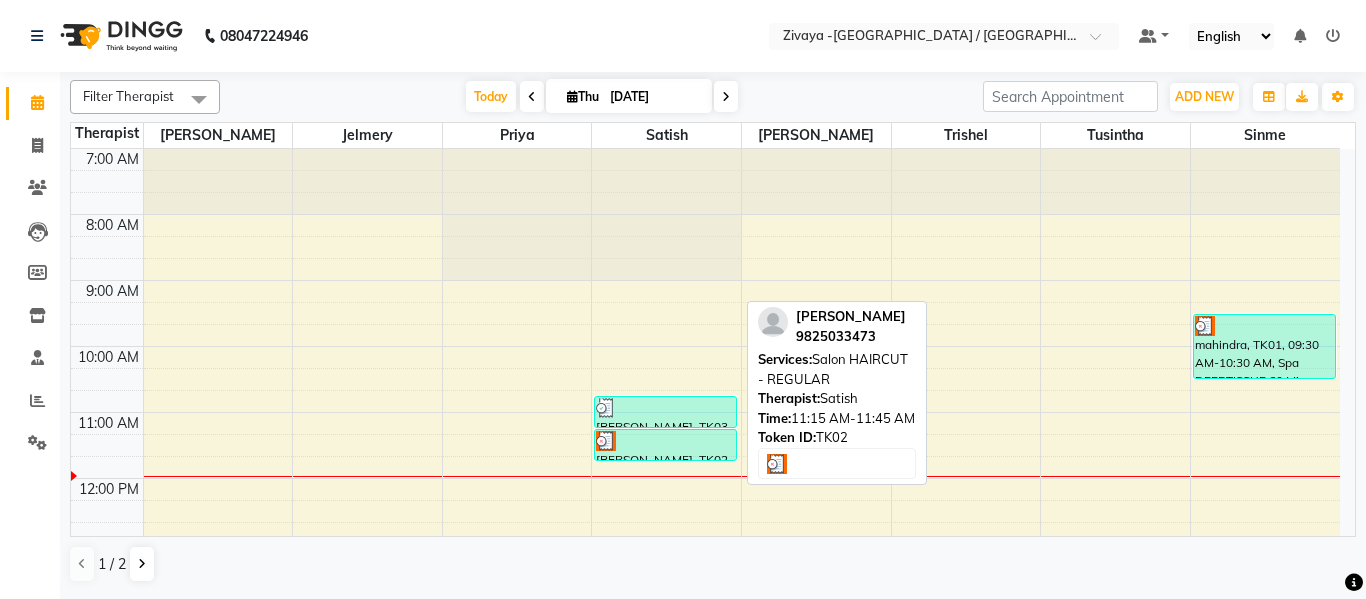 click at bounding box center [665, 441] 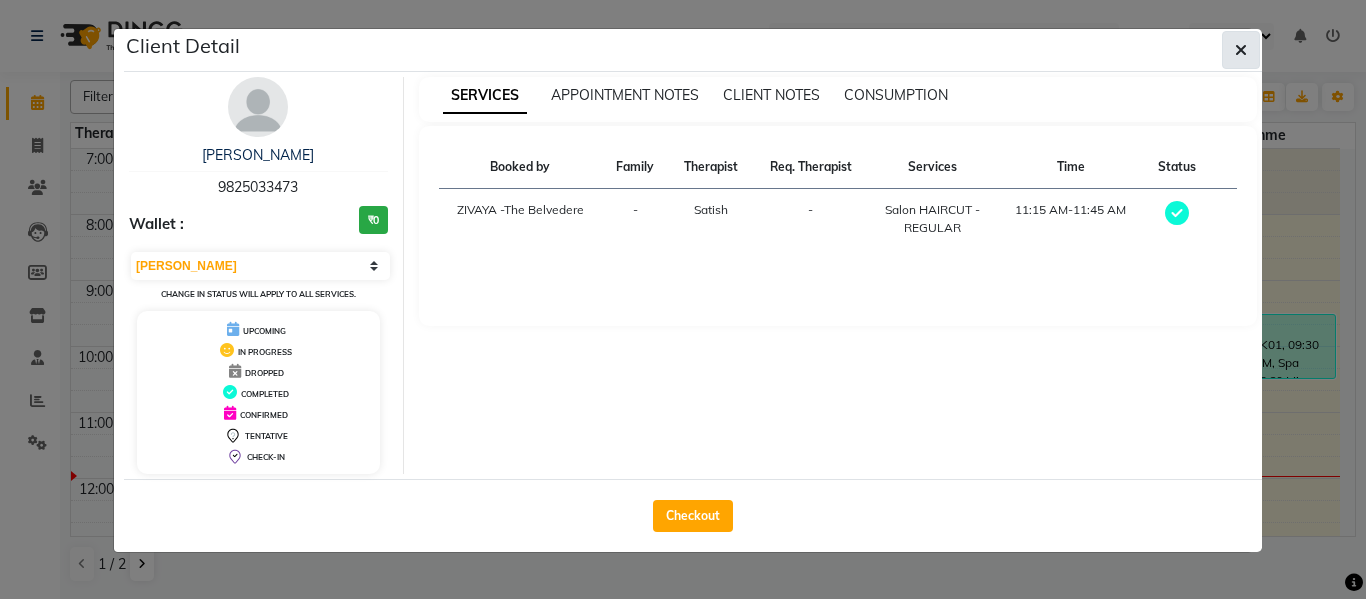 click 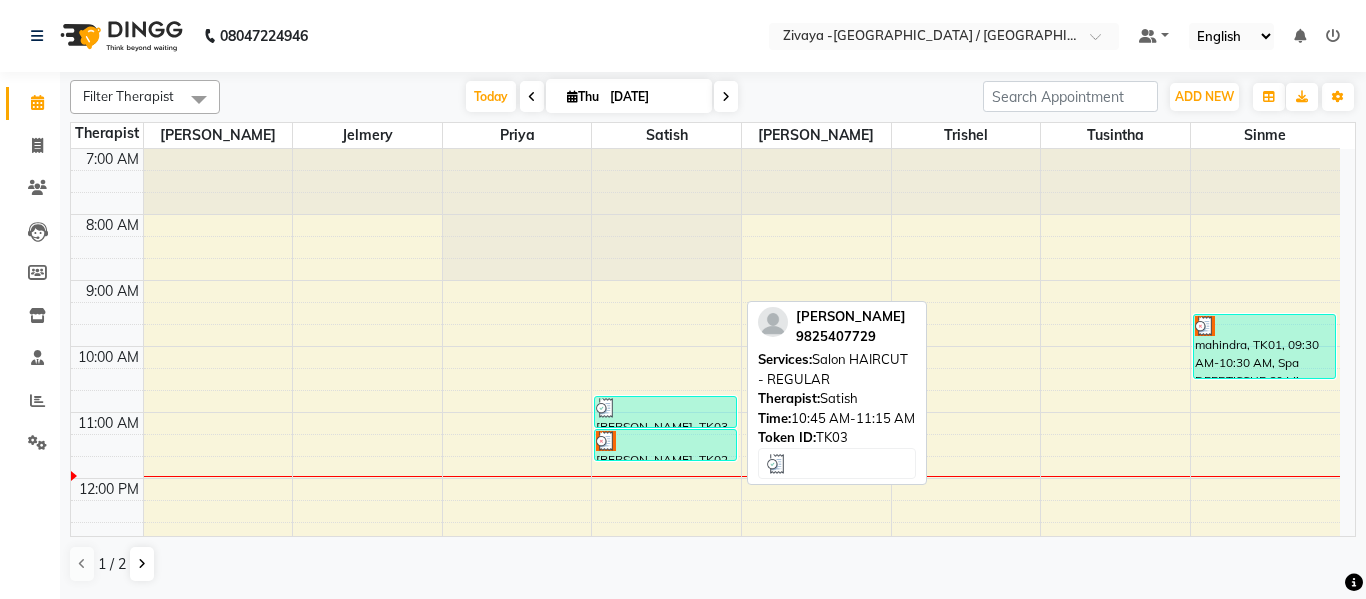 click at bounding box center [665, 408] 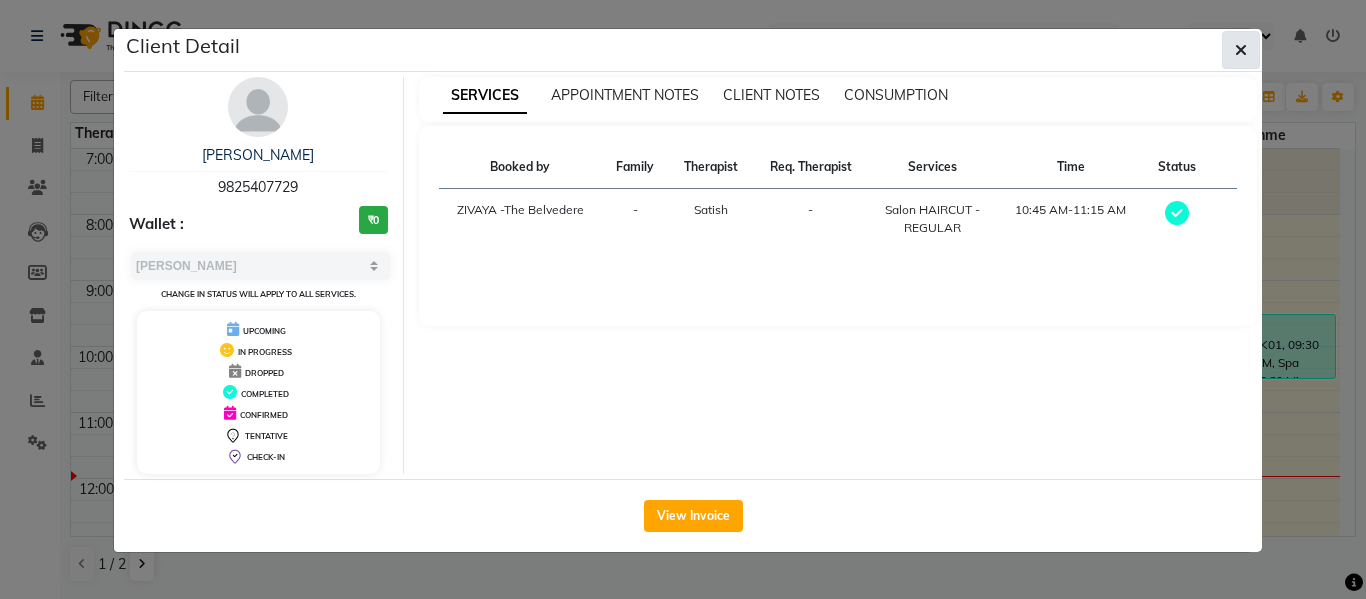click 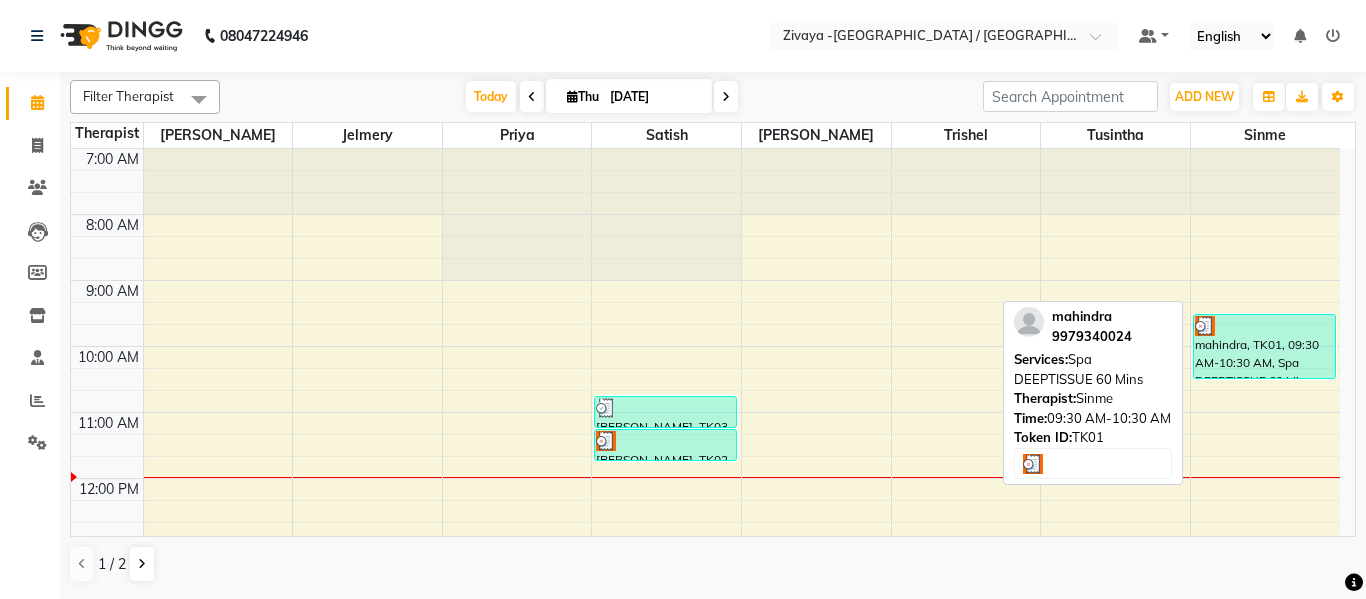 click on "mahindra, TK01, 09:30 AM-10:30 AM, Spa DEEPTISSUE 60 Mins" at bounding box center [1264, 346] 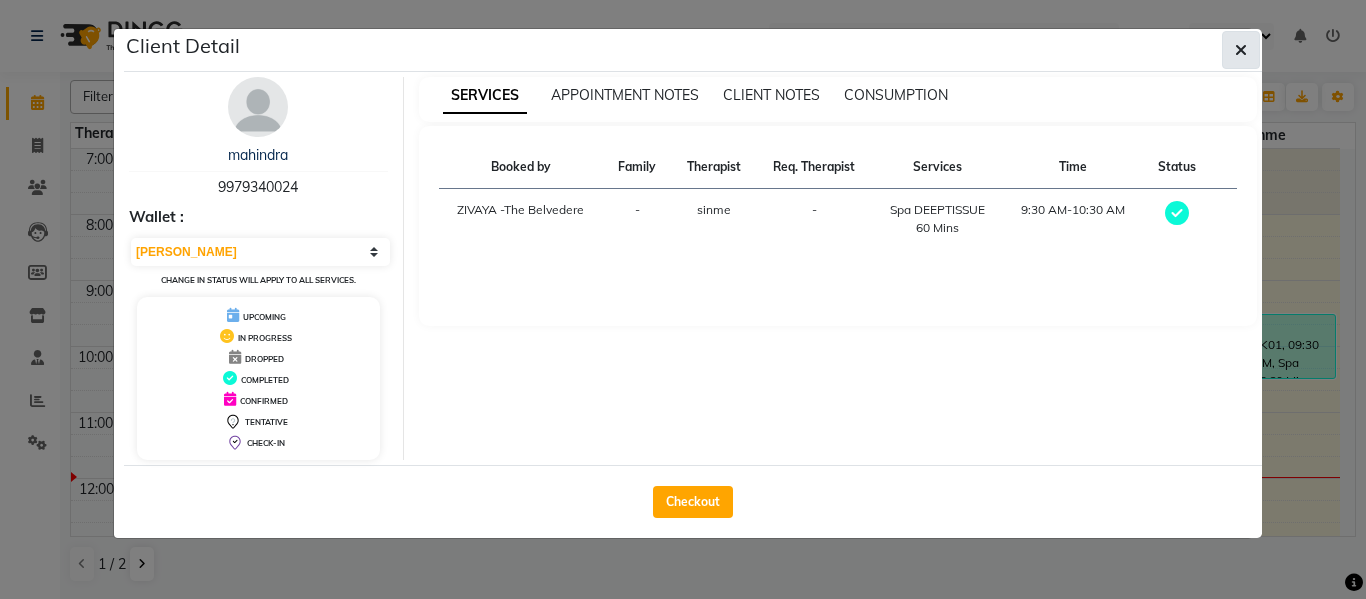click 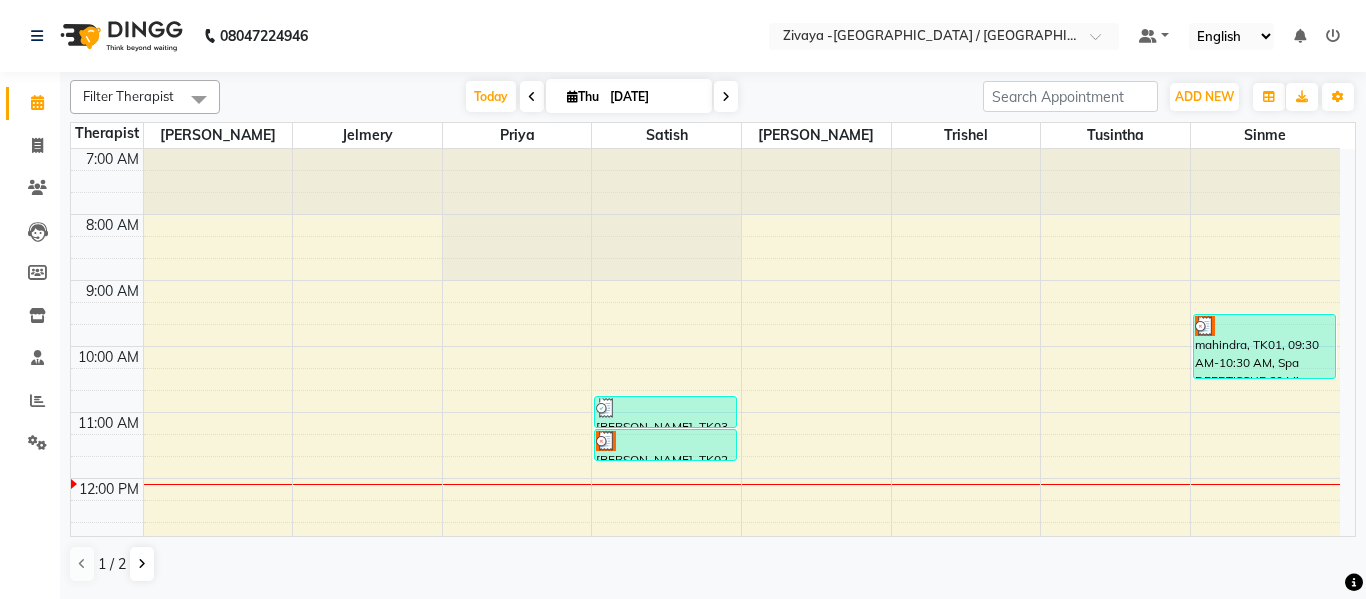 click at bounding box center [532, 97] 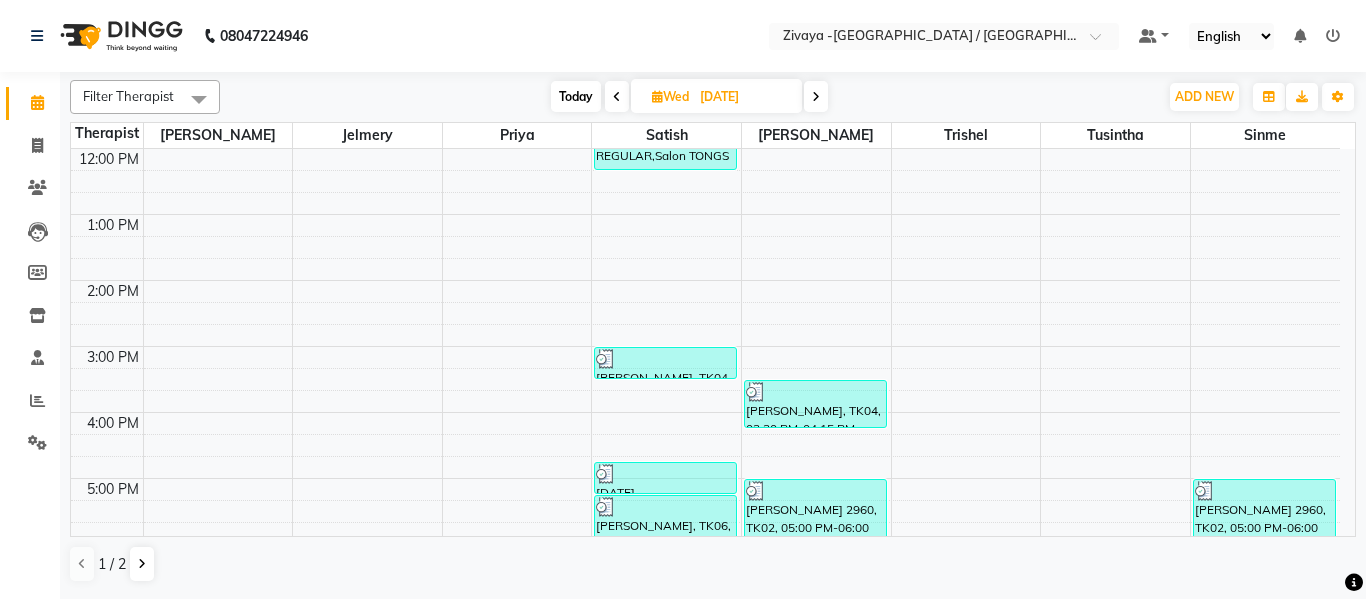 scroll, scrollTop: 331, scrollLeft: 0, axis: vertical 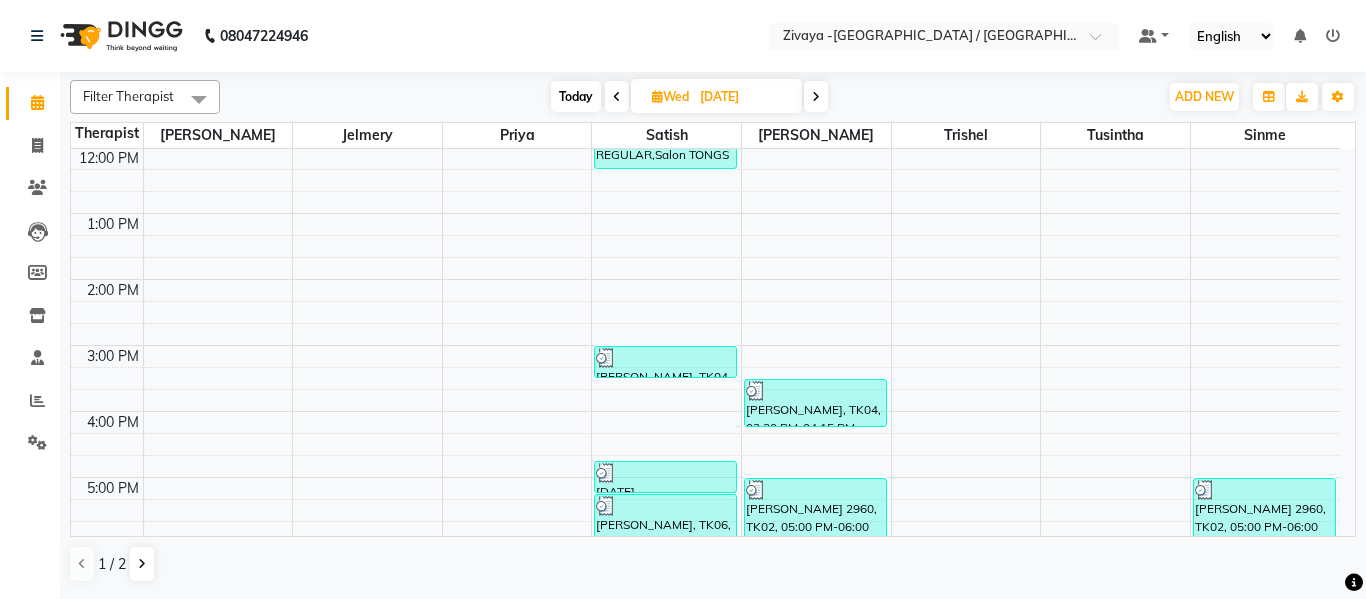 click at bounding box center (816, 97) 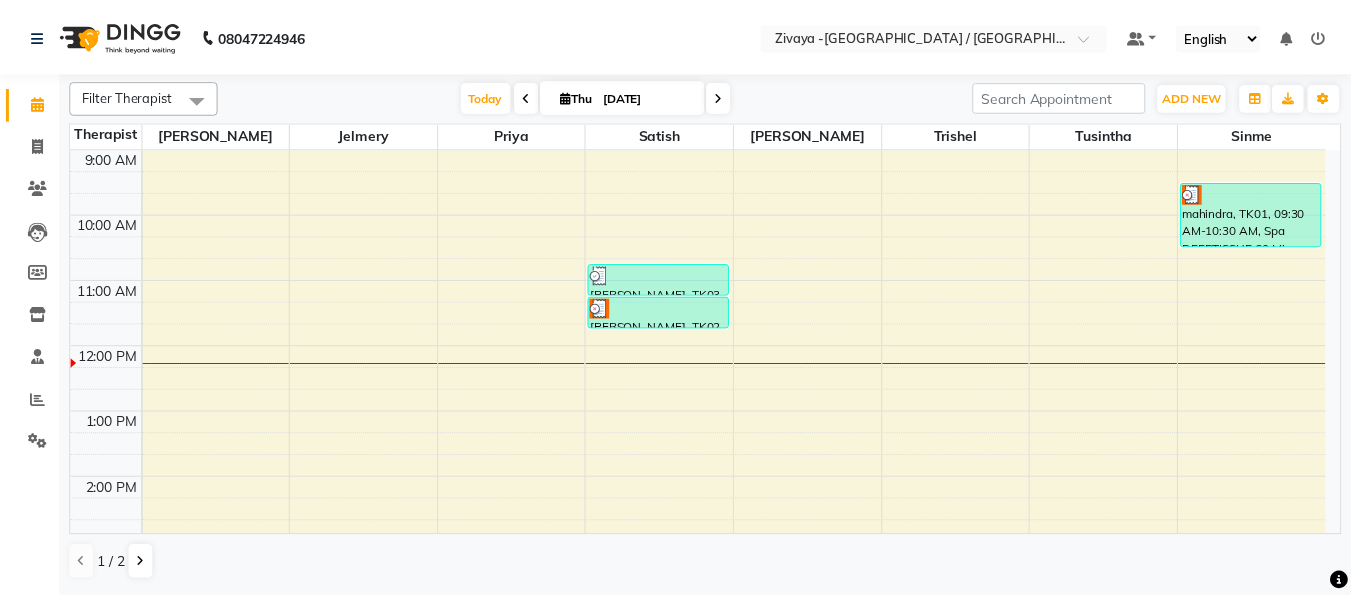 scroll, scrollTop: 131, scrollLeft: 0, axis: vertical 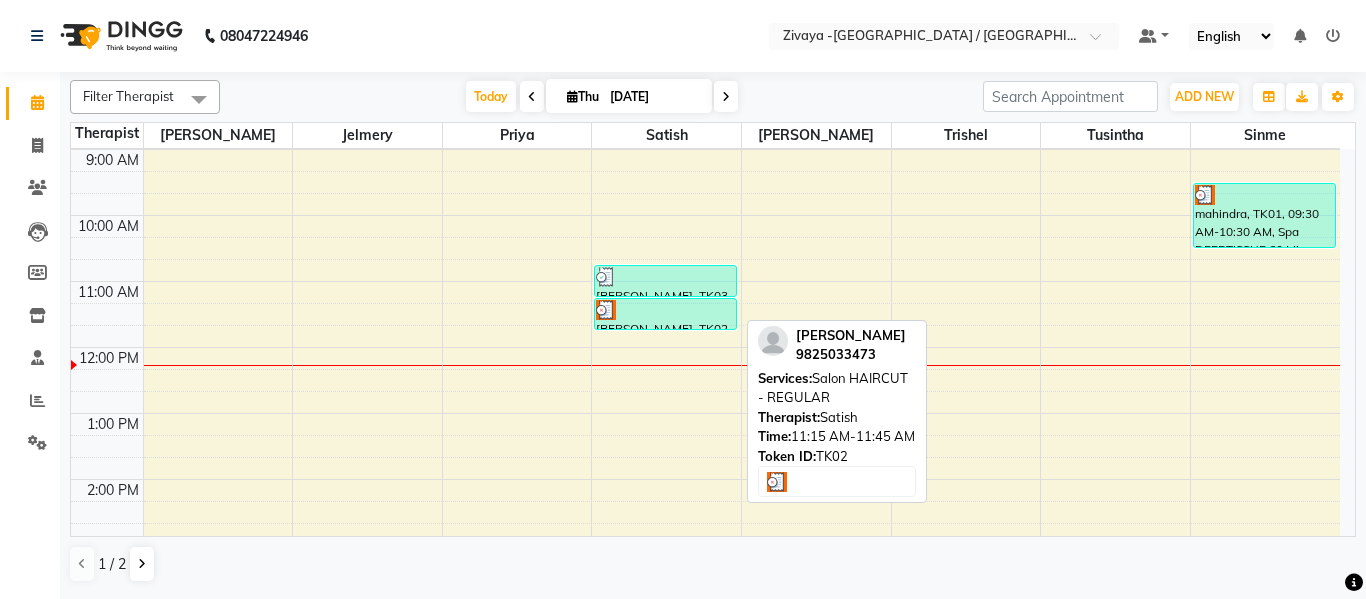 click at bounding box center (665, 310) 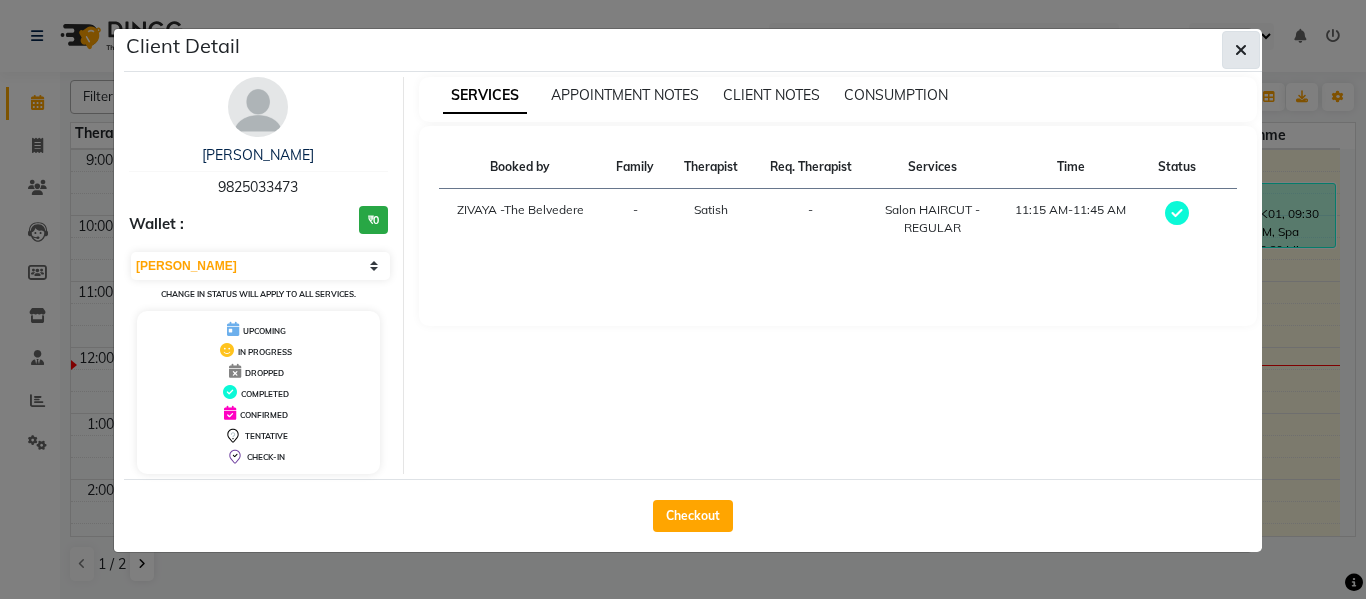 click 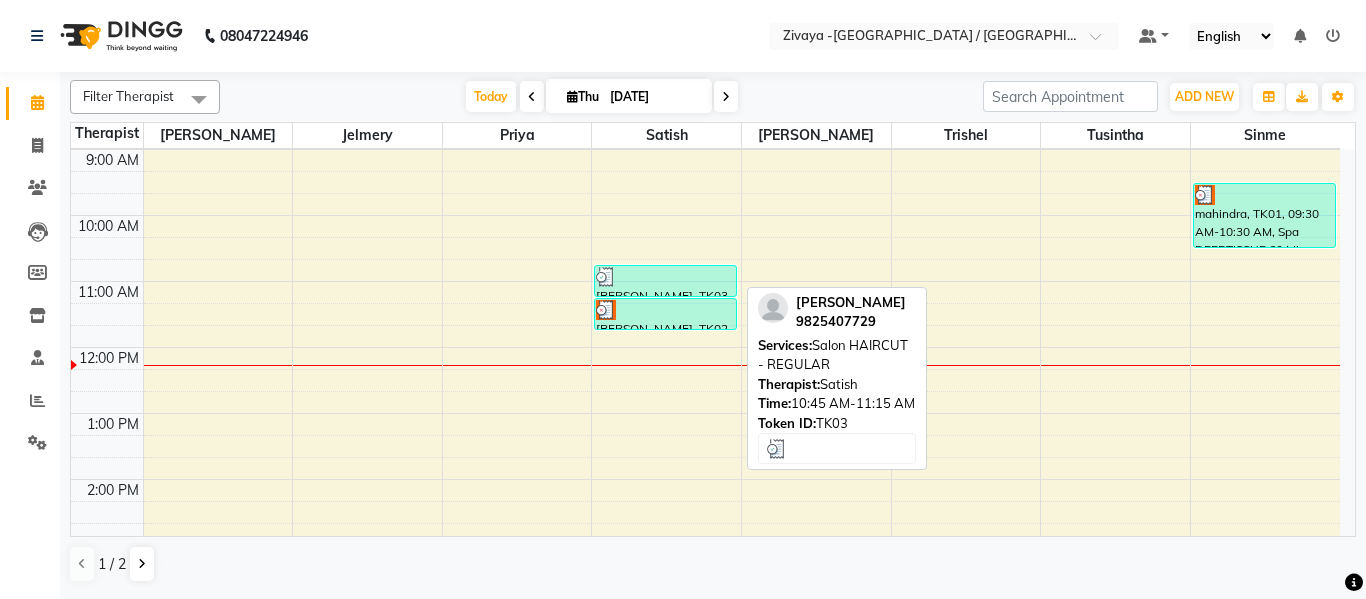 click at bounding box center (665, 277) 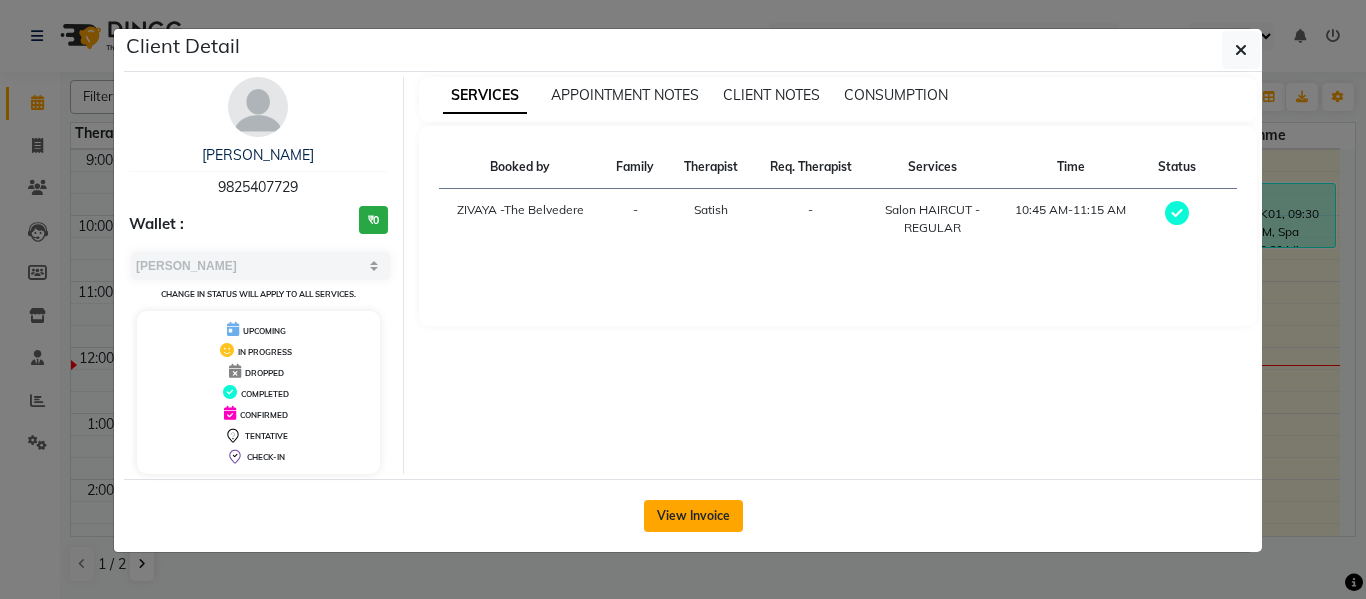 drag, startPoint x: 682, startPoint y: 519, endPoint x: 680, endPoint y: 491, distance: 28.071337 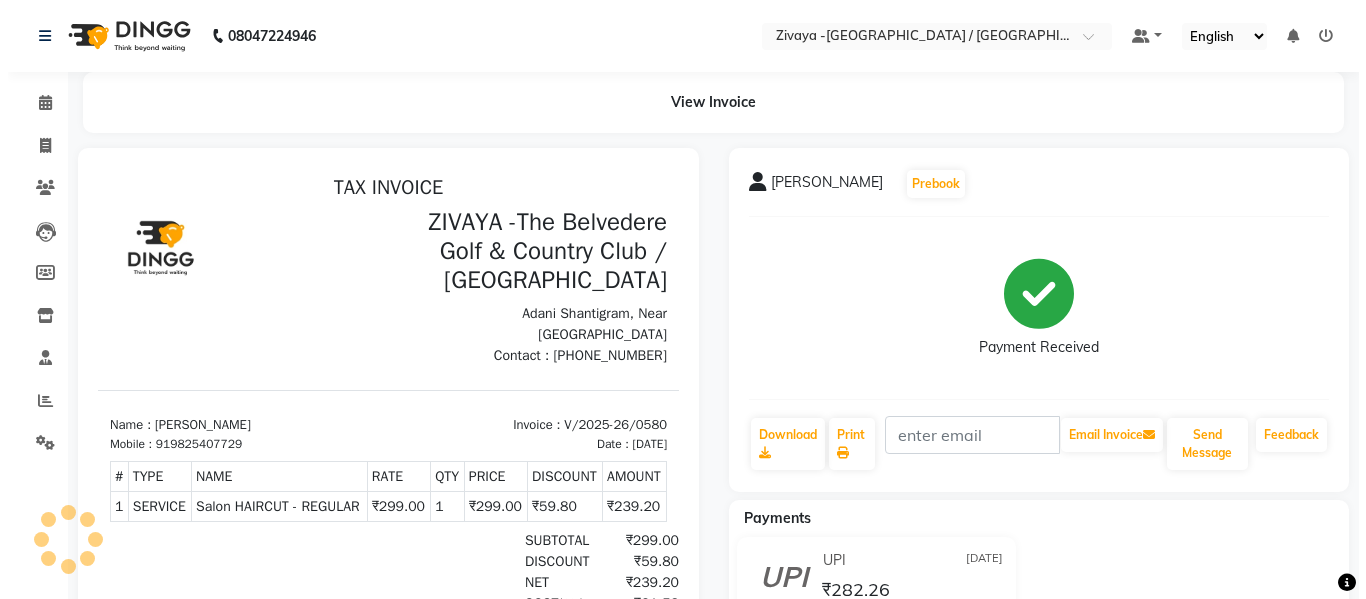 scroll, scrollTop: 0, scrollLeft: 0, axis: both 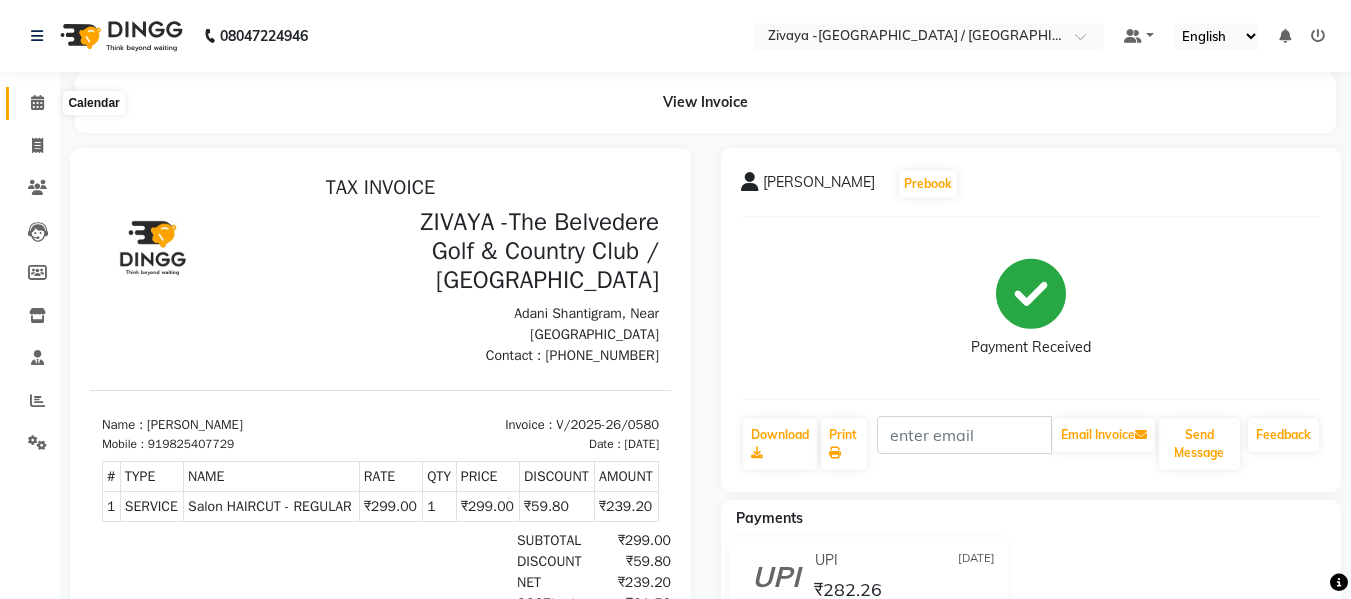 click 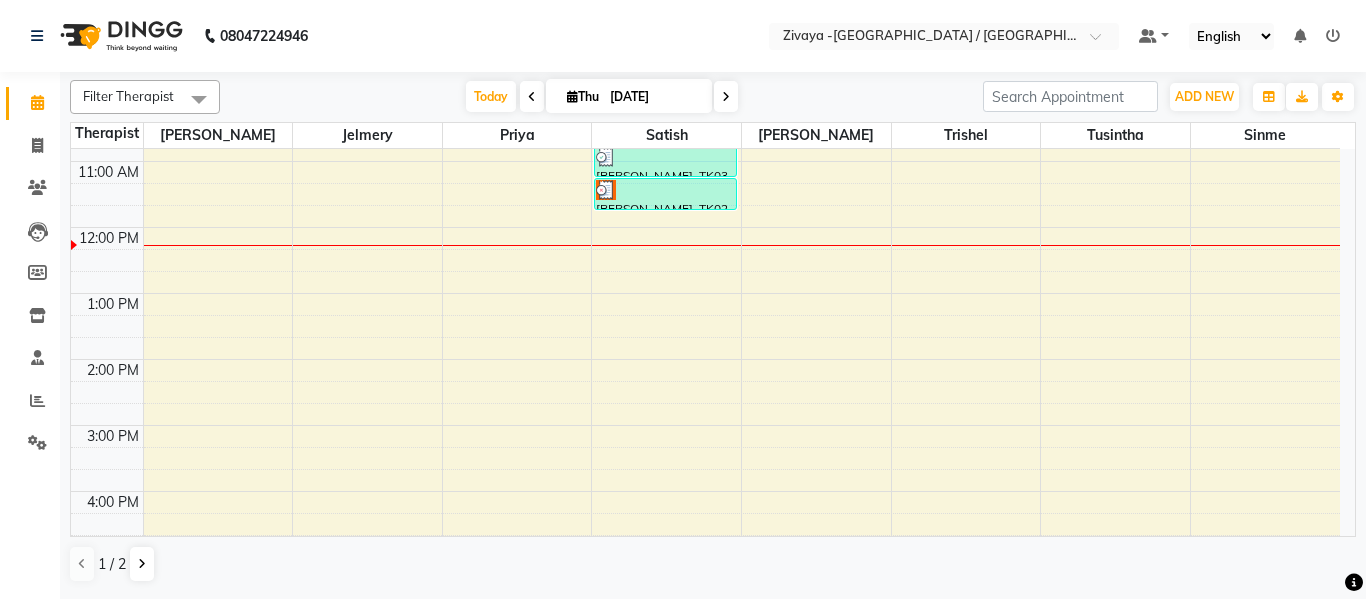 scroll, scrollTop: 131, scrollLeft: 0, axis: vertical 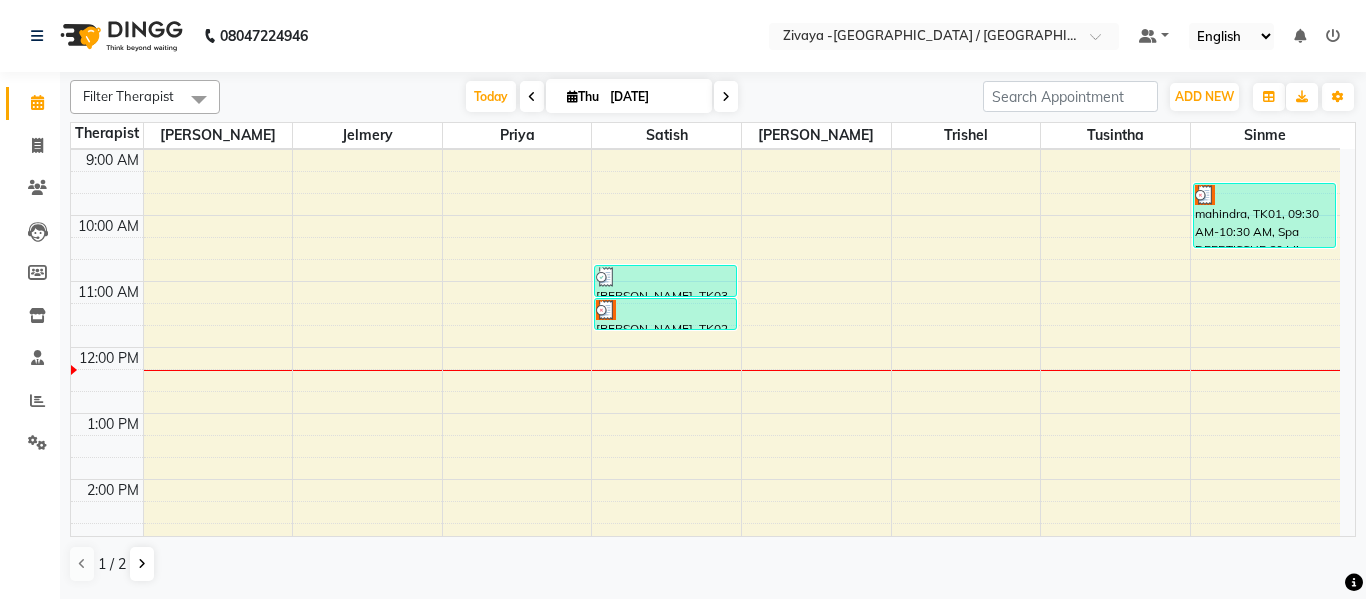 click at bounding box center [532, 97] 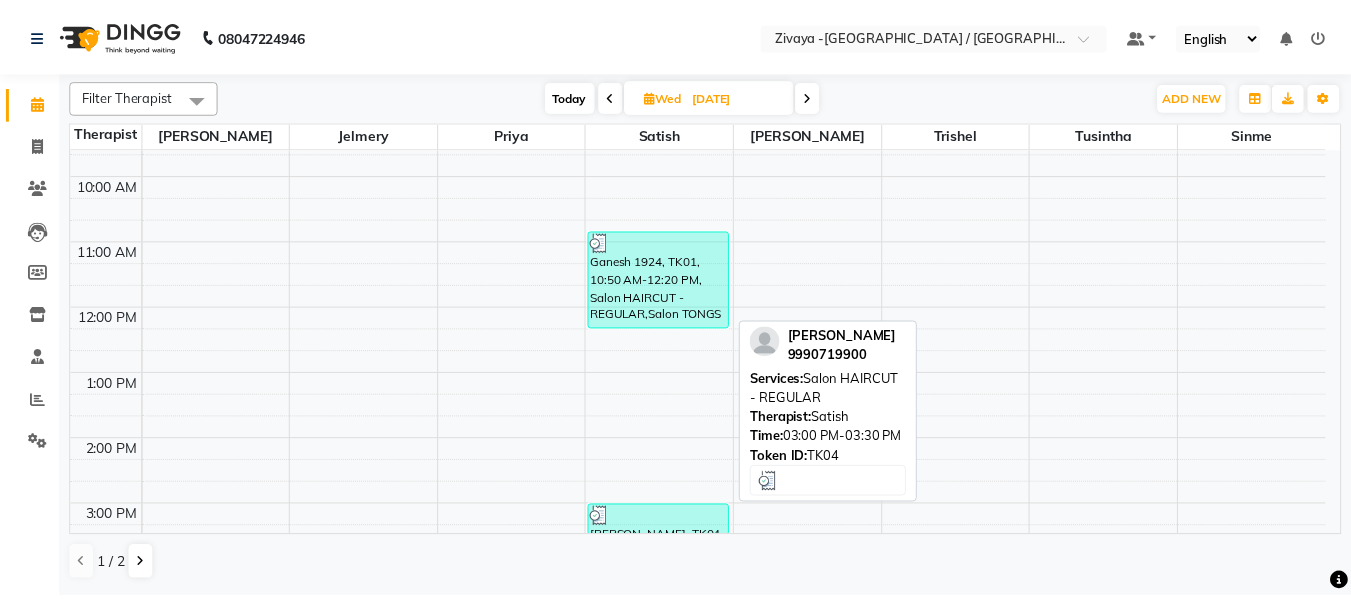 scroll, scrollTop: 131, scrollLeft: 0, axis: vertical 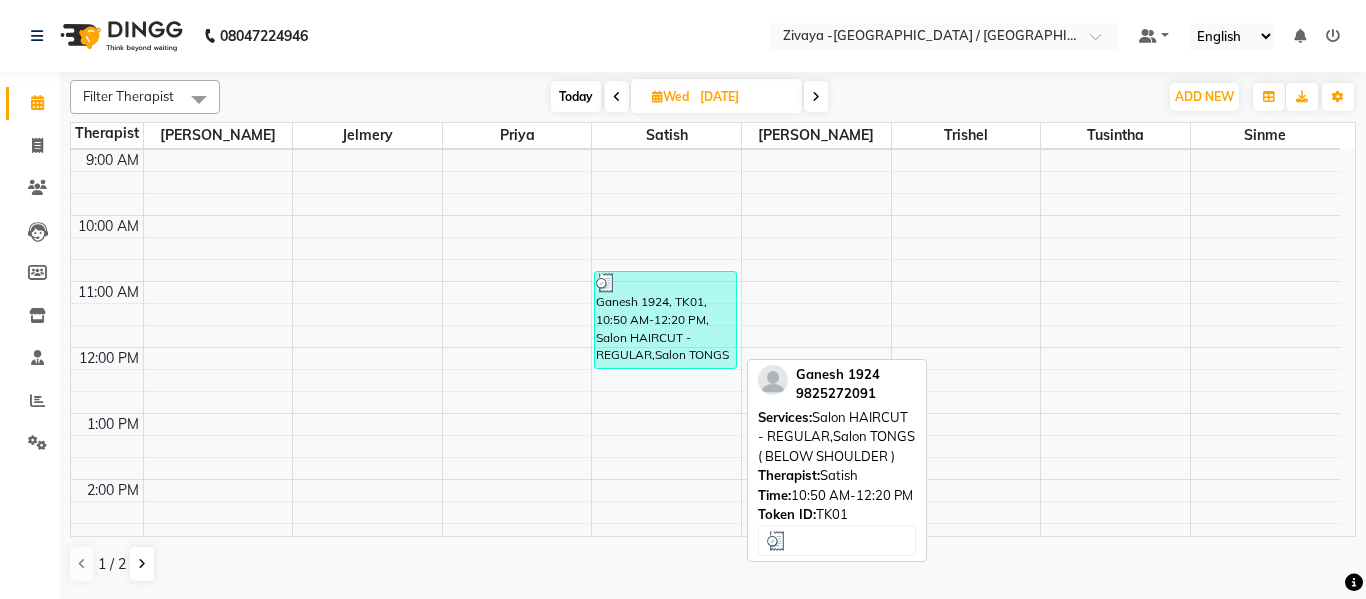 click on "Ganesh 1924, TK01, 10:50 AM-12:20 PM, Salon HAIRCUT - REGULAR,Salon TONGS ( BELOW SHOULDER )" at bounding box center (665, 320) 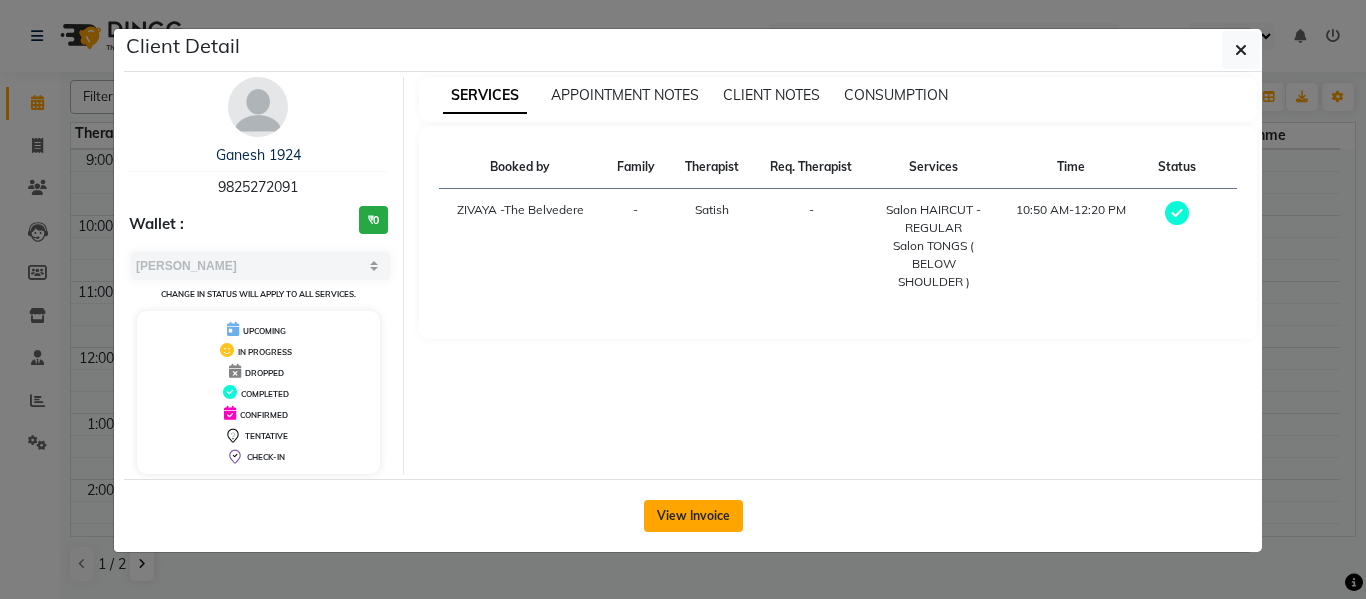 click on "View Invoice" 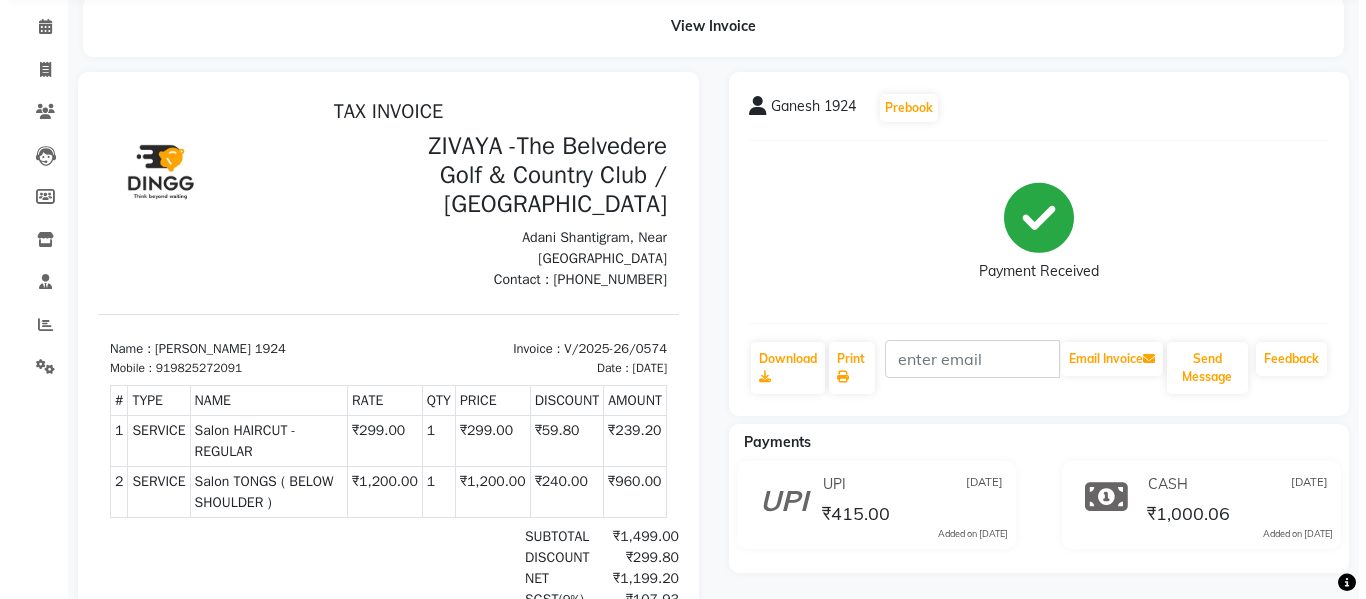scroll, scrollTop: 0, scrollLeft: 0, axis: both 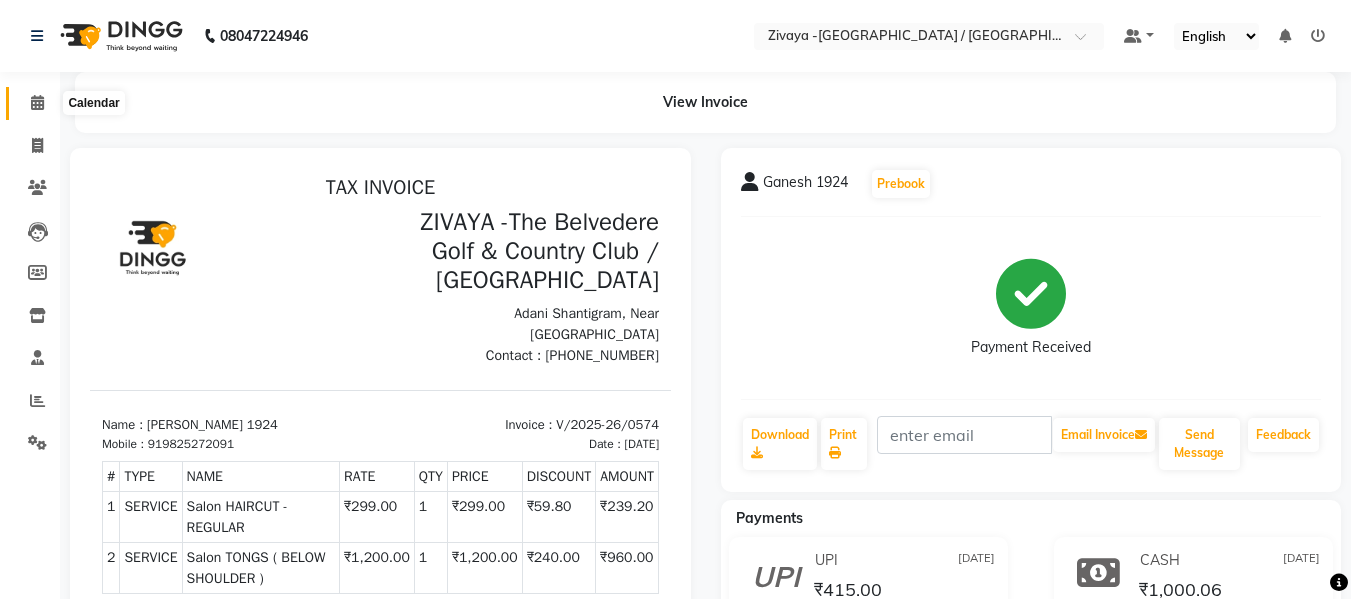 click 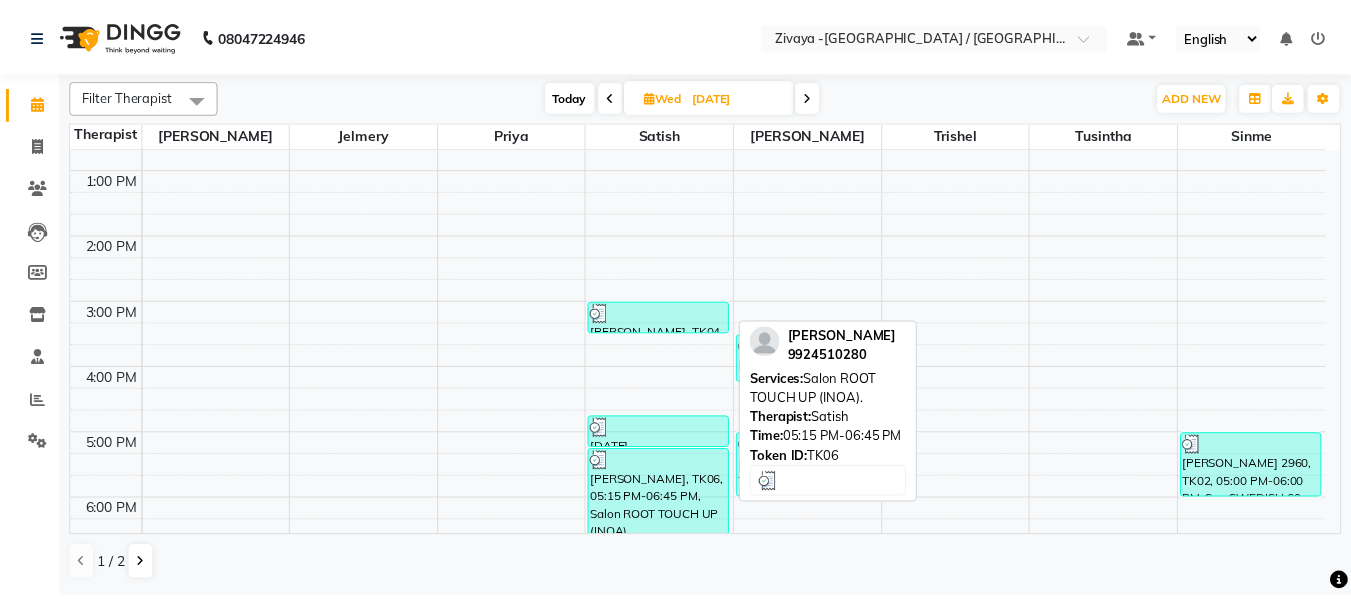 scroll, scrollTop: 394, scrollLeft: 0, axis: vertical 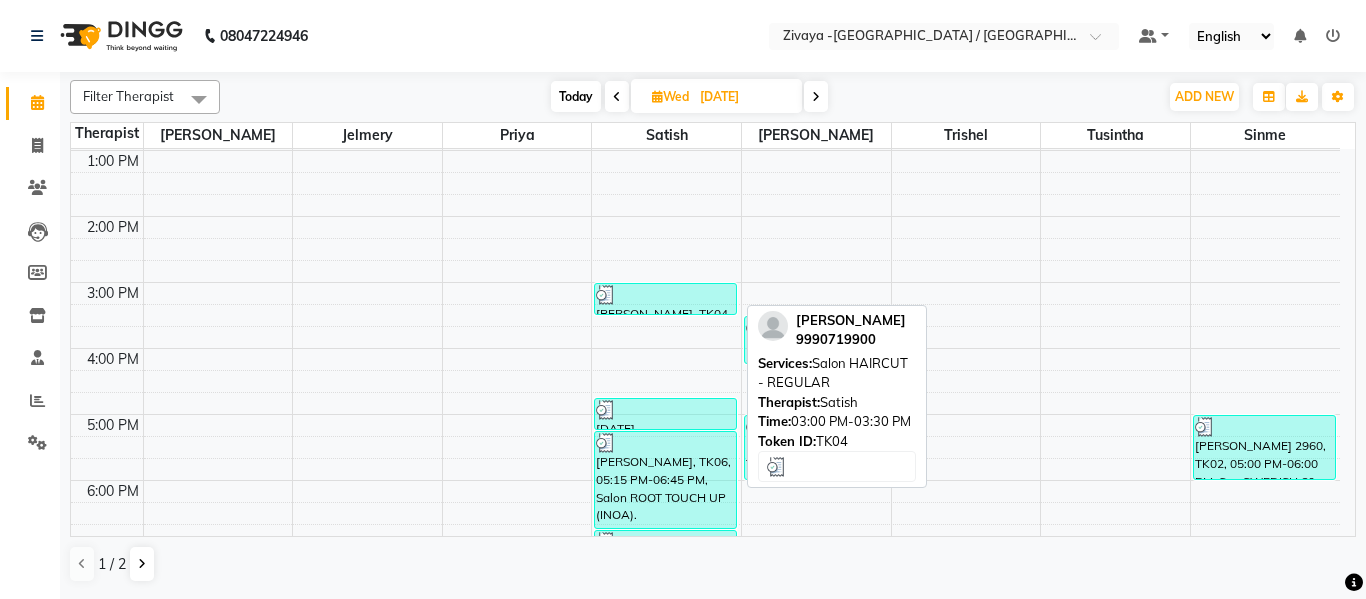 click at bounding box center (665, 295) 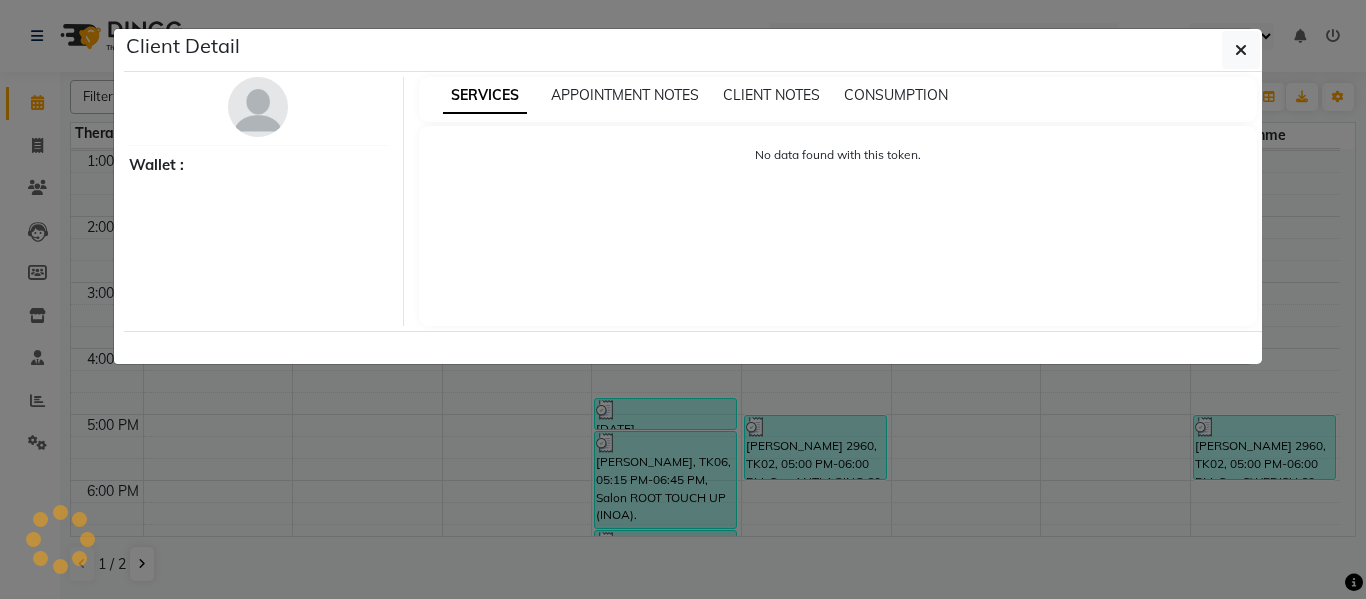 select on "3" 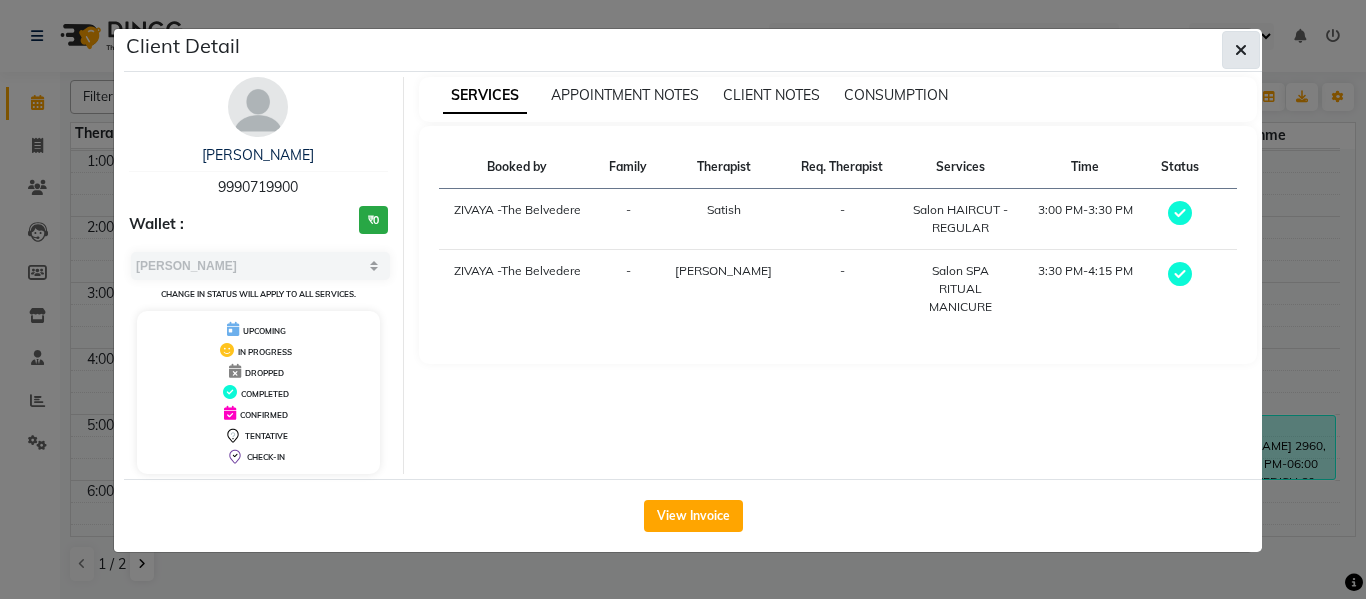 click 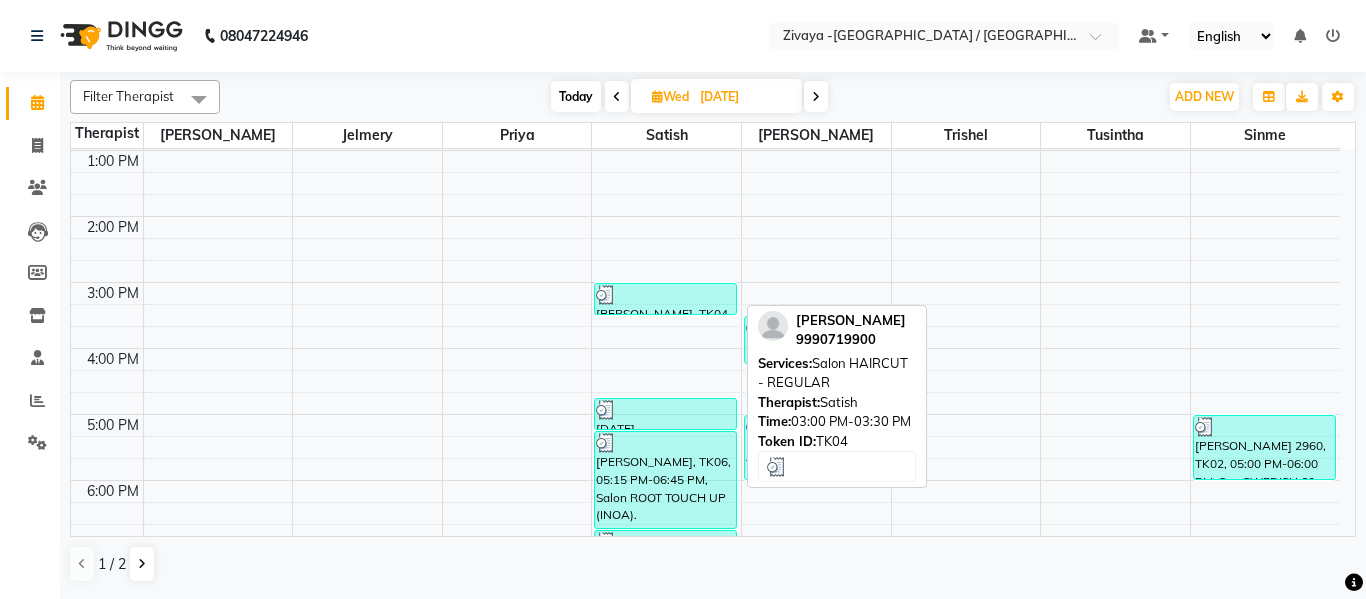 click at bounding box center (665, 295) 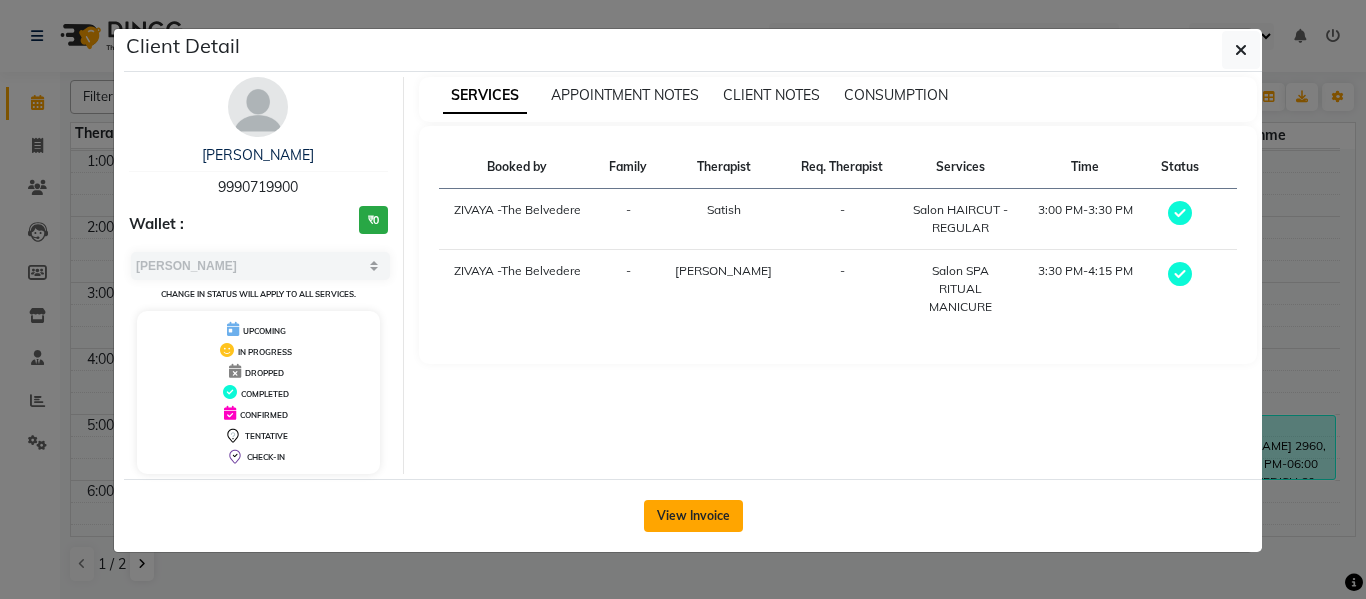 click on "View Invoice" 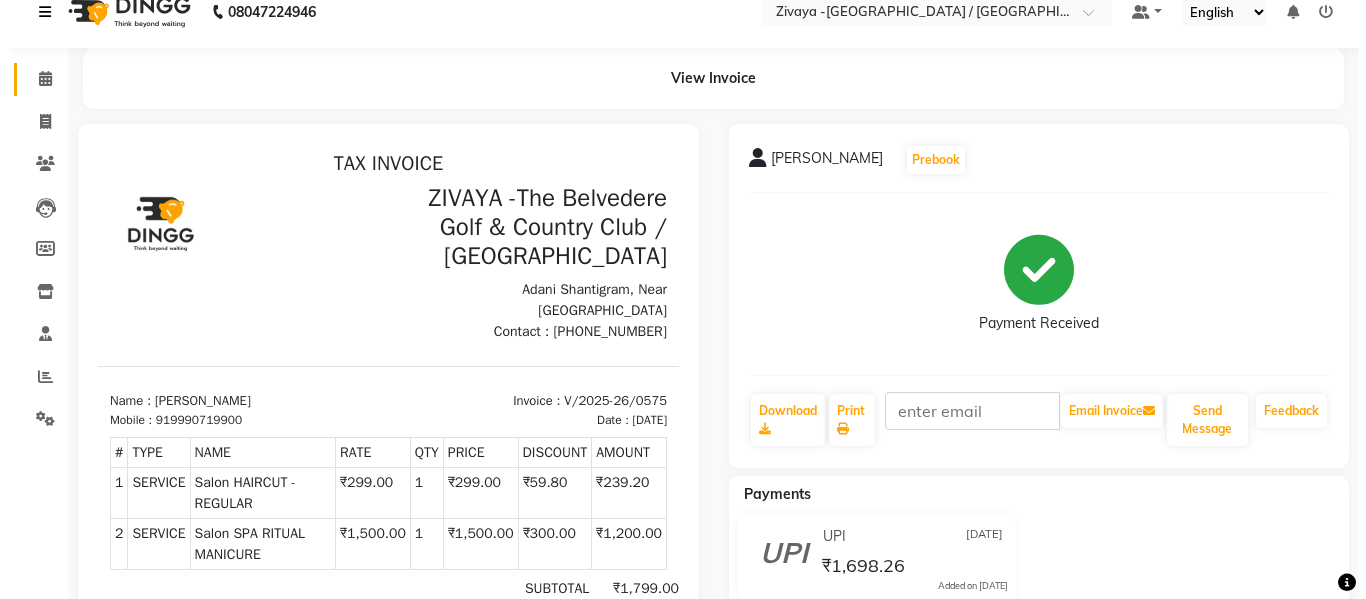 scroll, scrollTop: 0, scrollLeft: 0, axis: both 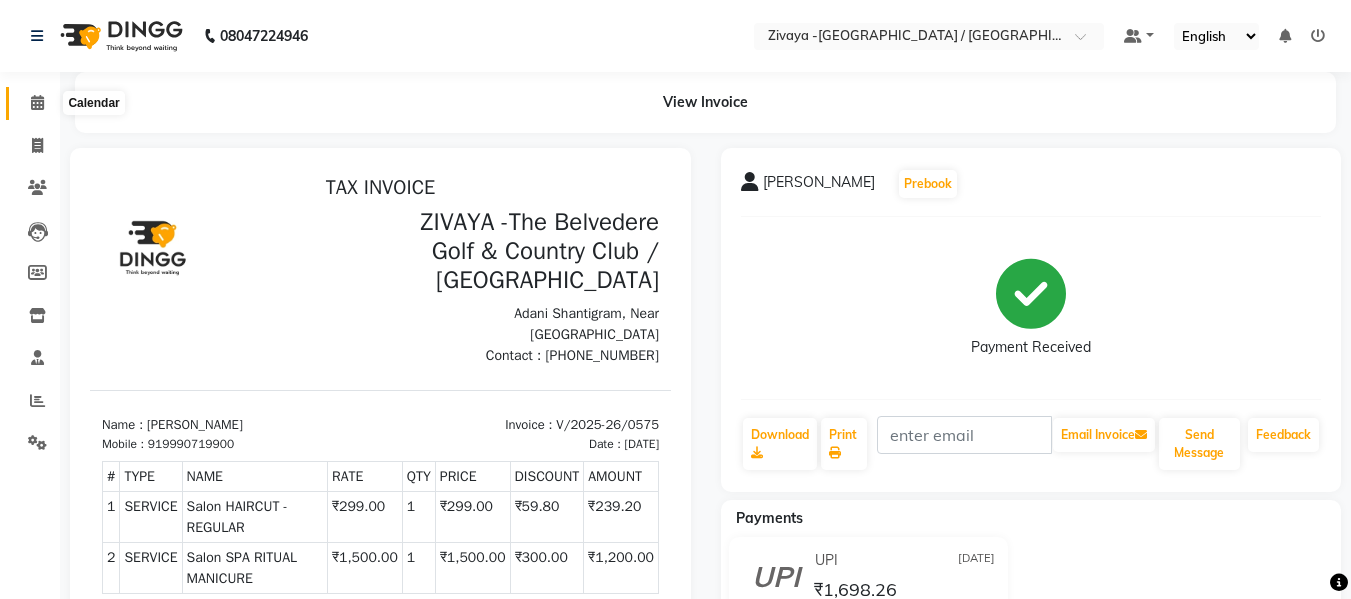 click 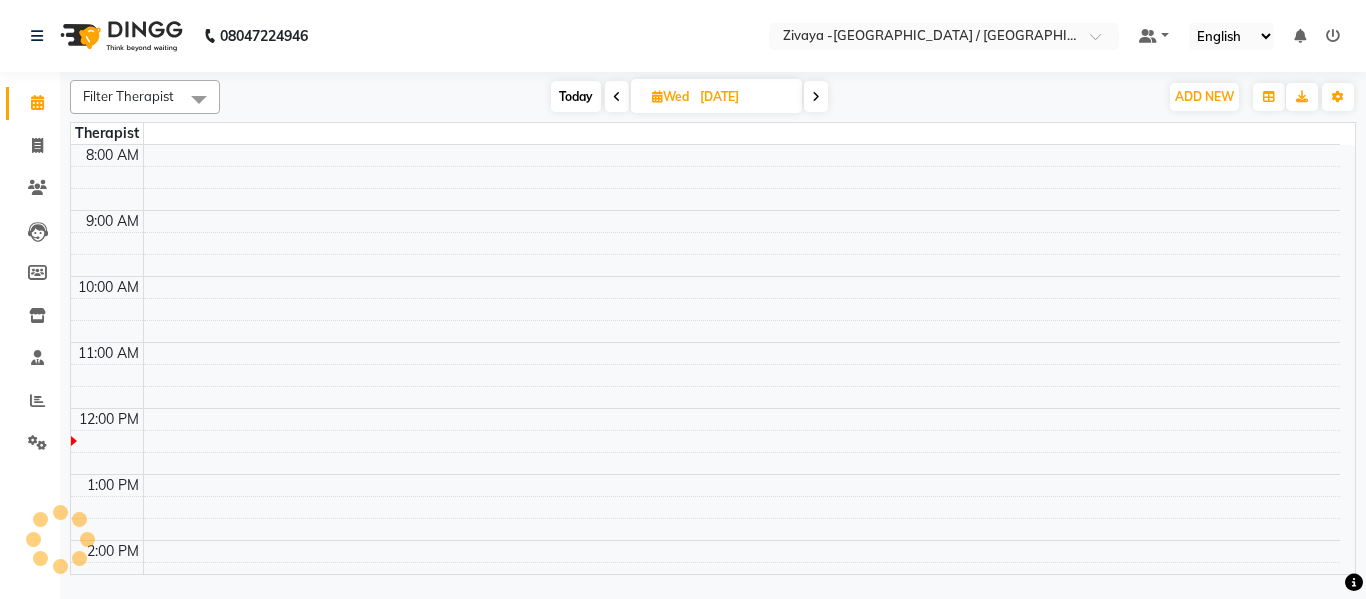 scroll, scrollTop: 331, scrollLeft: 0, axis: vertical 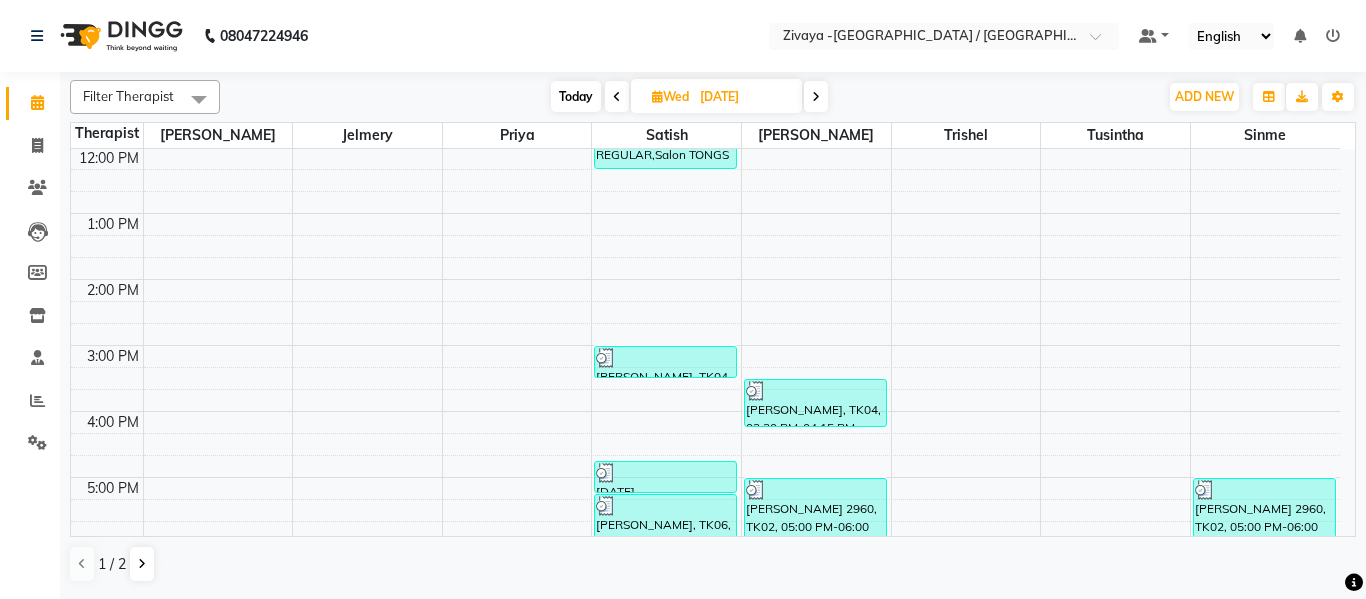 click on "Today" at bounding box center (576, 96) 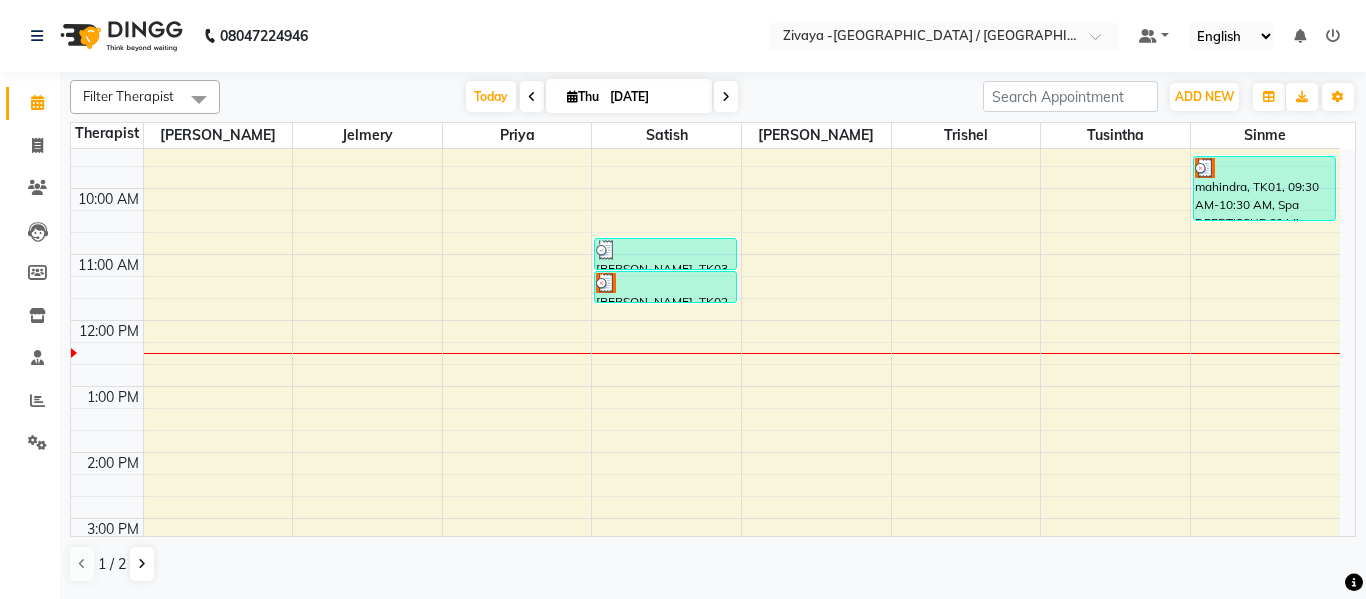 scroll, scrollTop: 131, scrollLeft: 0, axis: vertical 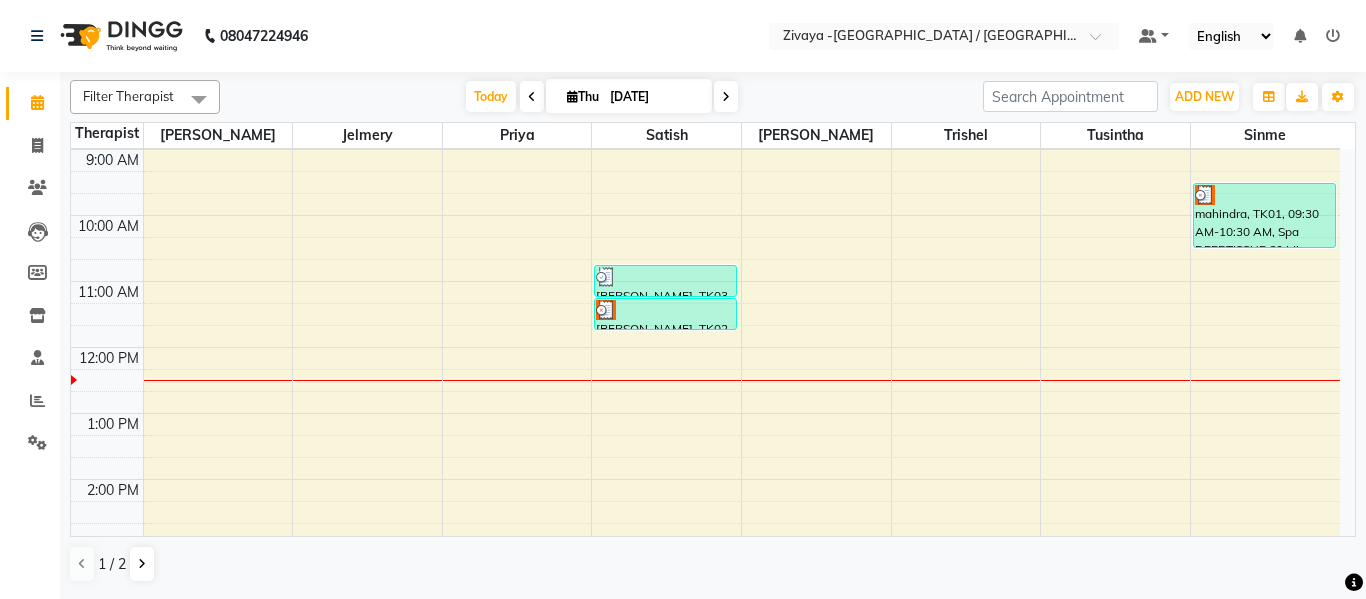 click on "7:00 AM 8:00 AM 9:00 AM 10:00 AM 11:00 AM 12:00 PM 1:00 PM 2:00 PM 3:00 PM 4:00 PM 5:00 PM 6:00 PM 7:00 PM 8:00 PM 9:00 PM 10:00 PM     [PERSON_NAME], TK03, 10:45 AM-11:15 AM, Salon HAIRCUT - REGULAR     [PERSON_NAME], TK02, 11:15 AM-11:45 AM, Salon HAIRCUT - REGULAR     mahindra, TK01, 09:30 AM-10:30 AM, Spa DEEPTISSUE 60 Mins" at bounding box center (705, 545) 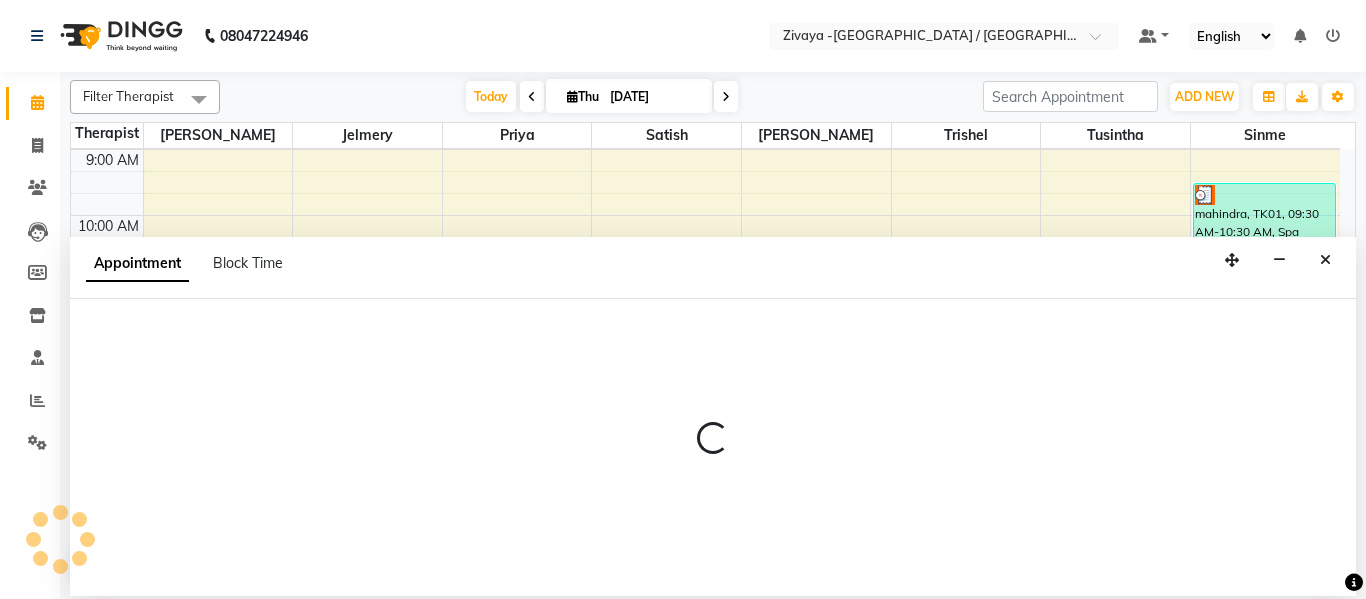 select on "58880" 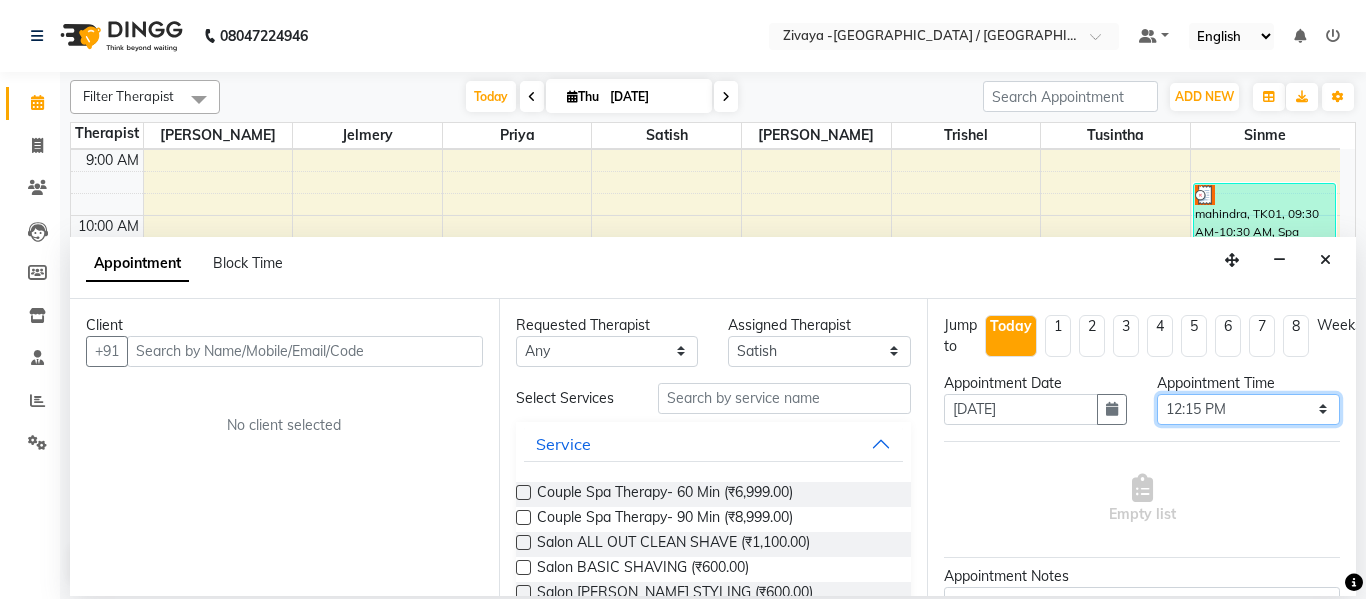 click on "Select 08:00 AM 08:15 AM 08:30 AM 08:45 AM 09:00 AM 09:15 AM 09:30 AM 09:45 AM 10:00 AM 10:15 AM 10:30 AM 10:45 AM 11:00 AM 11:15 AM 11:30 AM 11:45 AM 12:00 PM 12:15 PM 12:30 PM 12:45 PM 01:00 PM 01:15 PM 01:30 PM 01:45 PM 02:00 PM 02:15 PM 02:30 PM 02:45 PM 03:00 PM 03:15 PM 03:30 PM 03:45 PM 04:00 PM 04:15 PM 04:30 PM 04:45 PM 05:00 PM 05:15 PM 05:30 PM 05:45 PM 06:00 PM 06:15 PM 06:30 PM 06:45 PM 07:00 PM 07:15 PM 07:30 PM 07:45 PM 08:00 PM 08:15 PM 08:30 PM 08:45 PM 09:00 PM 09:15 PM 09:30 PM 09:45 PM 10:00 PM" at bounding box center [1248, 409] 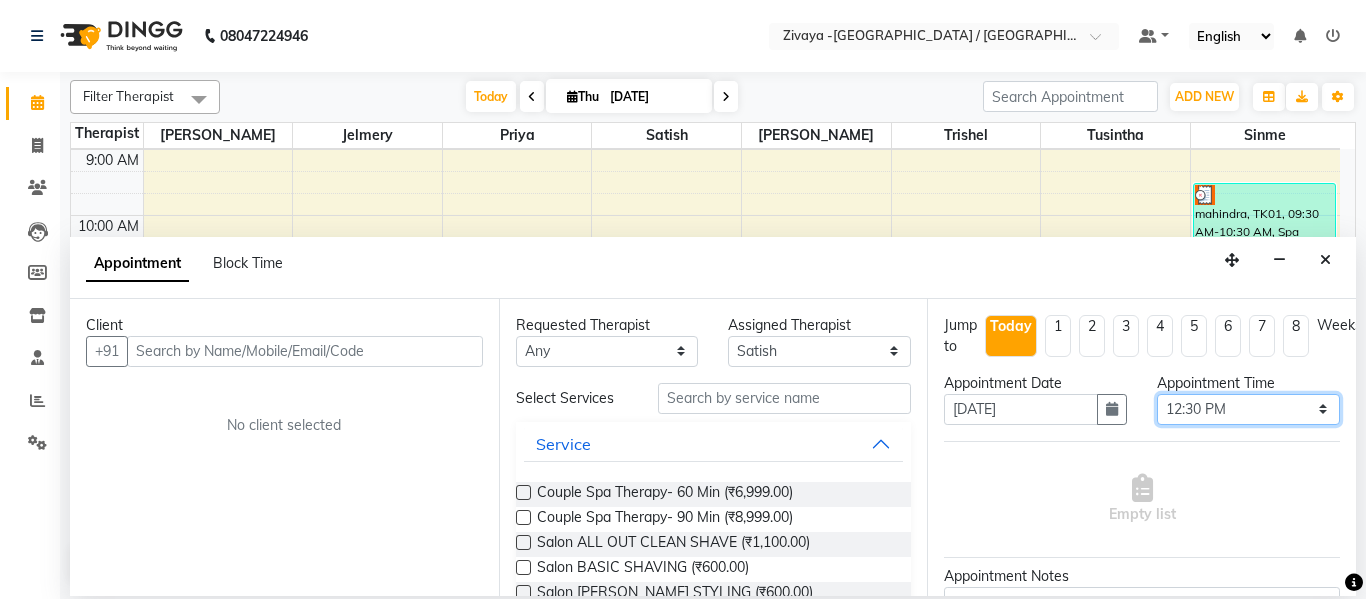 click on "Select 08:00 AM 08:15 AM 08:30 AM 08:45 AM 09:00 AM 09:15 AM 09:30 AM 09:45 AM 10:00 AM 10:15 AM 10:30 AM 10:45 AM 11:00 AM 11:15 AM 11:30 AM 11:45 AM 12:00 PM 12:15 PM 12:30 PM 12:45 PM 01:00 PM 01:15 PM 01:30 PM 01:45 PM 02:00 PM 02:15 PM 02:30 PM 02:45 PM 03:00 PM 03:15 PM 03:30 PM 03:45 PM 04:00 PM 04:15 PM 04:30 PM 04:45 PM 05:00 PM 05:15 PM 05:30 PM 05:45 PM 06:00 PM 06:15 PM 06:30 PM 06:45 PM 07:00 PM 07:15 PM 07:30 PM 07:45 PM 08:00 PM 08:15 PM 08:30 PM 08:45 PM 09:00 PM 09:15 PM 09:30 PM 09:45 PM 10:00 PM" at bounding box center [1248, 409] 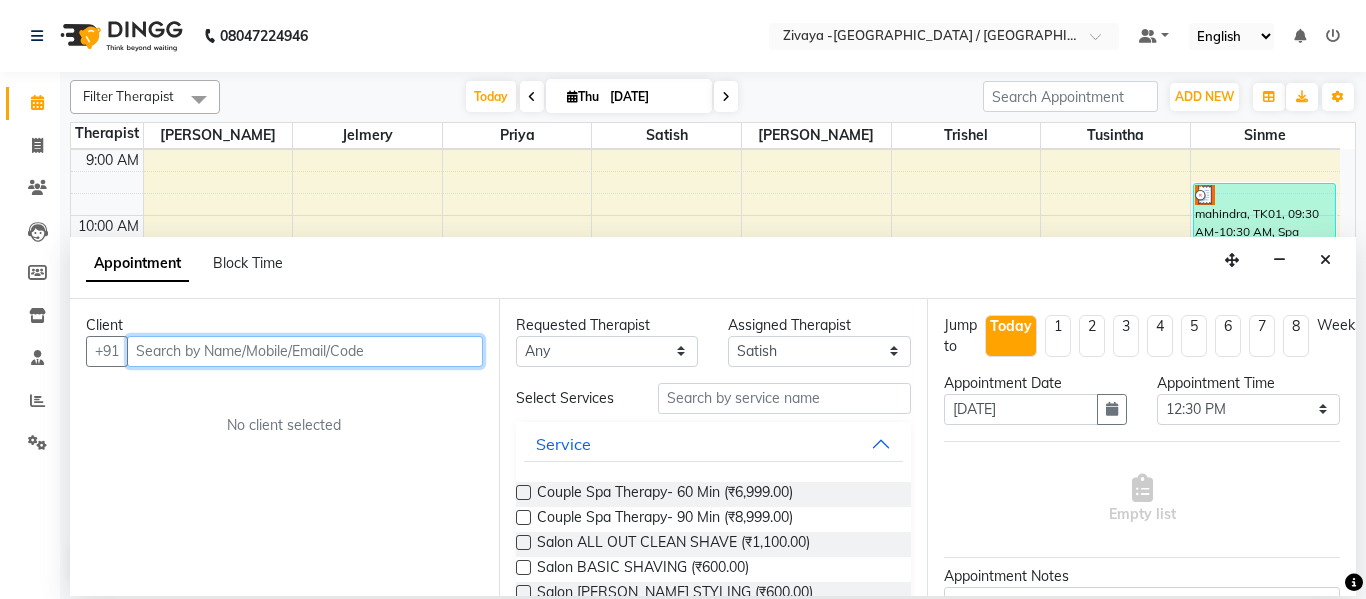 click at bounding box center [305, 351] 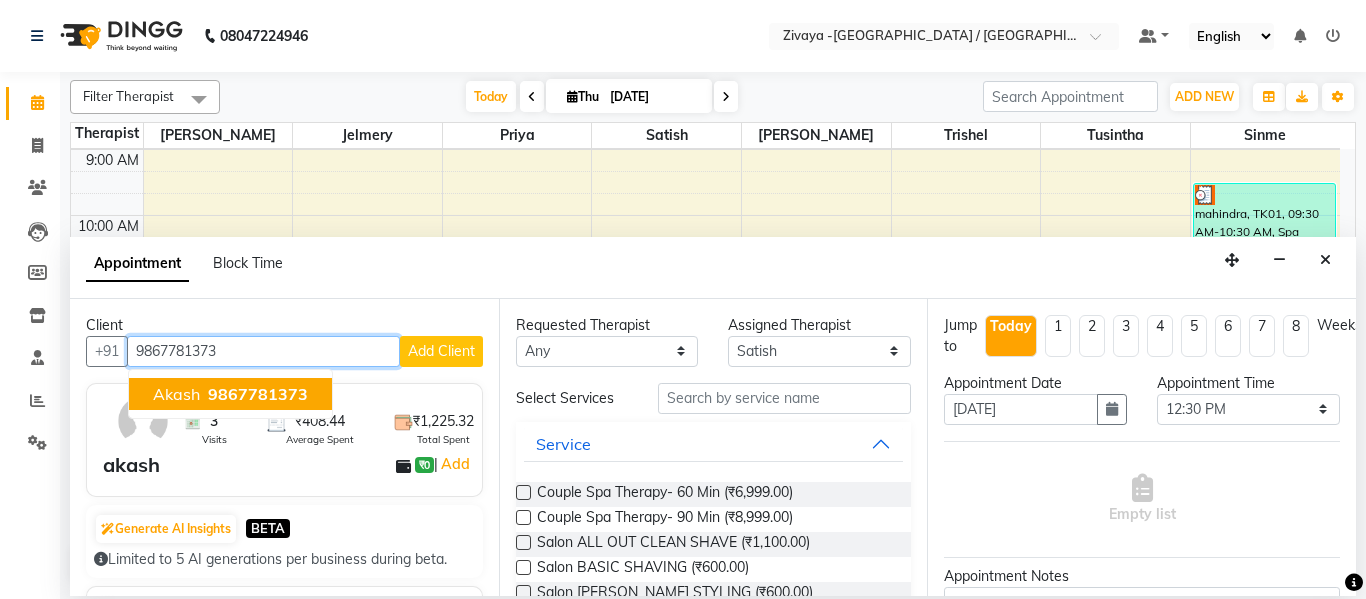 click on "akash   9867781373" at bounding box center [230, 394] 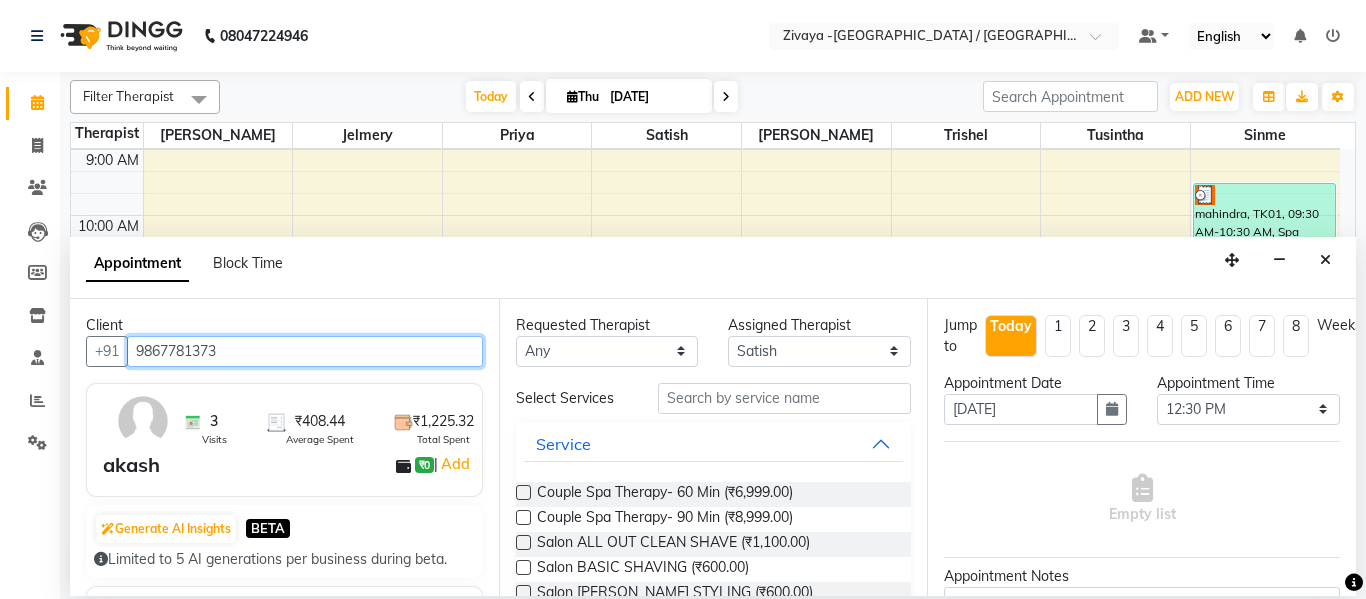 type on "9867781373" 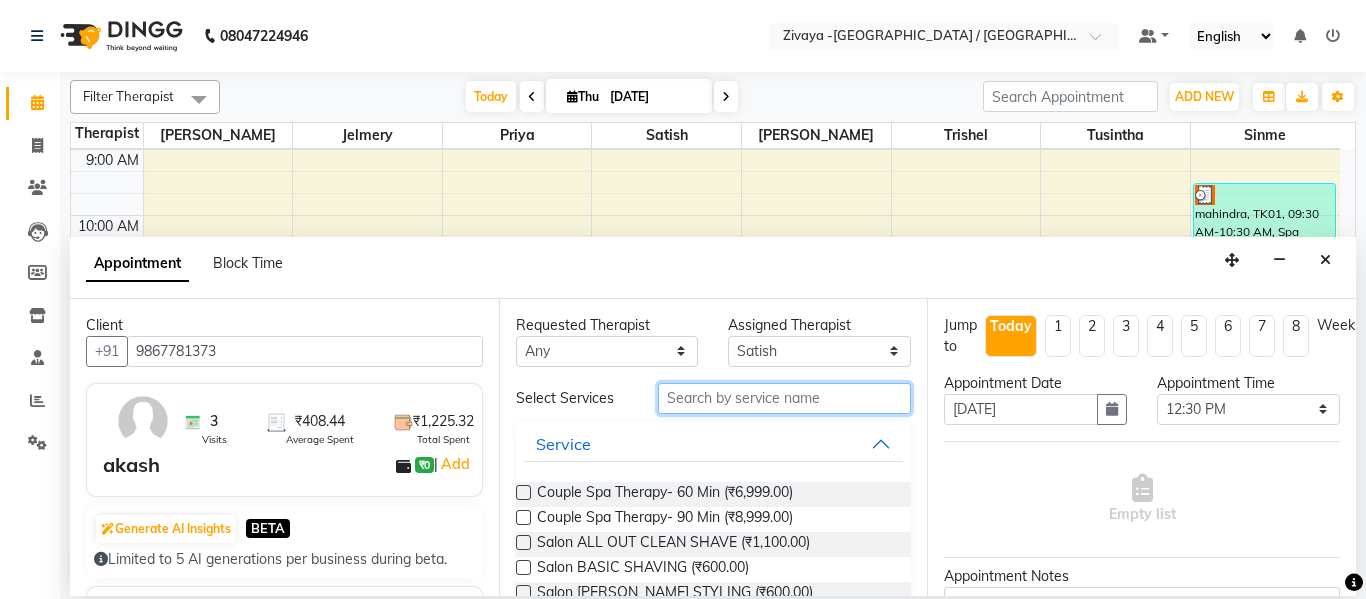 click at bounding box center (785, 398) 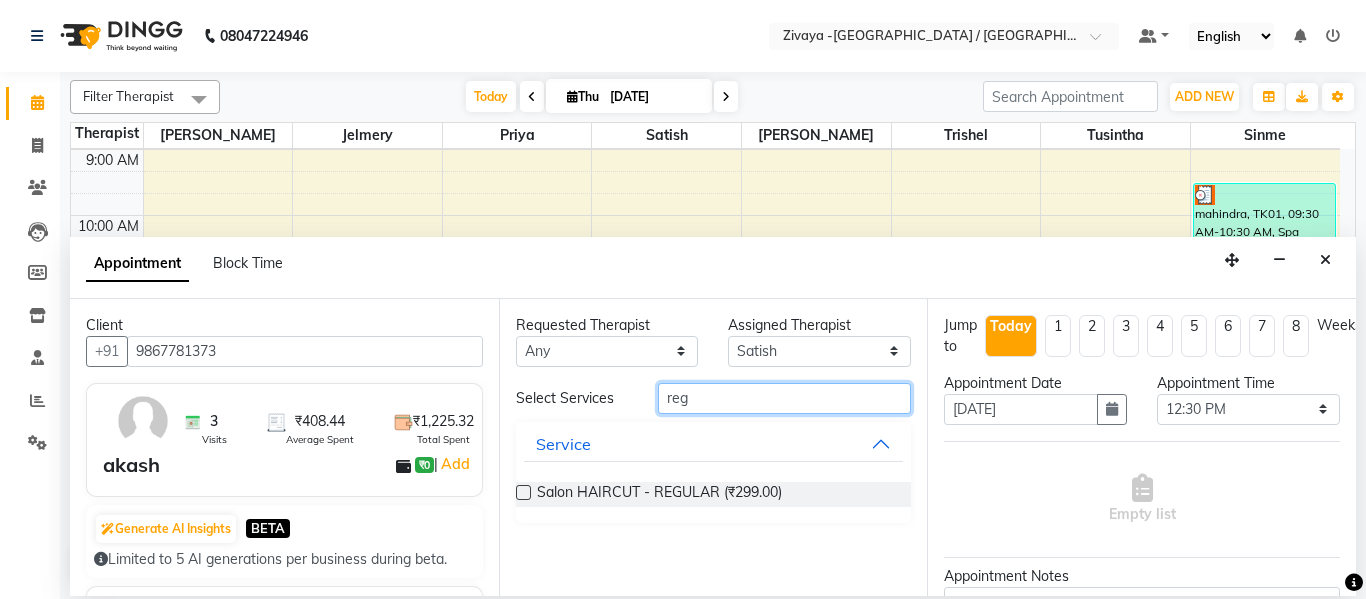 type on "reg" 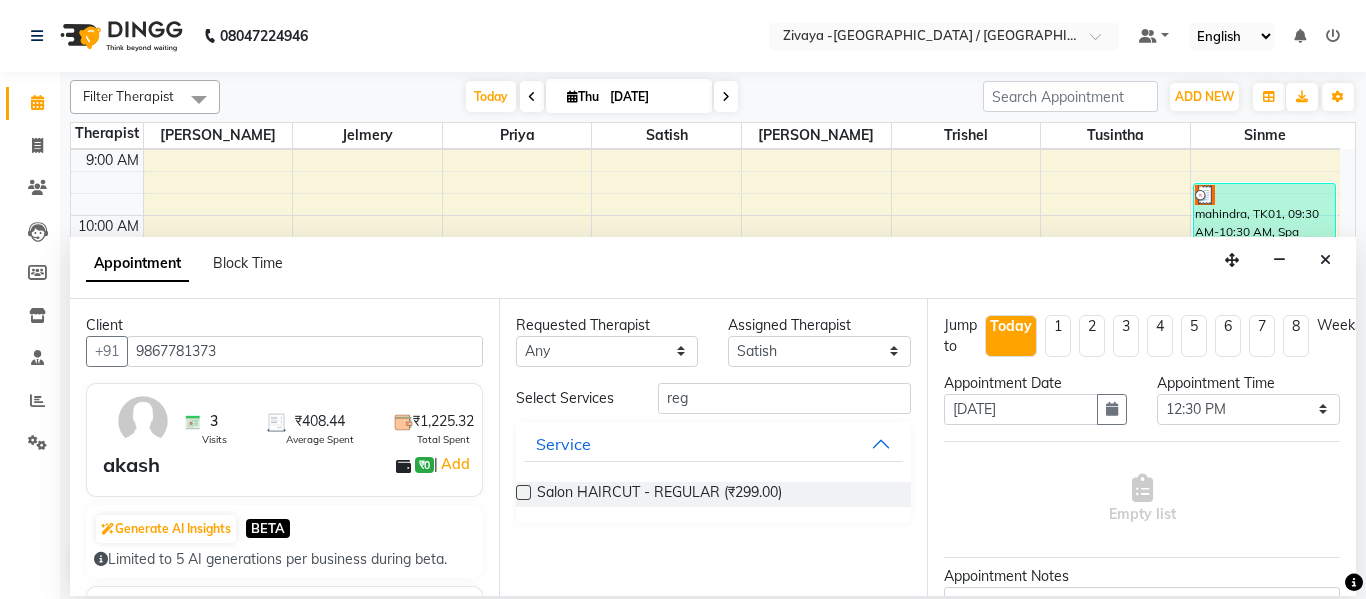 click at bounding box center (523, 492) 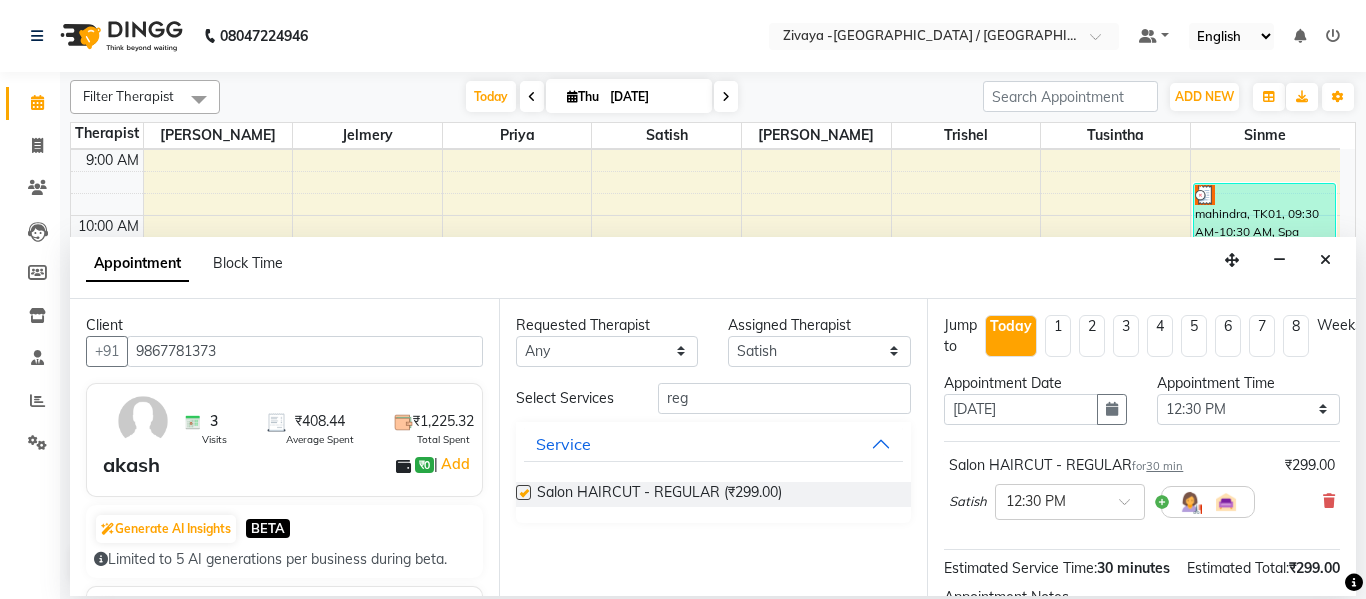 checkbox on "false" 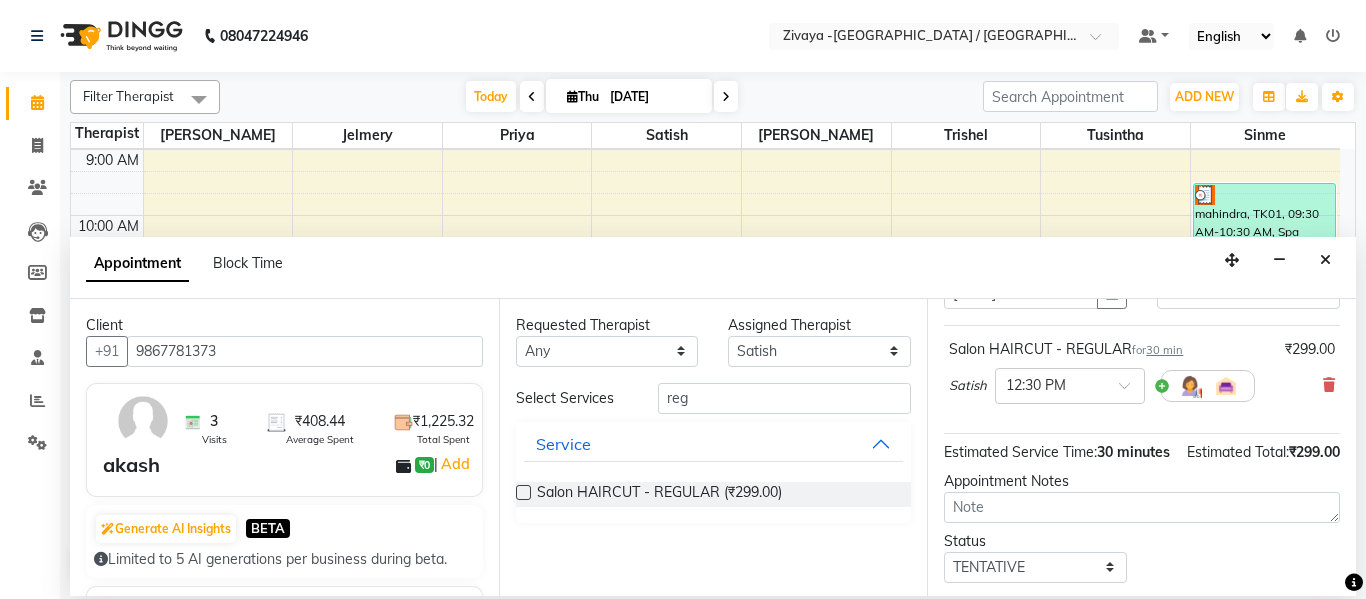 scroll, scrollTop: 265, scrollLeft: 0, axis: vertical 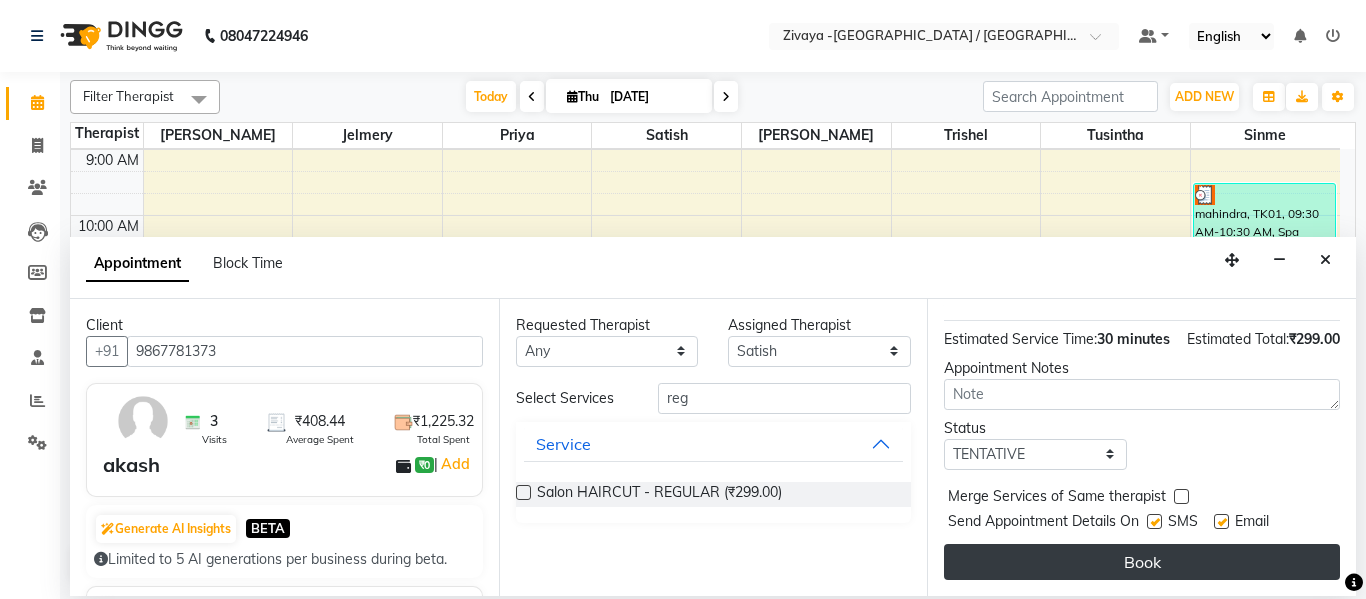 click on "Book" at bounding box center (1142, 562) 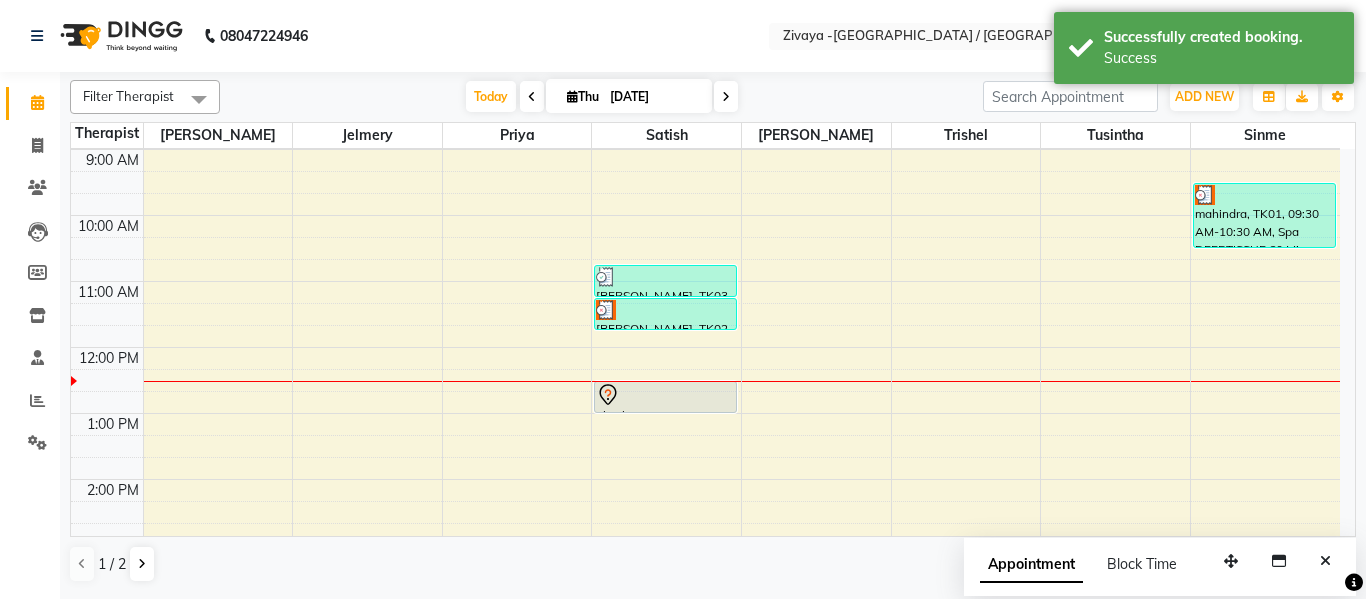 click at bounding box center (532, 97) 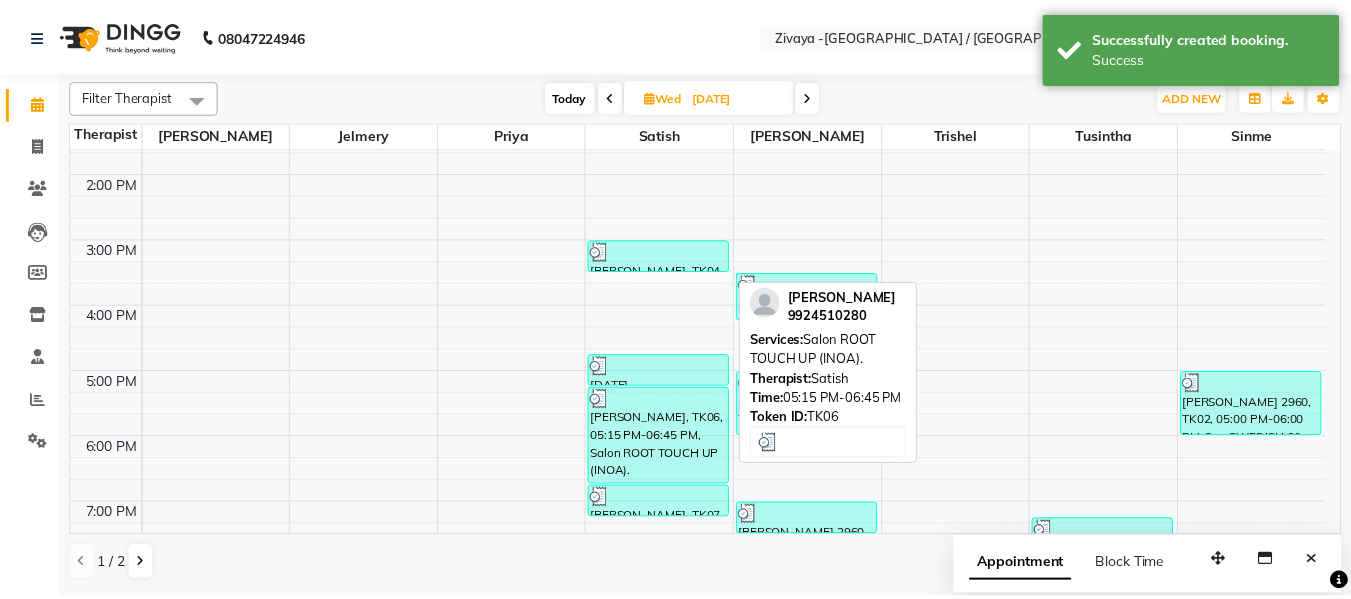 scroll, scrollTop: 431, scrollLeft: 0, axis: vertical 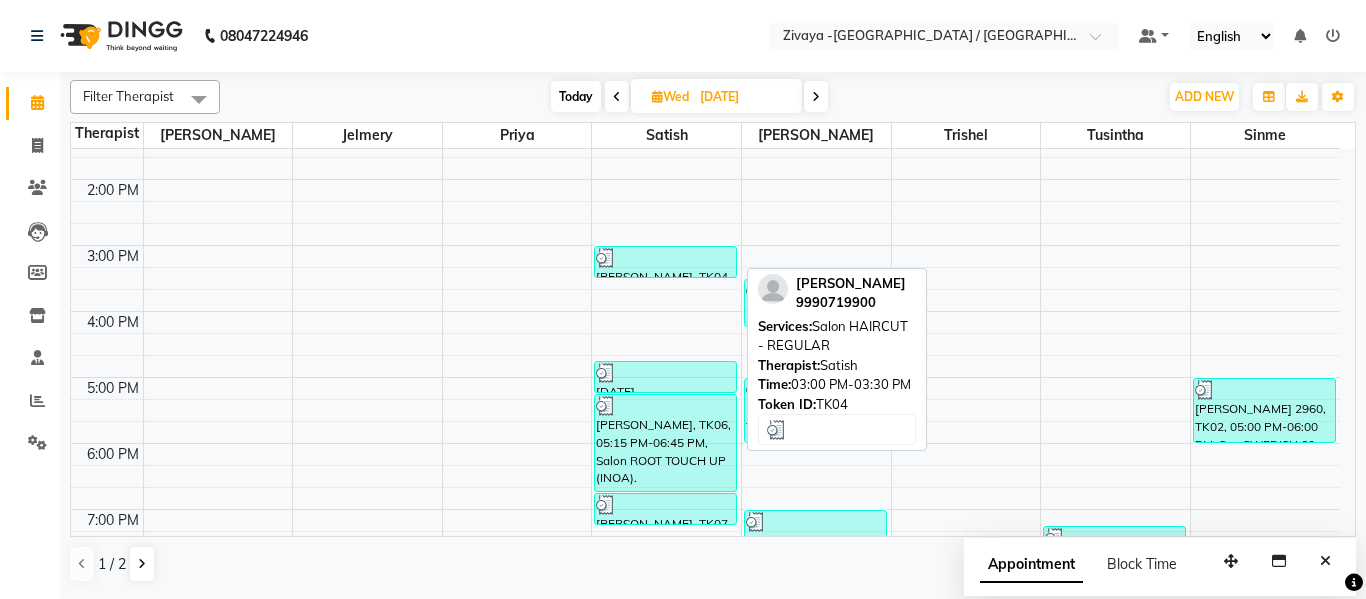 click at bounding box center (665, 258) 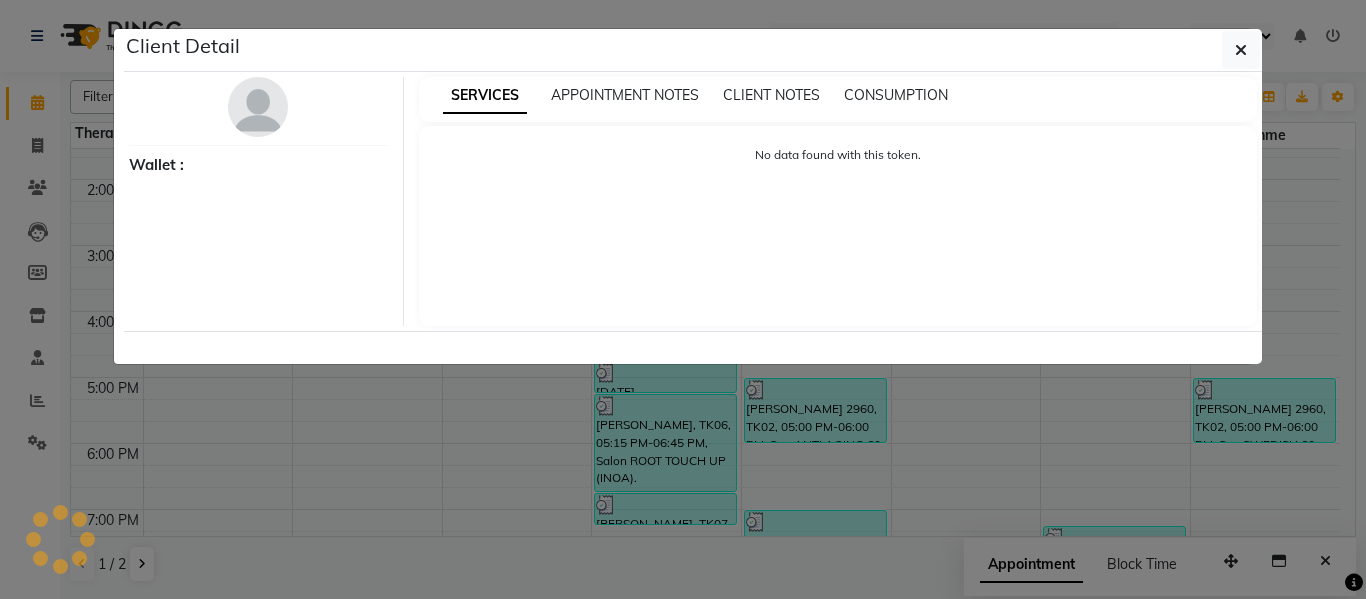 select on "3" 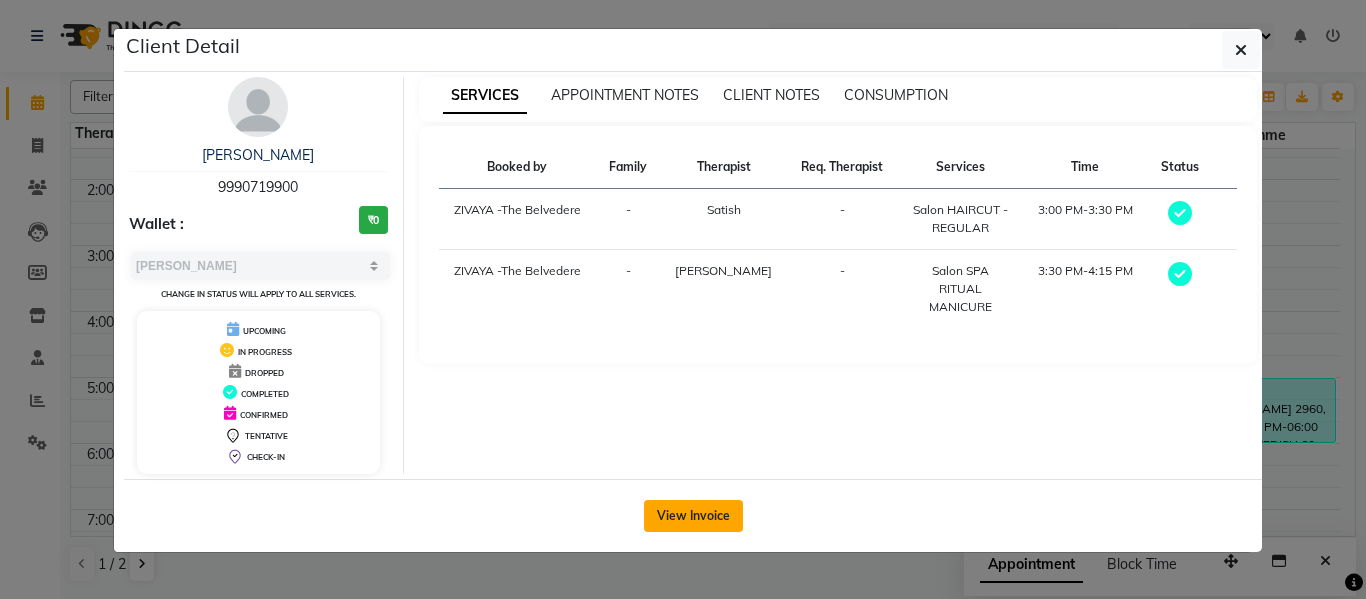 click on "View Invoice" 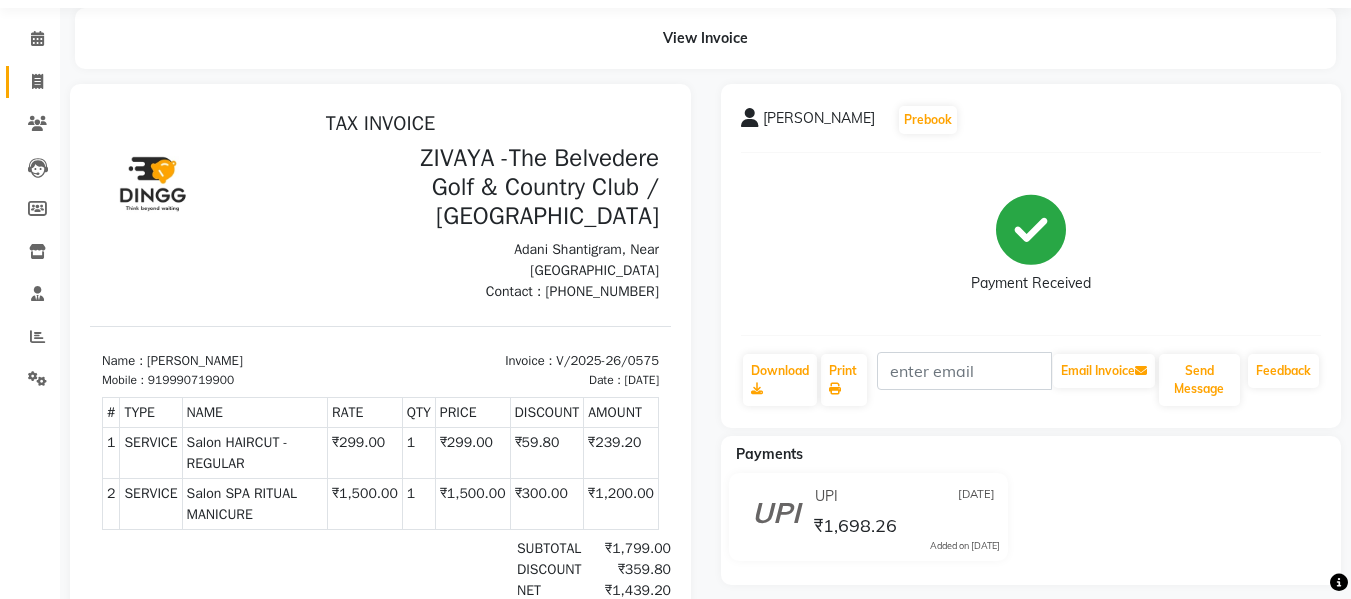 scroll, scrollTop: 0, scrollLeft: 0, axis: both 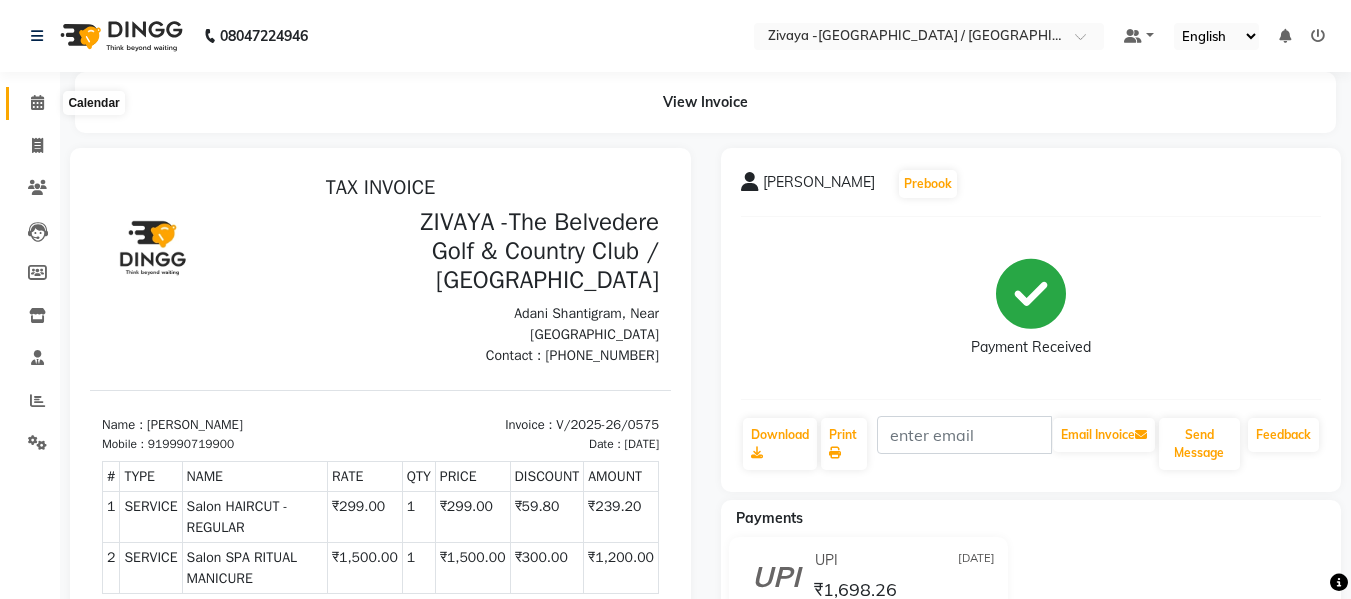 click 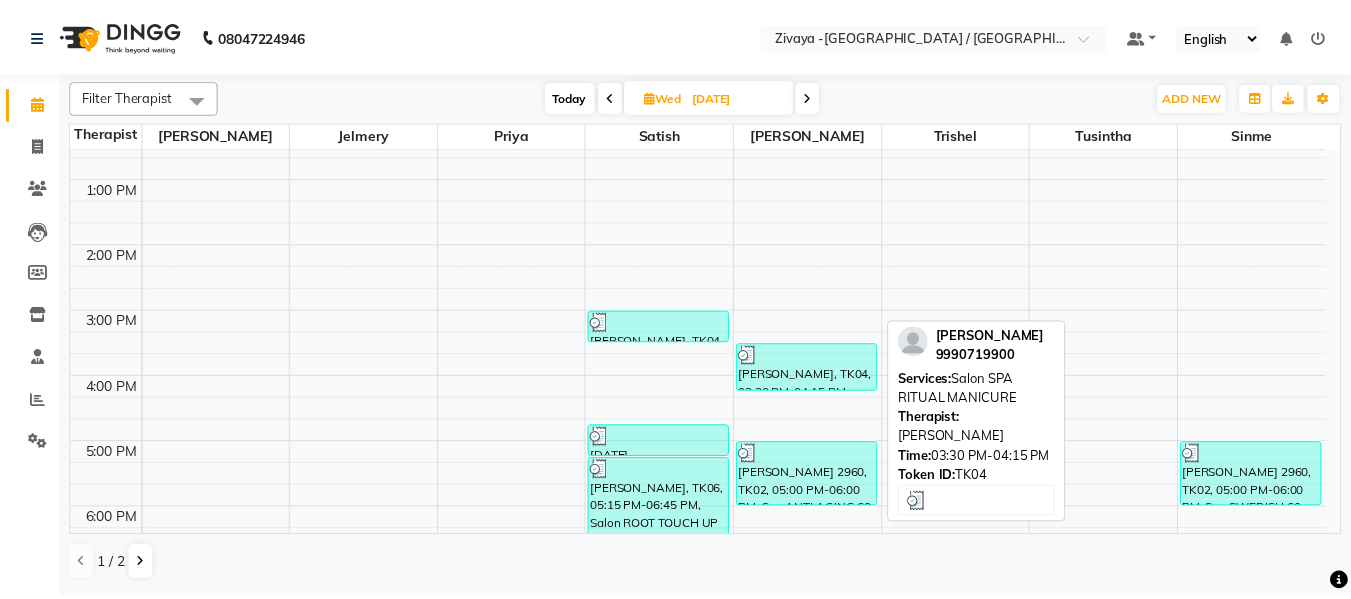 scroll, scrollTop: 400, scrollLeft: 0, axis: vertical 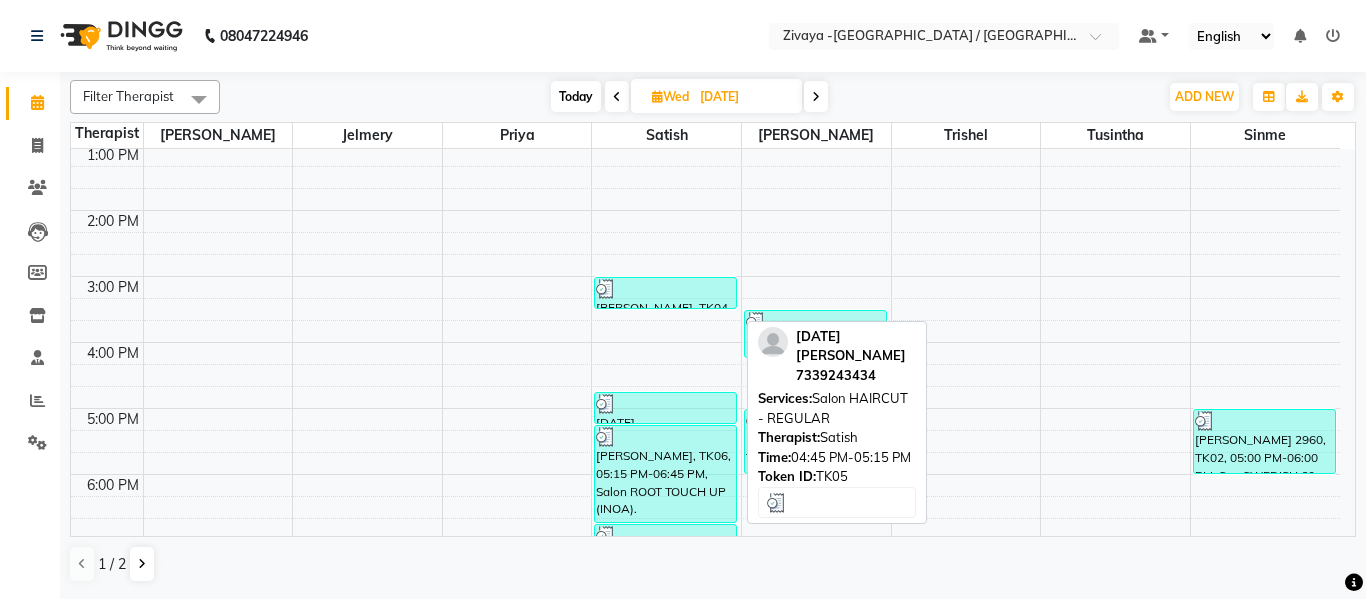 click at bounding box center (606, 404) 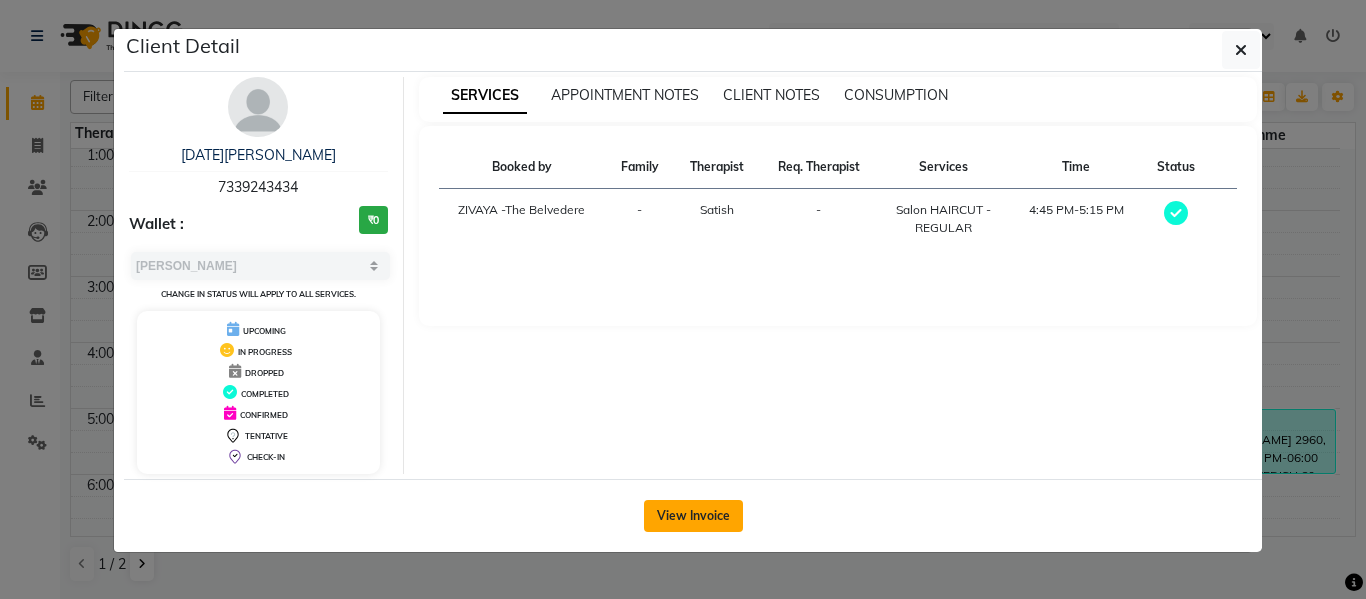 click on "View Invoice" 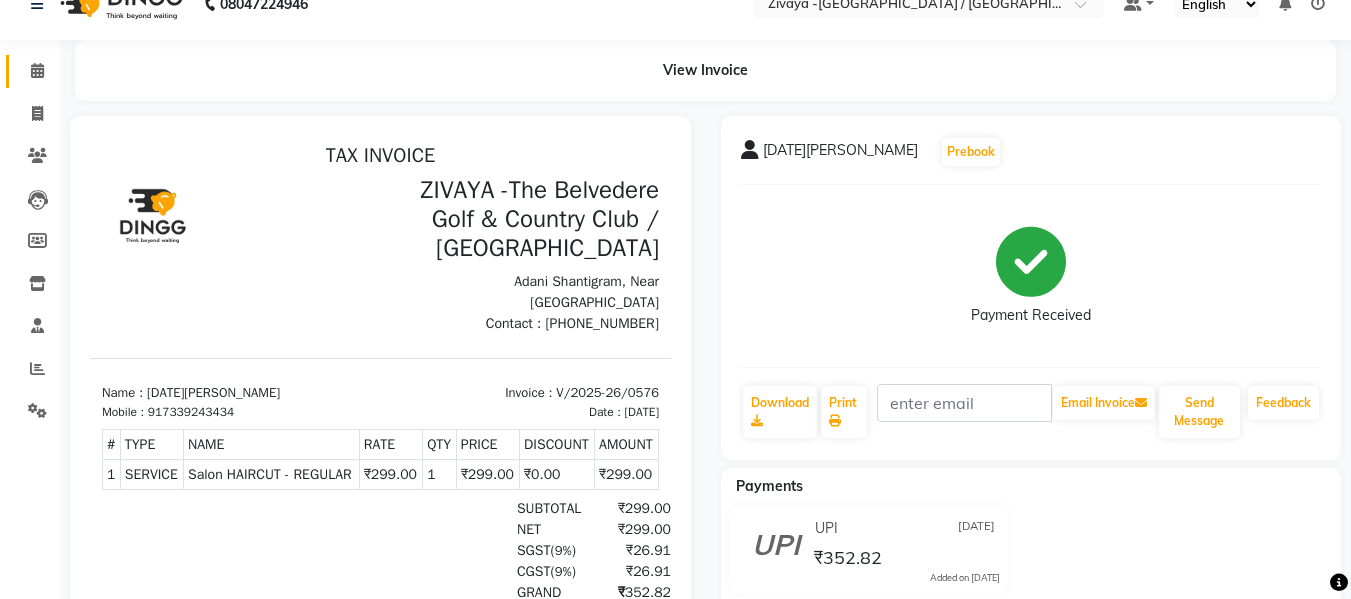 scroll, scrollTop: 0, scrollLeft: 0, axis: both 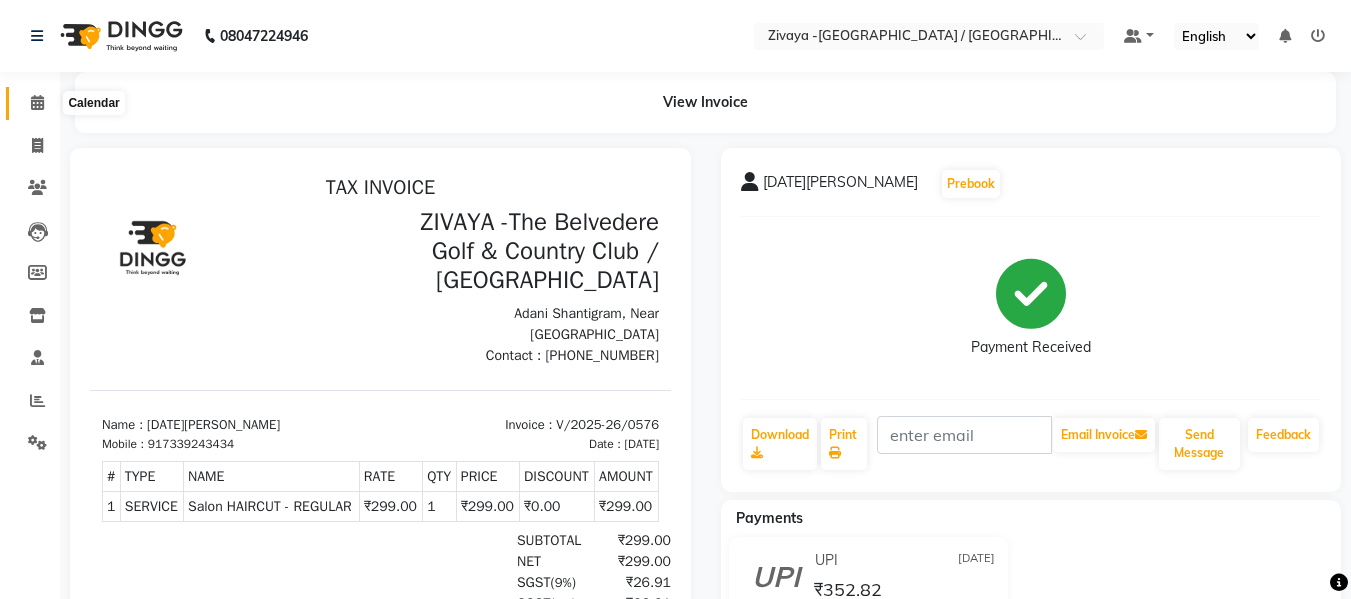 click 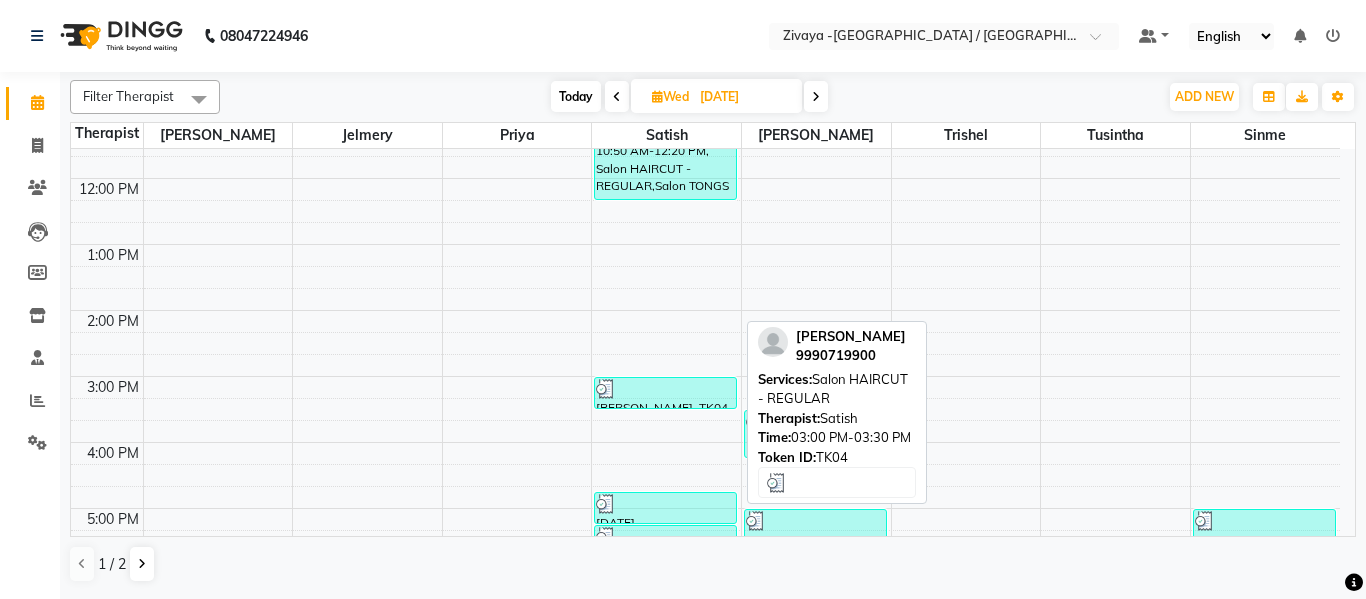 scroll, scrollTop: 400, scrollLeft: 0, axis: vertical 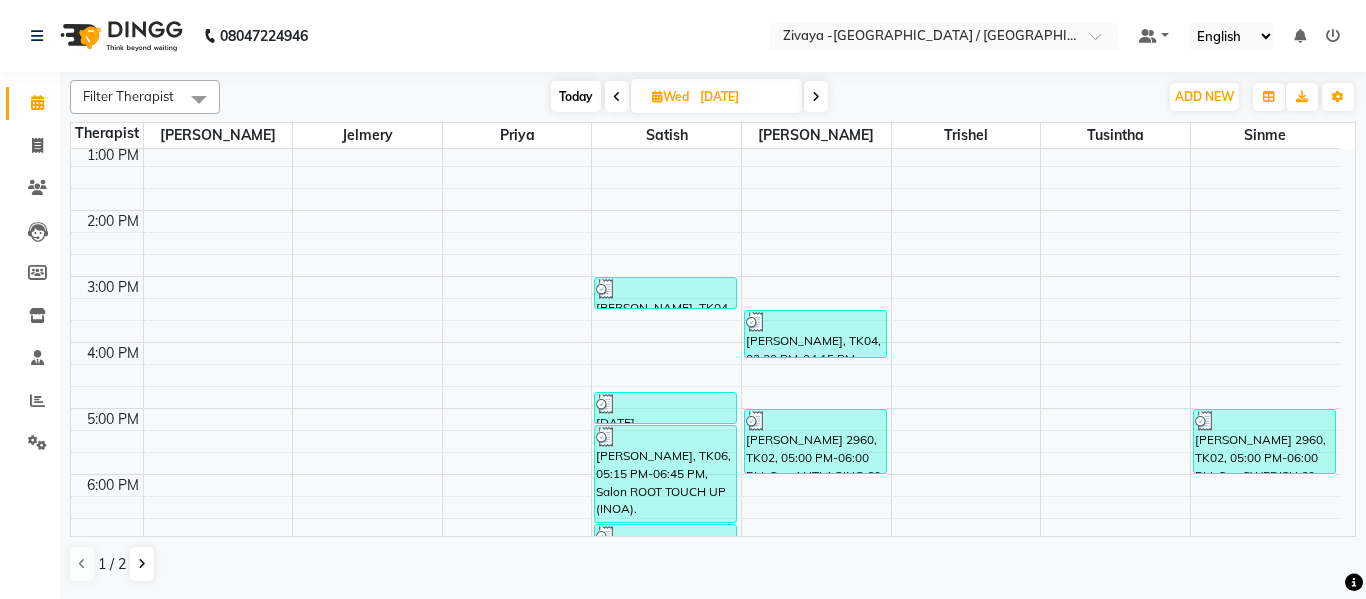 click on "Today" at bounding box center (576, 96) 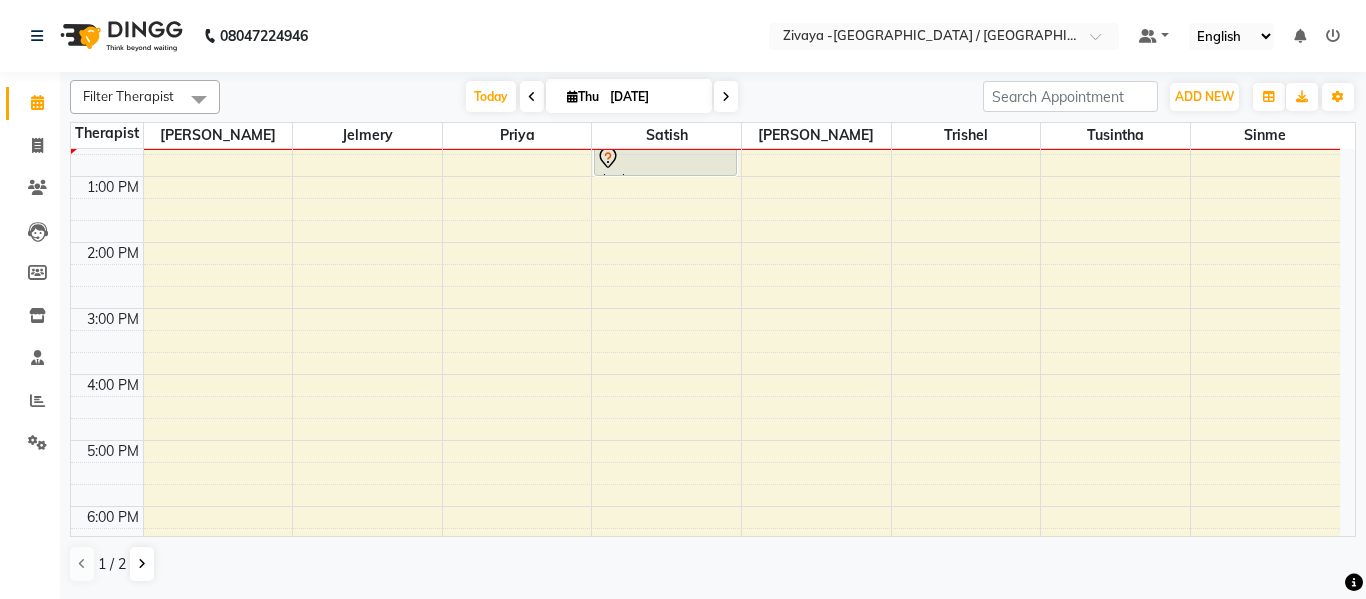 scroll, scrollTop: 168, scrollLeft: 0, axis: vertical 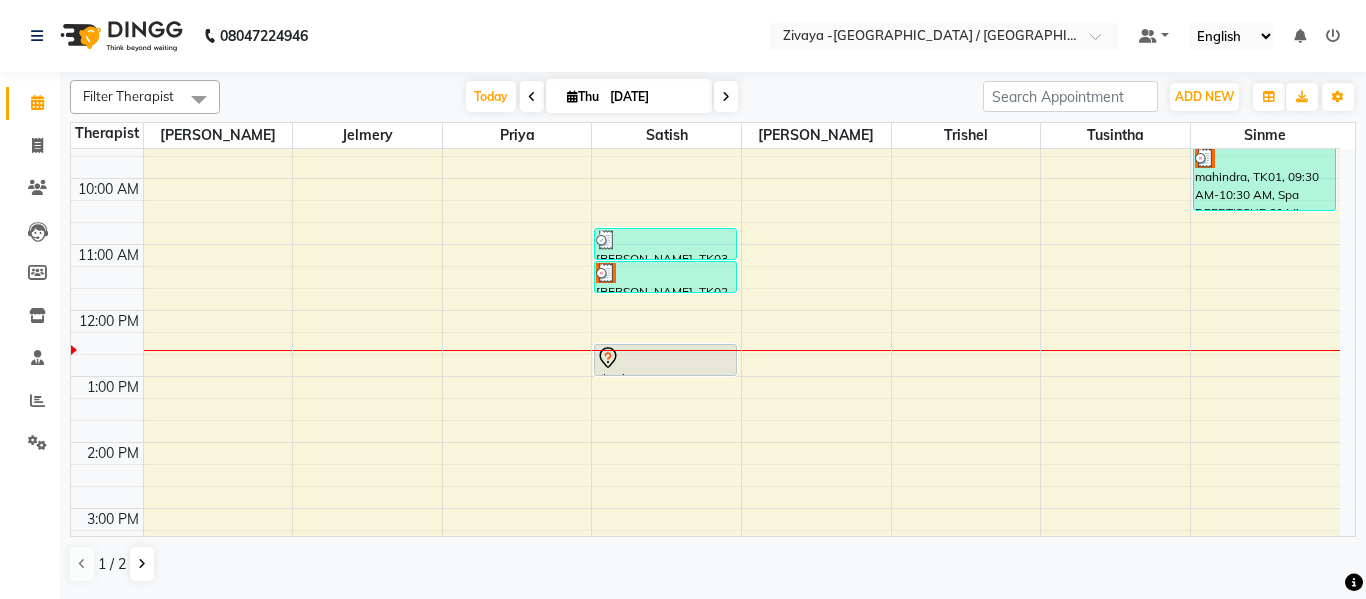 click on "7:00 AM 8:00 AM 9:00 AM 10:00 AM 11:00 AM 12:00 PM 1:00 PM 2:00 PM 3:00 PM 4:00 PM 5:00 PM 6:00 PM 7:00 PM 8:00 PM 9:00 PM 10:00 PM     [PERSON_NAME], TK03, 10:45 AM-11:15 AM, Salon HAIRCUT - REGULAR     [PERSON_NAME], TK02, 11:15 AM-11:45 AM, Salon HAIRCUT - REGULAR             akash, TK04, 12:30 PM-01:00 PM, Salon HAIRCUT - REGULAR     mahindra, TK01, 09:30 AM-10:30 AM, Spa DEEPTISSUE 60 Mins" at bounding box center (705, 508) 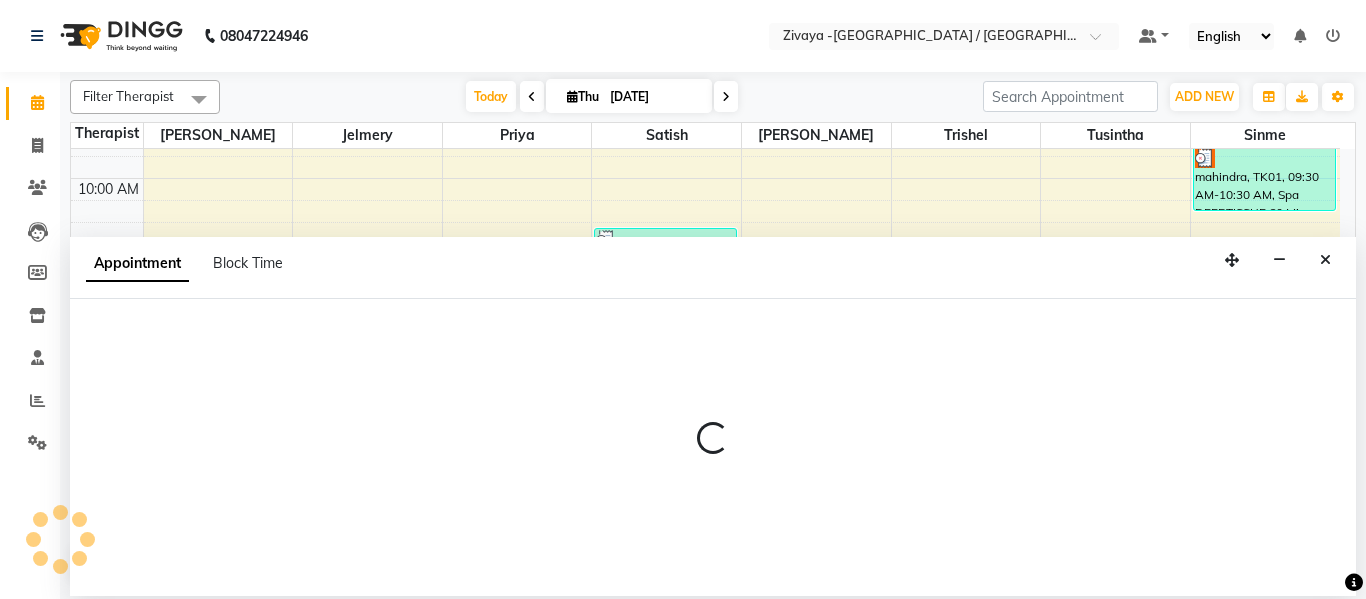 select on "71153" 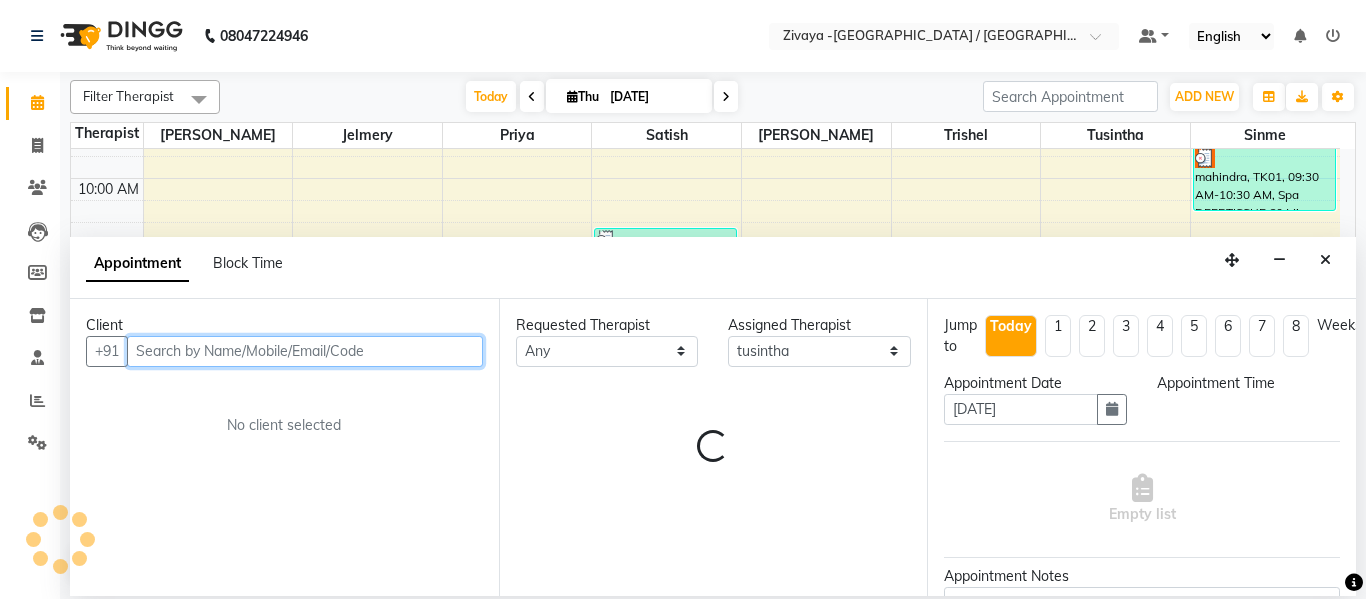 select on "765" 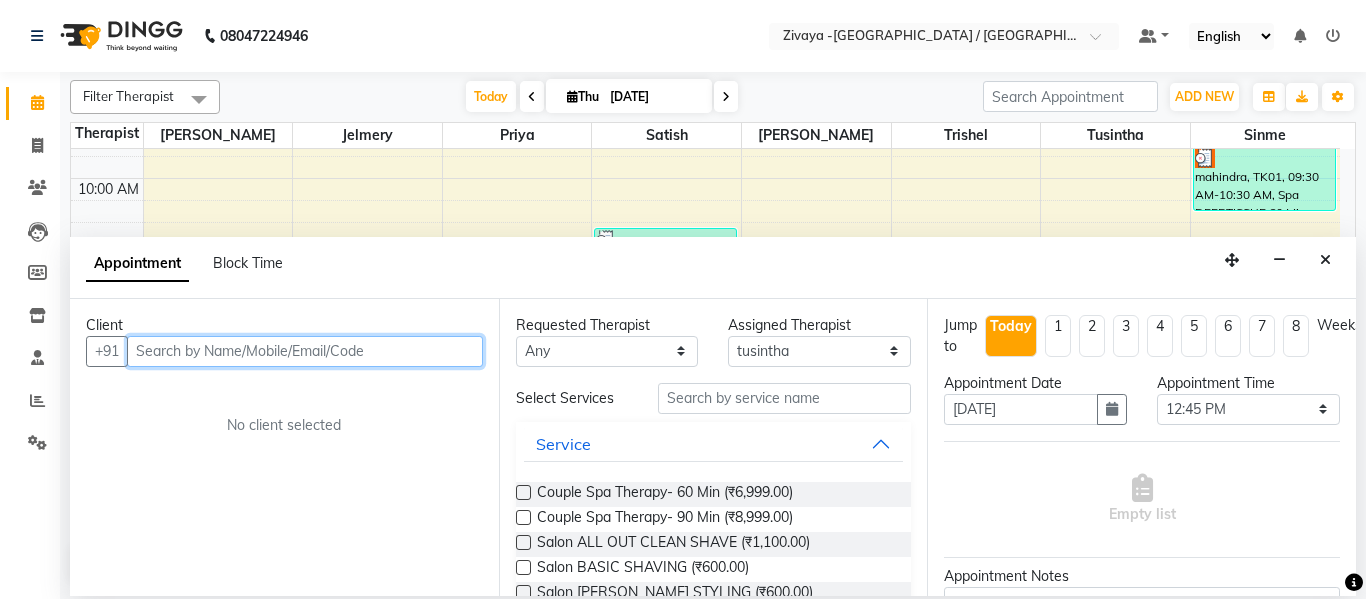 click at bounding box center (305, 351) 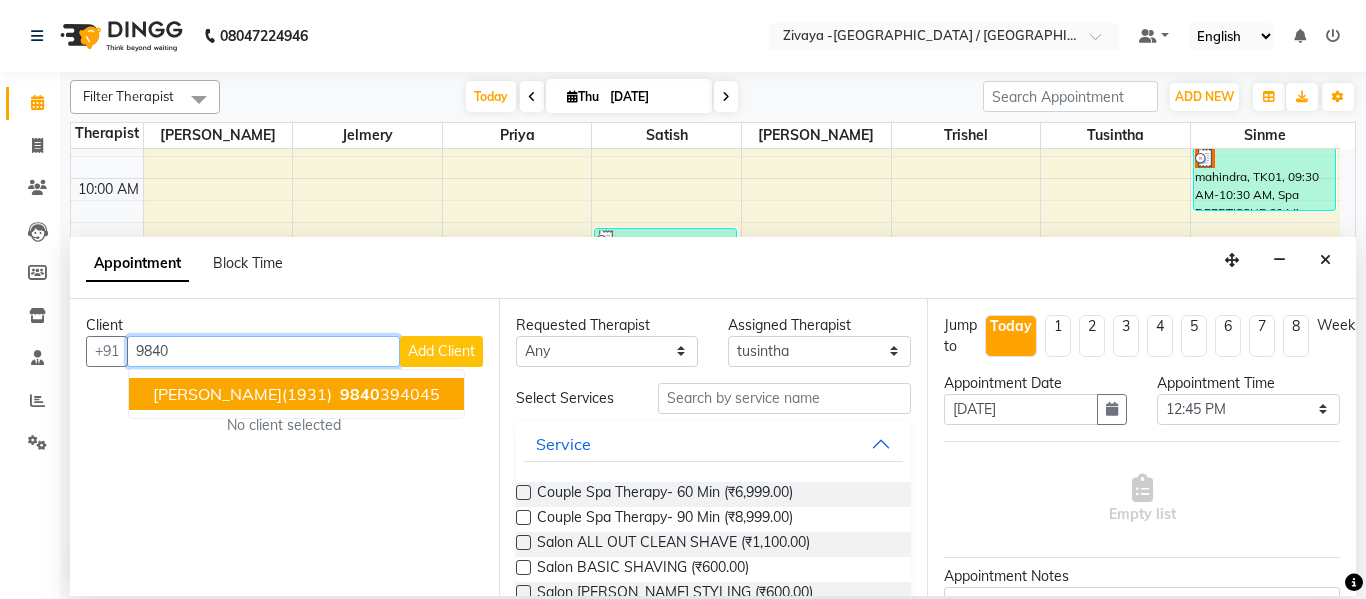 click on "9840 394045" at bounding box center (388, 394) 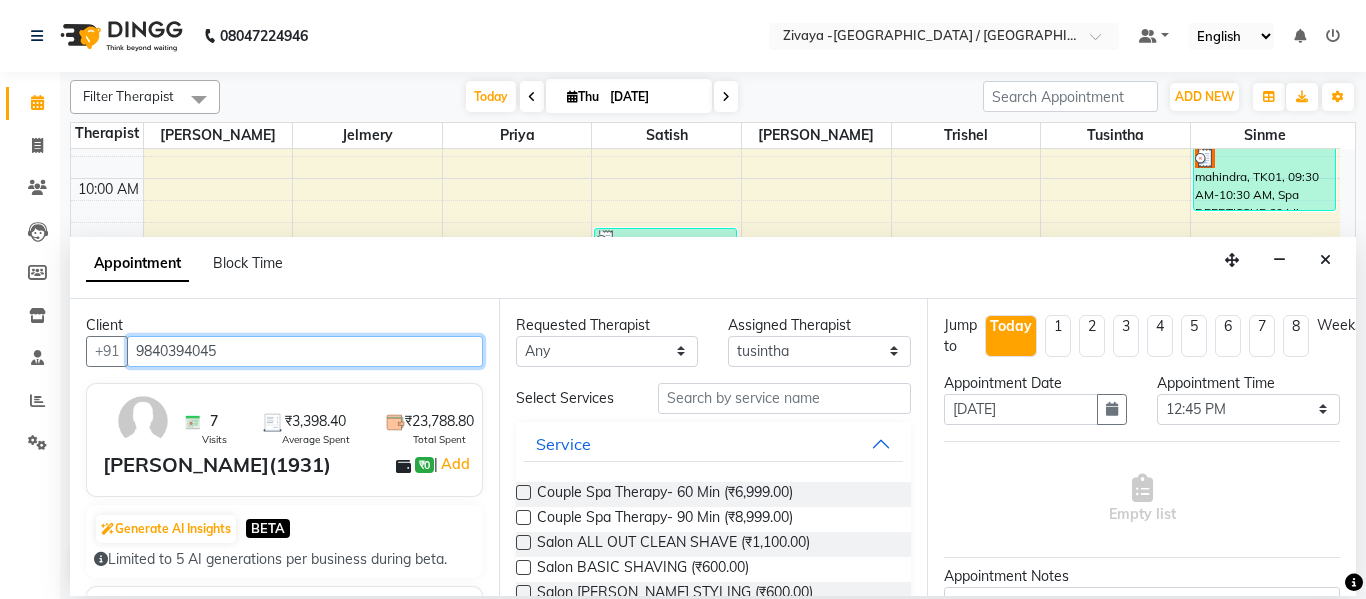 type on "9840394045" 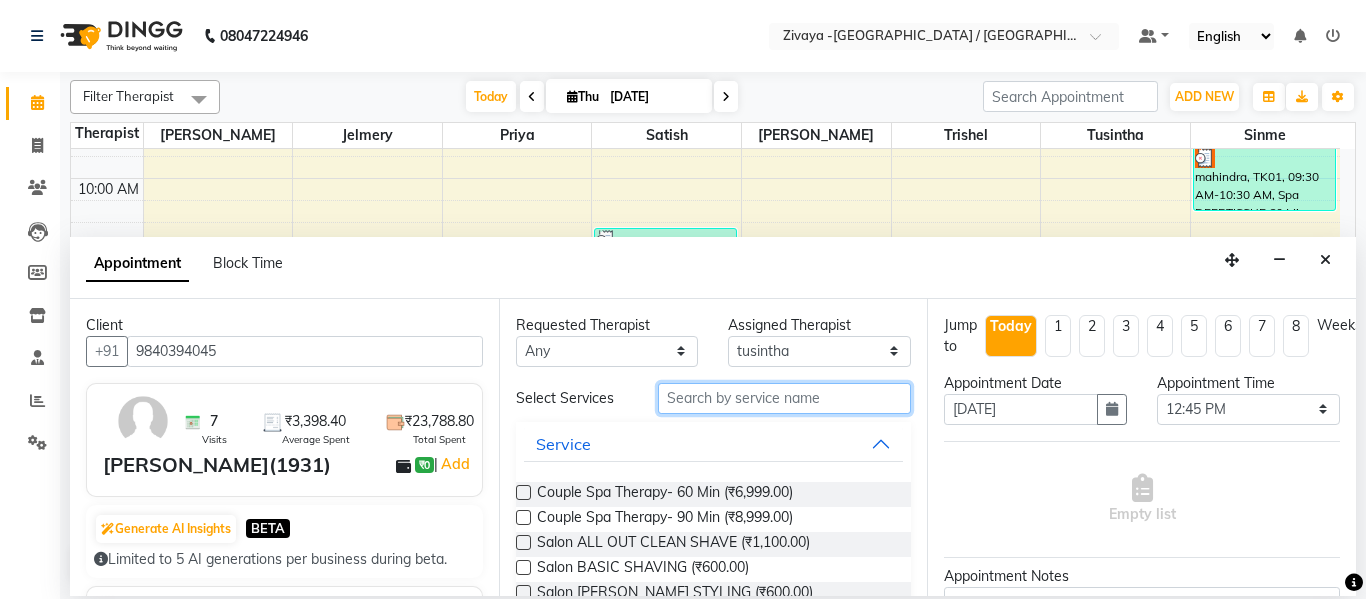 click at bounding box center [785, 398] 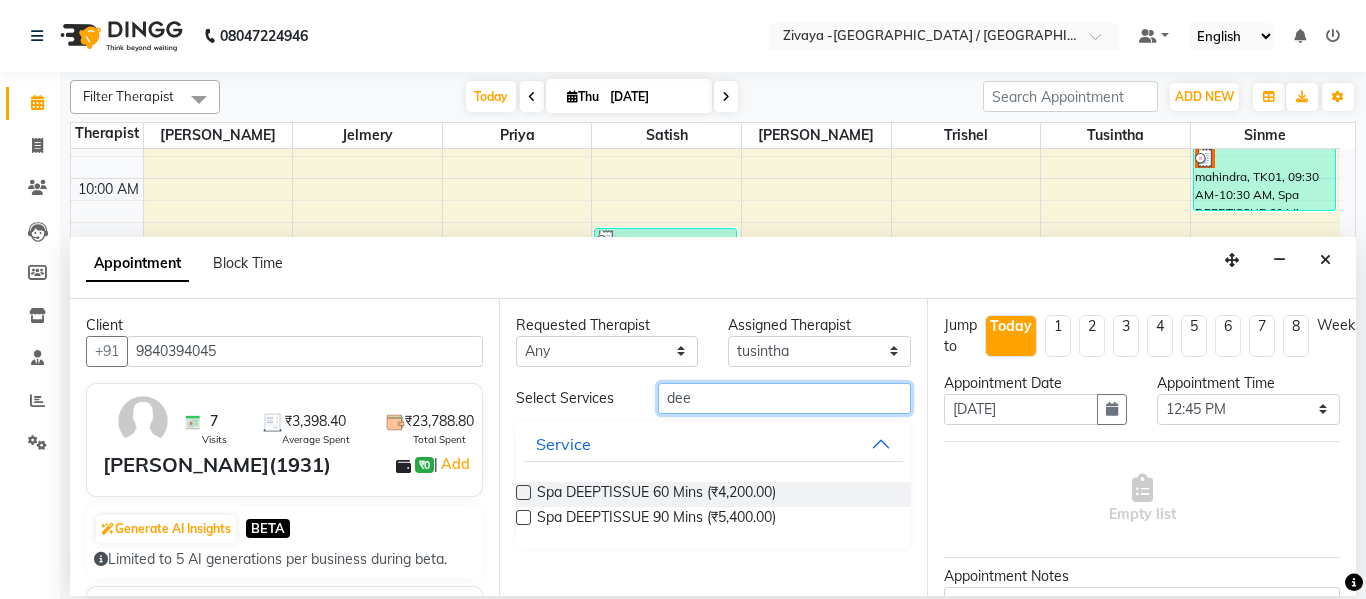 type on "dee" 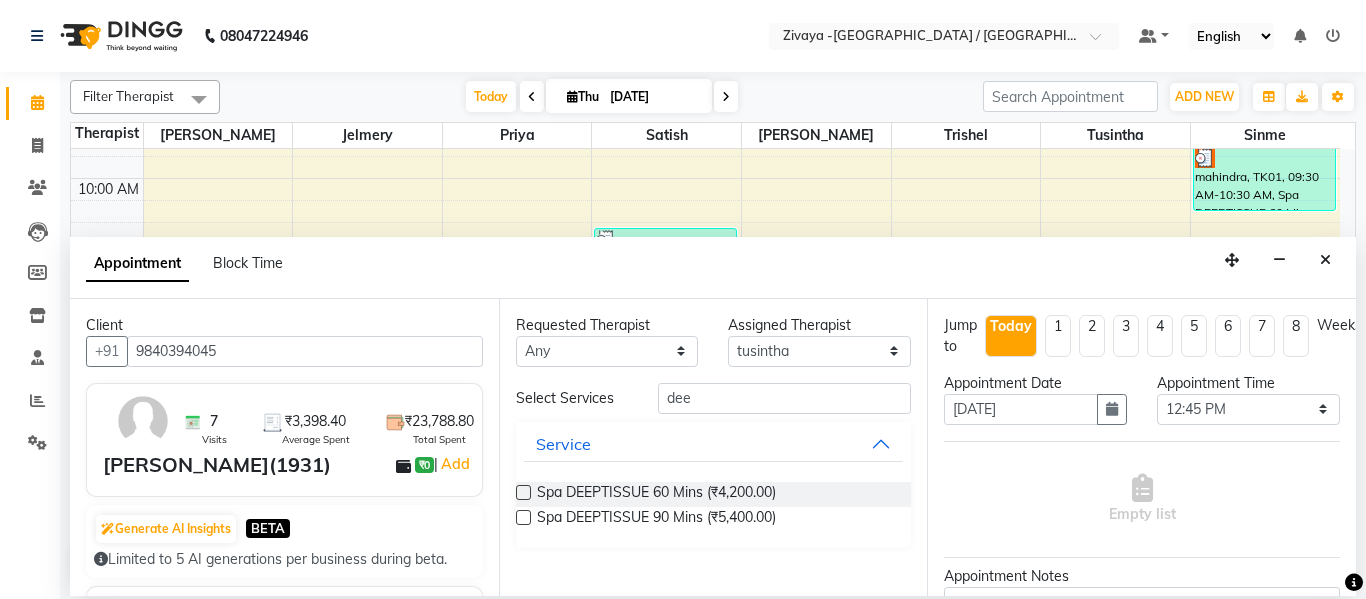 click at bounding box center [523, 492] 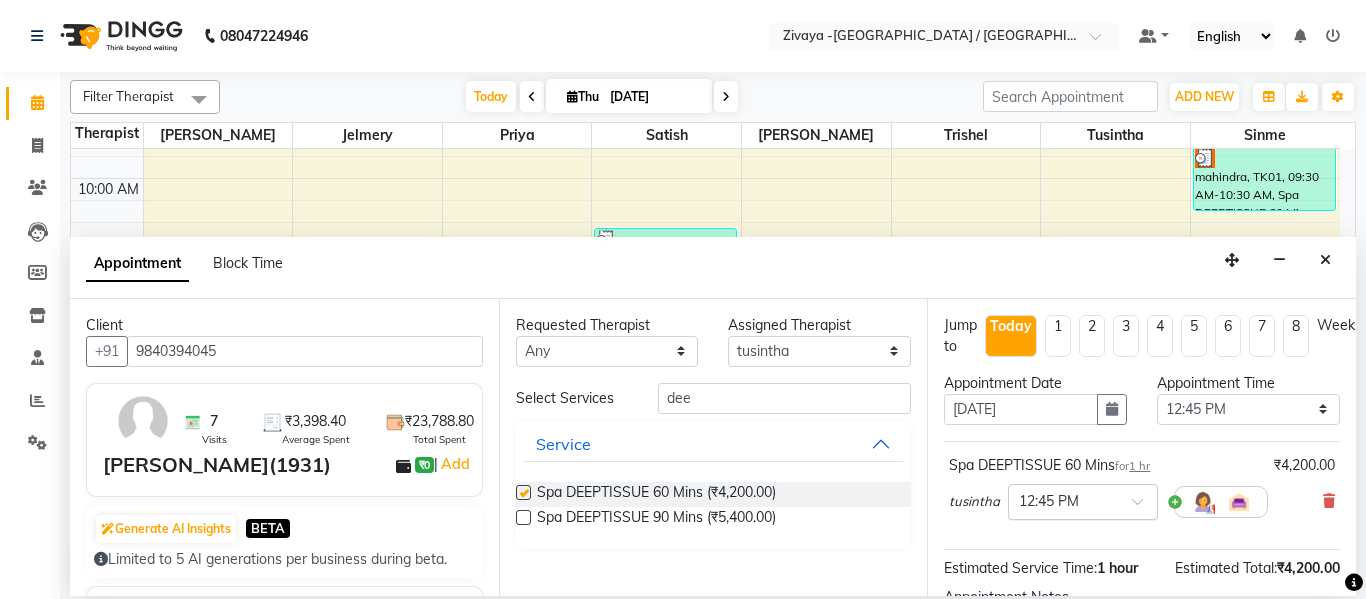 checkbox on "false" 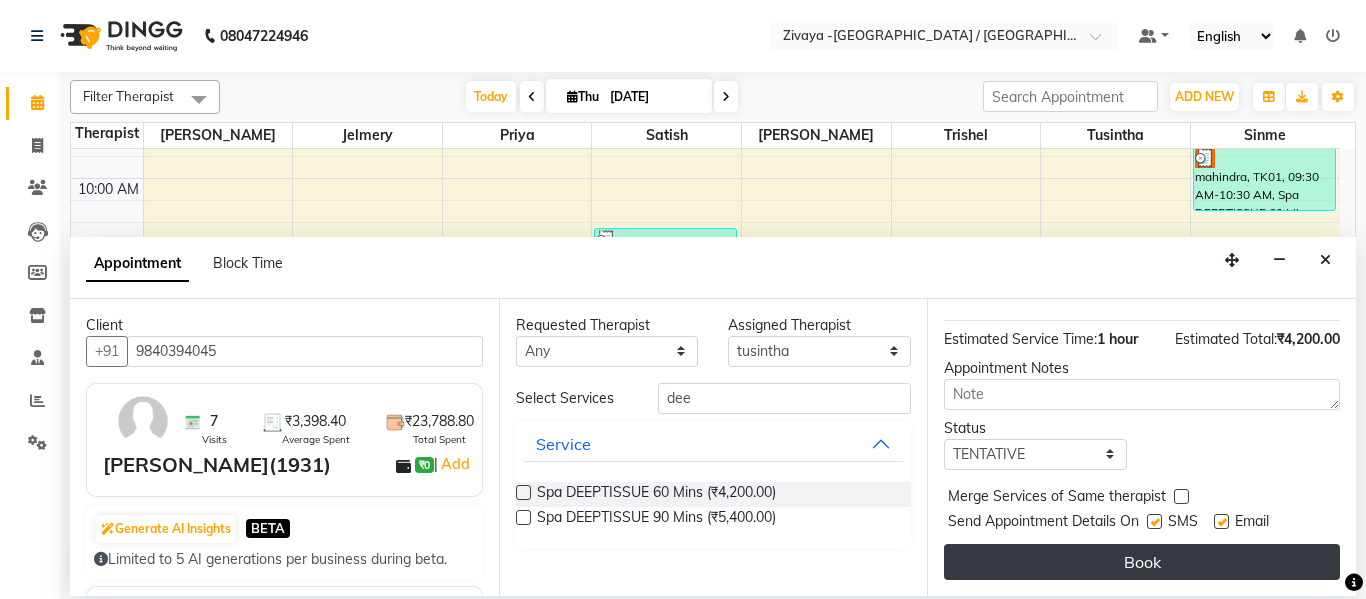 scroll, scrollTop: 244, scrollLeft: 0, axis: vertical 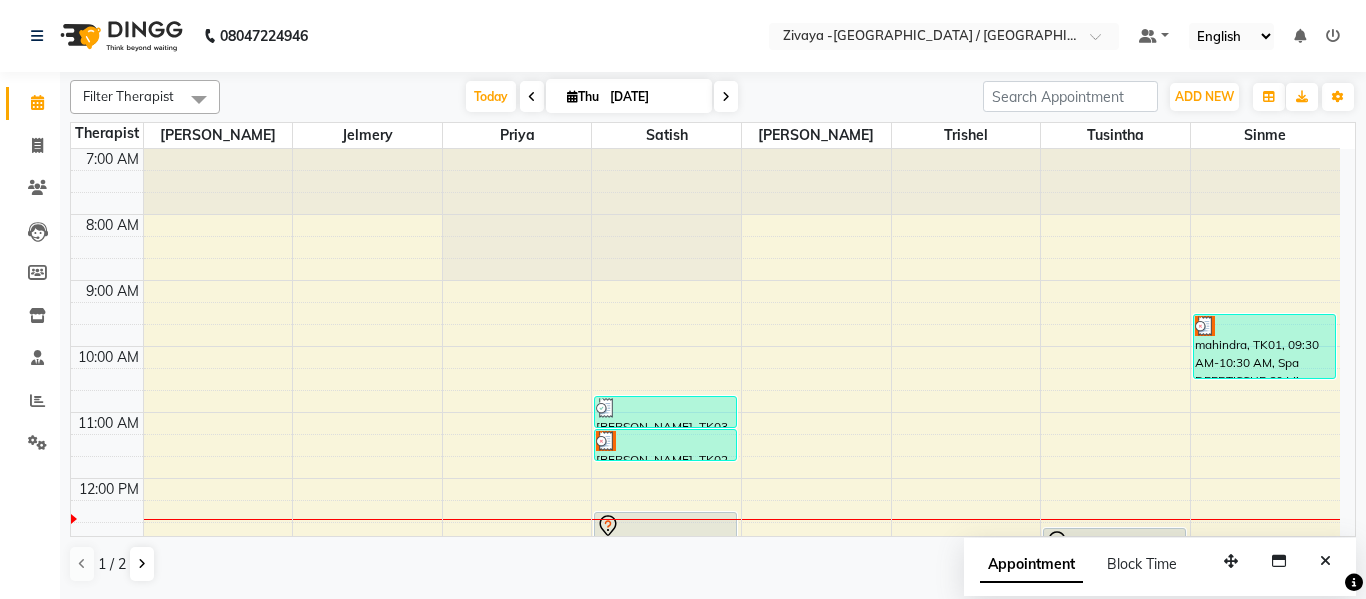 click at bounding box center [532, 97] 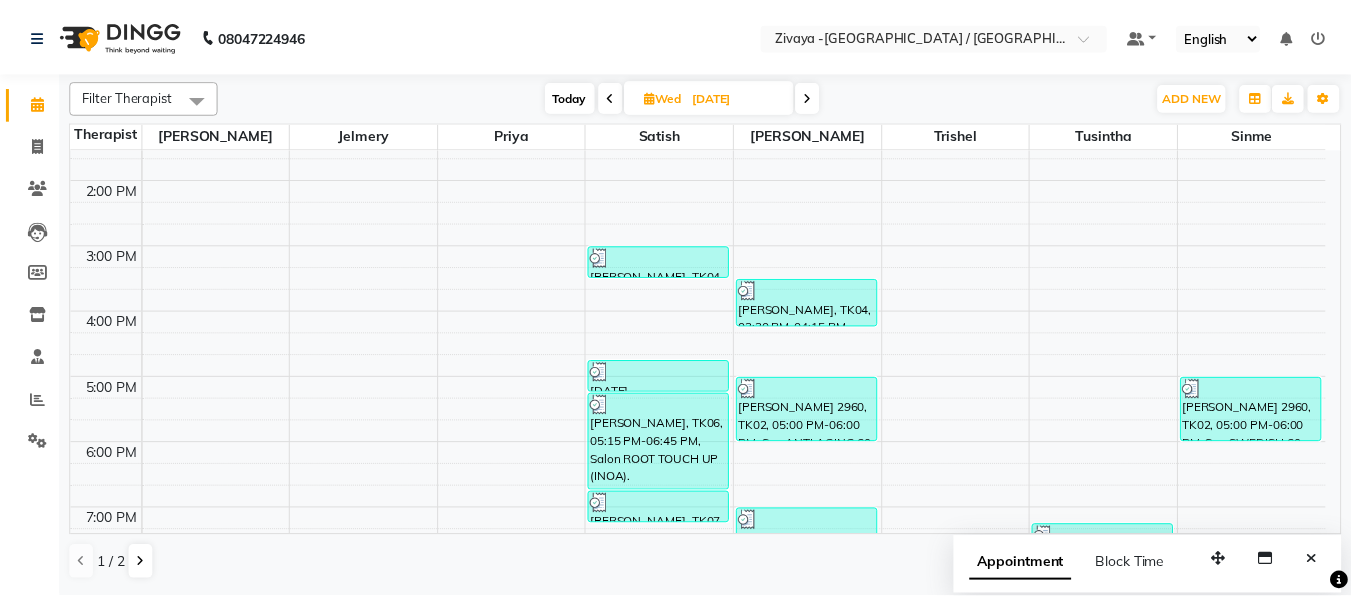 scroll, scrollTop: 531, scrollLeft: 0, axis: vertical 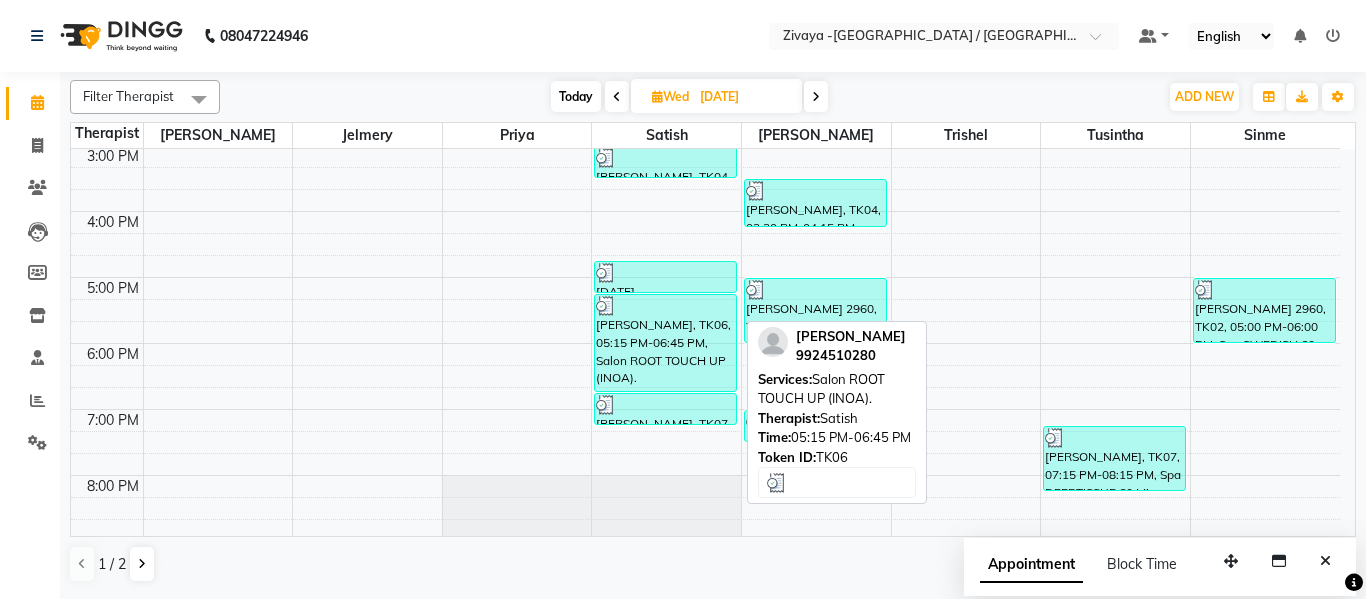 click on "[PERSON_NAME], TK06, 05:15 PM-06:45 PM, Salon ROOT TOUCH UP (INOA)." at bounding box center [665, 343] 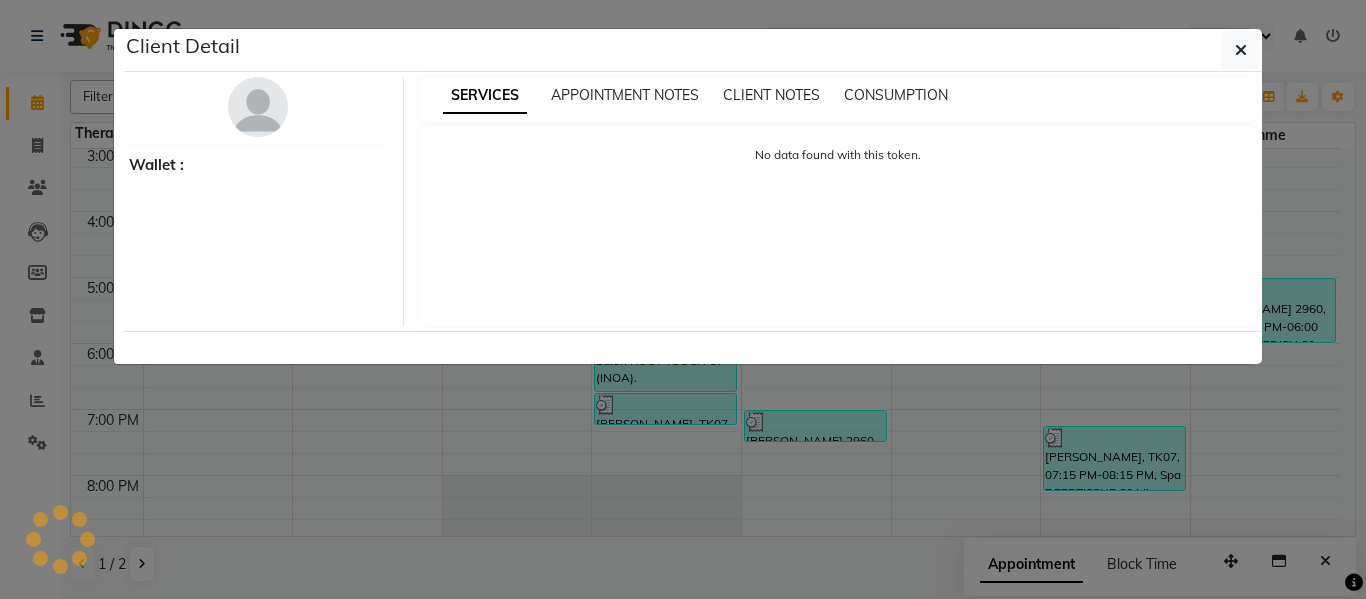select on "3" 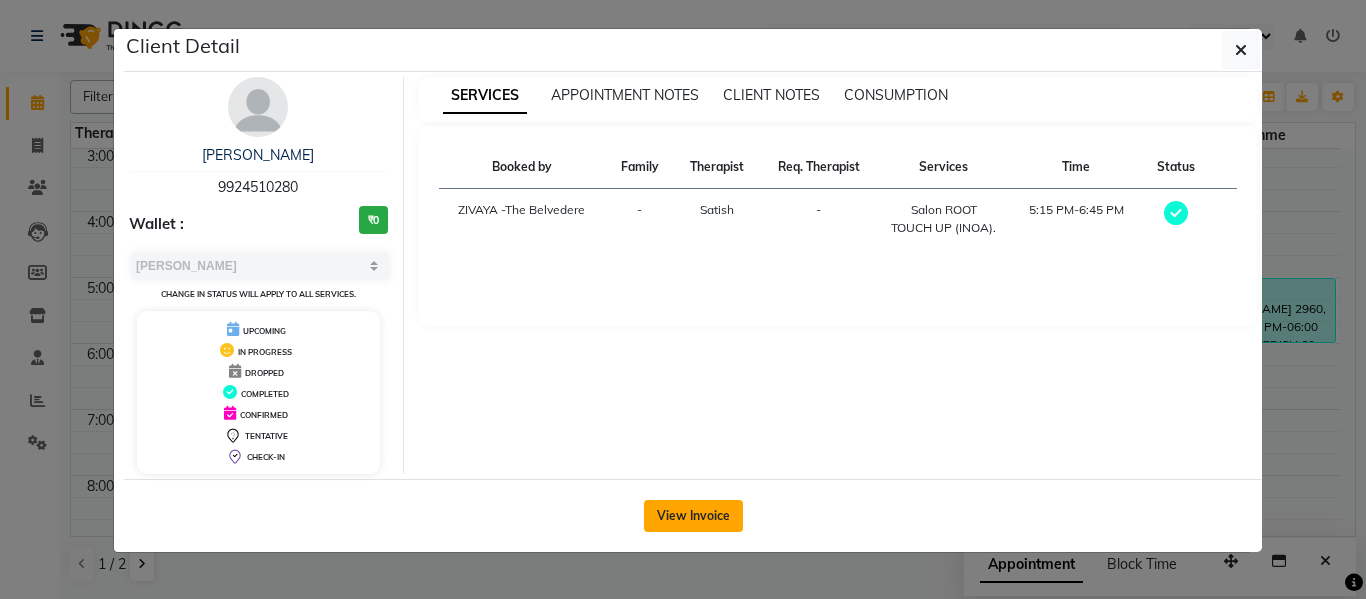 click on "View Invoice" 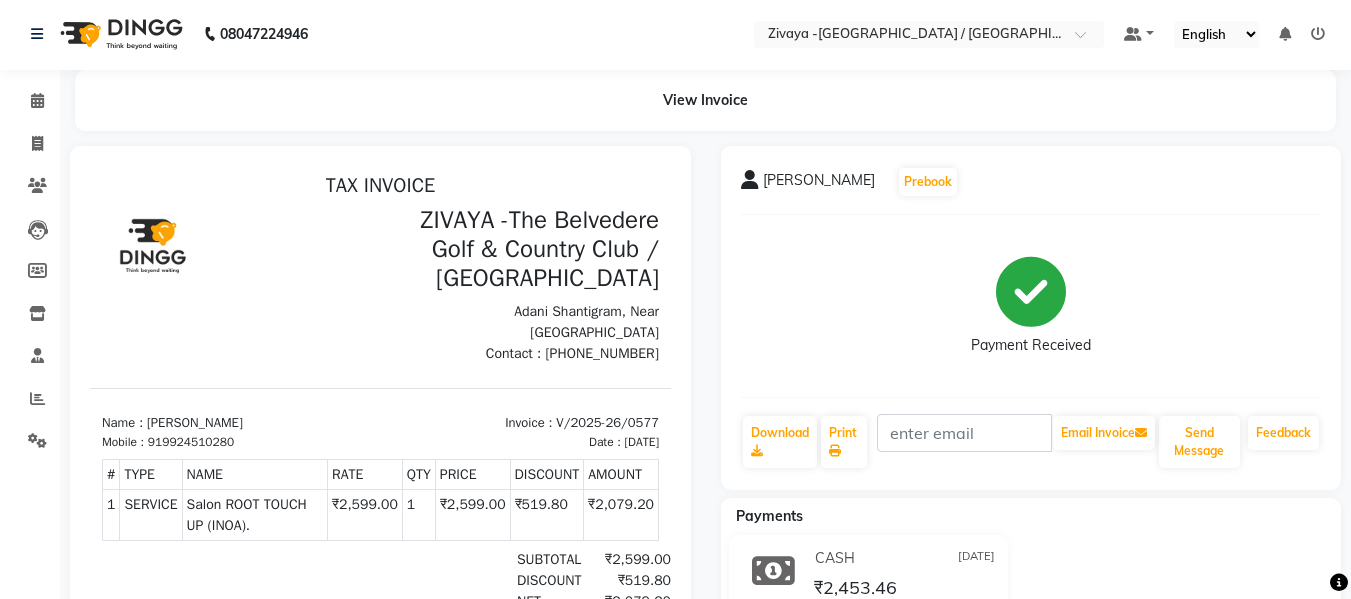 scroll, scrollTop: 0, scrollLeft: 0, axis: both 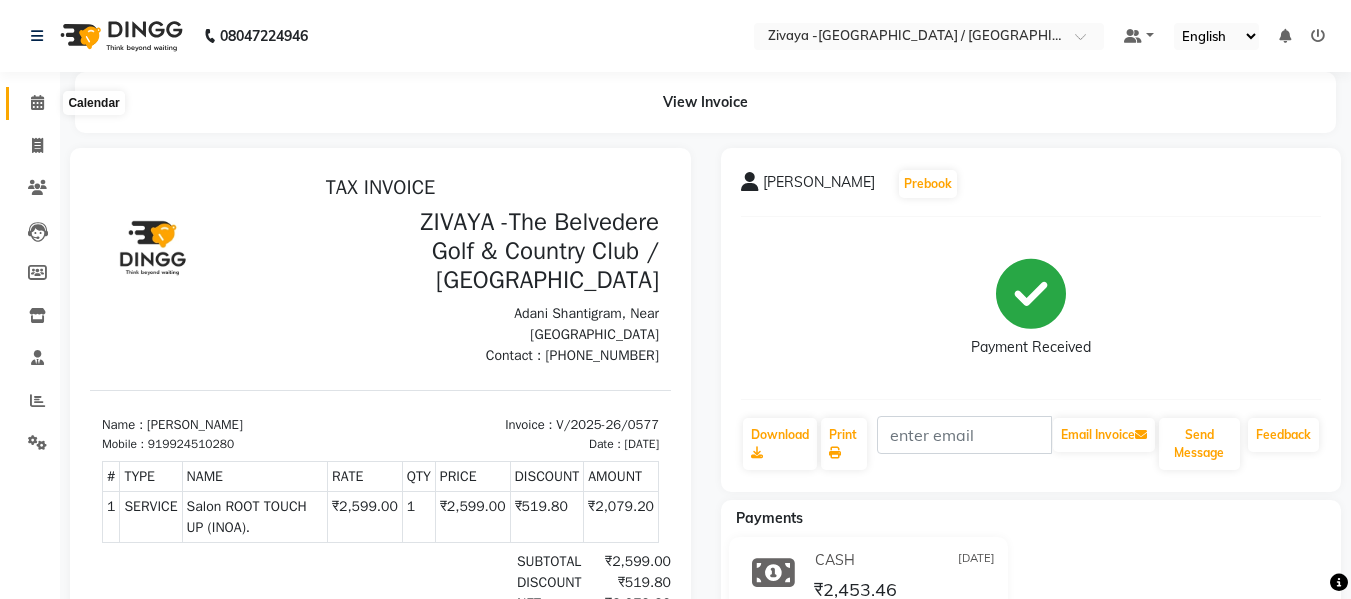 click 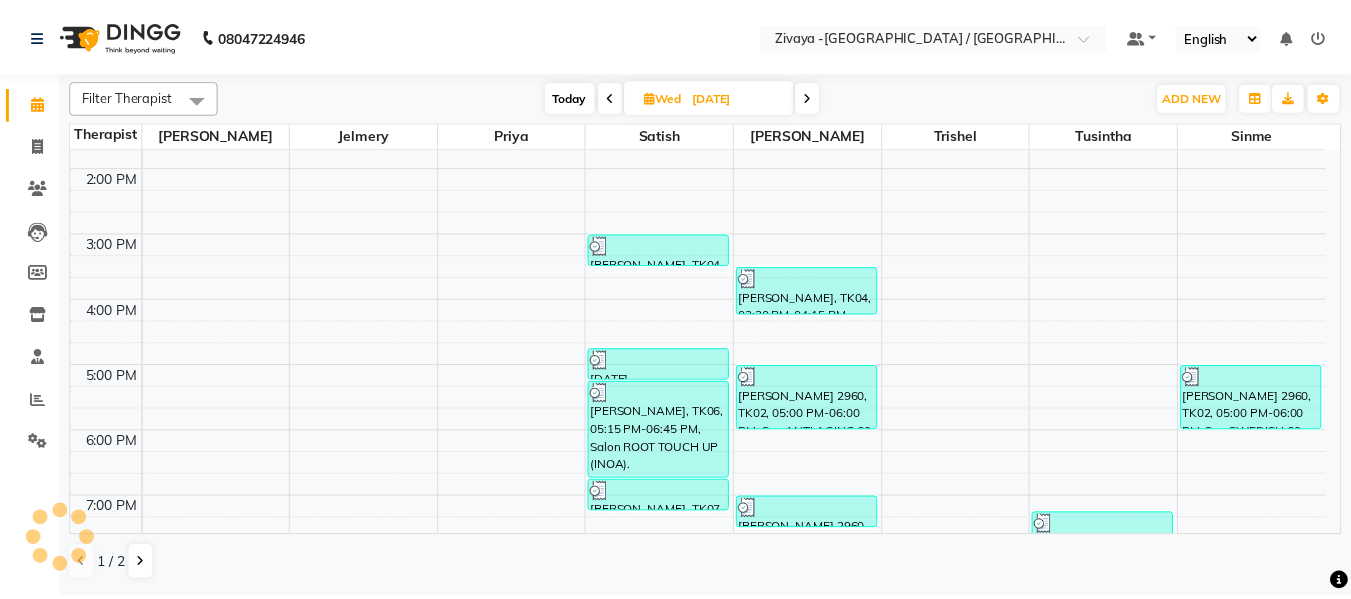scroll, scrollTop: 531, scrollLeft: 0, axis: vertical 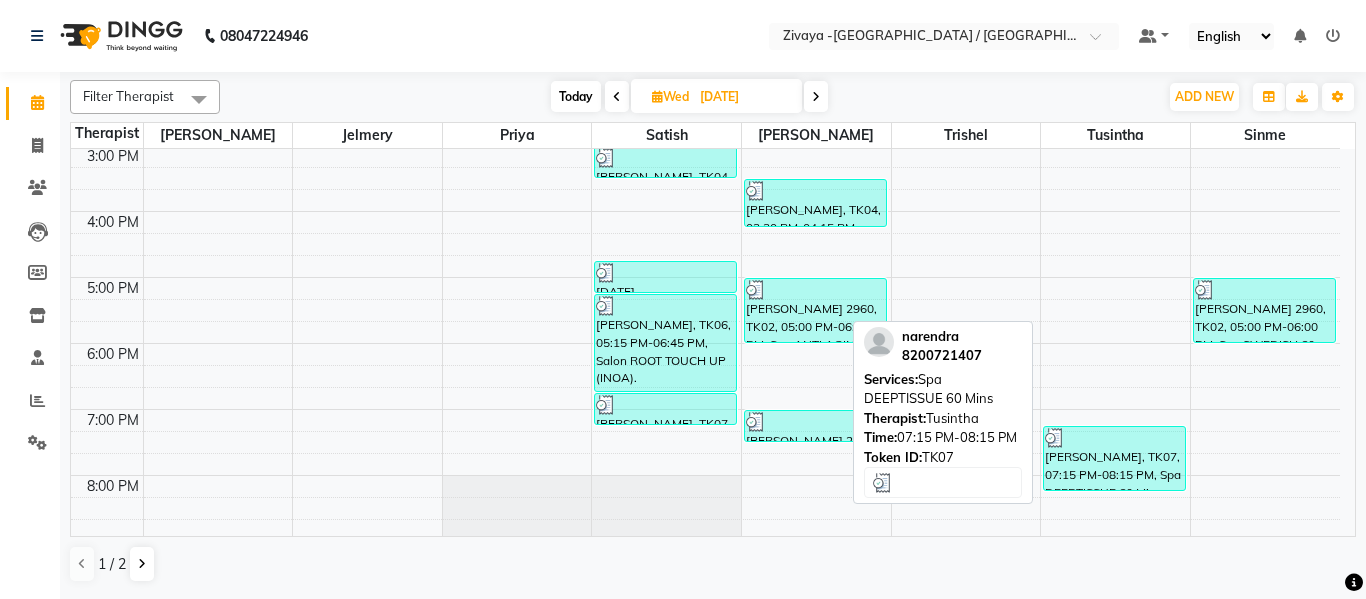 click on "[PERSON_NAME], TK07, 07:15 PM-08:15 PM, Spa DEEPTISSUE 60 Mins" at bounding box center [1114, 458] 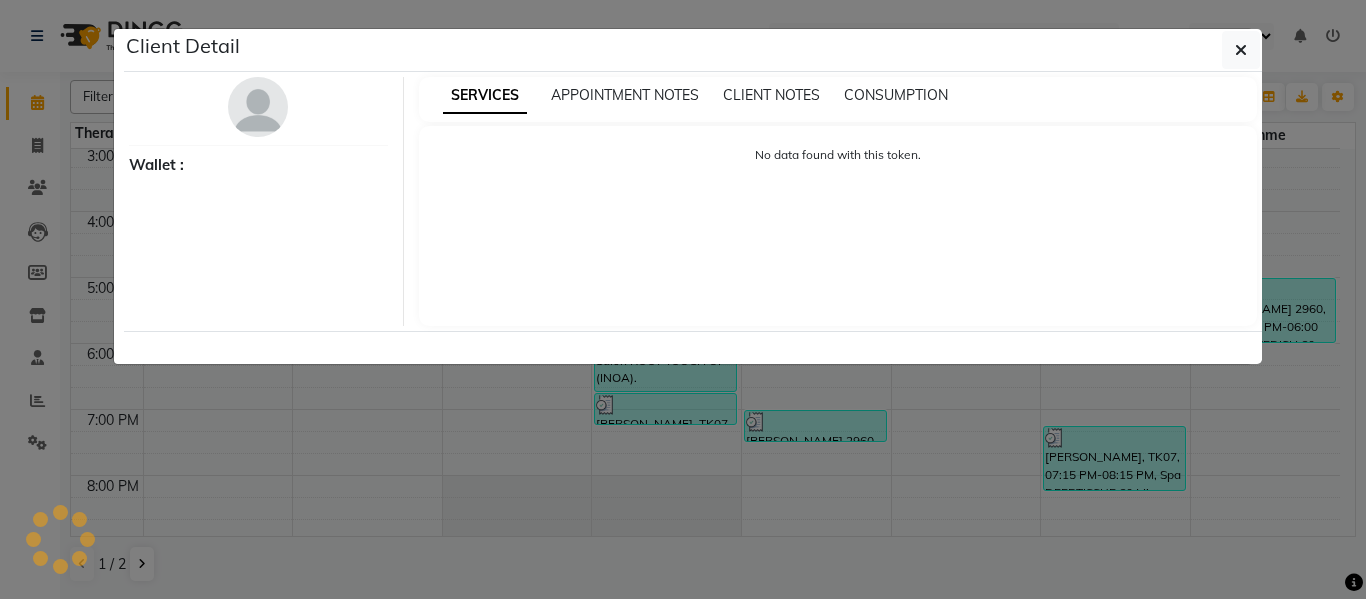 select on "3" 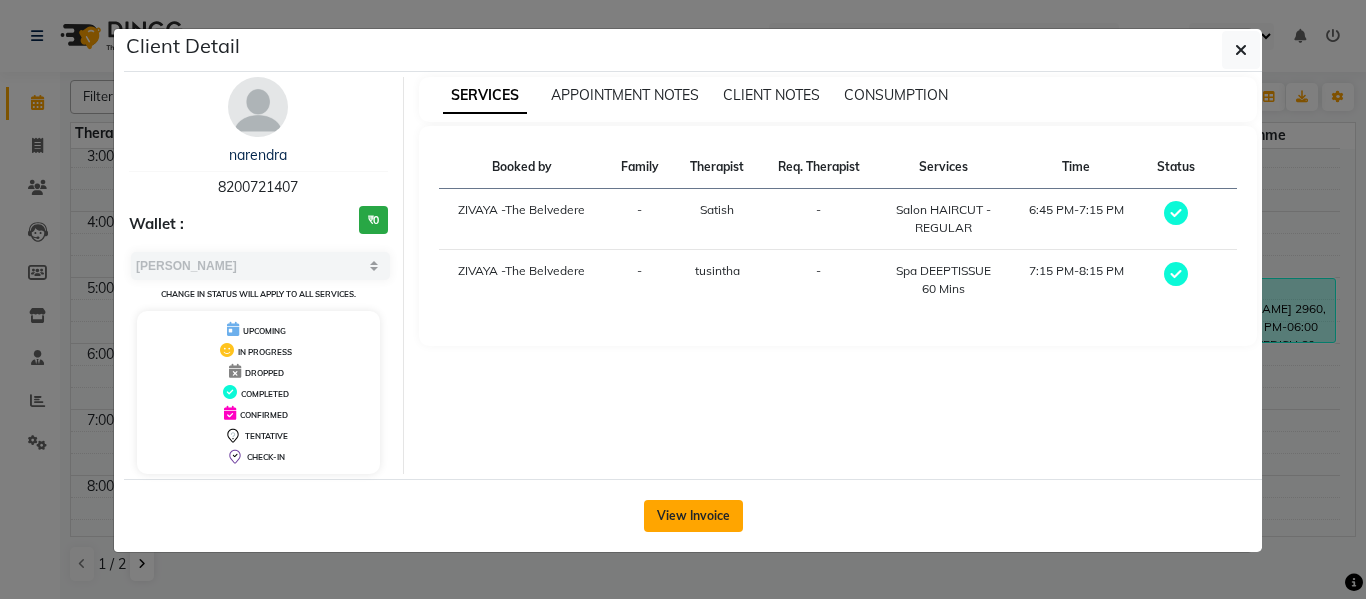 click on "View Invoice" 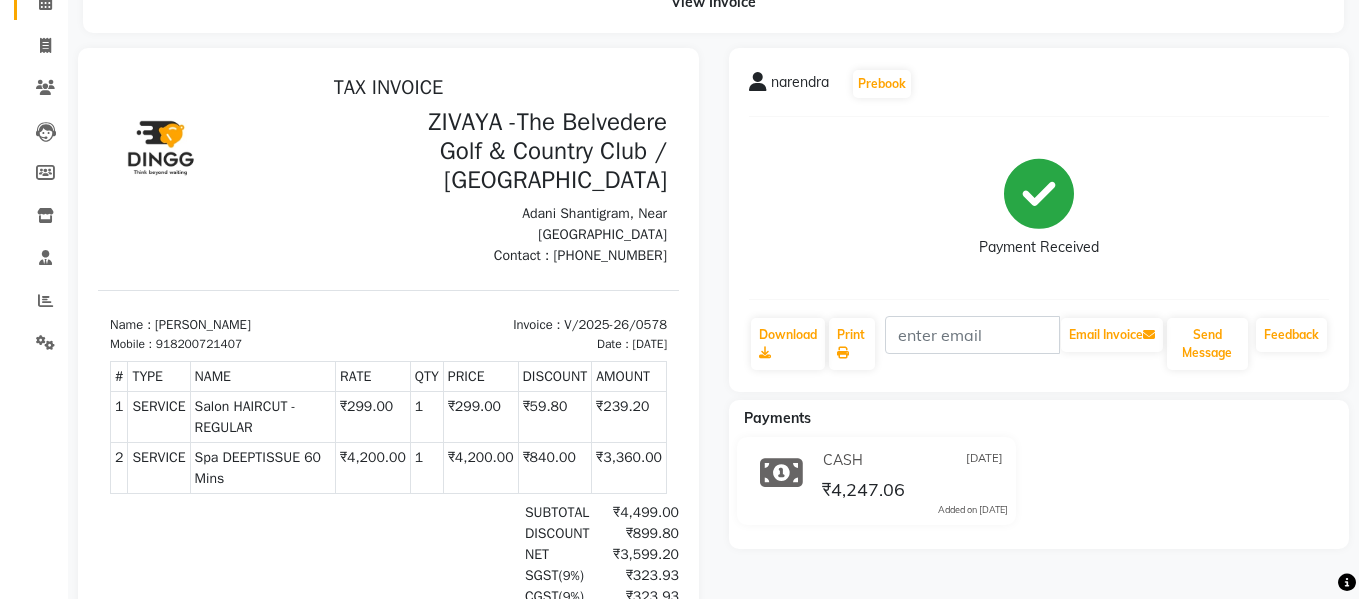 scroll, scrollTop: 0, scrollLeft: 0, axis: both 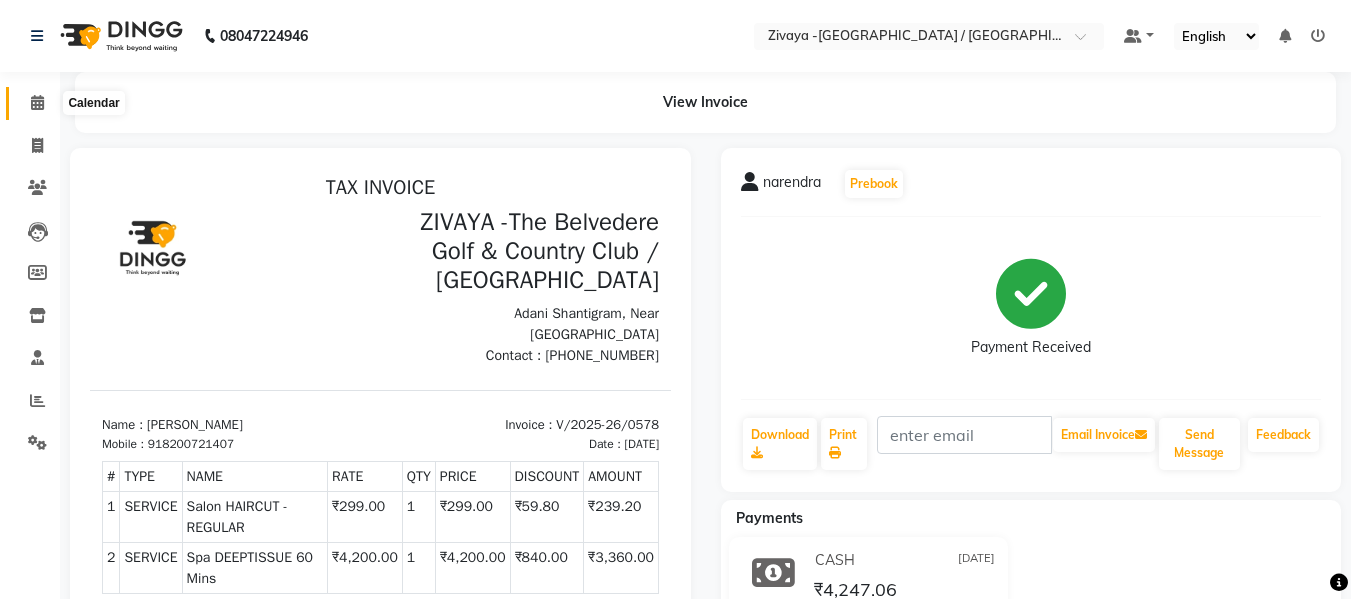 click 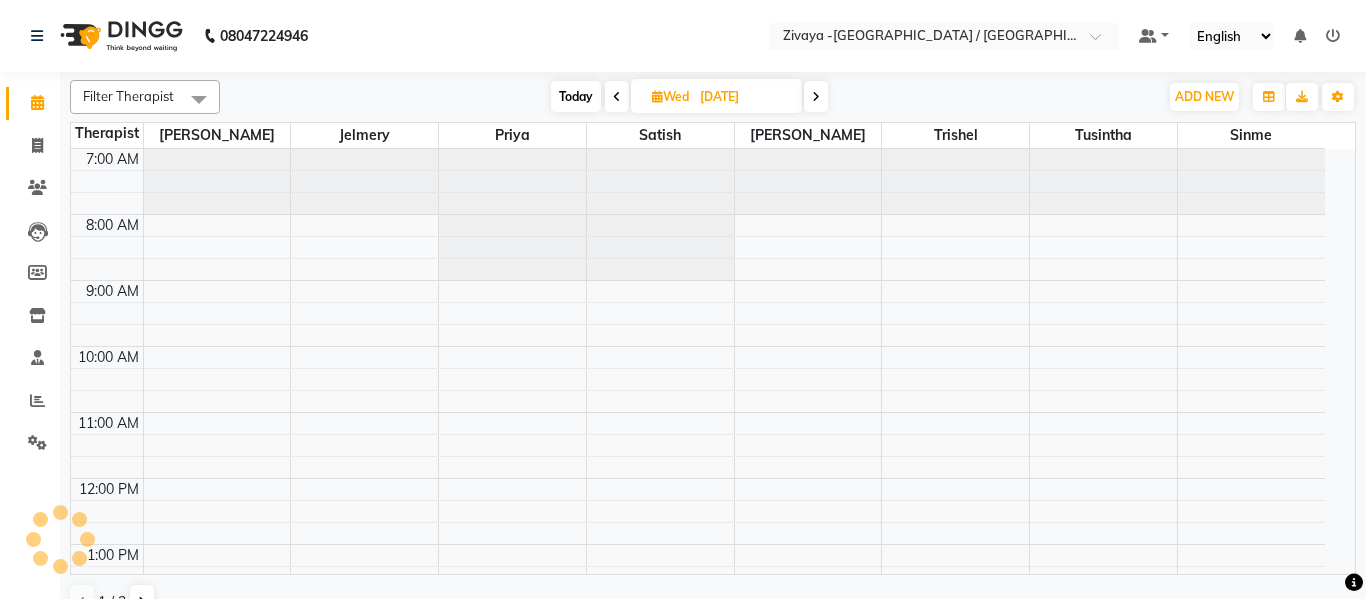 scroll, scrollTop: 331, scrollLeft: 0, axis: vertical 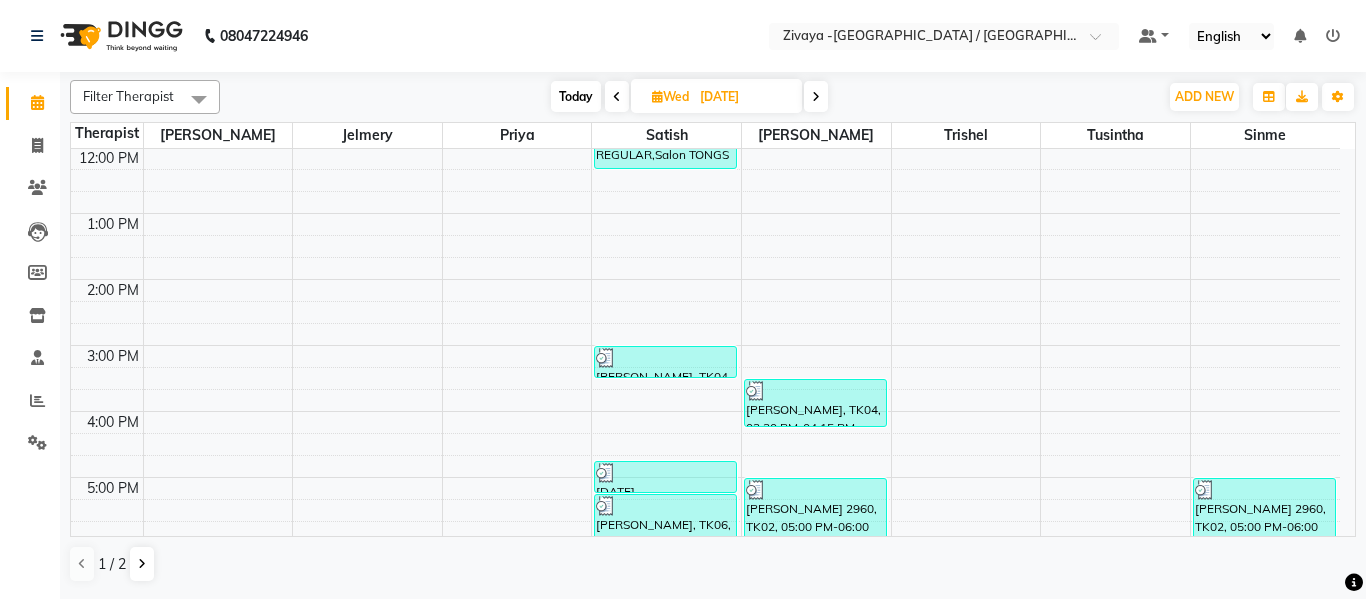 click at bounding box center (816, 96) 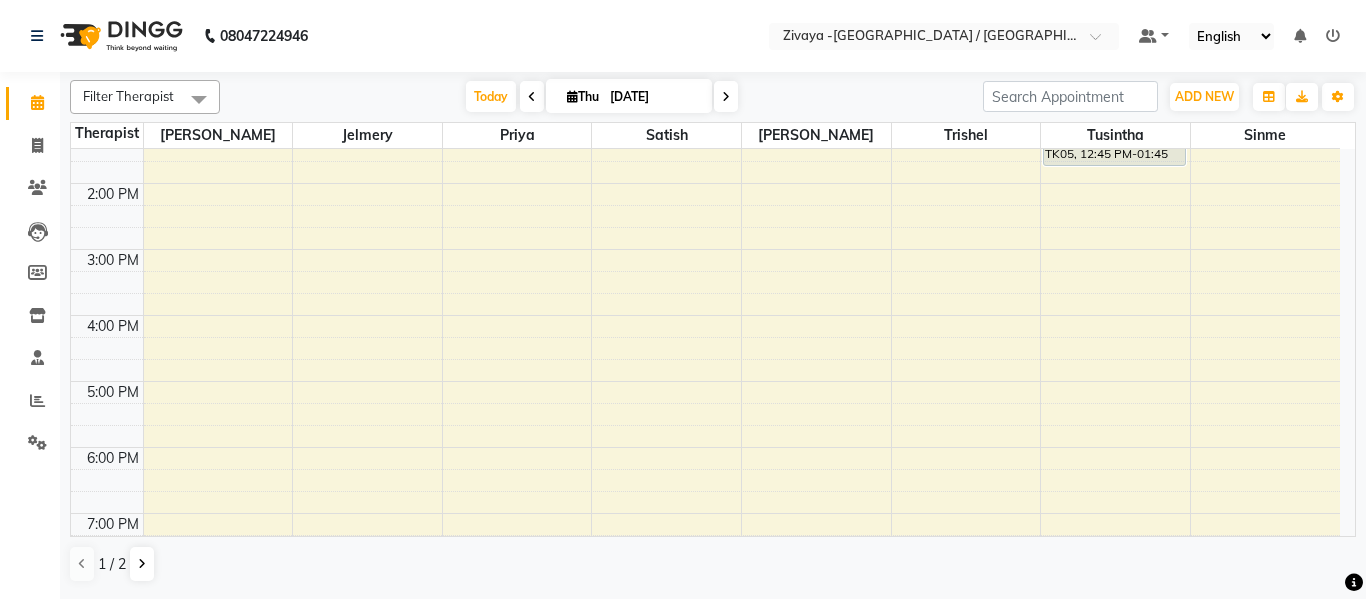 scroll, scrollTop: 431, scrollLeft: 0, axis: vertical 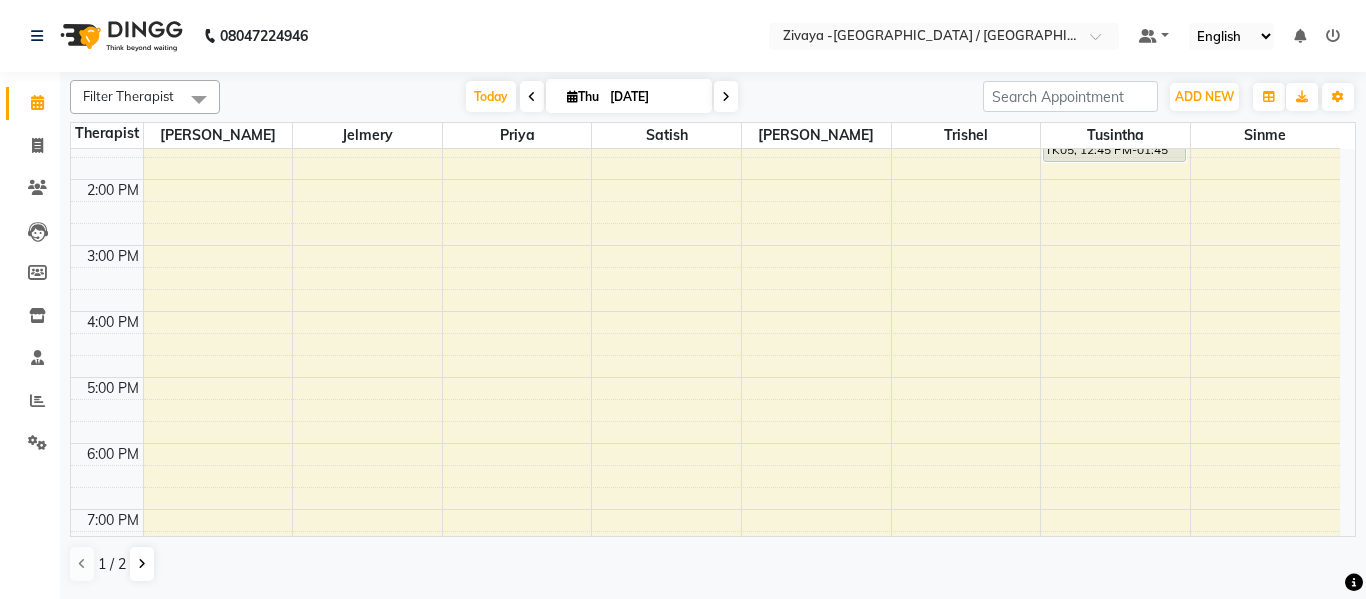 click on "7:00 AM 8:00 AM 9:00 AM 10:00 AM 11:00 AM 12:00 PM 1:00 PM 2:00 PM 3:00 PM 4:00 PM 5:00 PM 6:00 PM 7:00 PM 8:00 PM 9:00 PM 10:00 PM     [PERSON_NAME], TK03, 10:45 AM-11:15 AM, Salon HAIRCUT - REGULAR     [PERSON_NAME], TK02, 11:15 AM-11:45 AM, Salon HAIRCUT - REGULAR             akash, TK04, 12:30 PM-01:00 PM, Salon HAIRCUT - REGULAR             [PERSON_NAME](1931), TK05, 12:45 PM-01:45 PM, Spa DEEPTISSUE 60 Mins     mahindra, TK01, 09:30 AM-10:30 AM, Spa DEEPTISSUE 60 Mins" at bounding box center (705, 245) 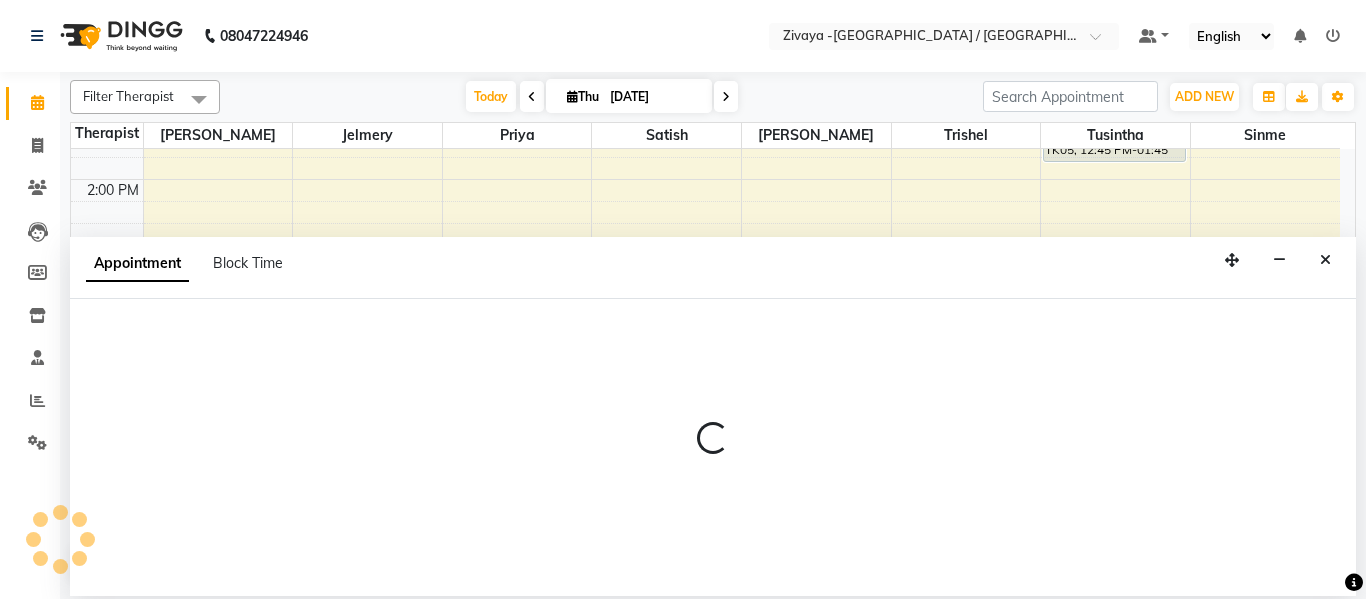 select on "58880" 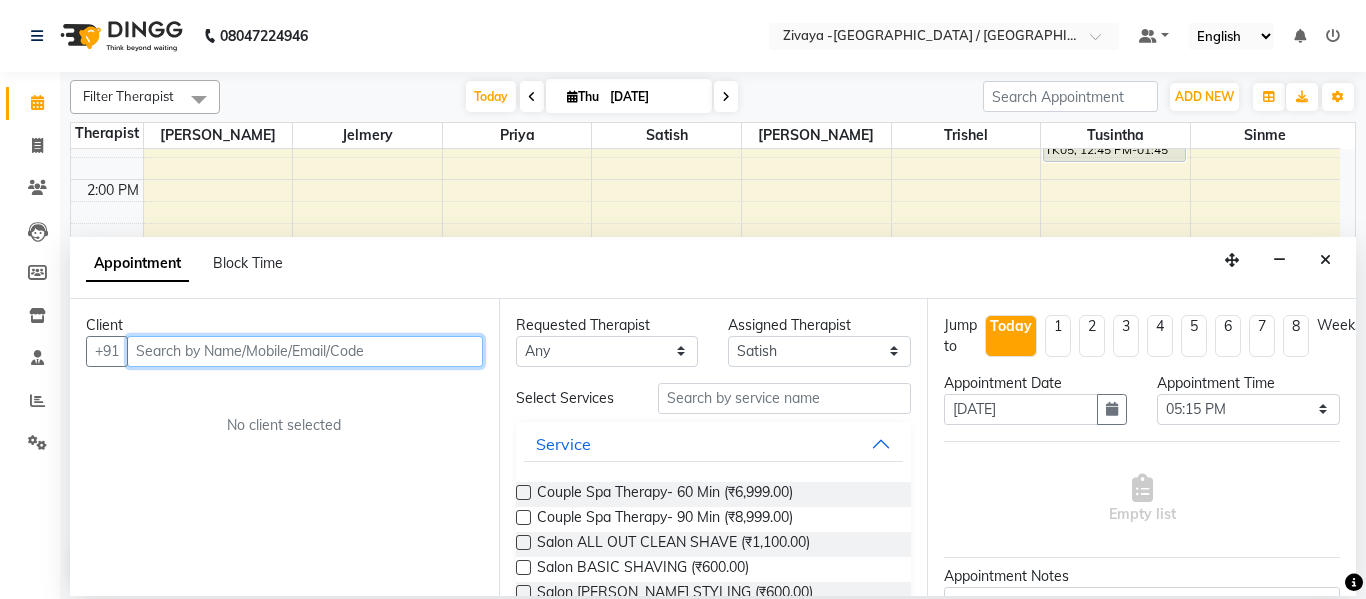 click at bounding box center (305, 351) 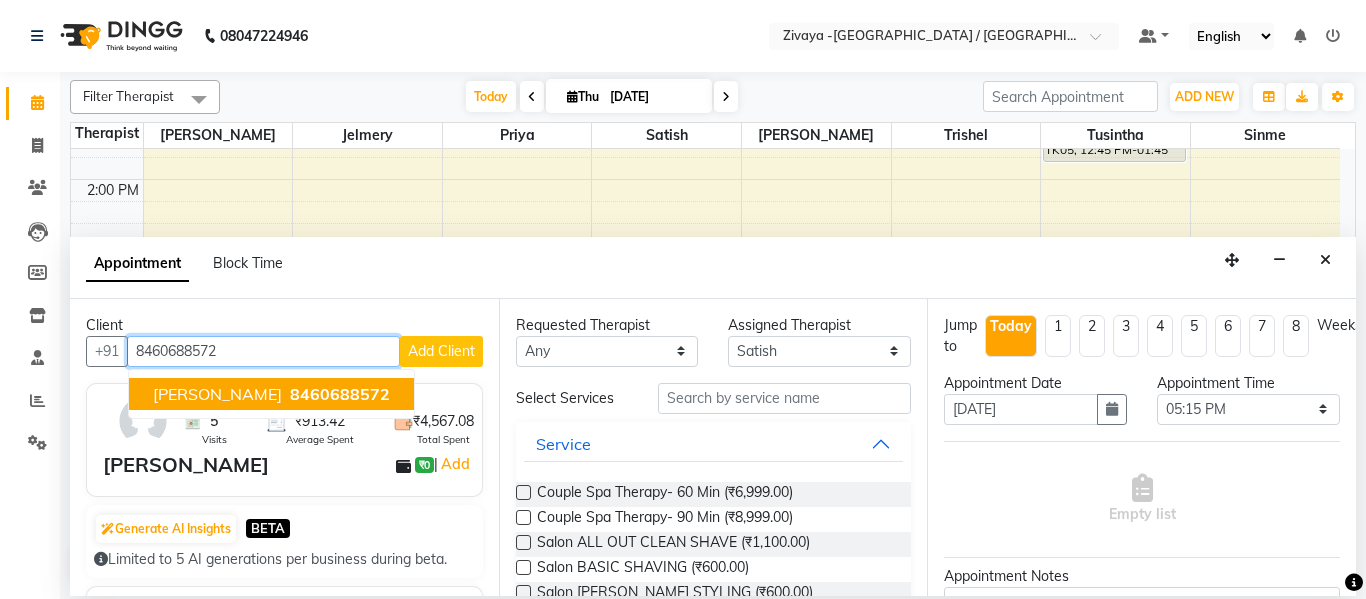 click on "8460688572" at bounding box center (340, 394) 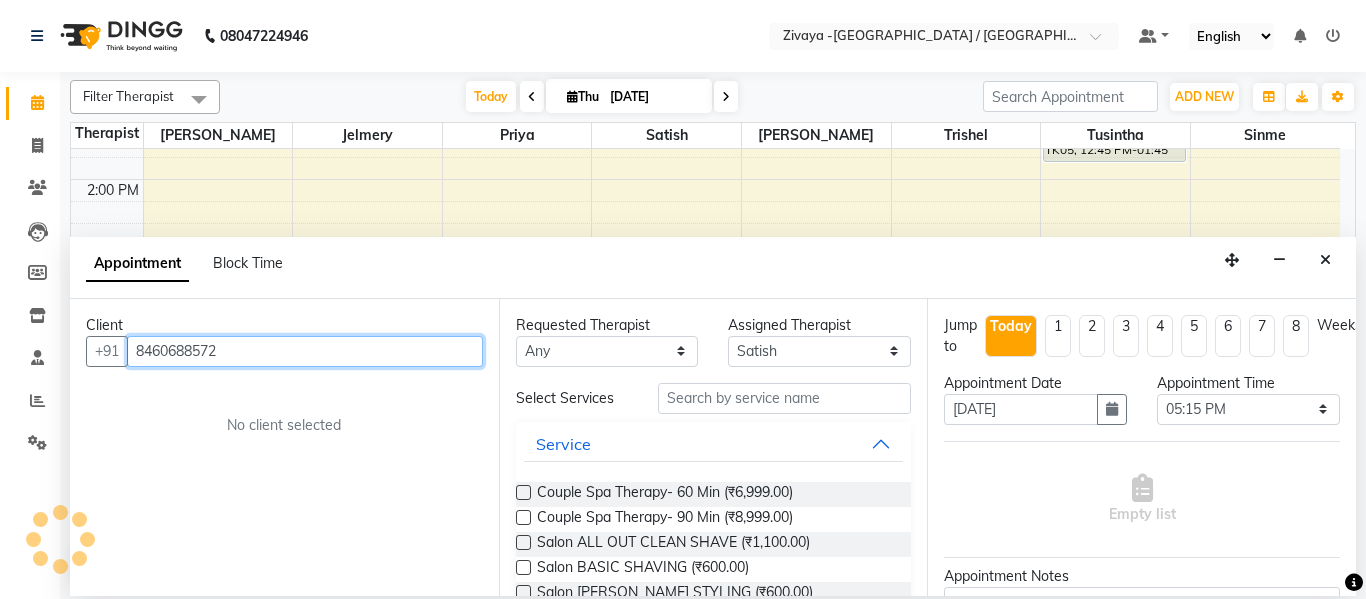type on "8460688572" 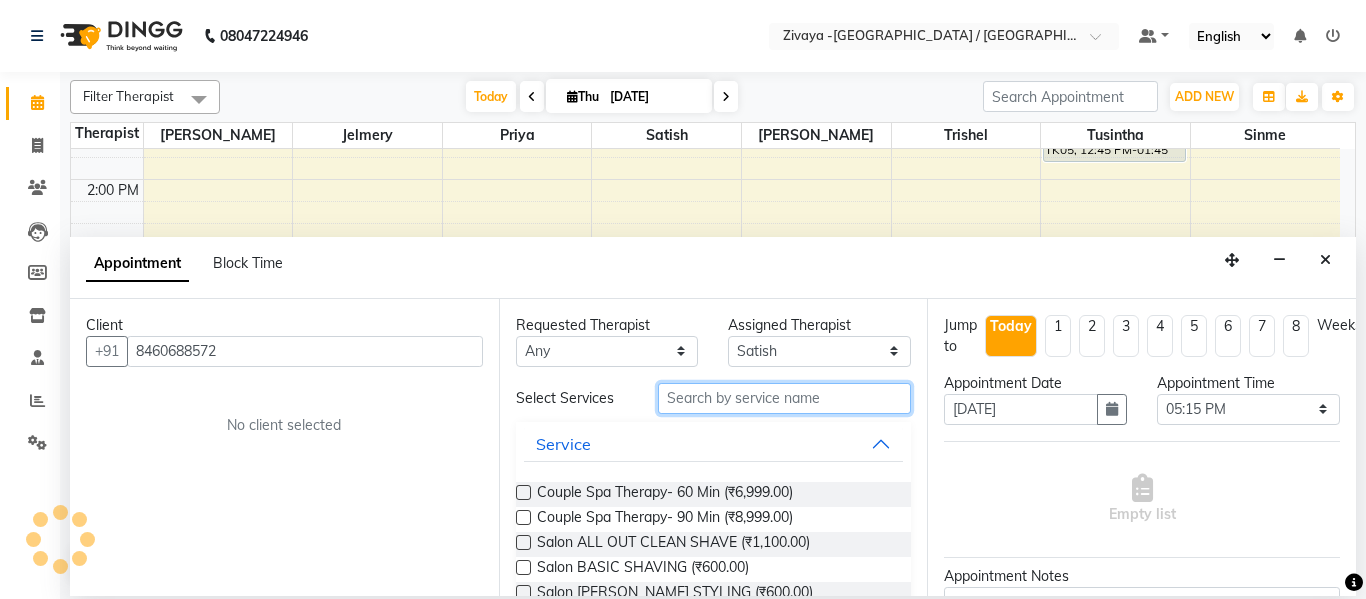 click at bounding box center (785, 398) 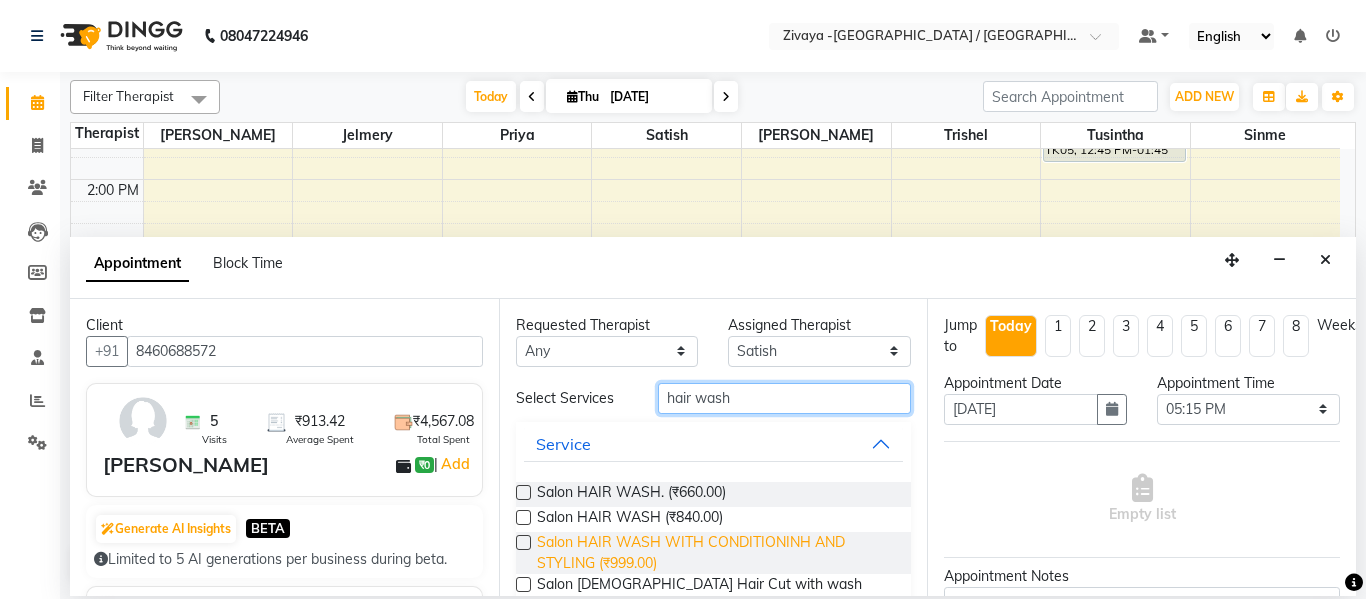 scroll, scrollTop: 102, scrollLeft: 0, axis: vertical 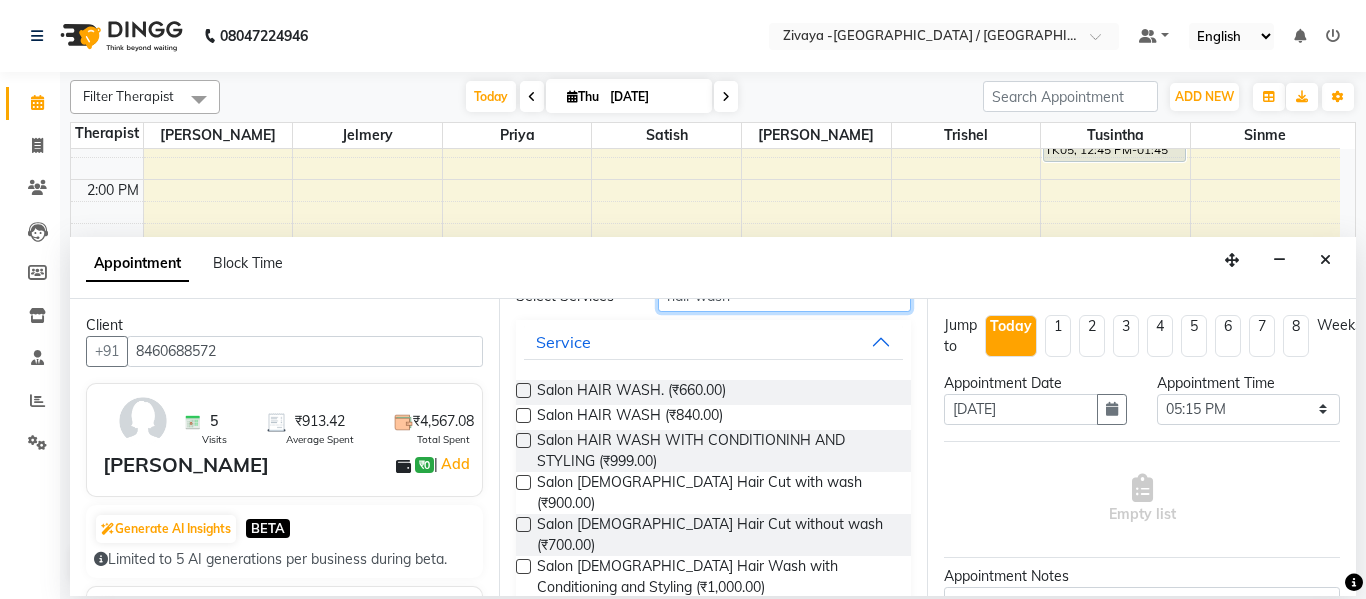 type on "hair wash" 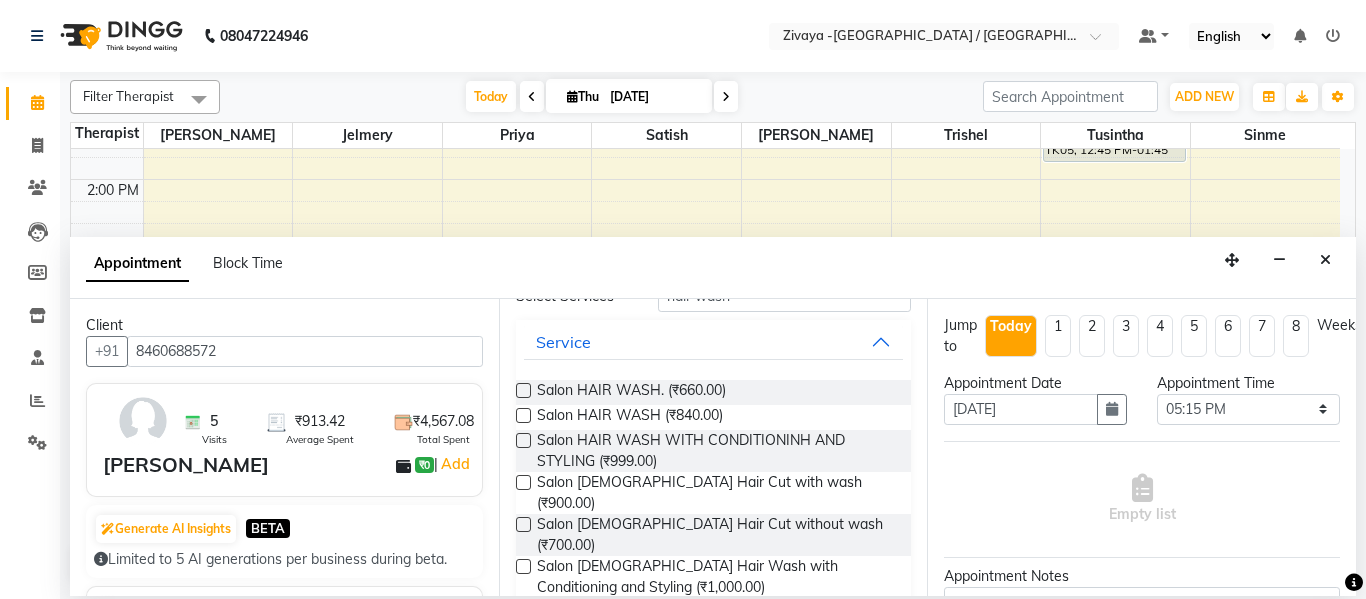 click at bounding box center [523, 440] 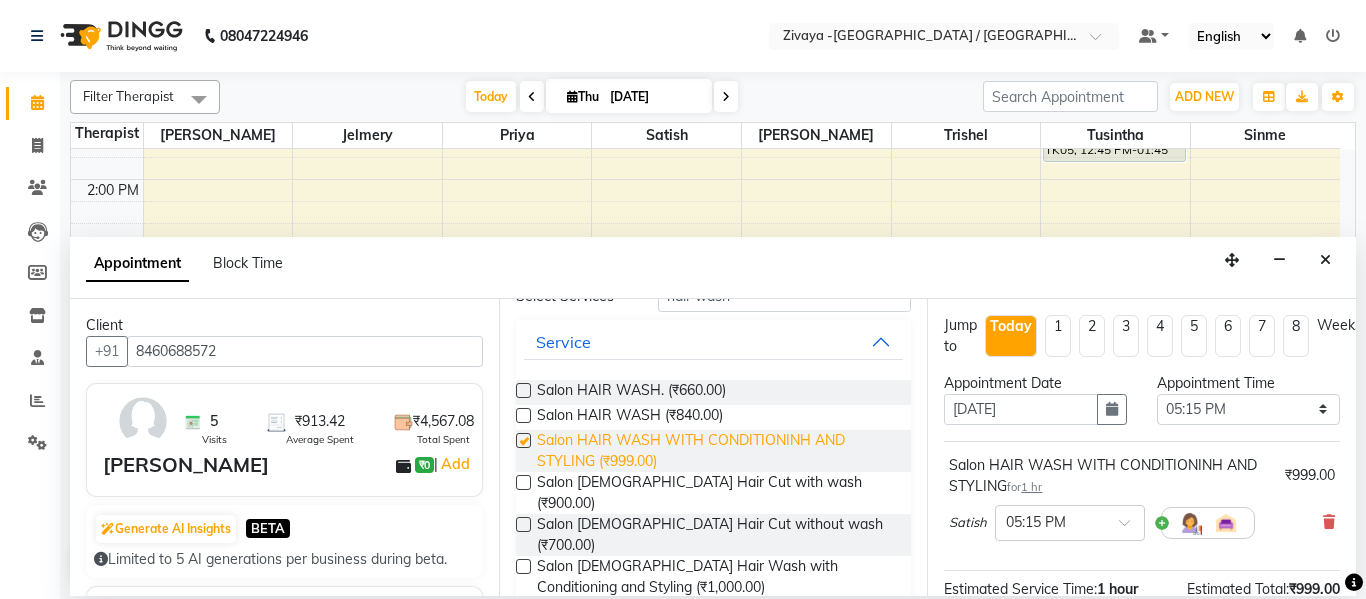 checkbox on "false" 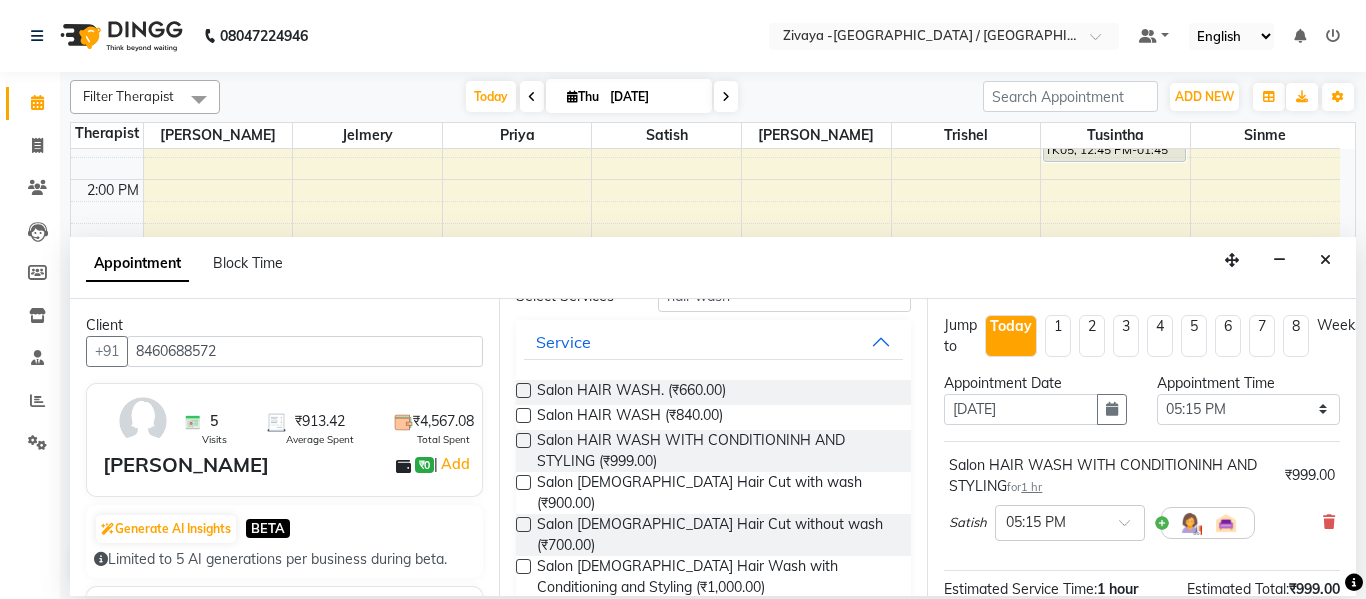 scroll, scrollTop: 265, scrollLeft: 0, axis: vertical 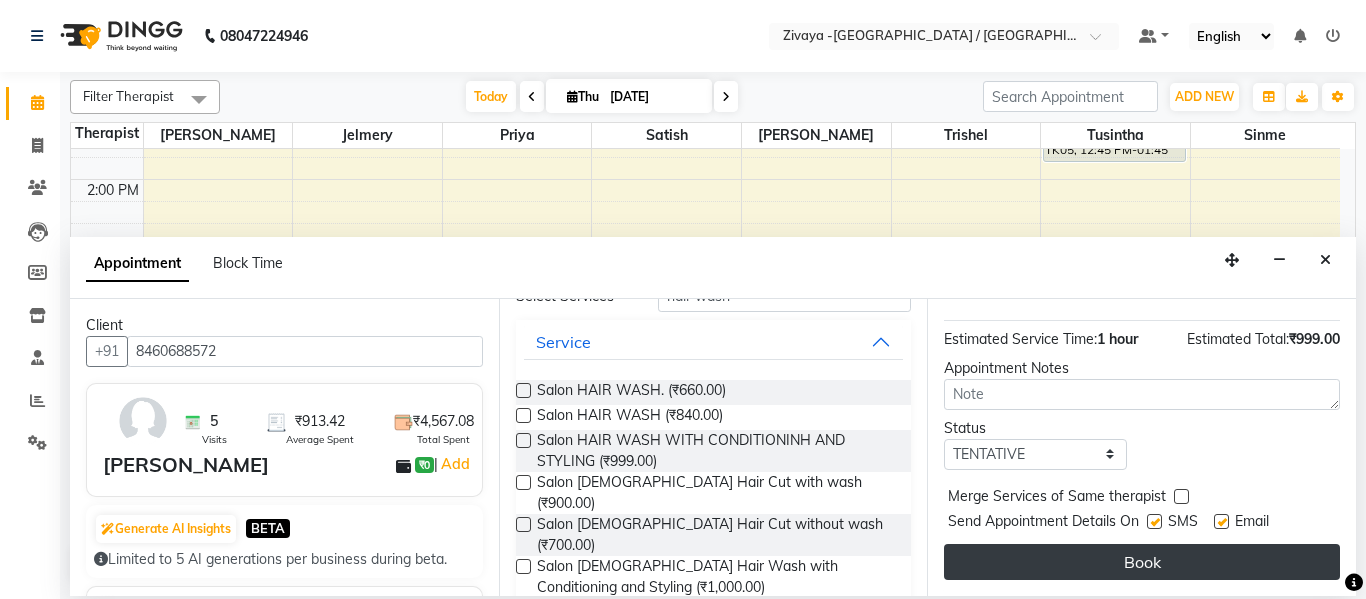 click on "Book" at bounding box center (1142, 562) 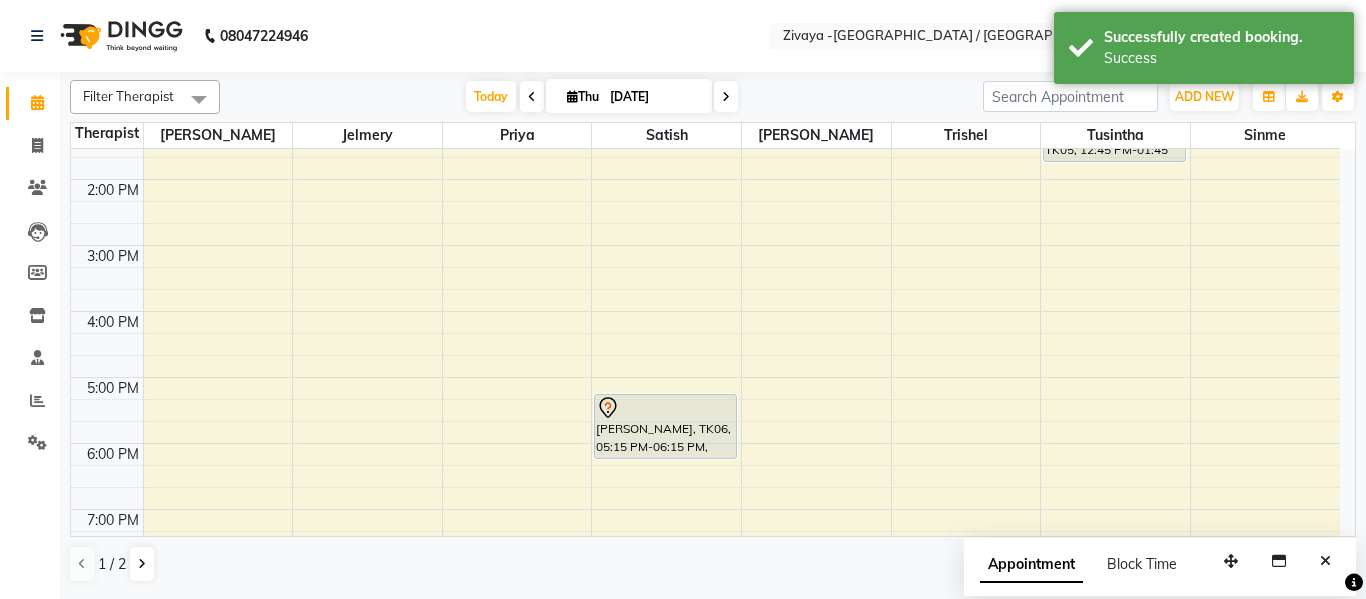 click at bounding box center (532, 97) 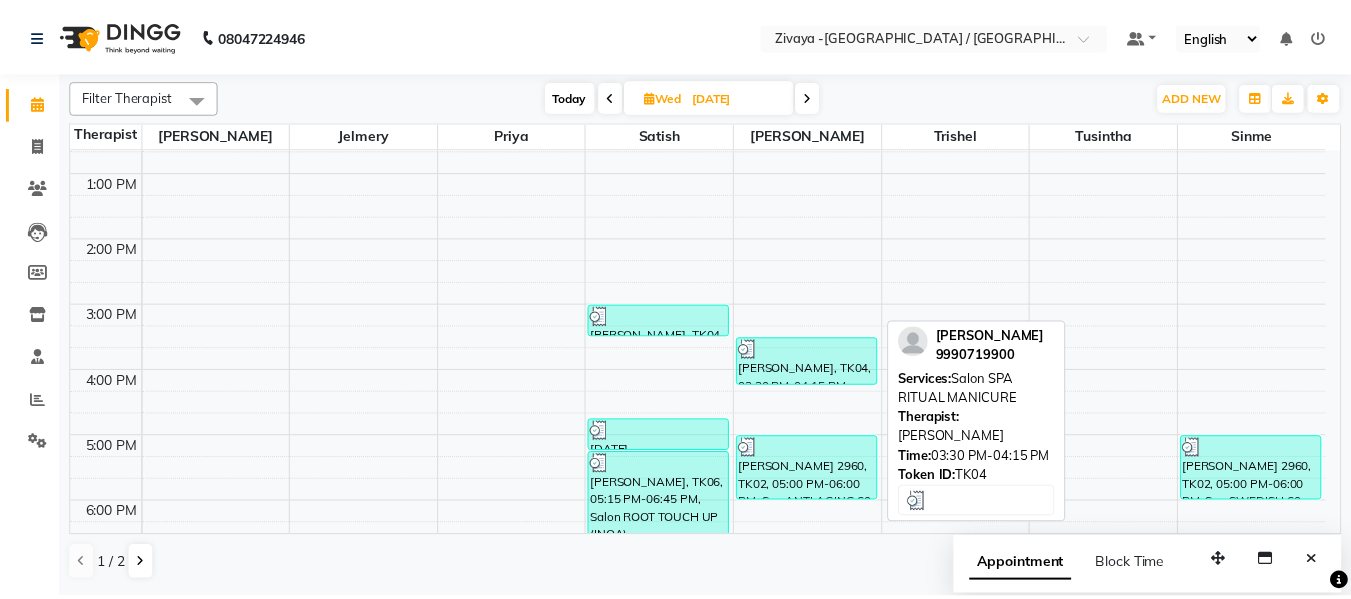 scroll, scrollTop: 368, scrollLeft: 0, axis: vertical 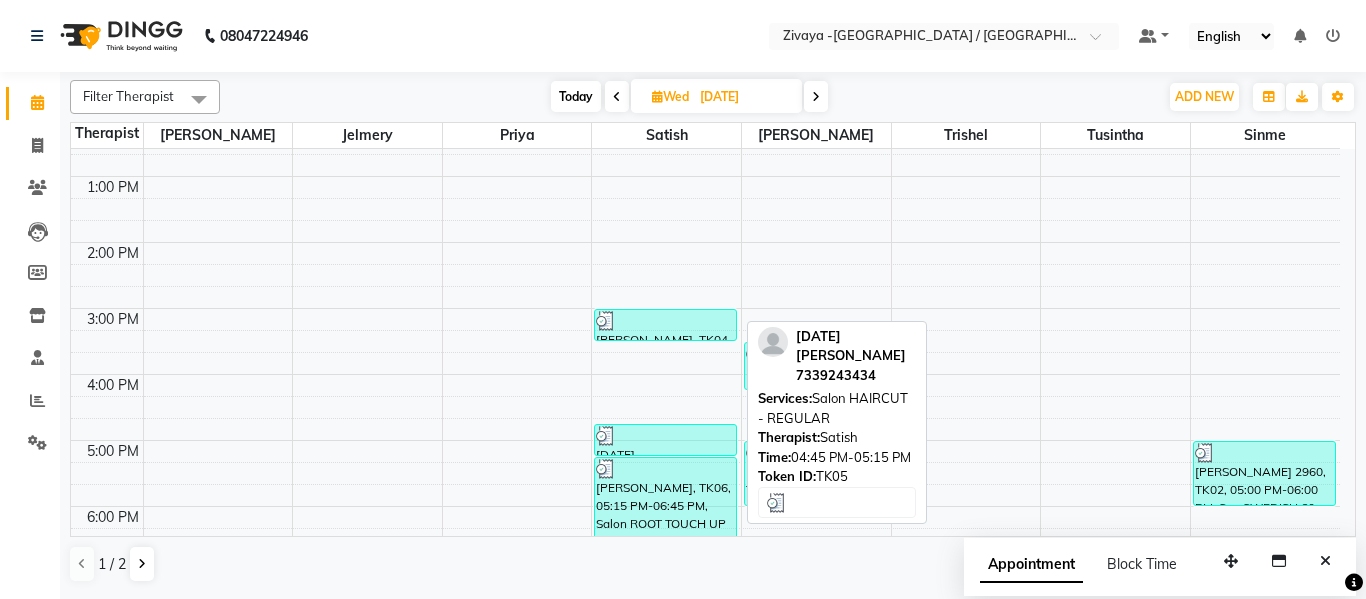click at bounding box center (665, 436) 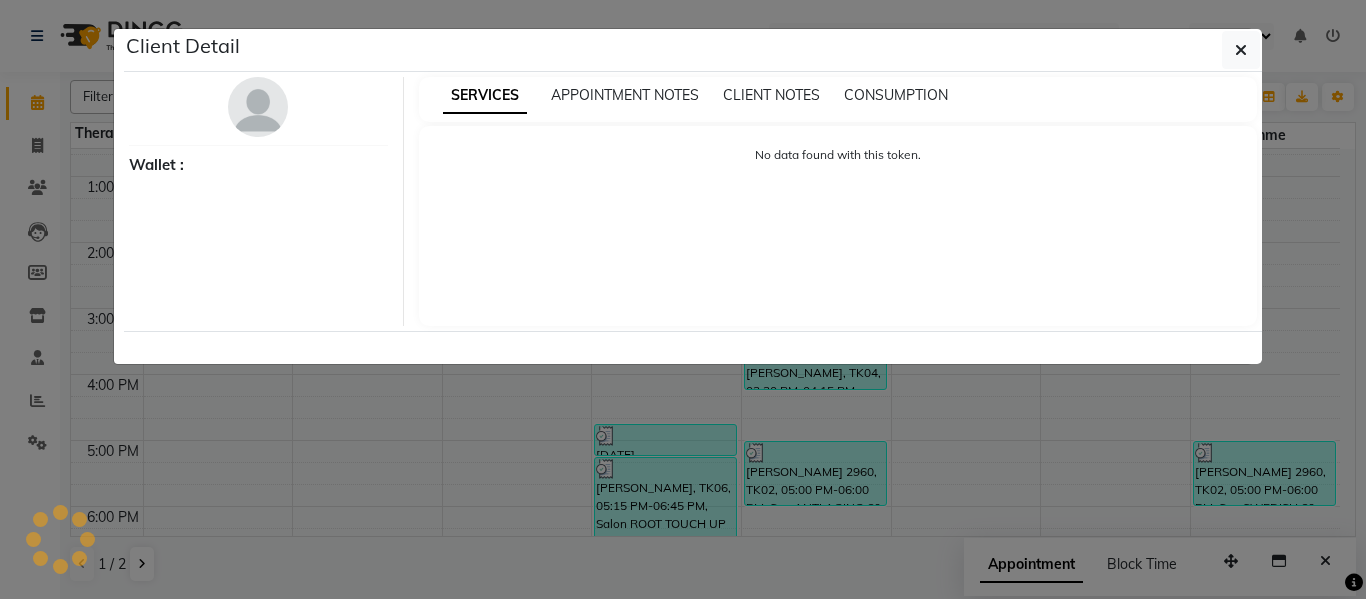 select on "3" 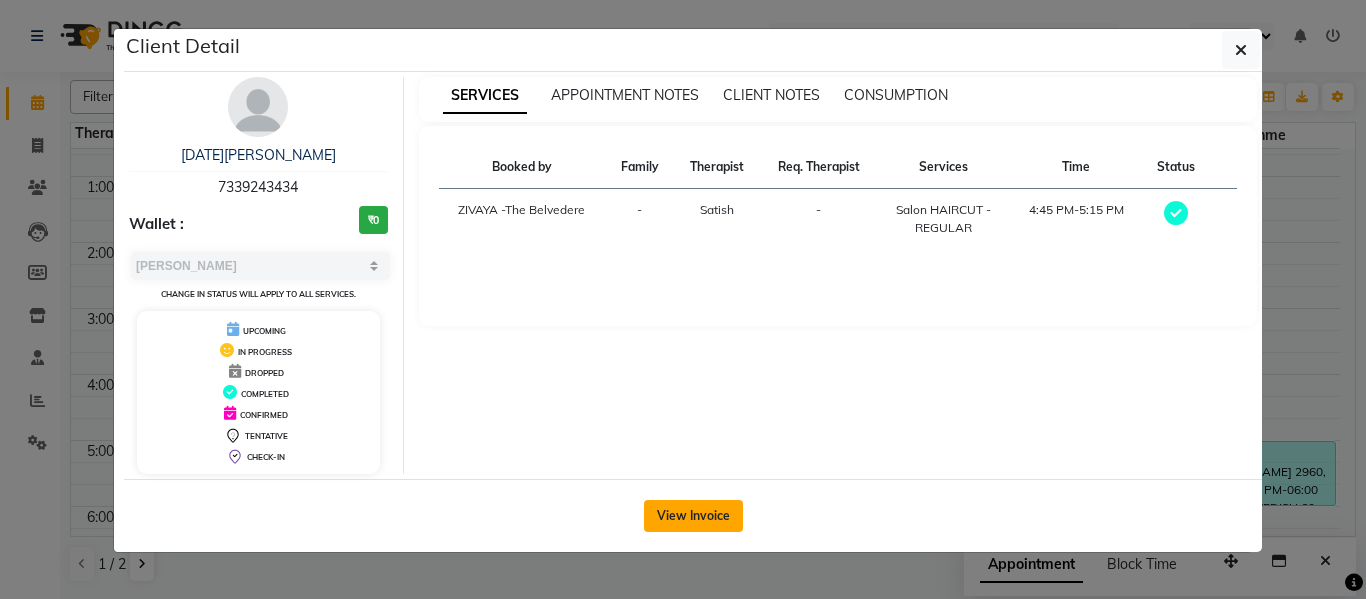 click on "View Invoice" 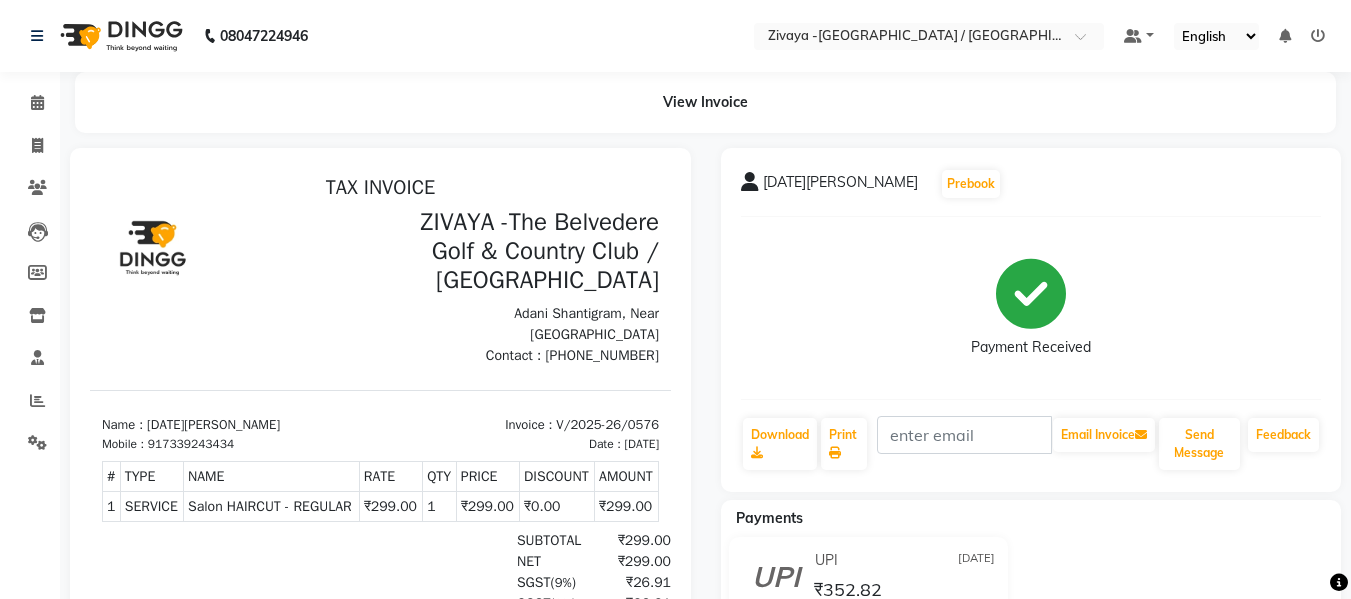 scroll, scrollTop: 0, scrollLeft: 0, axis: both 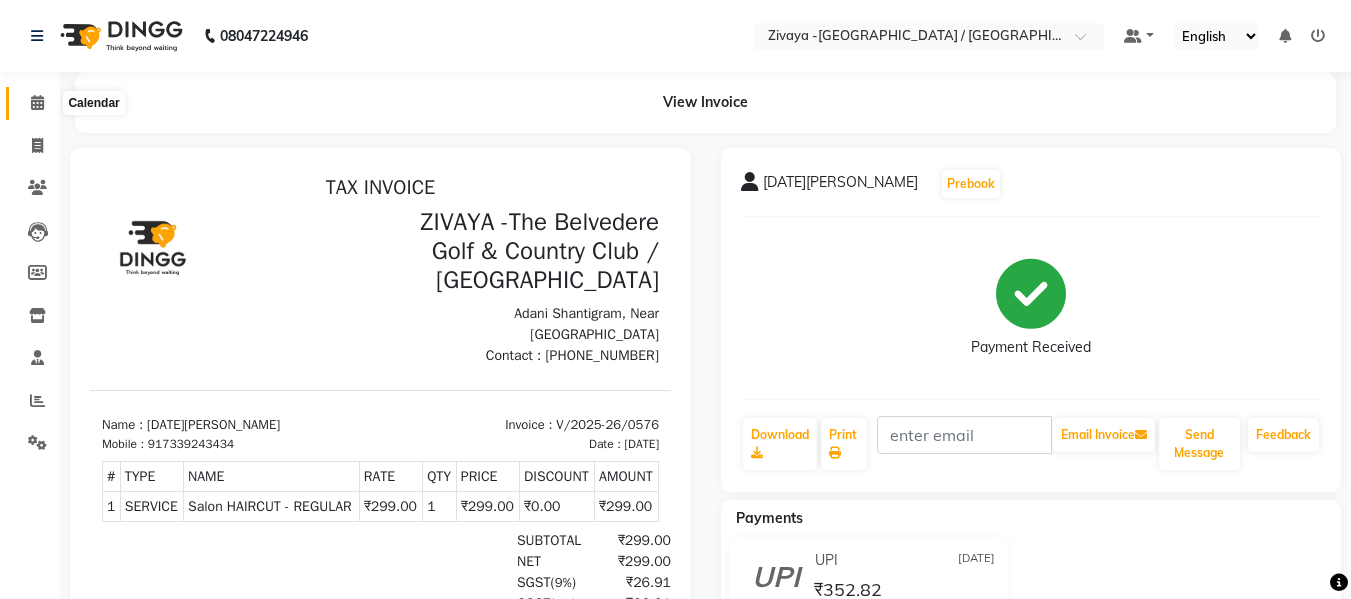 click 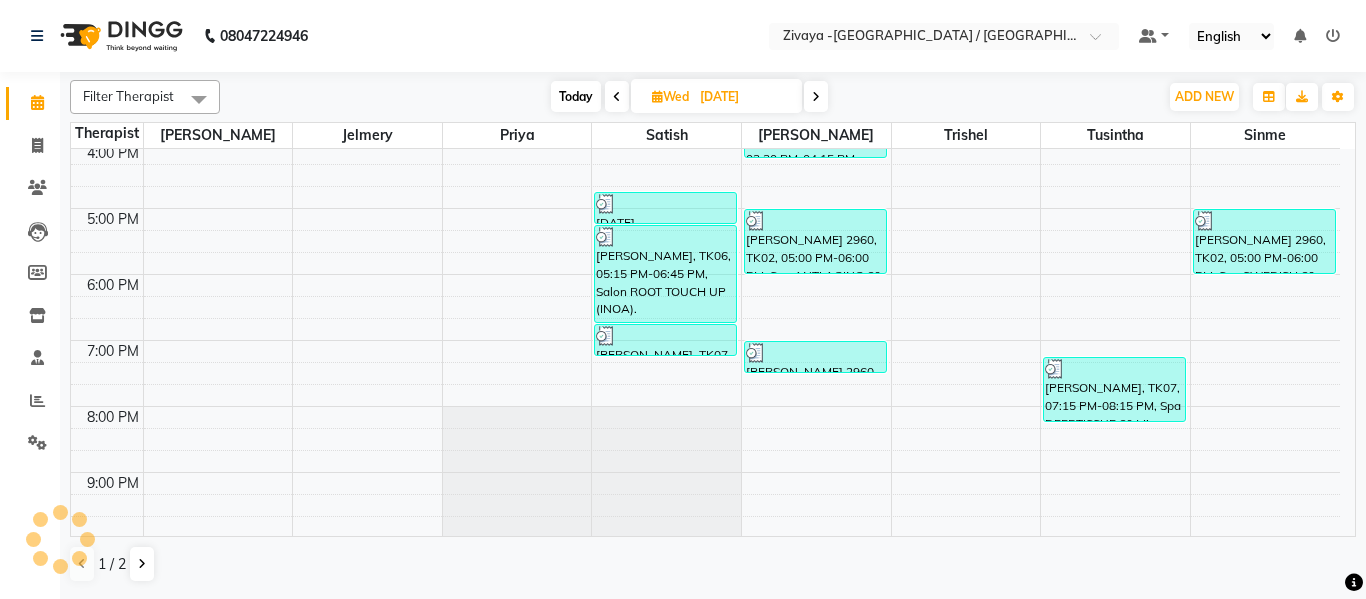 scroll, scrollTop: 331, scrollLeft: 0, axis: vertical 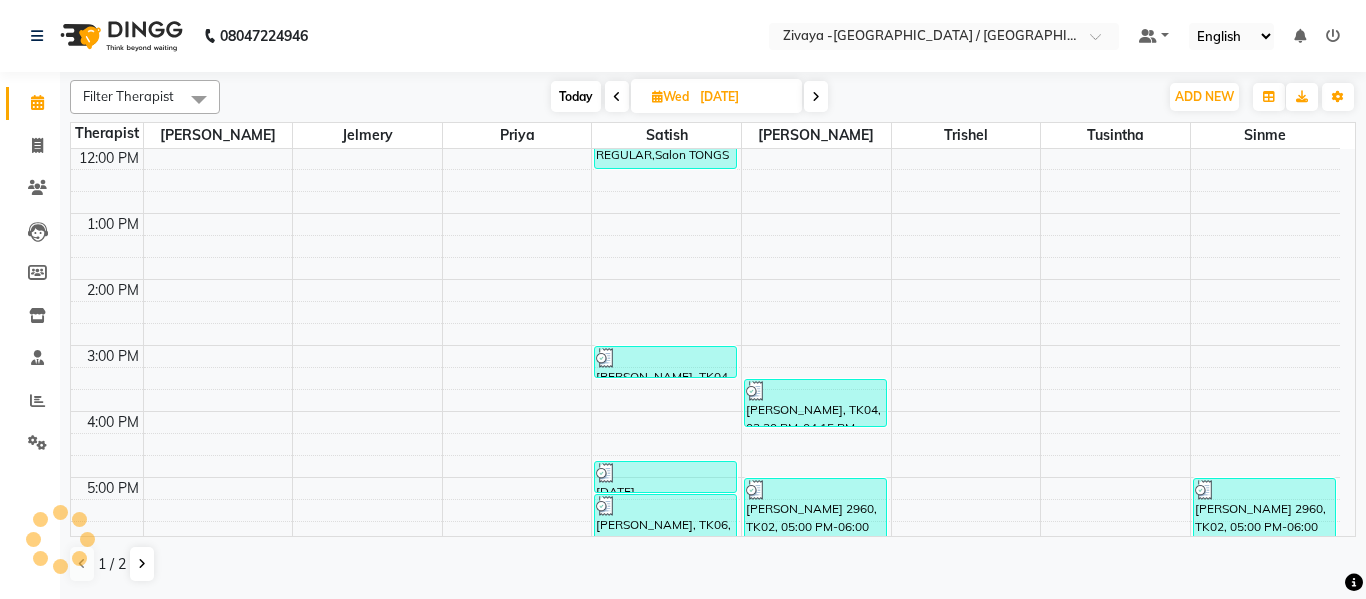 click on "Wed" at bounding box center [670, 96] 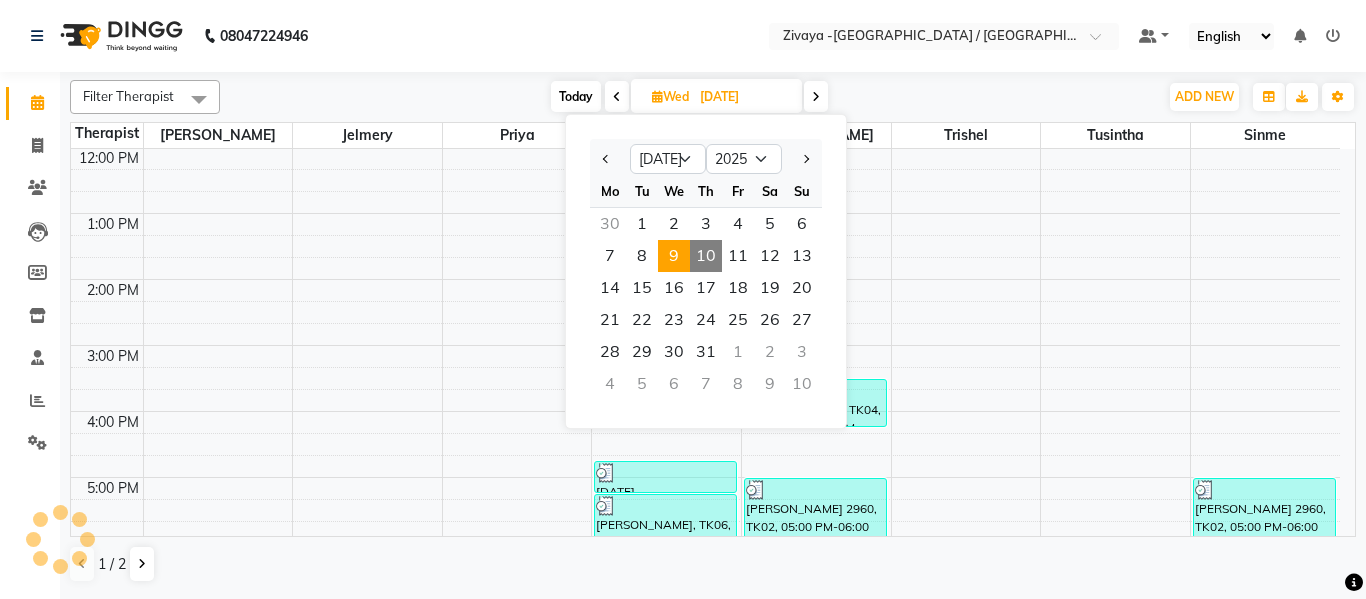 click on "7:00 AM 8:00 AM 9:00 AM 10:00 AM 11:00 AM 12:00 PM 1:00 PM 2:00 PM 3:00 PM 4:00 PM 5:00 PM 6:00 PM 7:00 PM 8:00 PM 9:00 PM 10:00 PM     [PERSON_NAME] 1924, TK01, 10:50 AM-12:20 PM, Salon HAIRCUT - REGULAR,Salon TONGS ( BELOW SHOULDER )     [PERSON_NAME], TK04, 03:00 PM-03:30 PM, Salon HAIRCUT - REGULAR     [DATE][PERSON_NAME], TK05, 04:45 PM-05:15 PM, Salon HAIRCUT - REGULAR     [PERSON_NAME], TK06, 05:15 PM-06:45 PM, Salon ROOT TOUCH UP (INOA).     [PERSON_NAME], TK07, 06:45 PM-07:15 PM, Salon HAIRCUT - REGULAR     [PERSON_NAME], TK04, 03:30 PM-04:15 PM, Salon SPA RITUAL MANICURE     [PERSON_NAME] 2960, TK02, 05:00 PM-06:00 PM, Spa ANTI AGING 60 Mins     [PERSON_NAME] 2960, TK02, 07:00 PM-07:30 PM, Salon Threading EYEBROW     narendra, TK07, 07:15 PM-08:15 PM, Spa DEEPTISSUE 60 Mins     [PERSON_NAME] 2960, TK02, 05:00 PM-06:00 PM, Spa SWEDISH 60 Mins" at bounding box center (705, 345) 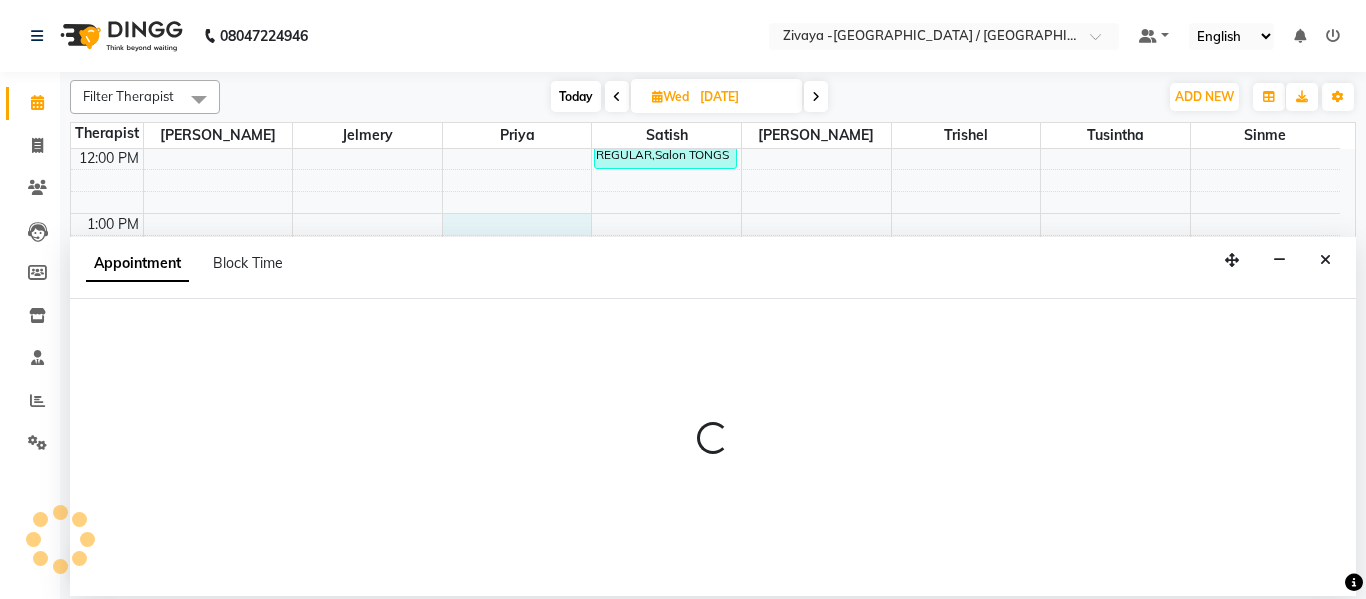 select on "58886" 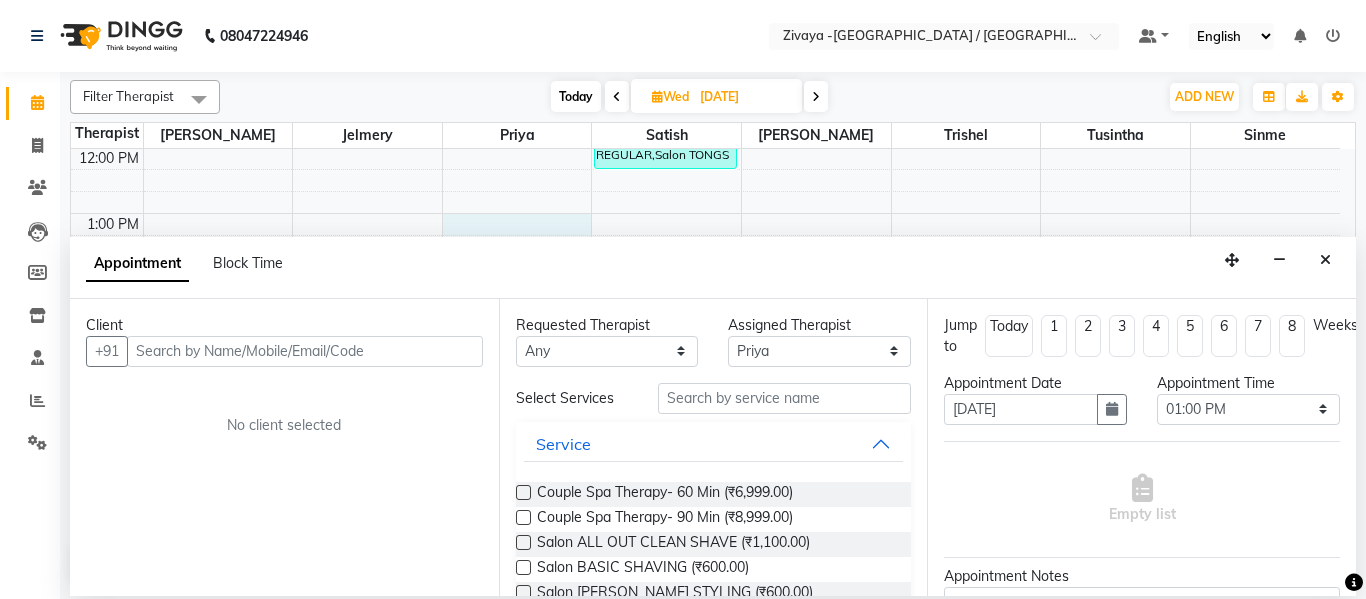 click on "Today" at bounding box center (576, 96) 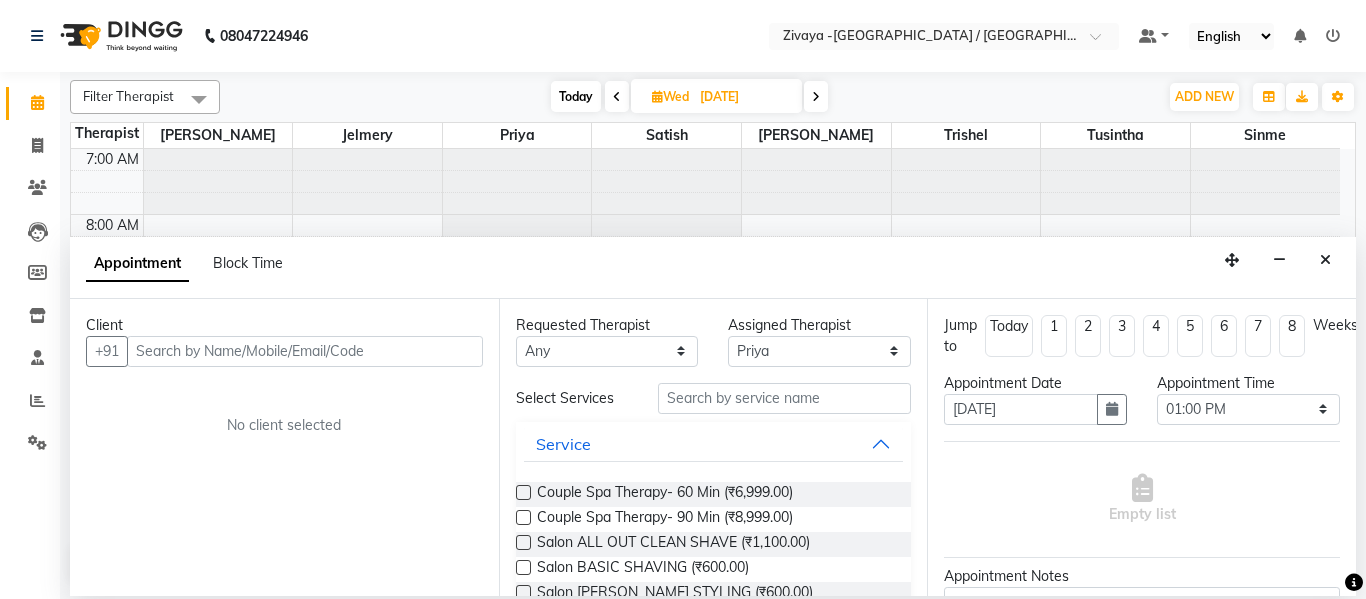 select on "780" 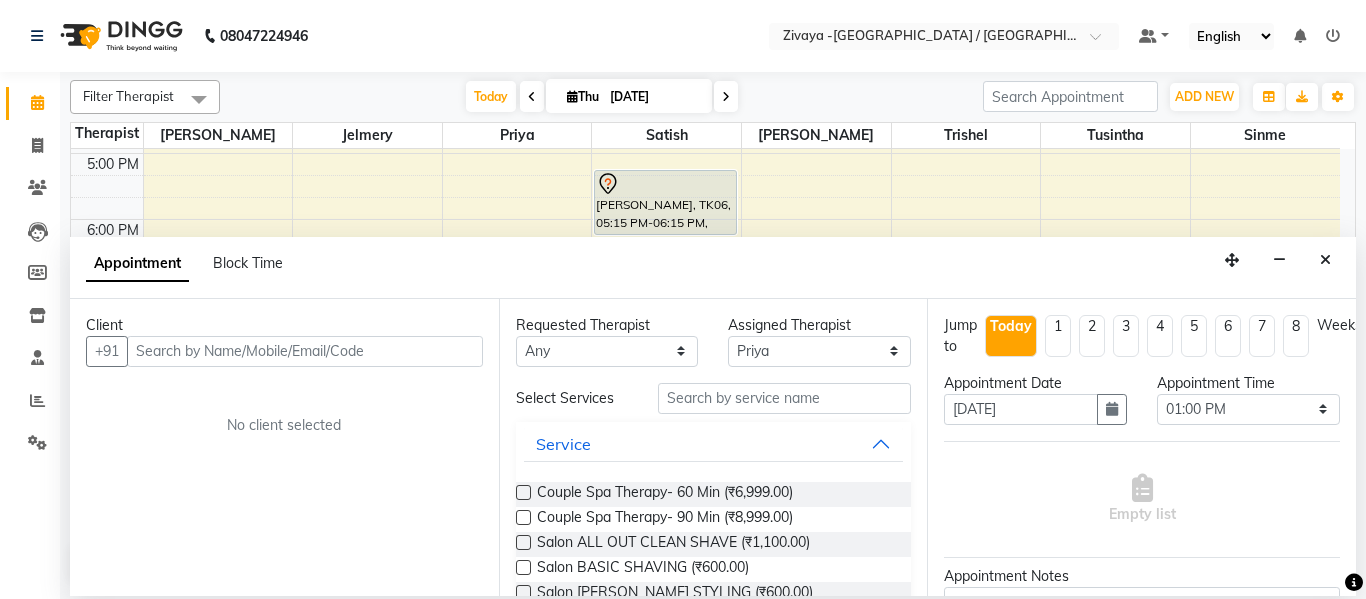 scroll, scrollTop: 668, scrollLeft: 0, axis: vertical 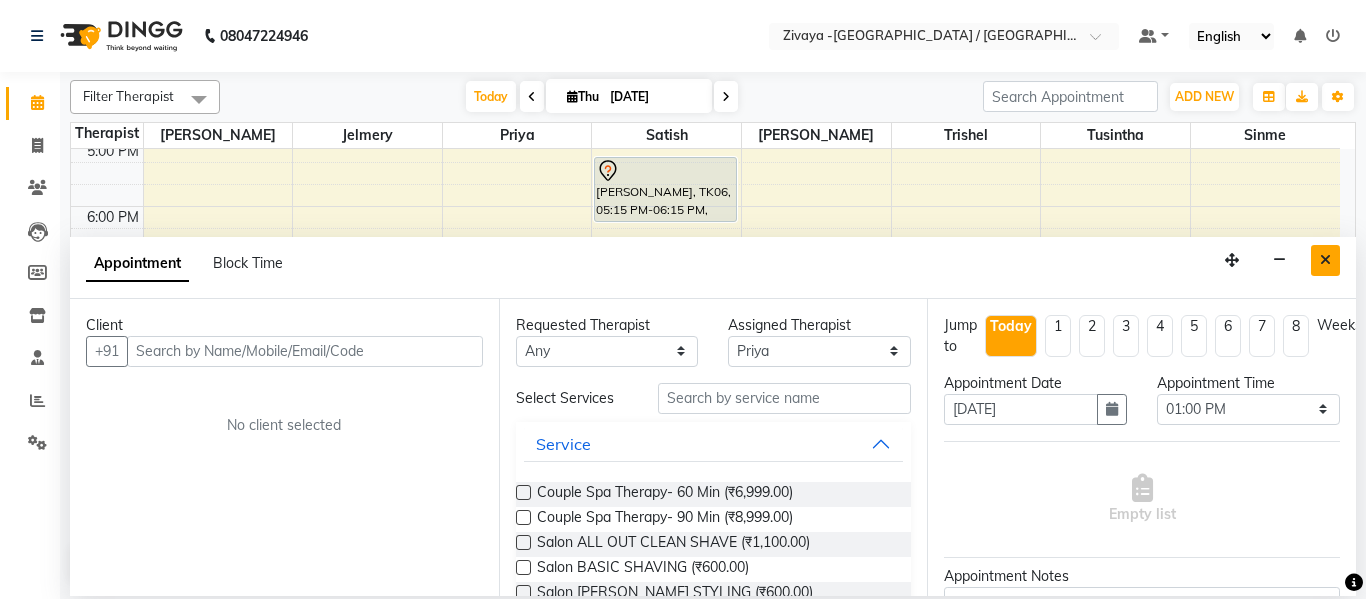 click at bounding box center (1325, 260) 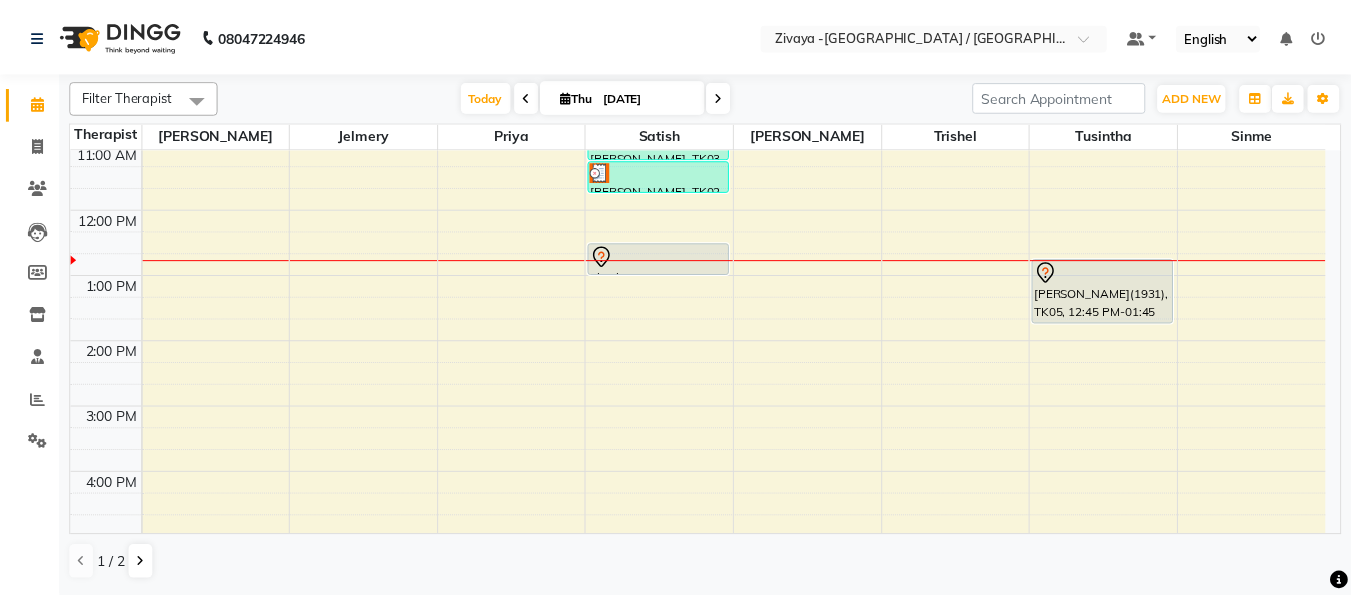 scroll, scrollTop: 268, scrollLeft: 0, axis: vertical 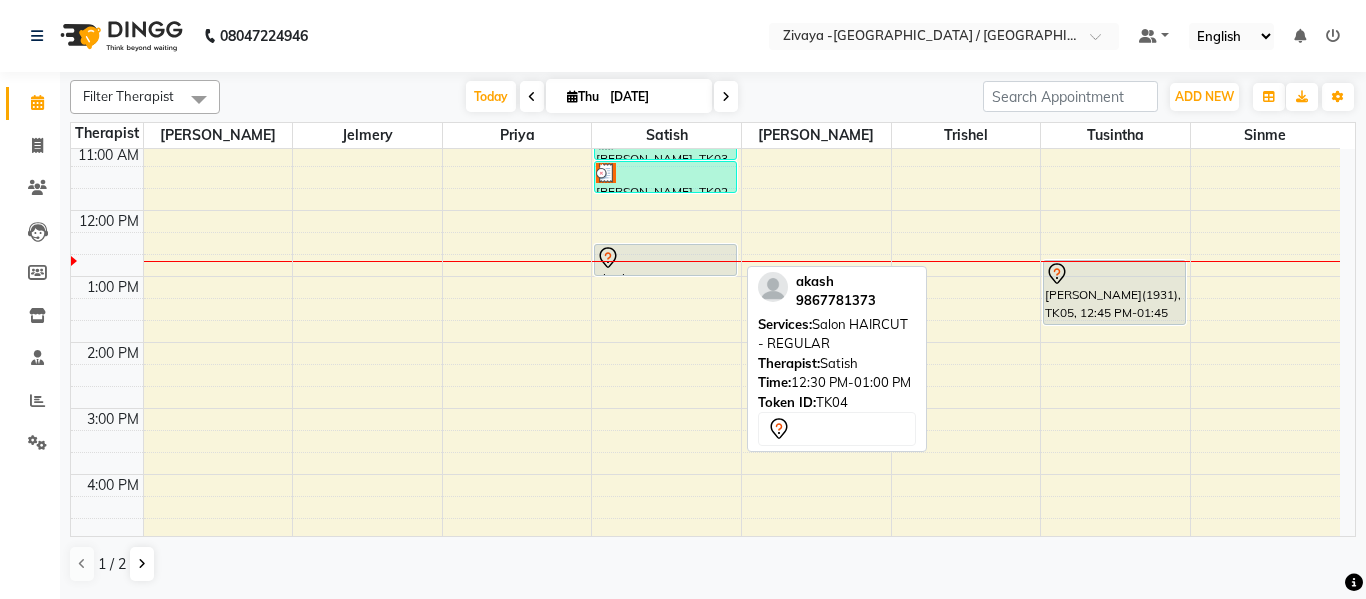 click at bounding box center [665, 258] 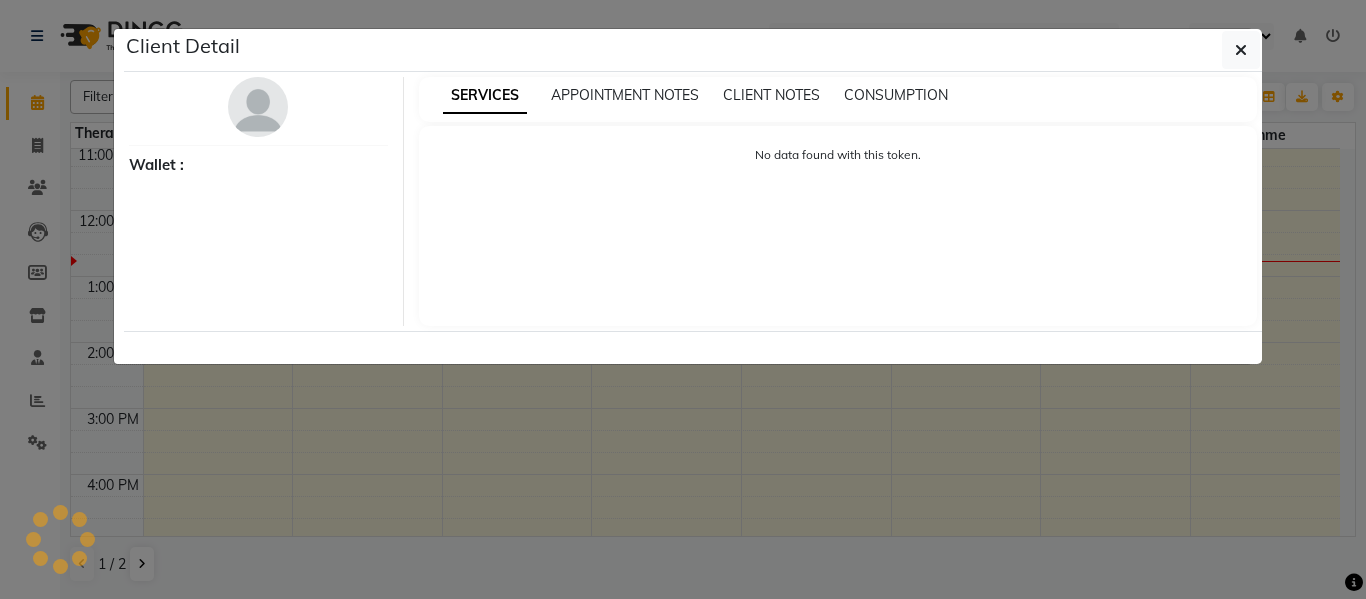 select on "7" 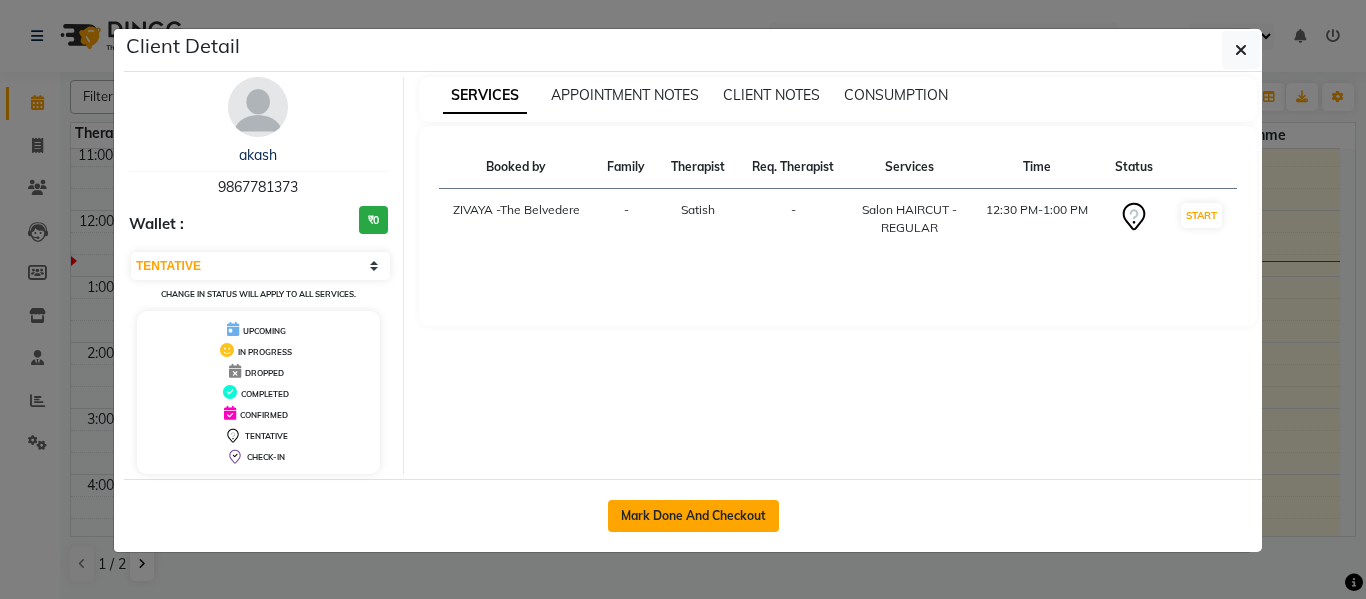 click on "Mark Done And Checkout" 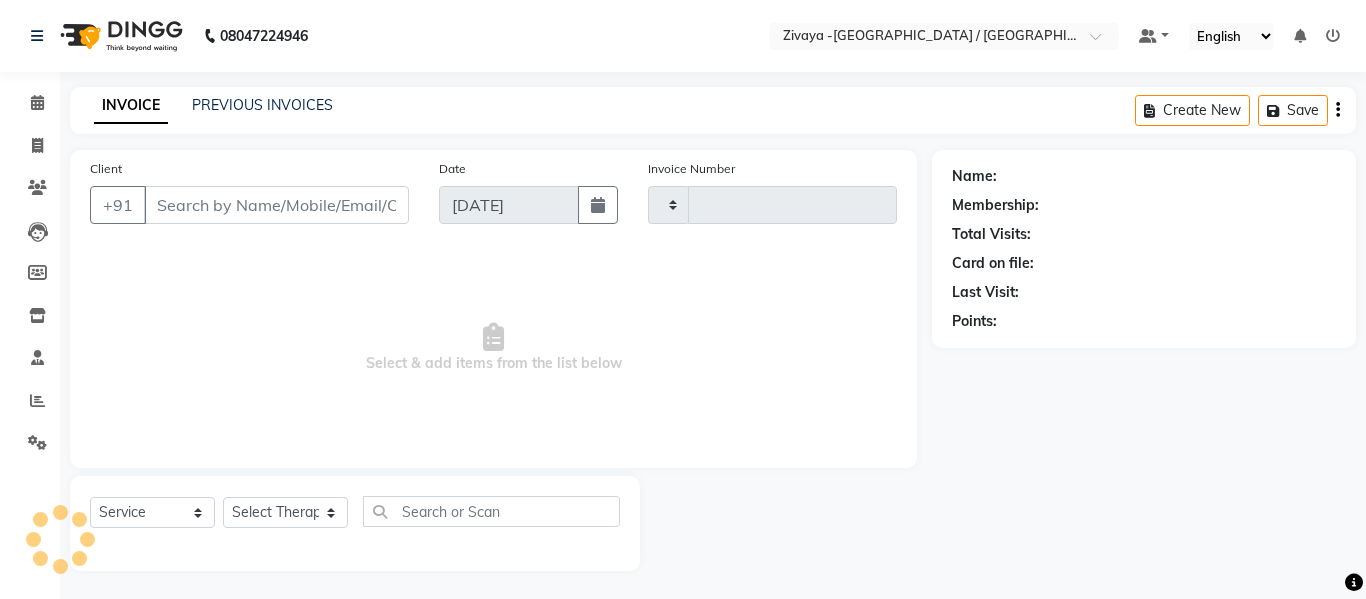 type on "0581" 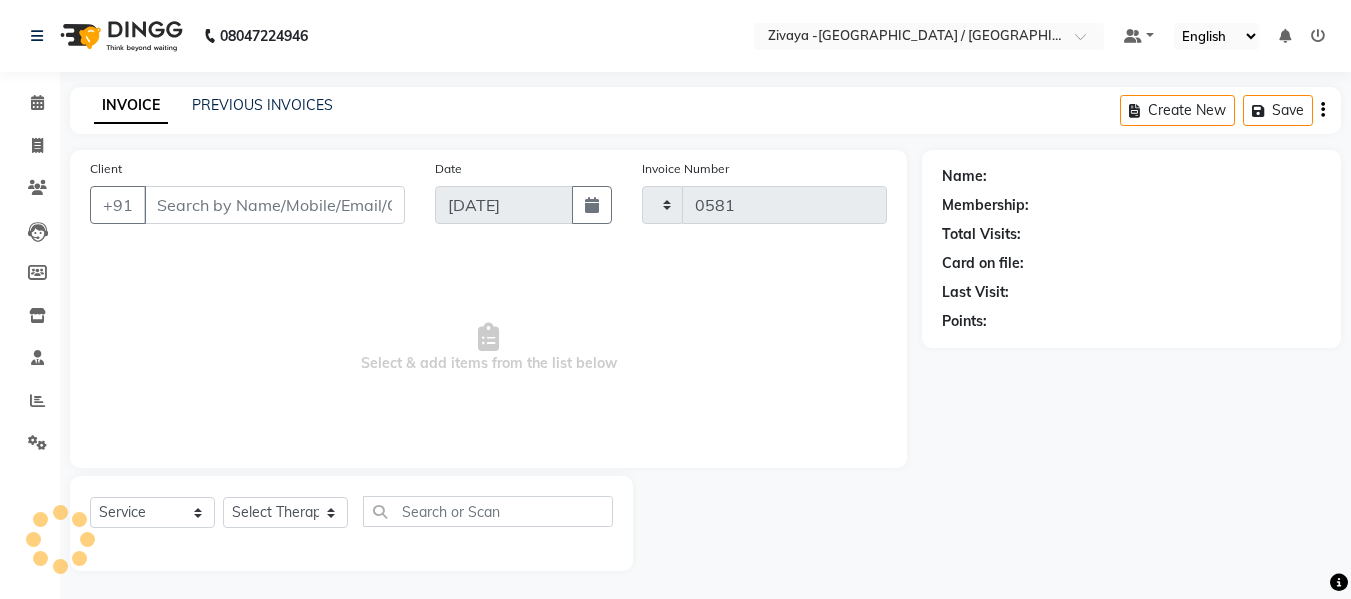 select on "7074" 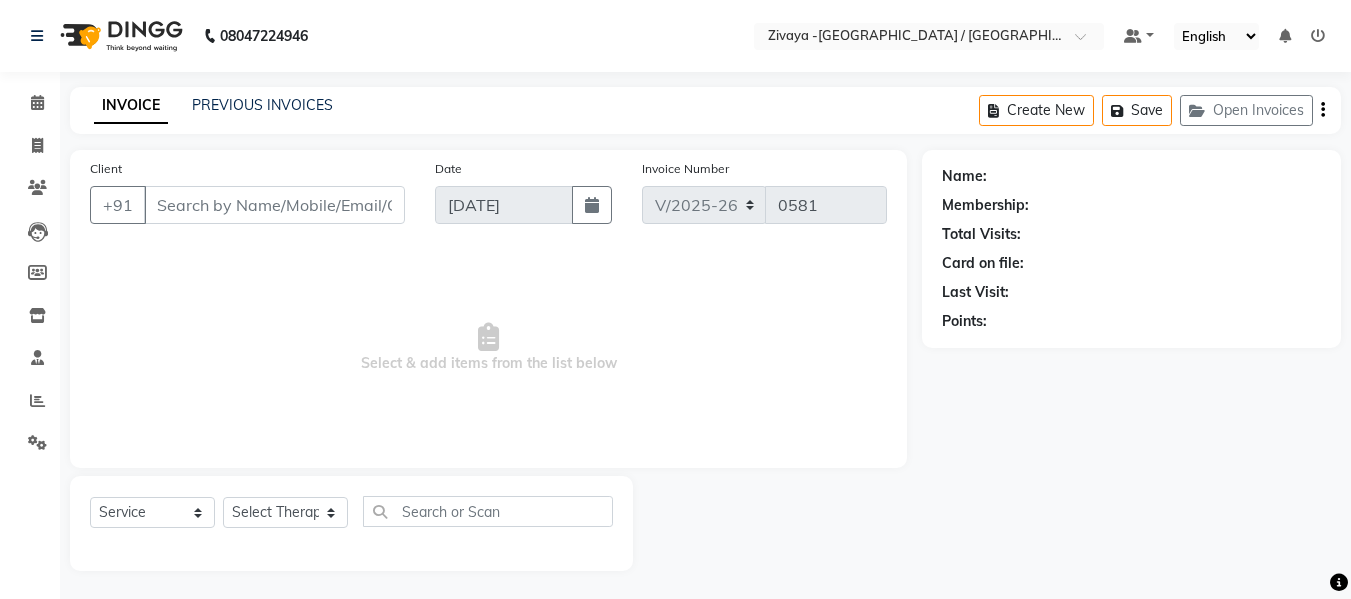 type on "9867781373" 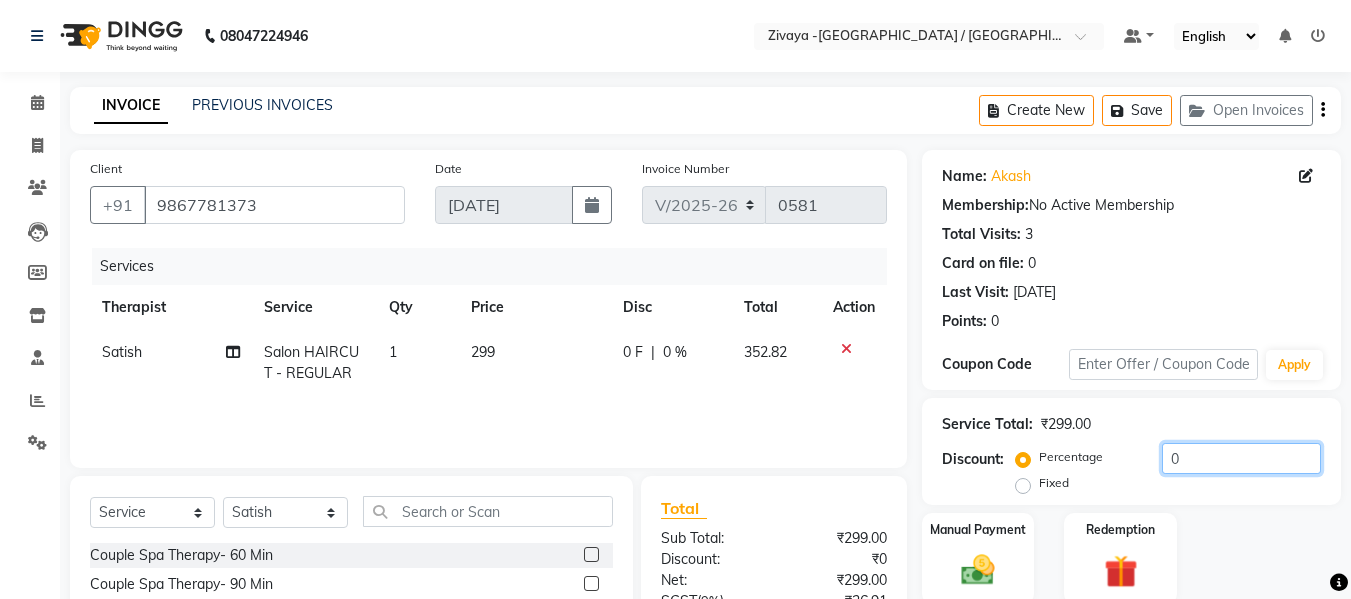 click on "0" 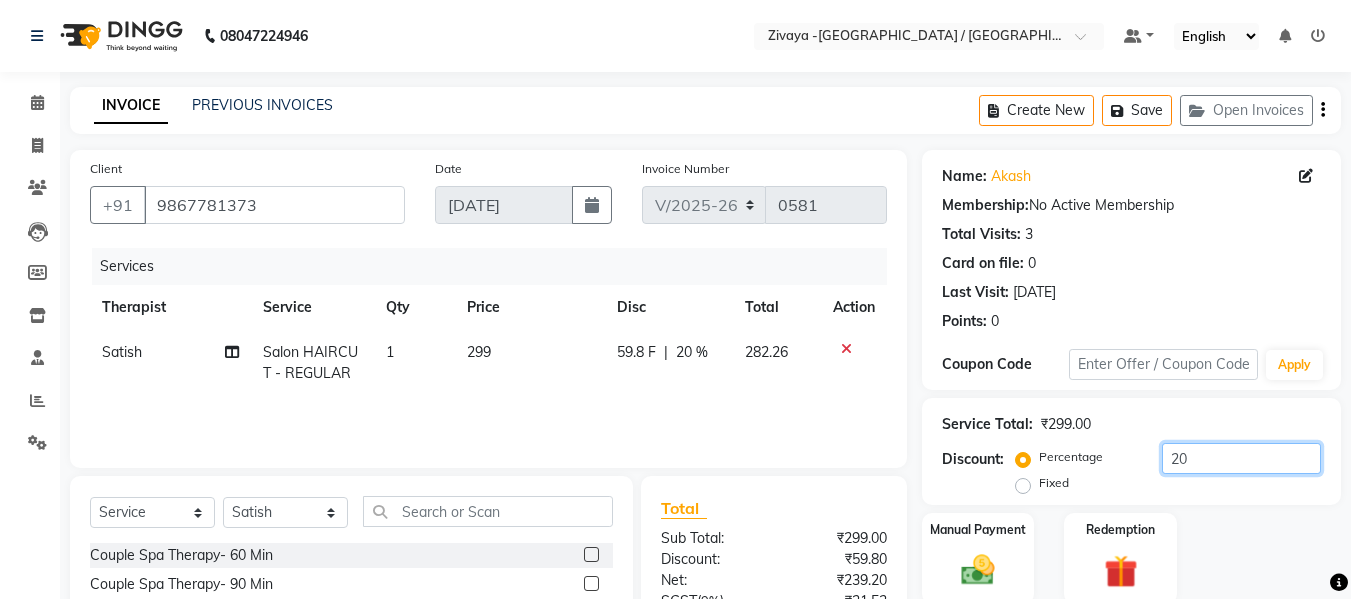 scroll, scrollTop: 202, scrollLeft: 0, axis: vertical 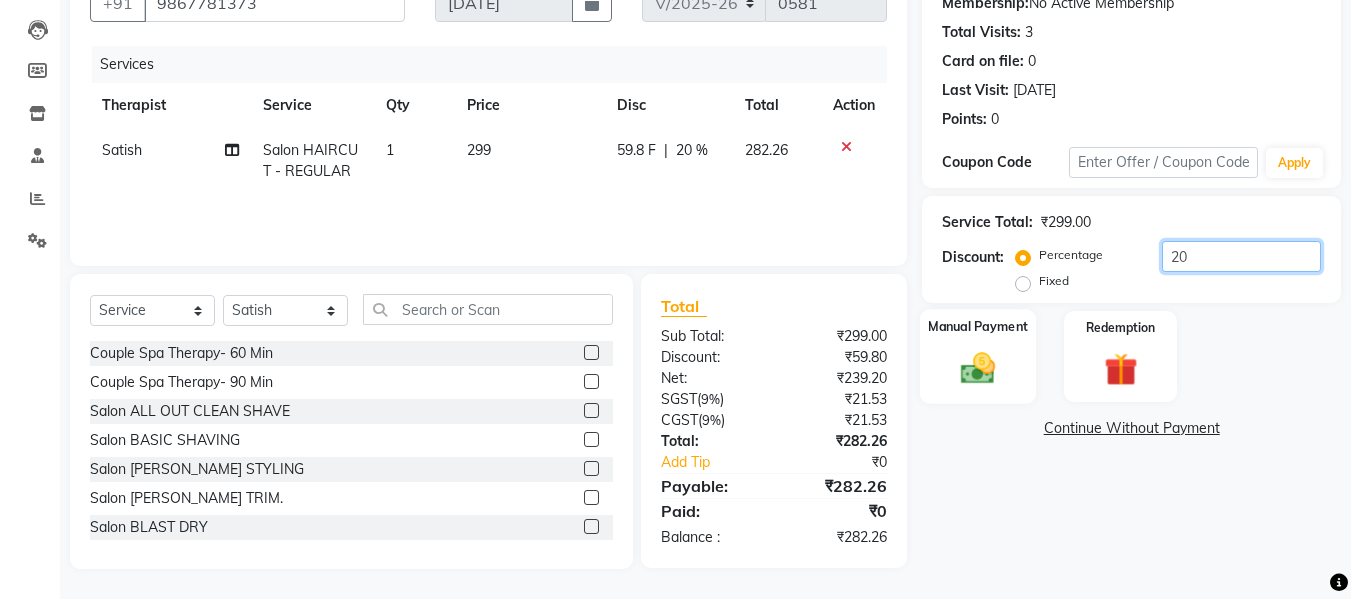 type on "20" 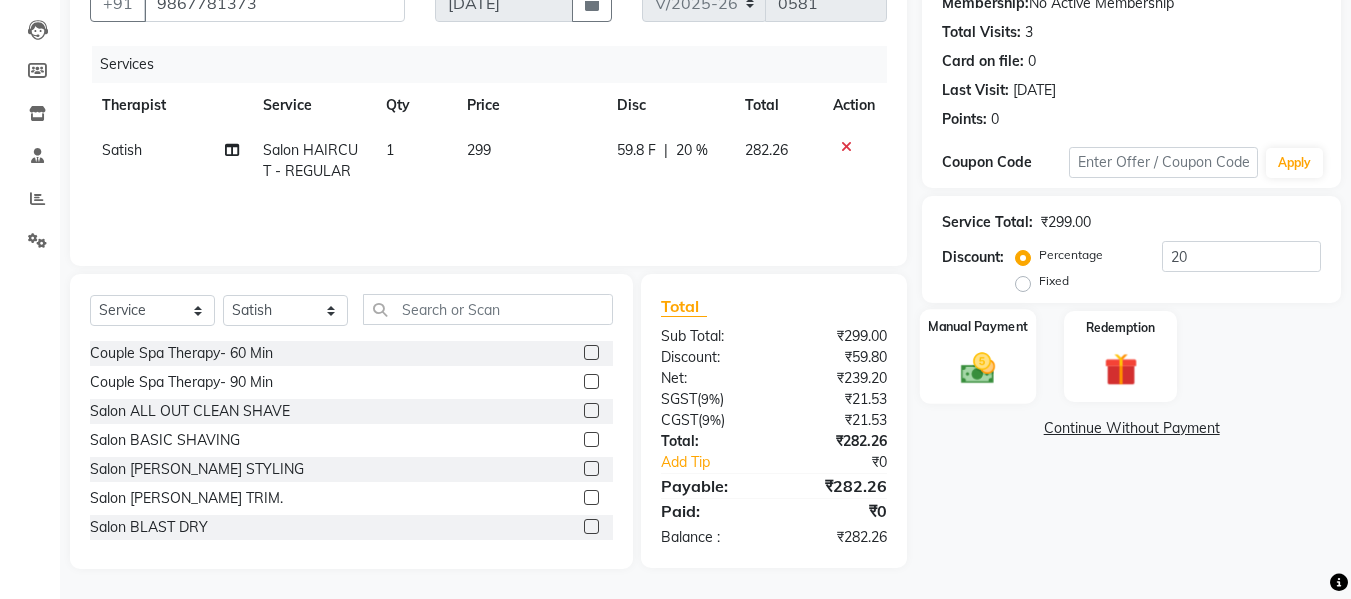 click 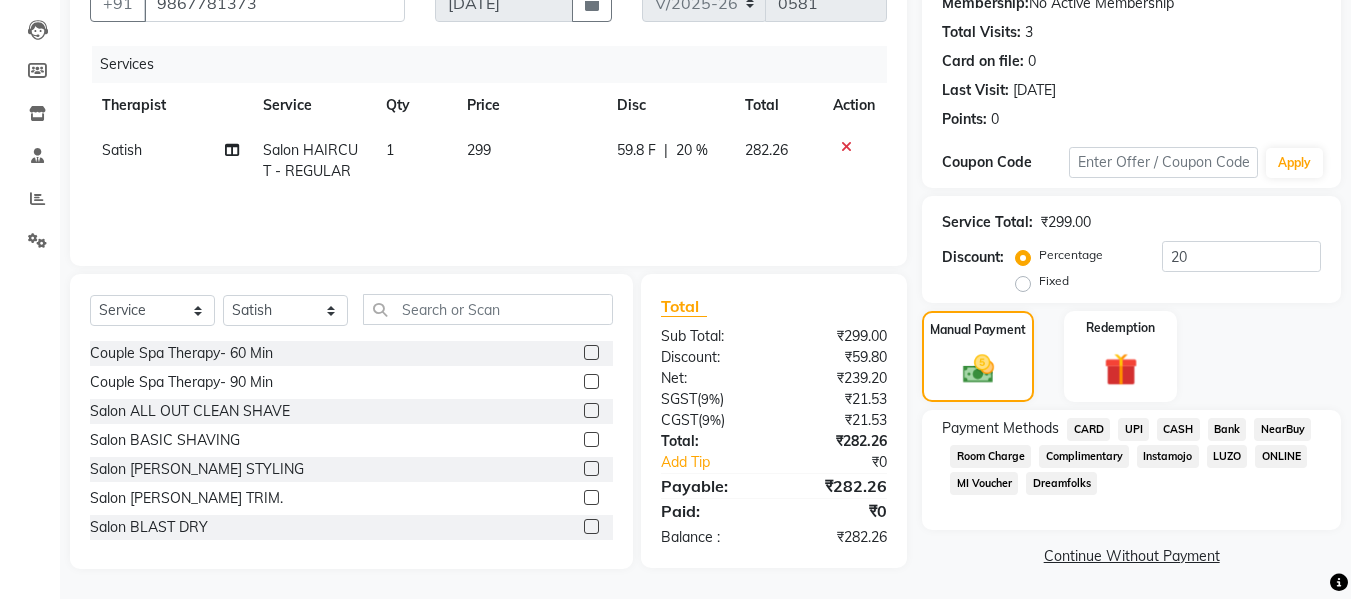 click on "UPI" 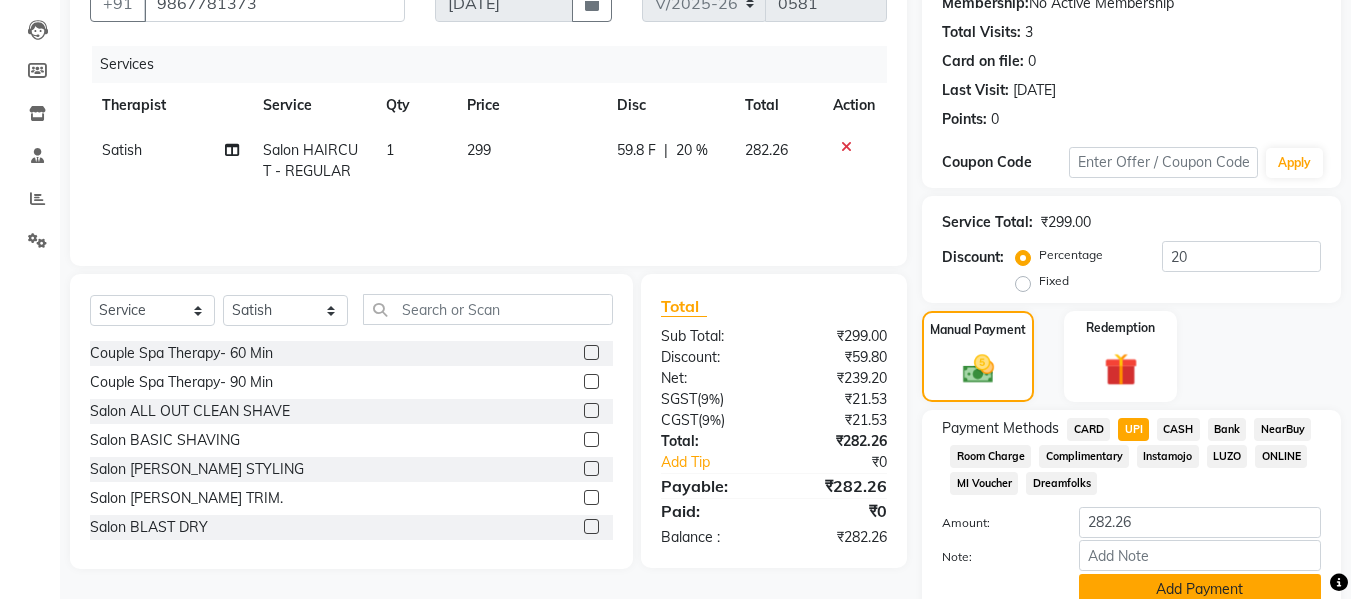 scroll, scrollTop: 287, scrollLeft: 0, axis: vertical 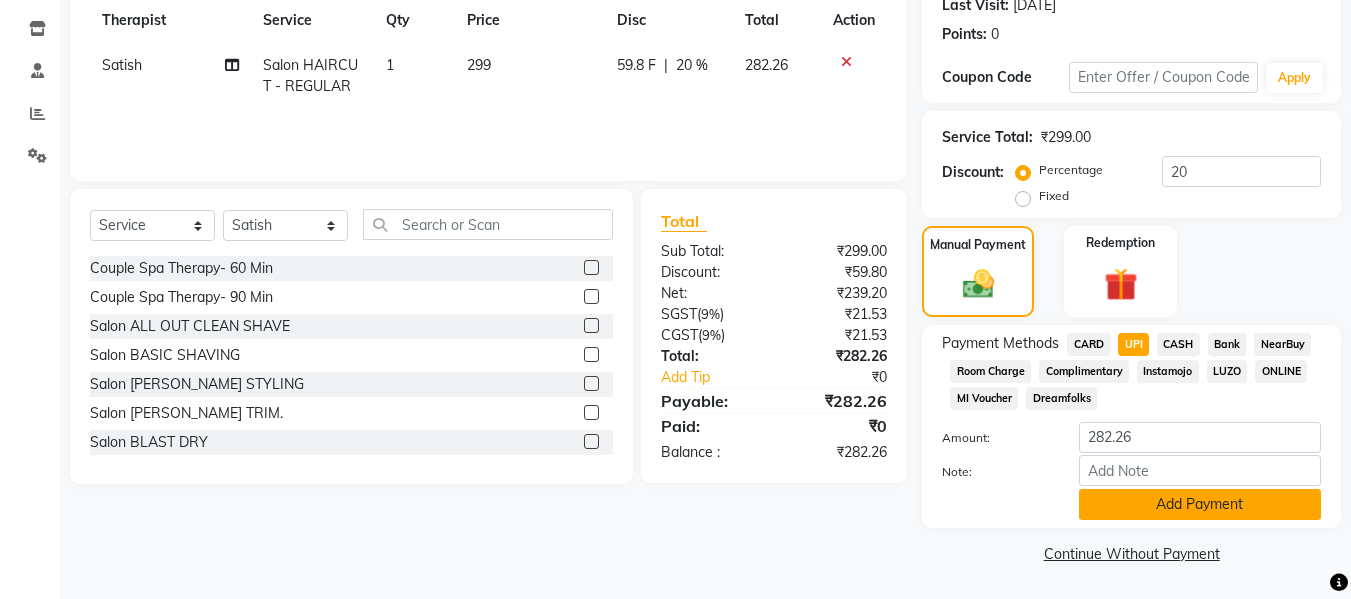 click on "Add Payment" 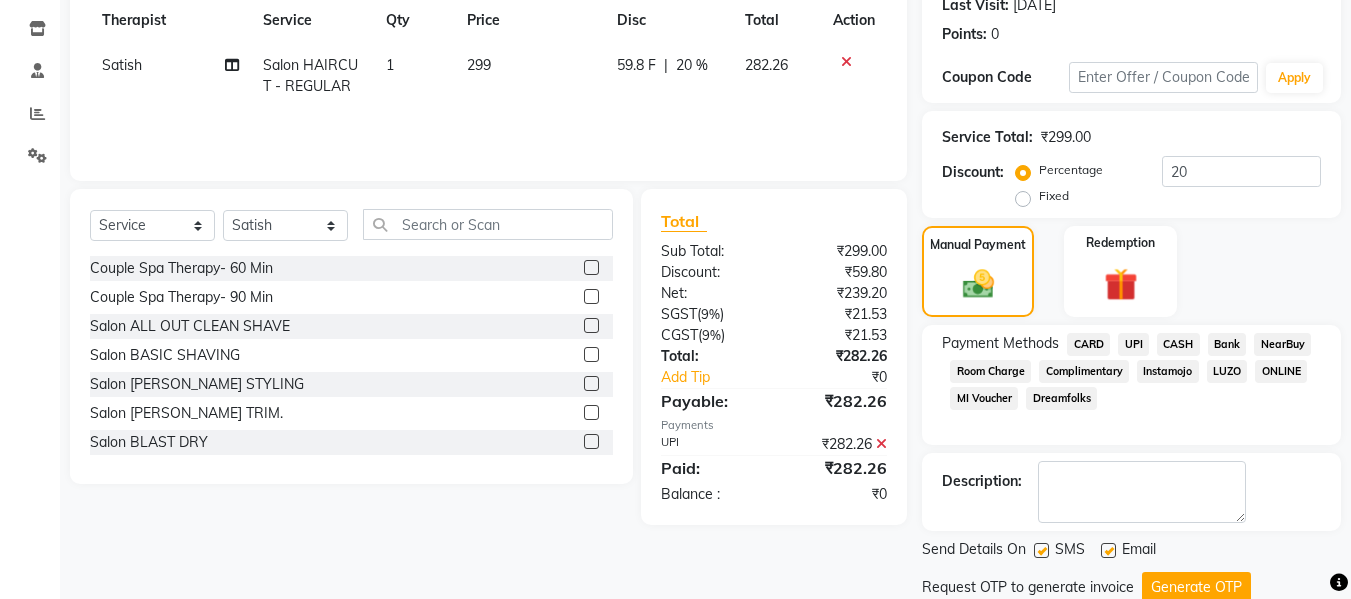 scroll, scrollTop: 356, scrollLeft: 0, axis: vertical 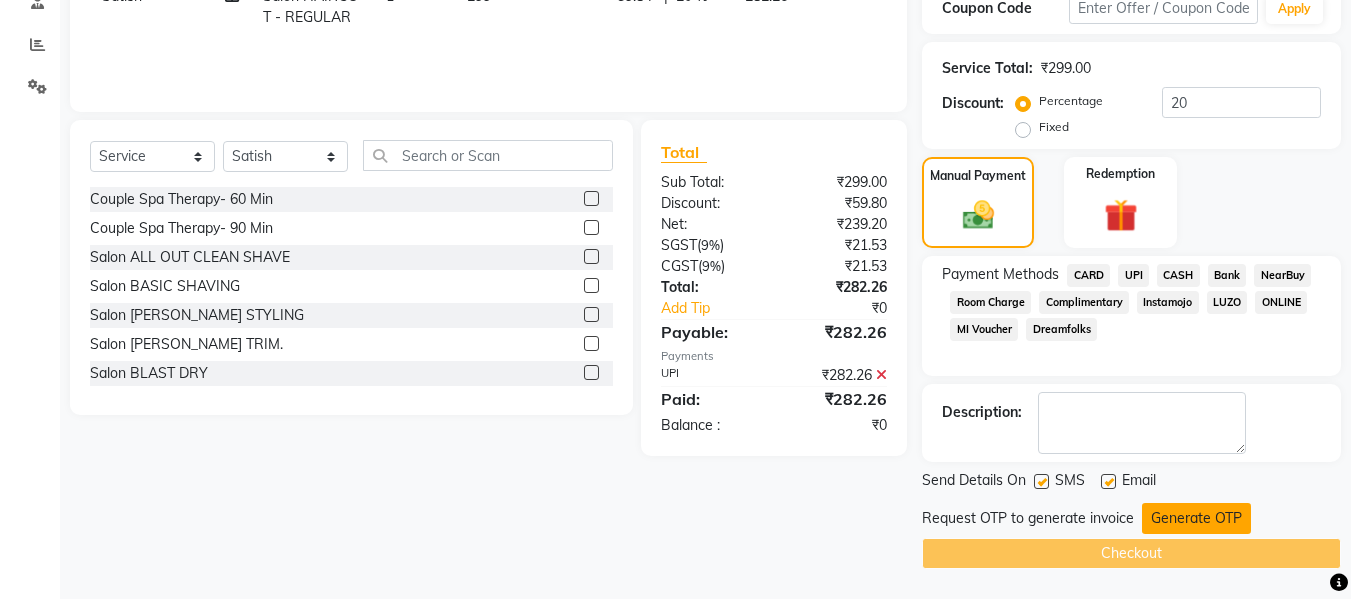 click on "Generate OTP" 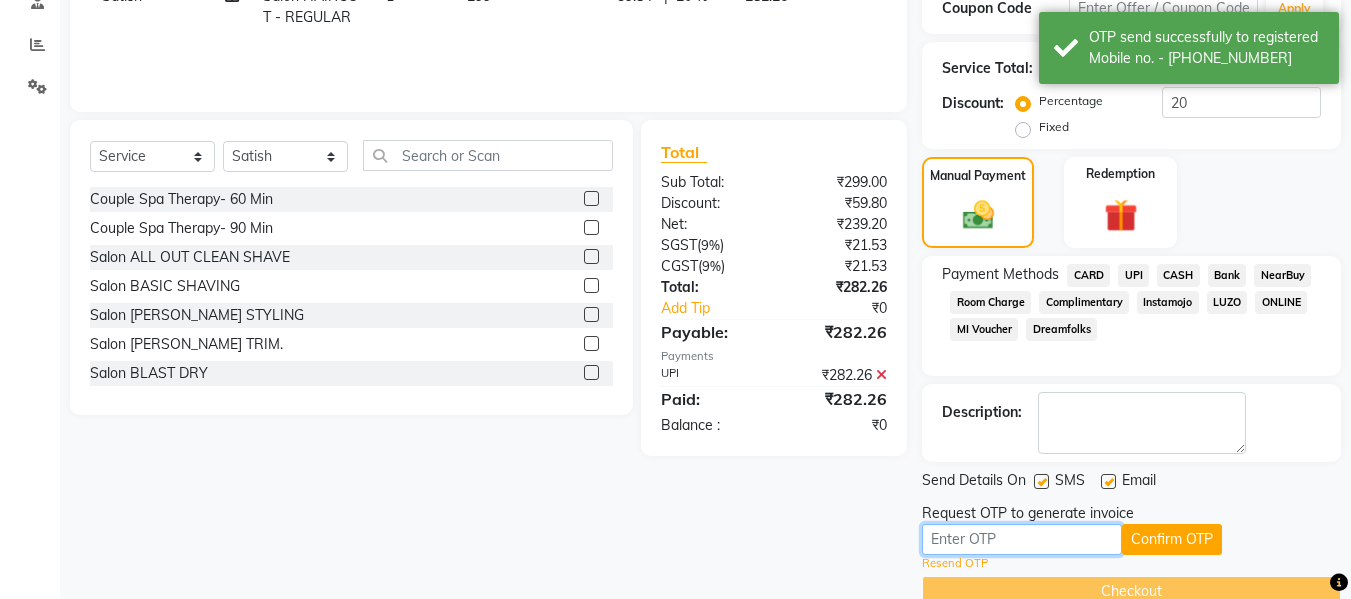 click at bounding box center (1022, 539) 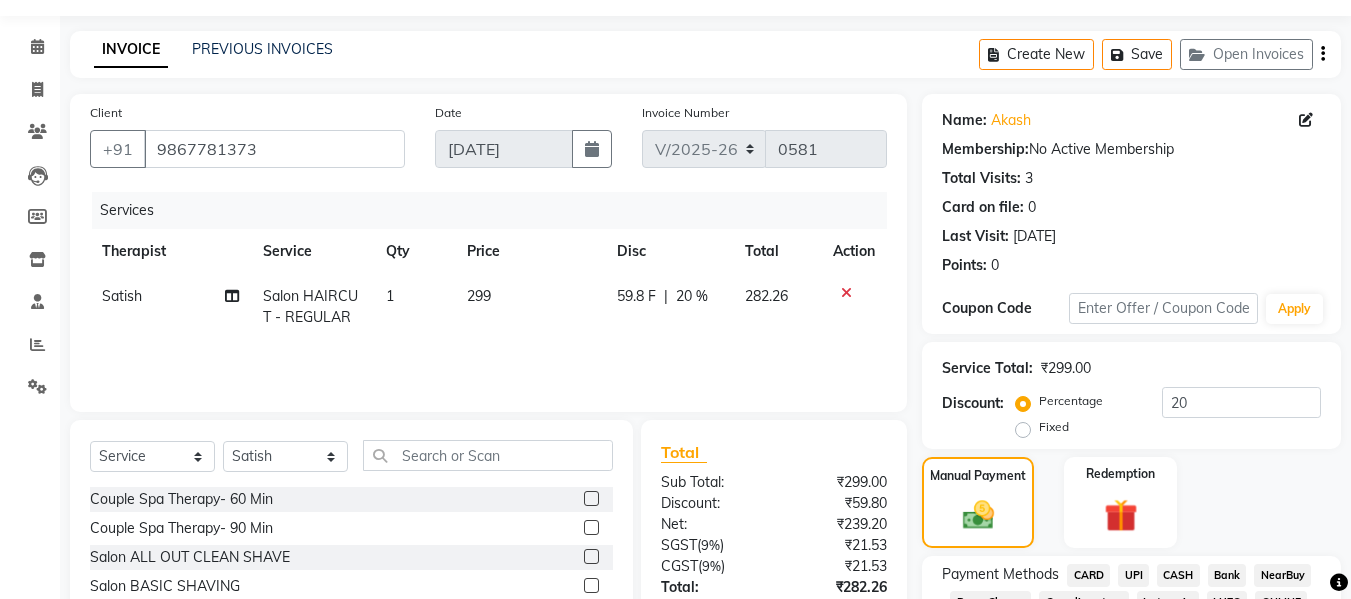 scroll, scrollTop: 394, scrollLeft: 0, axis: vertical 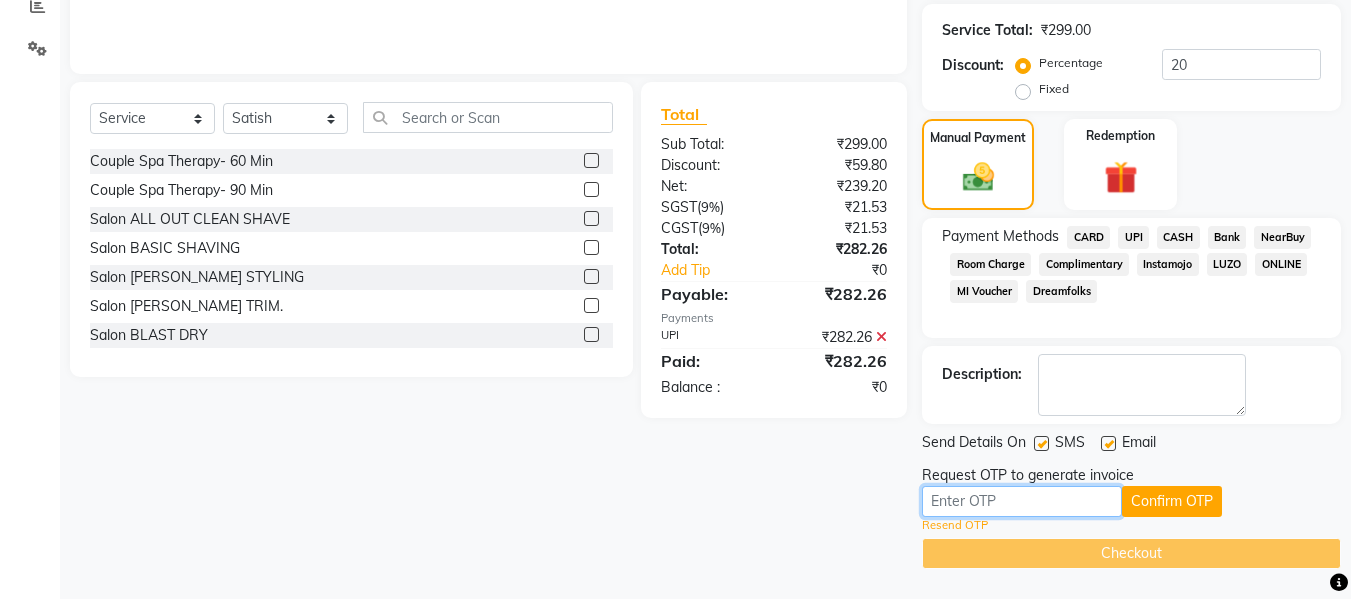 click at bounding box center (1022, 501) 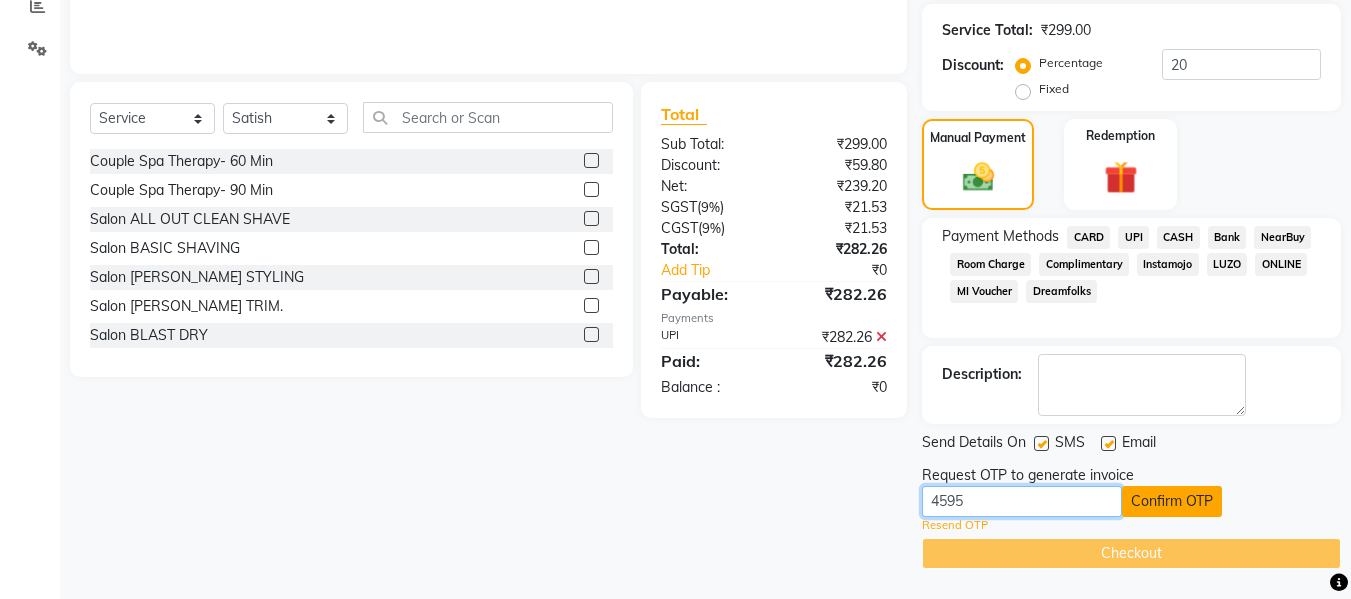 type on "4595" 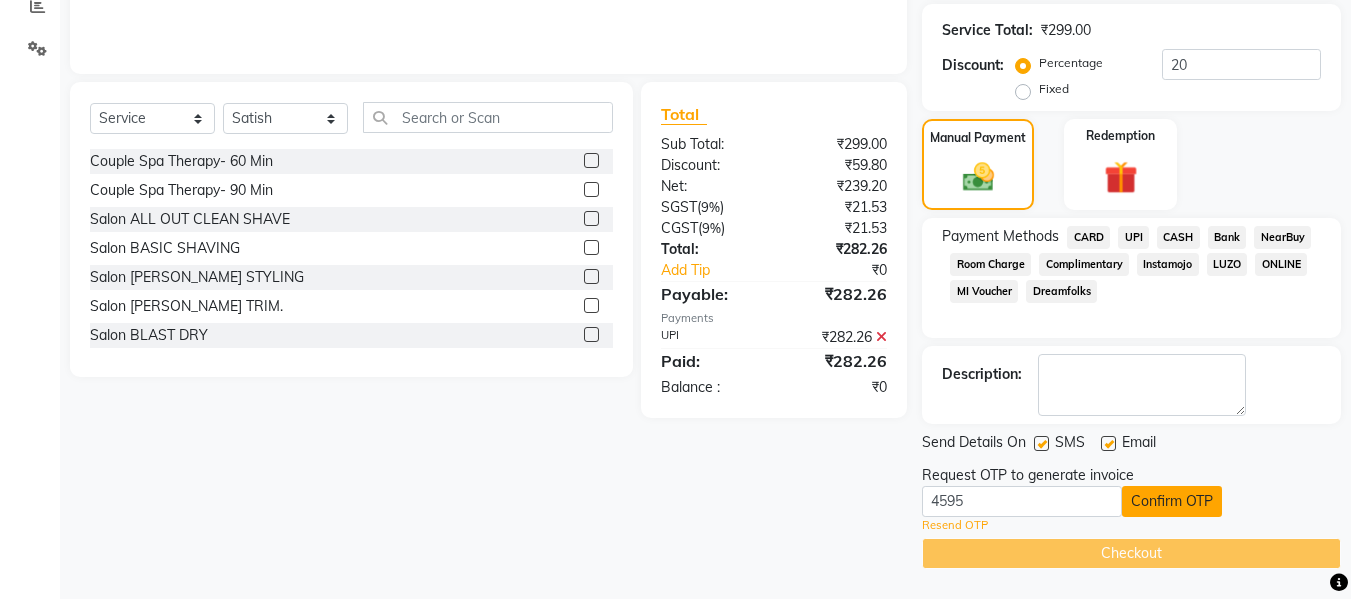 click on "Confirm OTP" 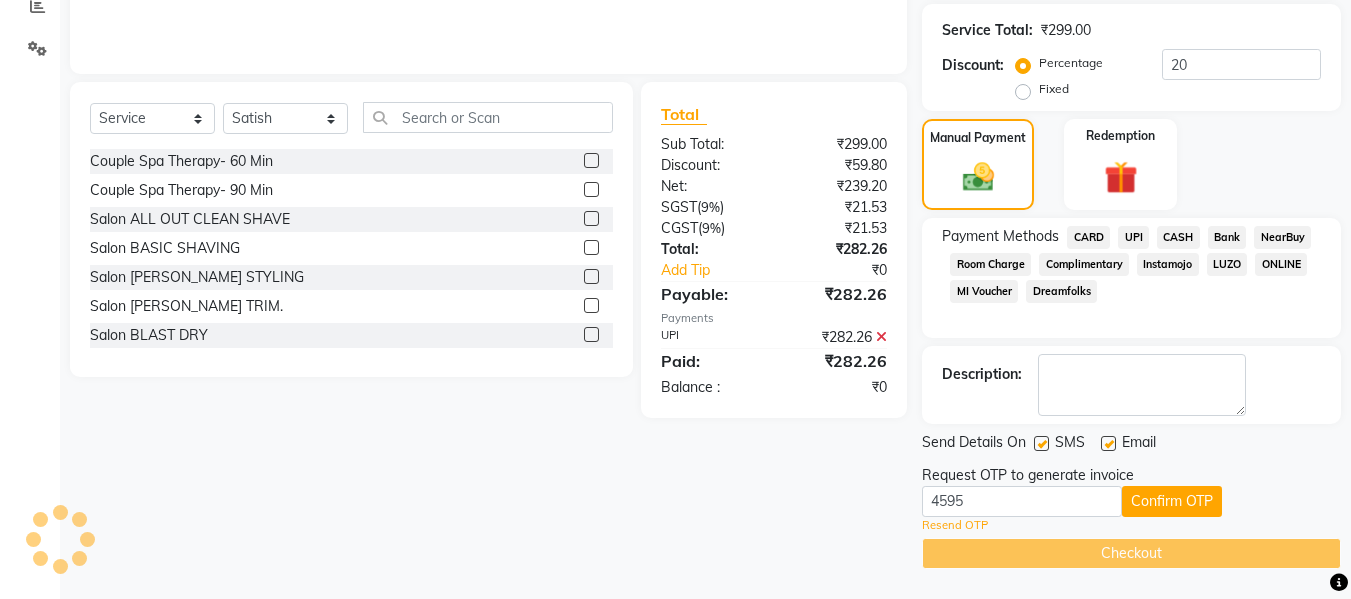 scroll, scrollTop: 317, scrollLeft: 0, axis: vertical 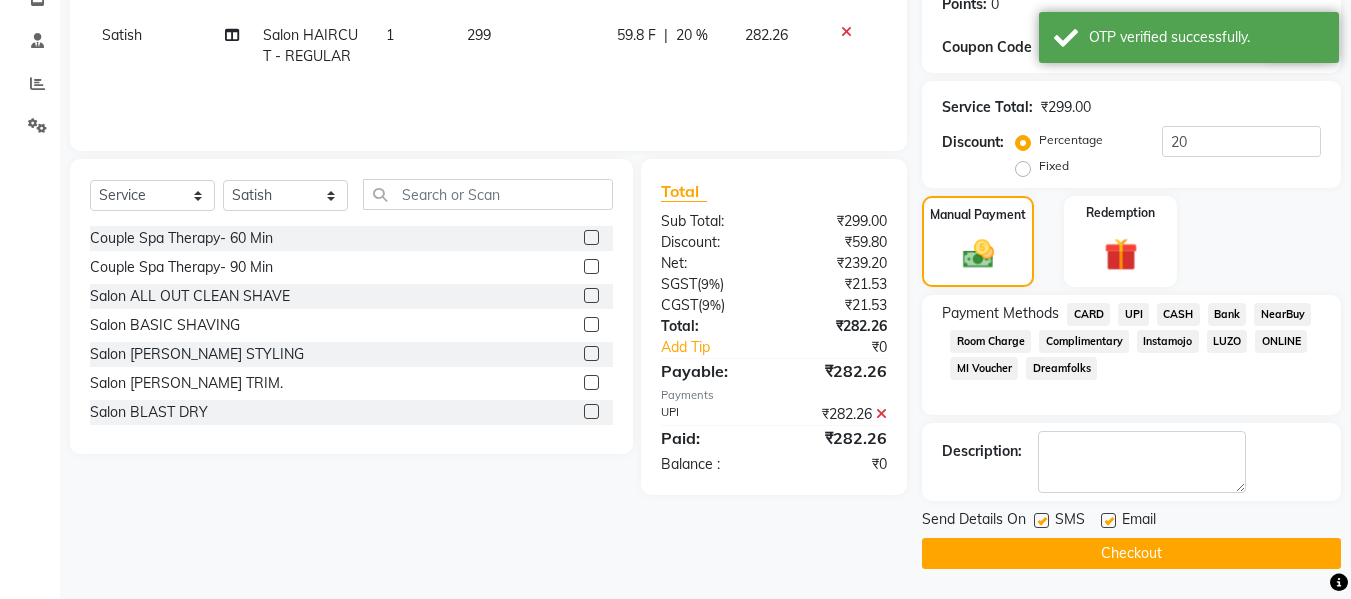 click on "Checkout" 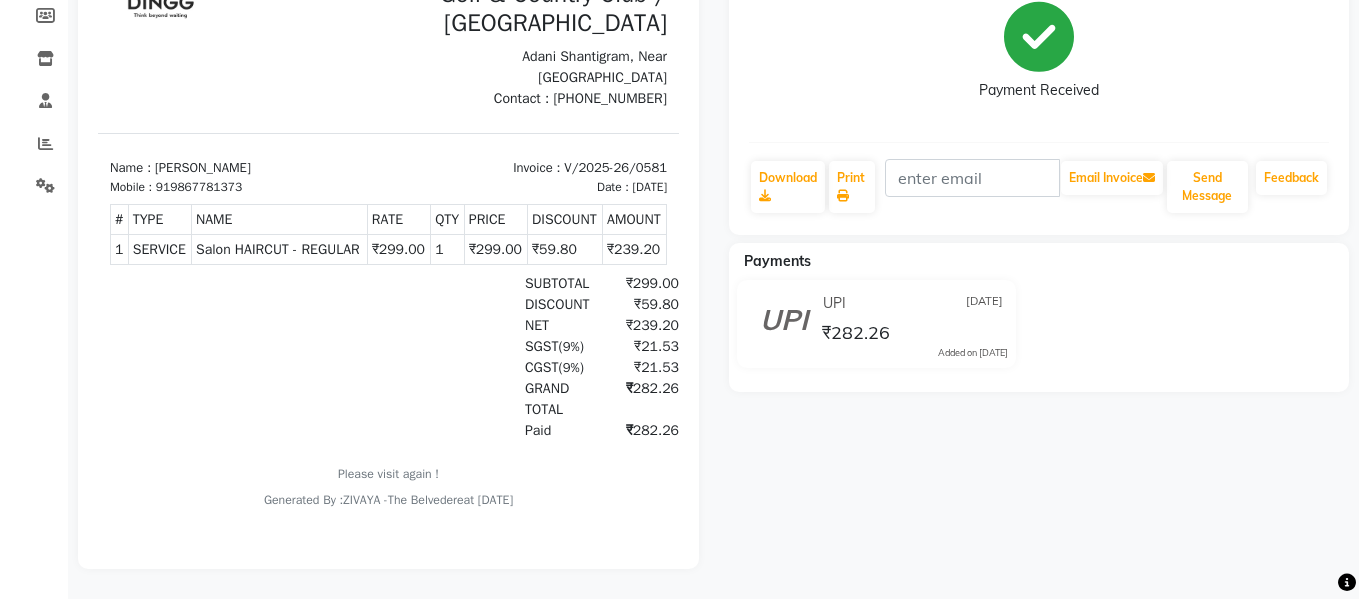 scroll, scrollTop: 0, scrollLeft: 0, axis: both 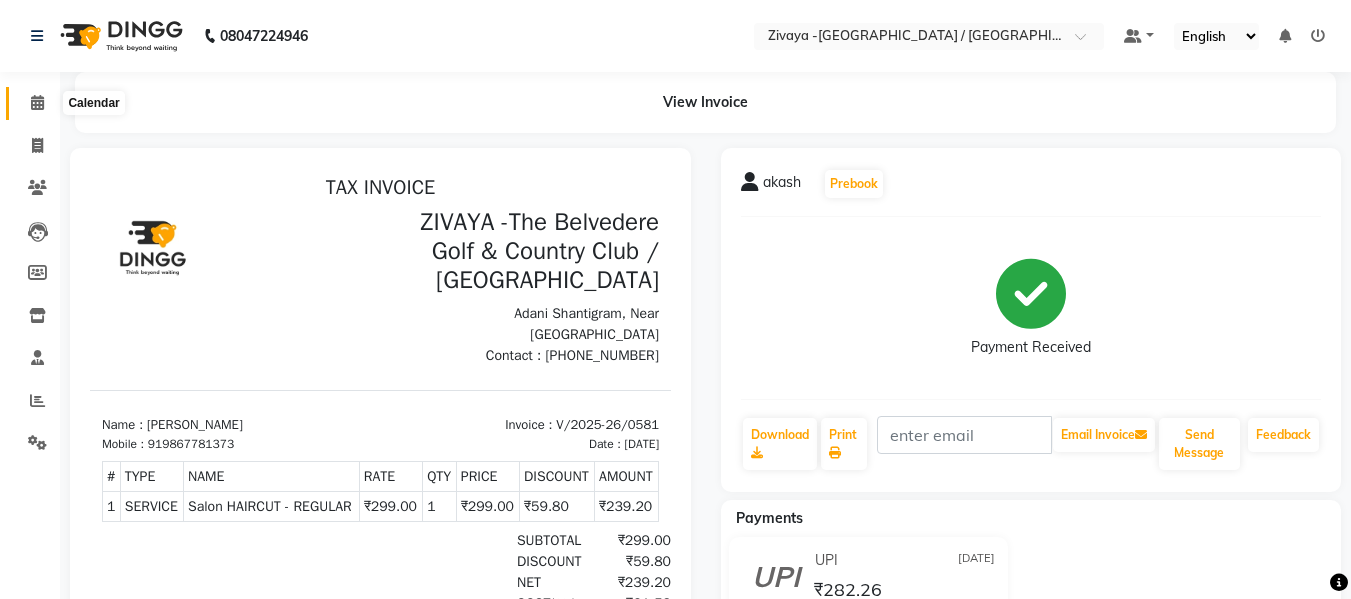 click 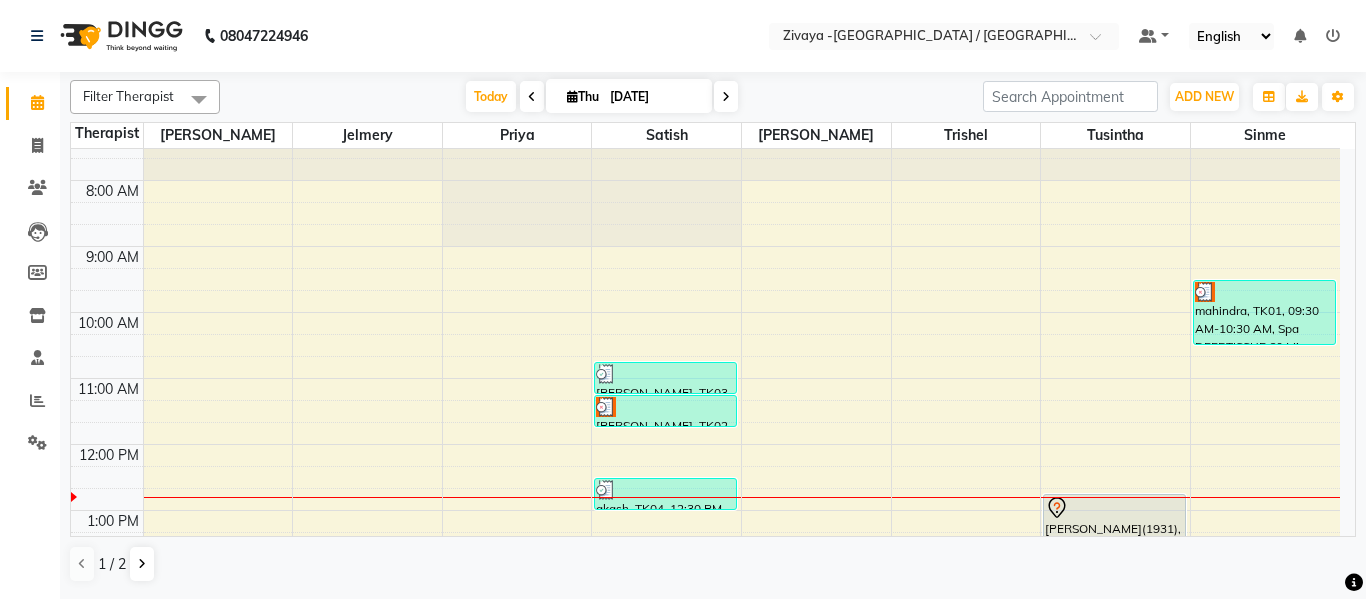 scroll, scrollTop: 0, scrollLeft: 0, axis: both 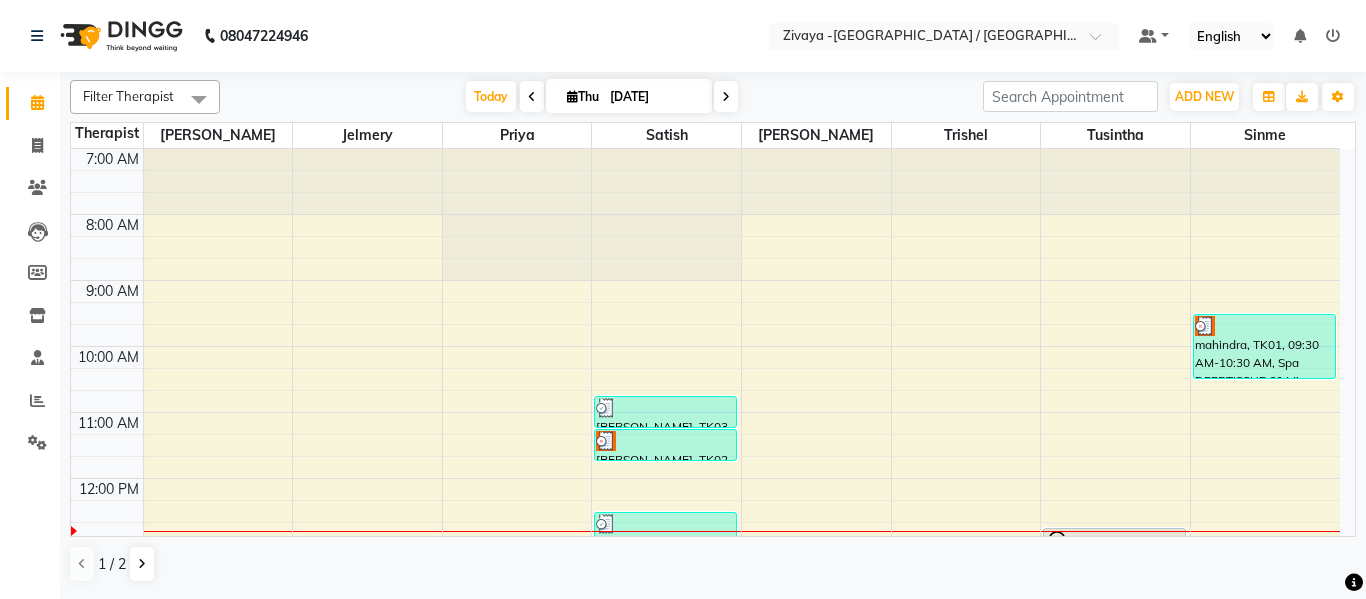 click at bounding box center (532, 97) 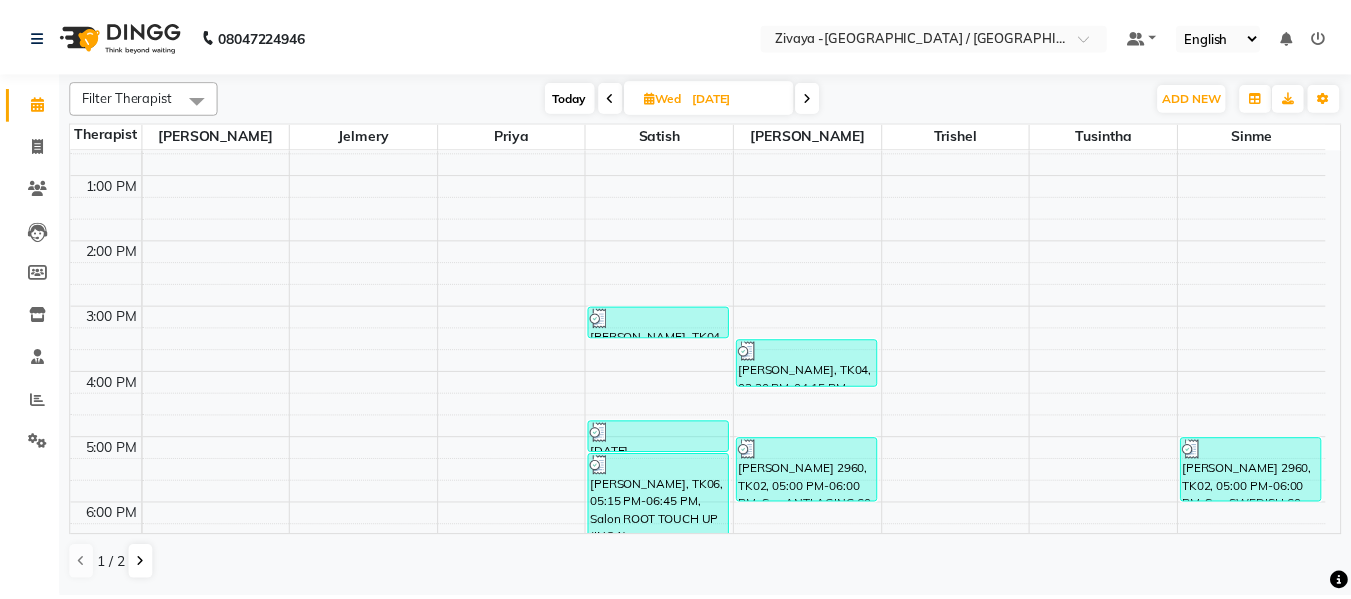 scroll, scrollTop: 368, scrollLeft: 0, axis: vertical 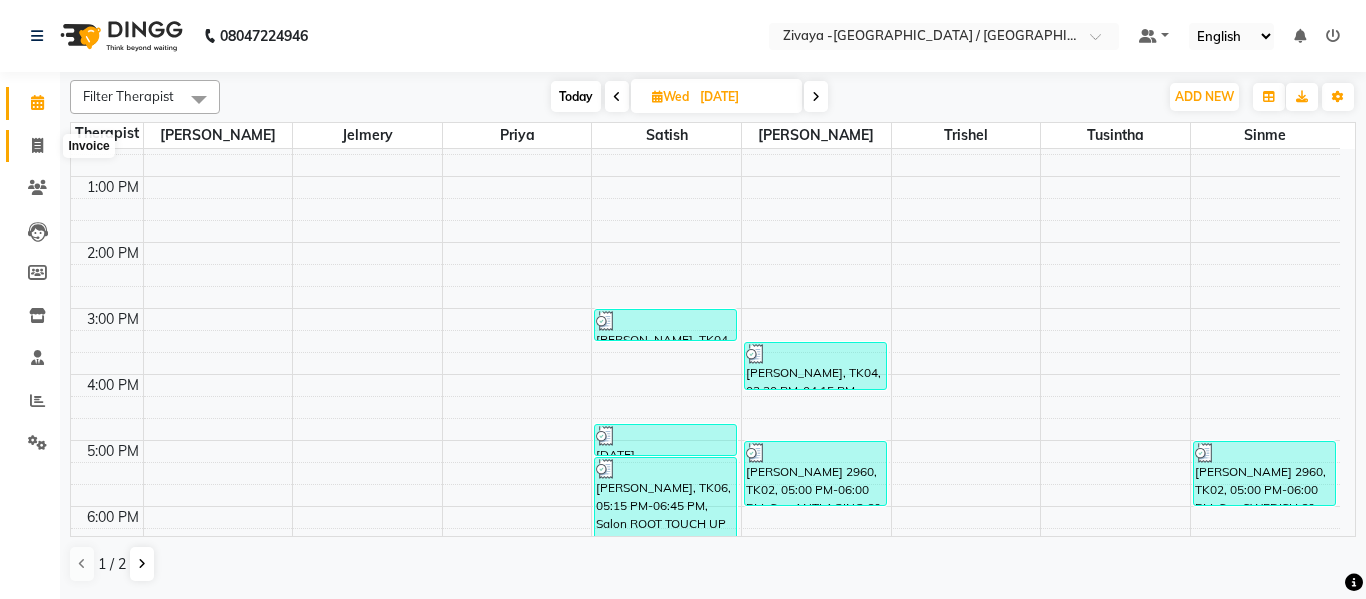 click 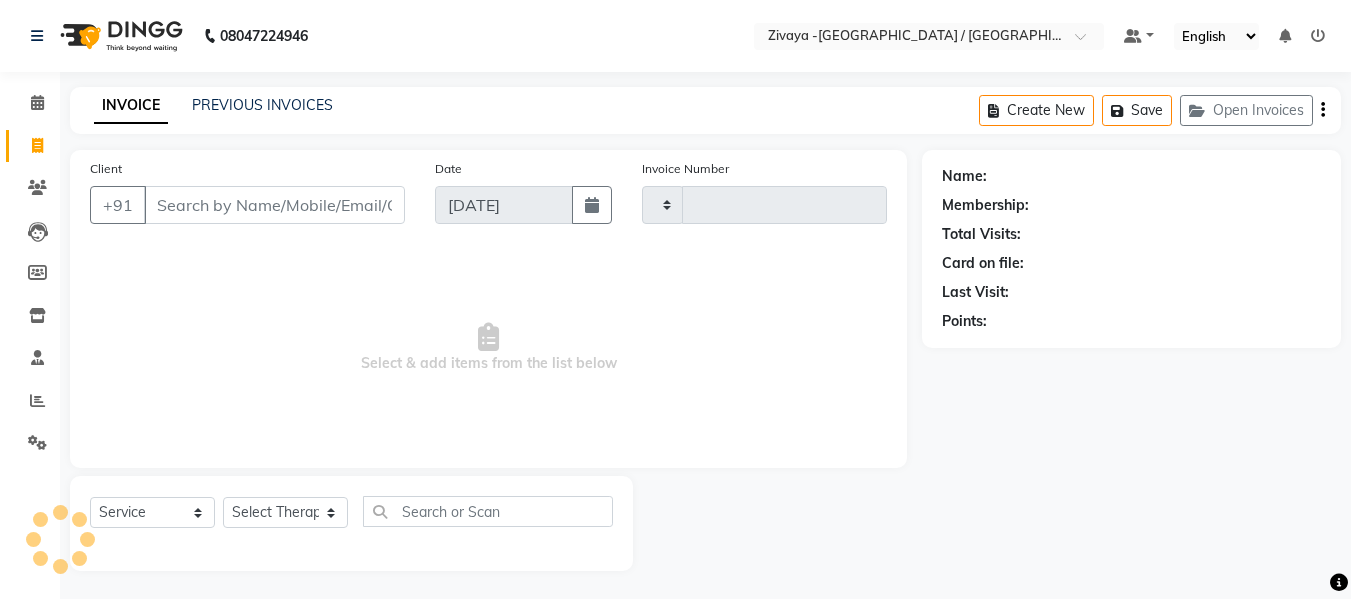 type on "0582" 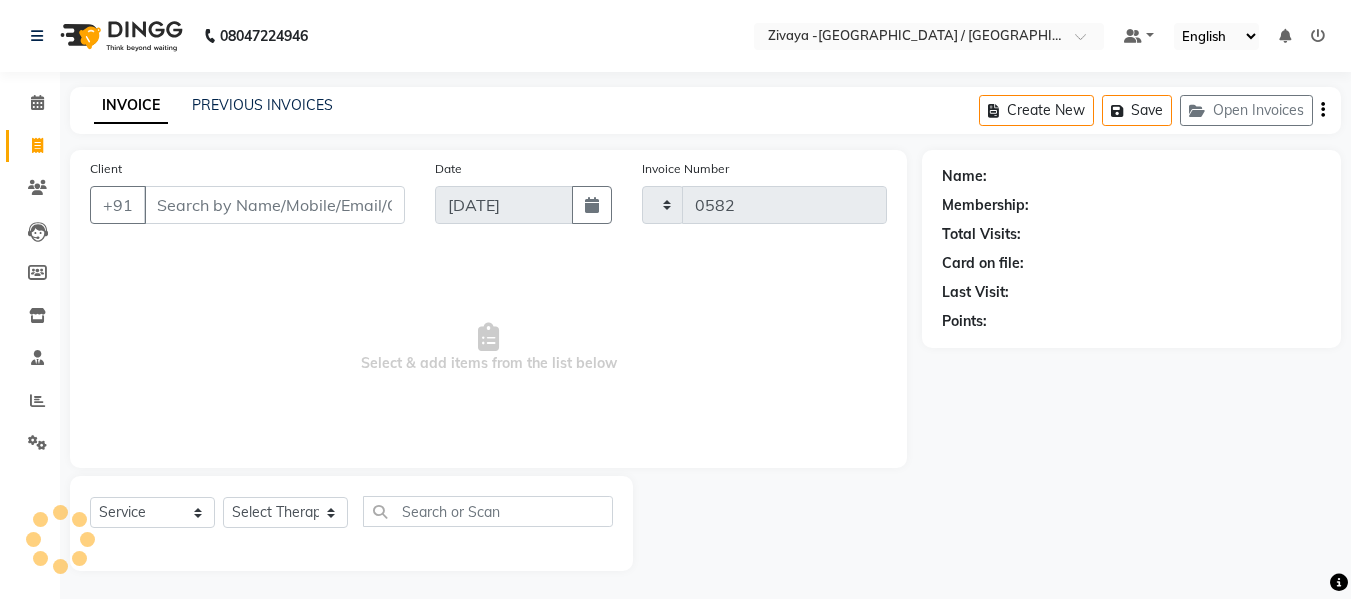 select on "7074" 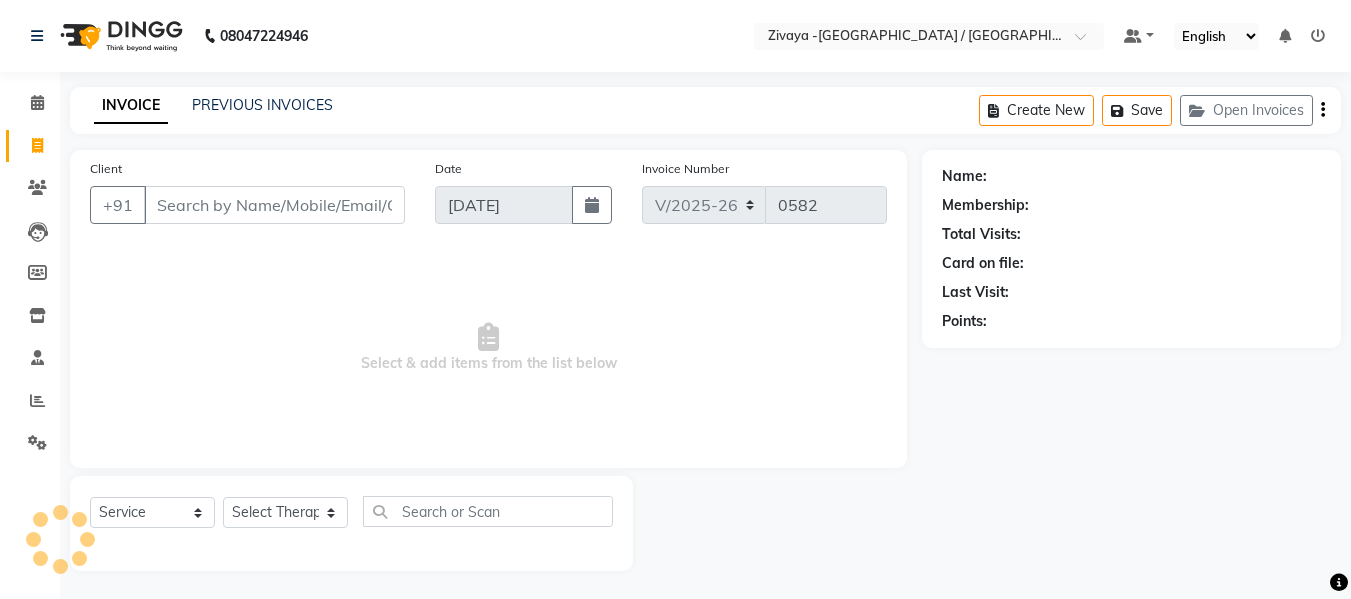 click on "Client" at bounding box center [274, 205] 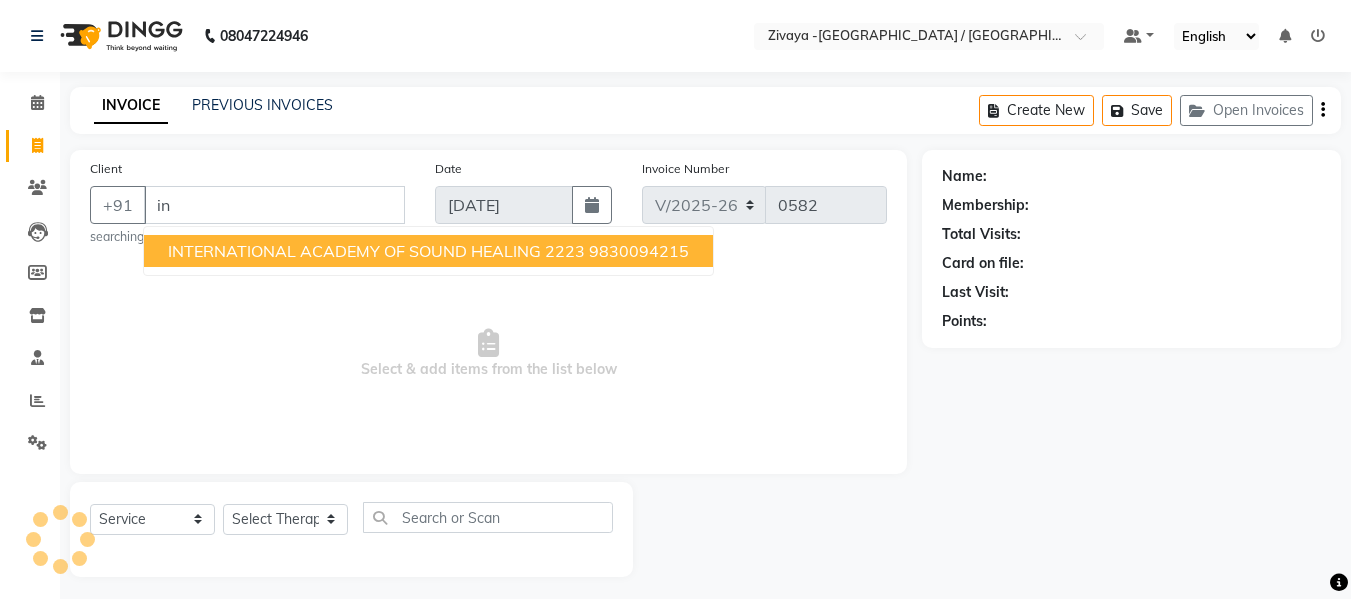 type on "i" 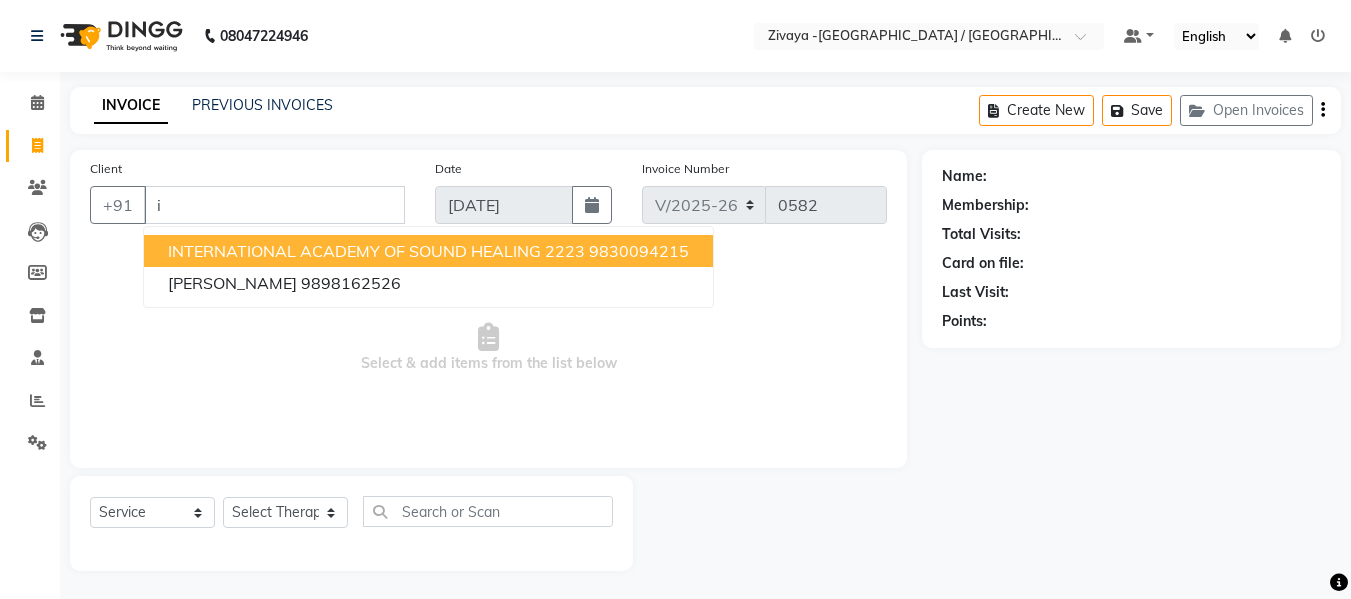 type 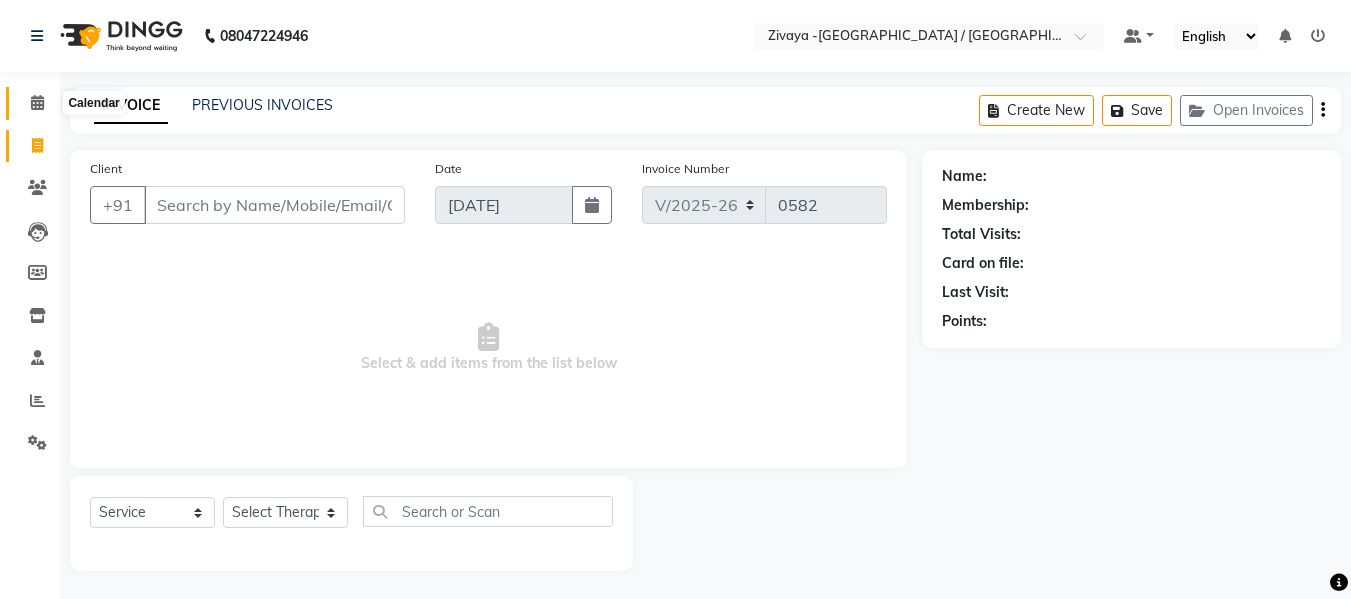 click 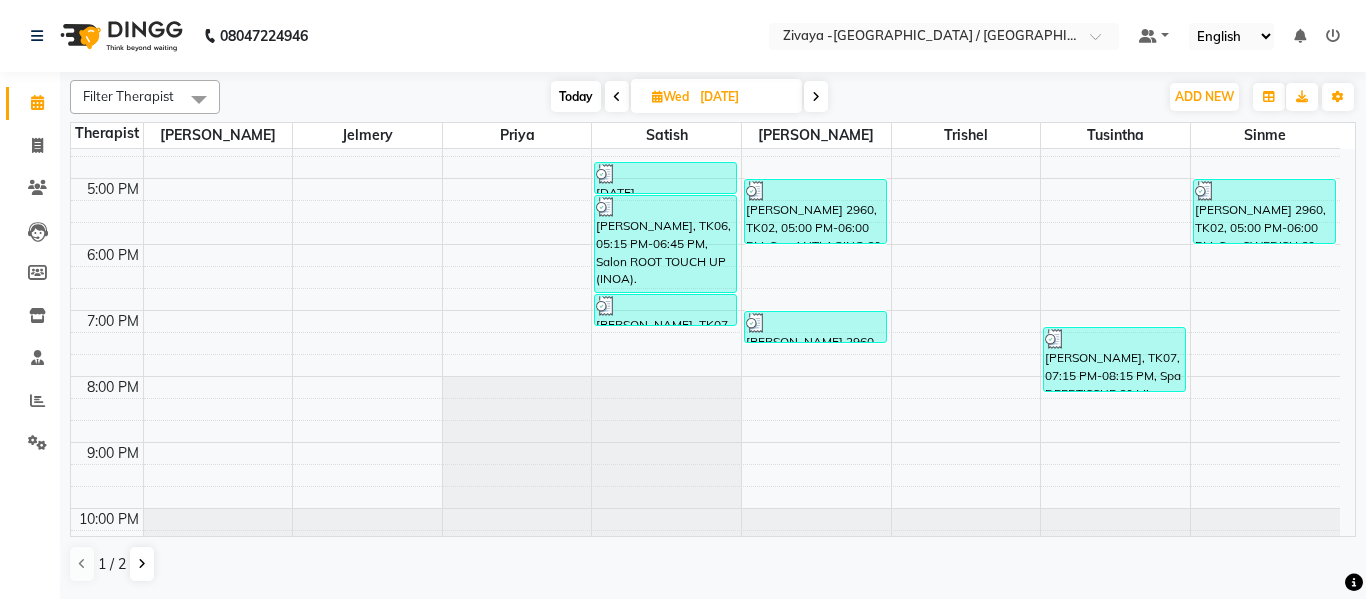 scroll, scrollTop: 631, scrollLeft: 0, axis: vertical 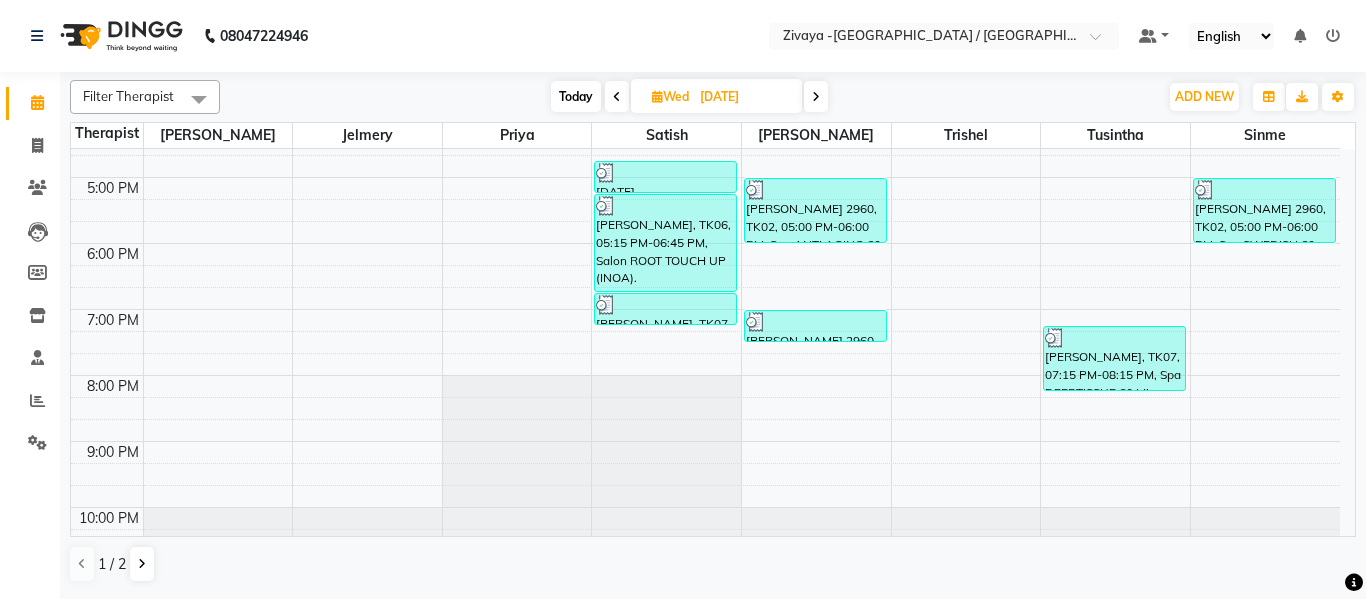 click at bounding box center (816, 97) 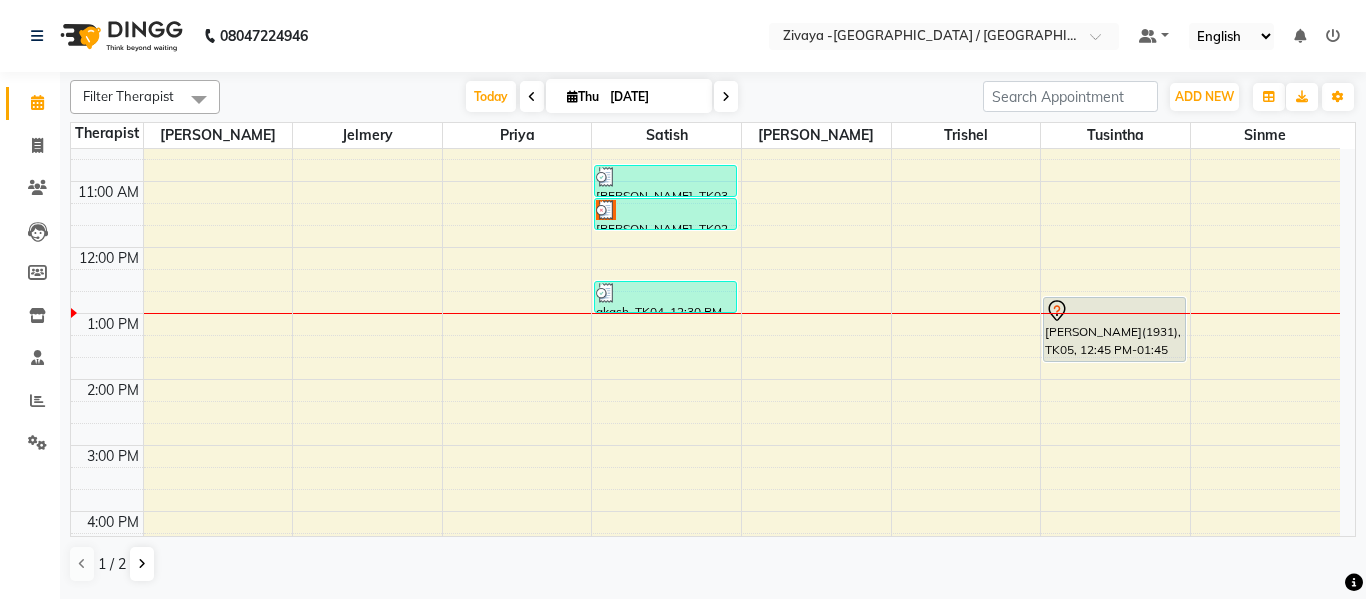scroll, scrollTop: 300, scrollLeft: 0, axis: vertical 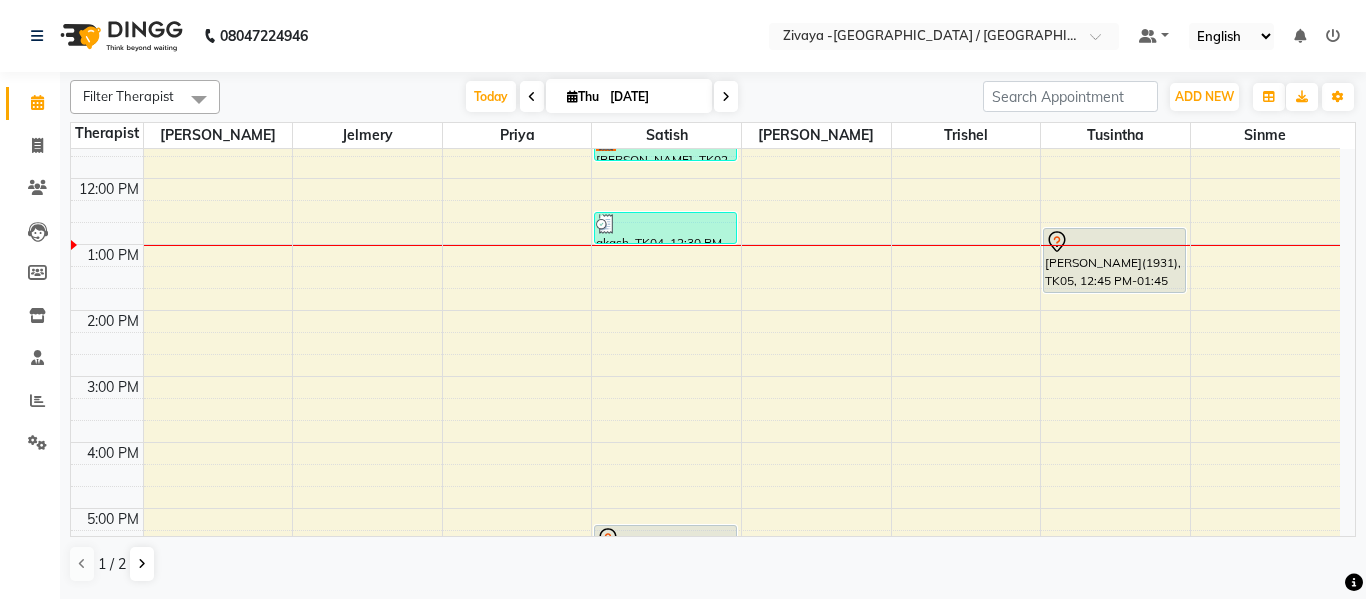 click at bounding box center [532, 97] 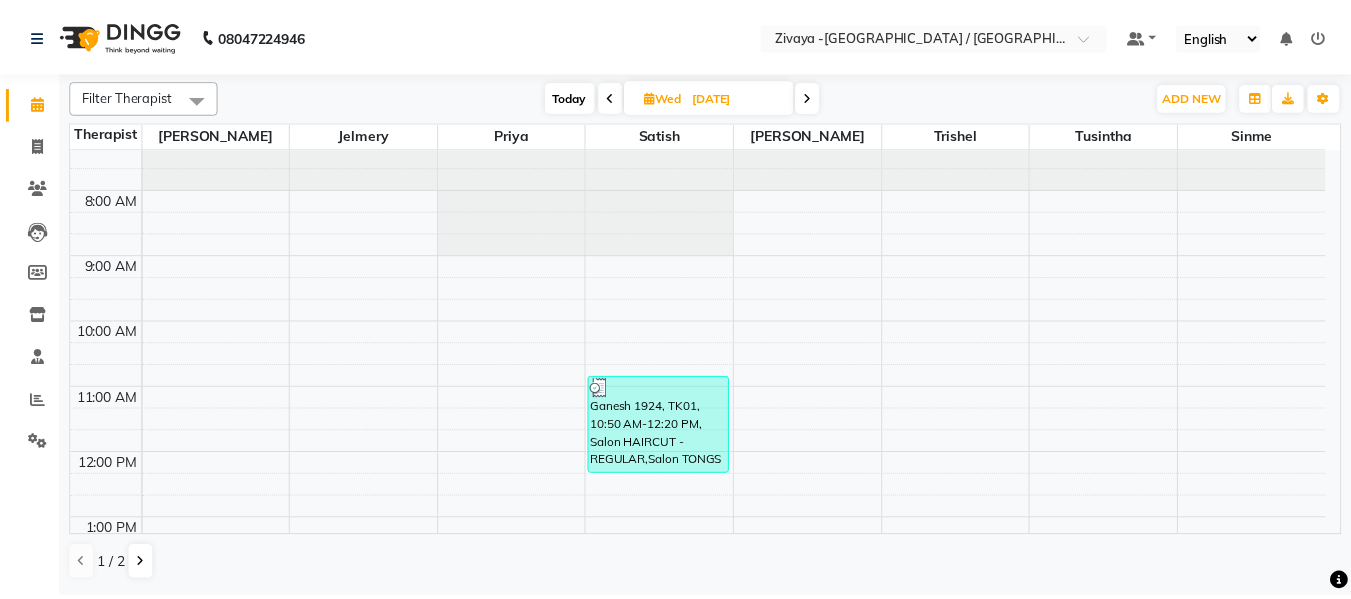 scroll, scrollTop: 0, scrollLeft: 0, axis: both 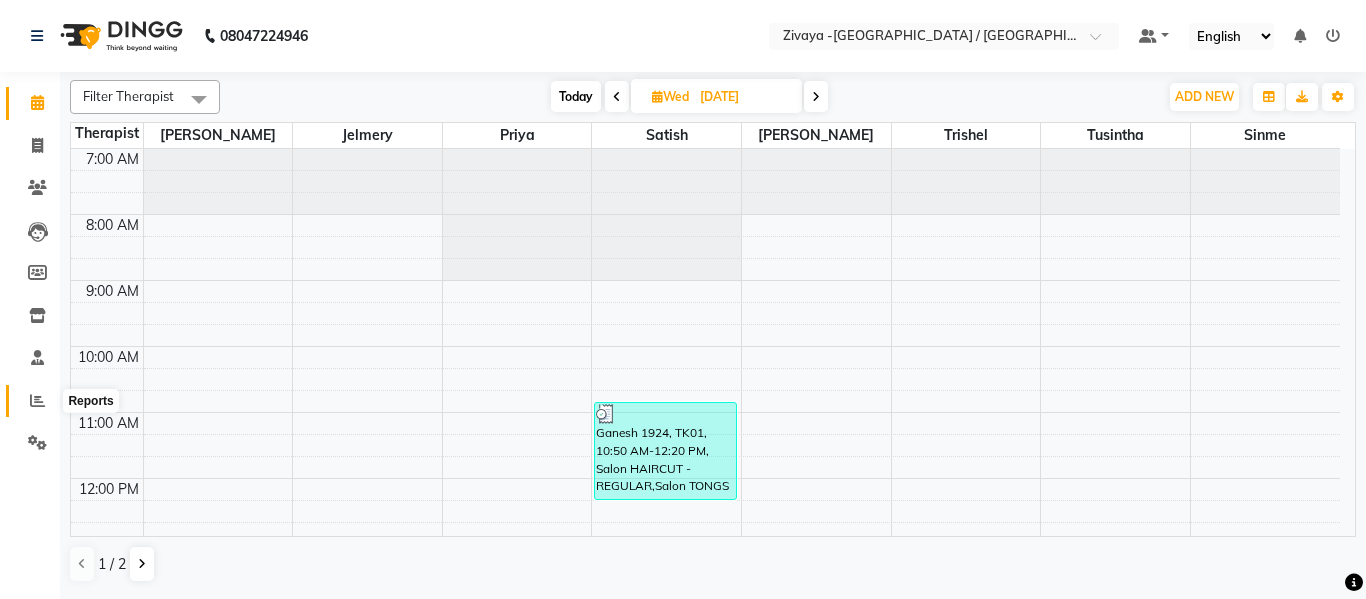 click 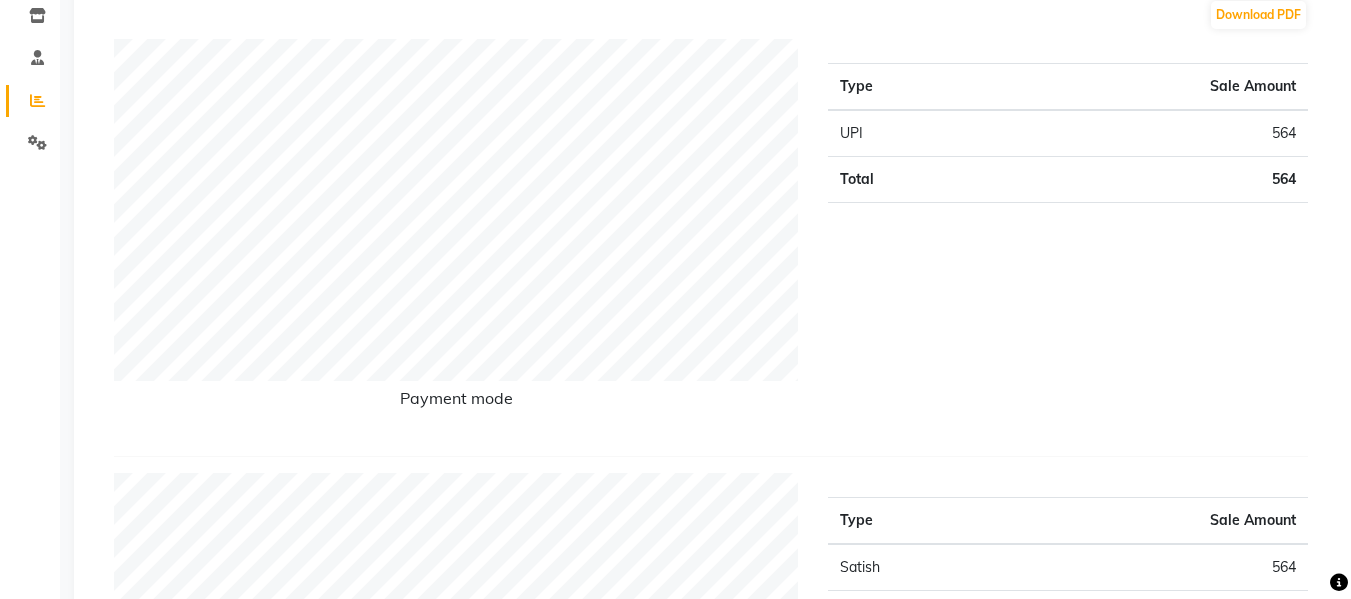 scroll, scrollTop: 0, scrollLeft: 0, axis: both 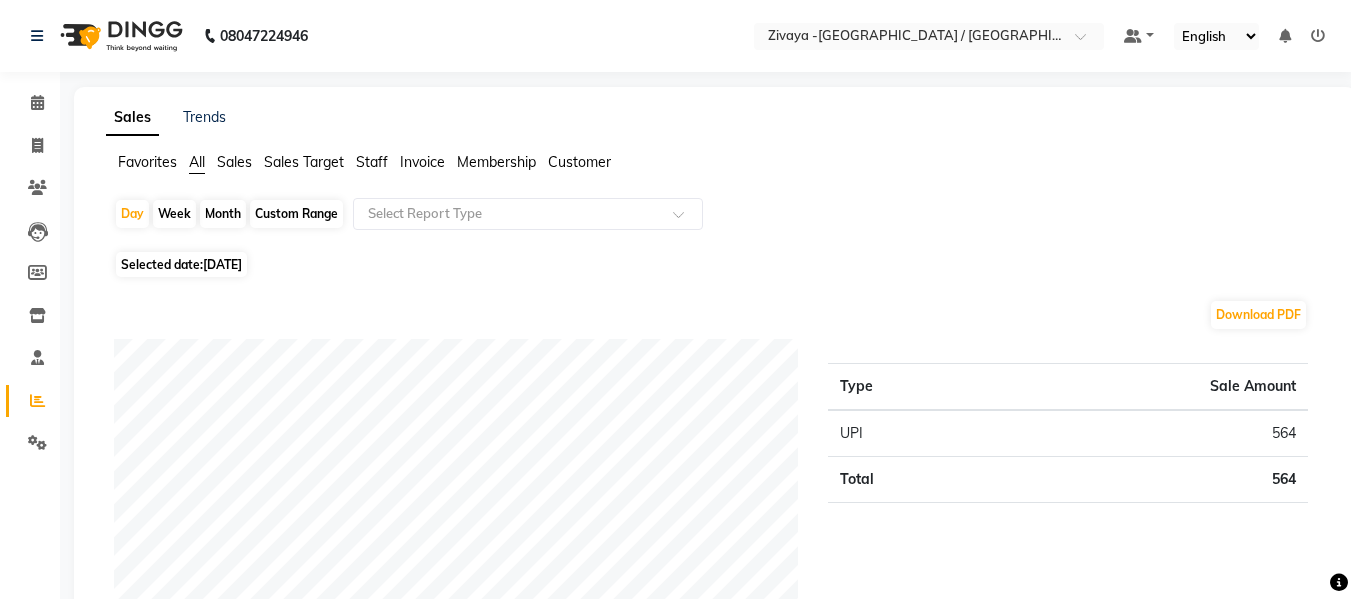 click on "Week" 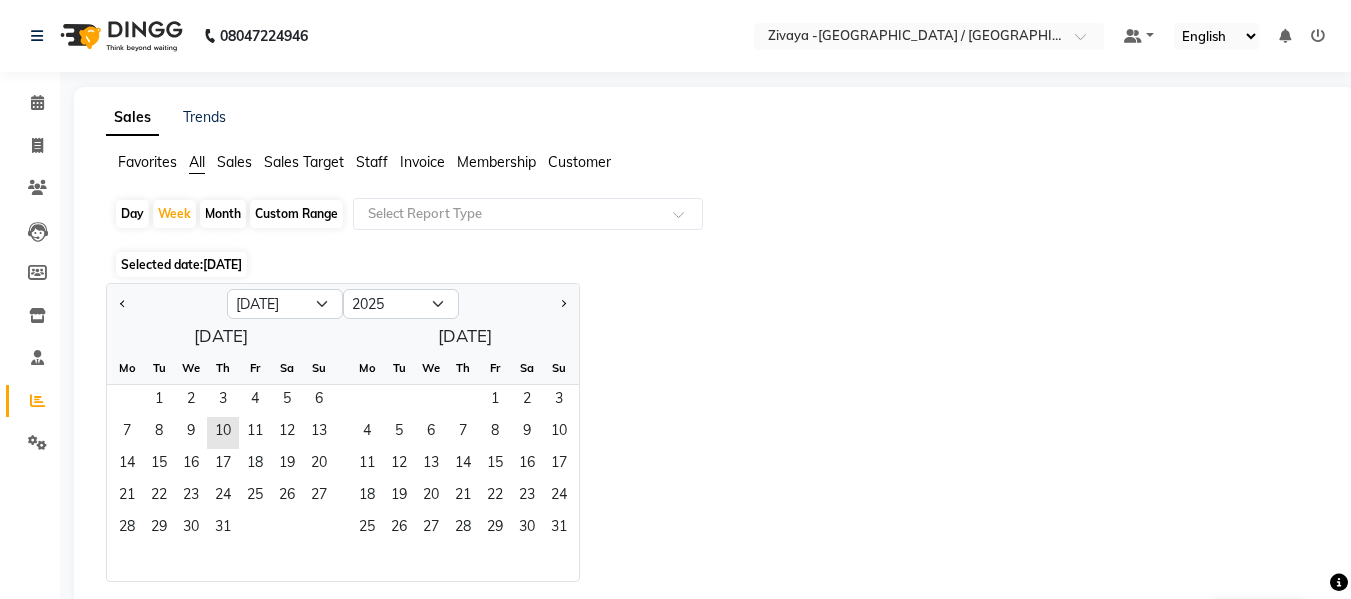 click on "Month" 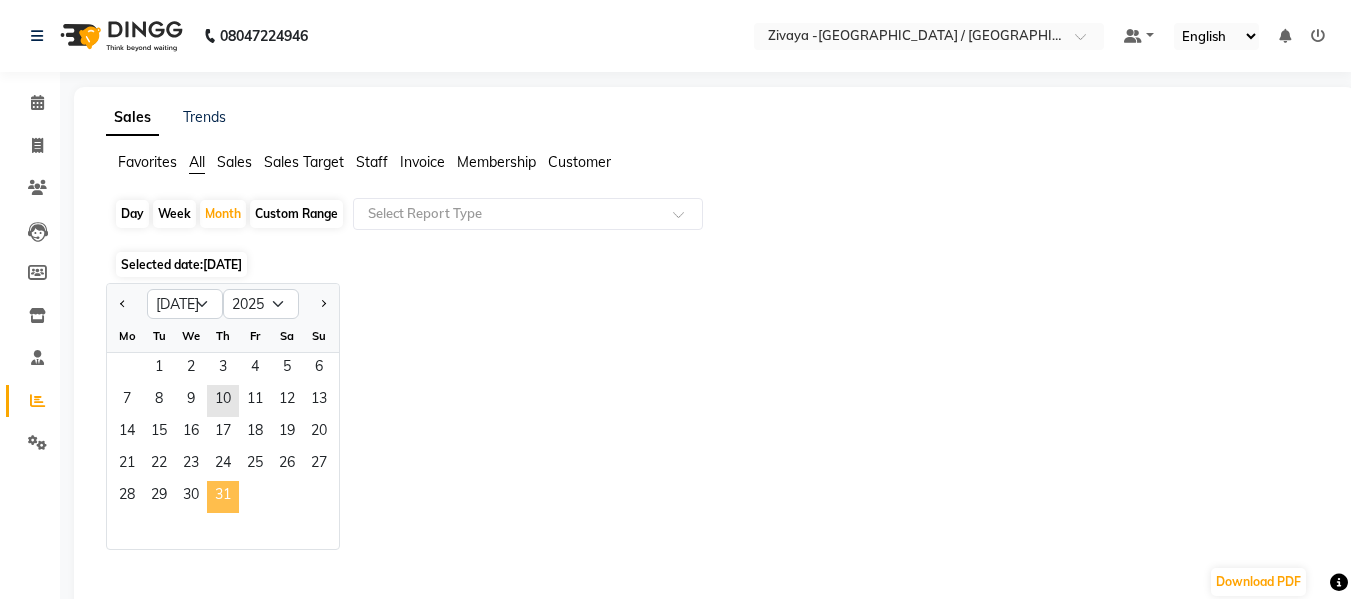click on "31" 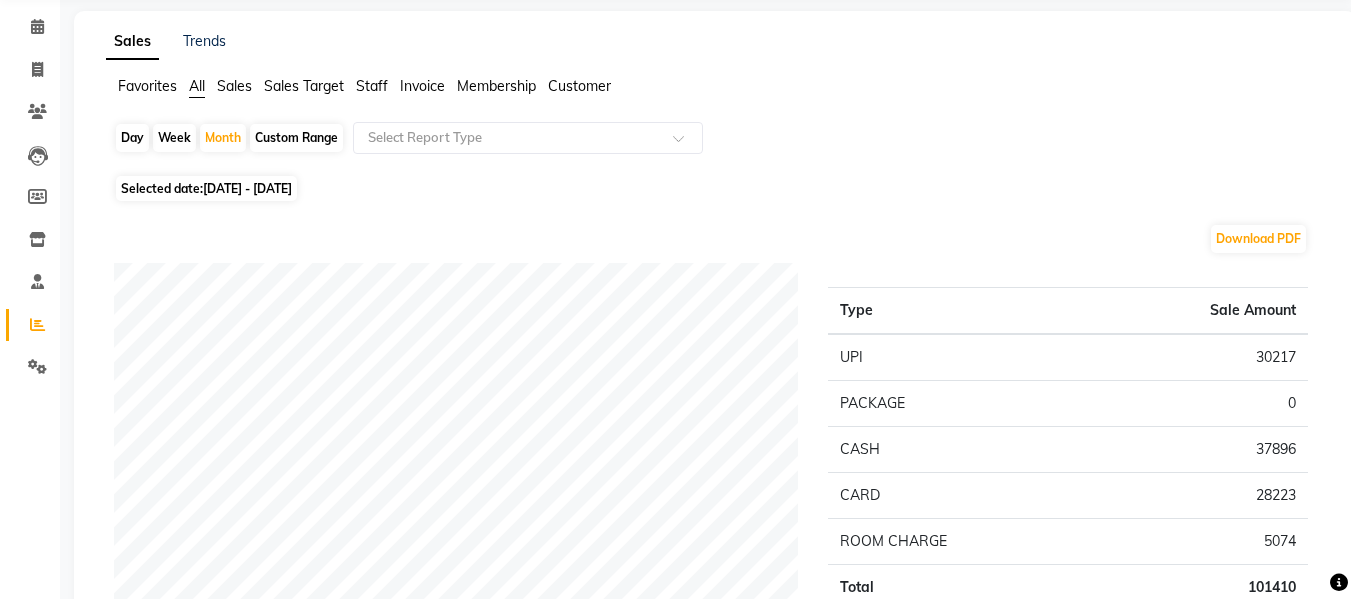 scroll, scrollTop: 0, scrollLeft: 0, axis: both 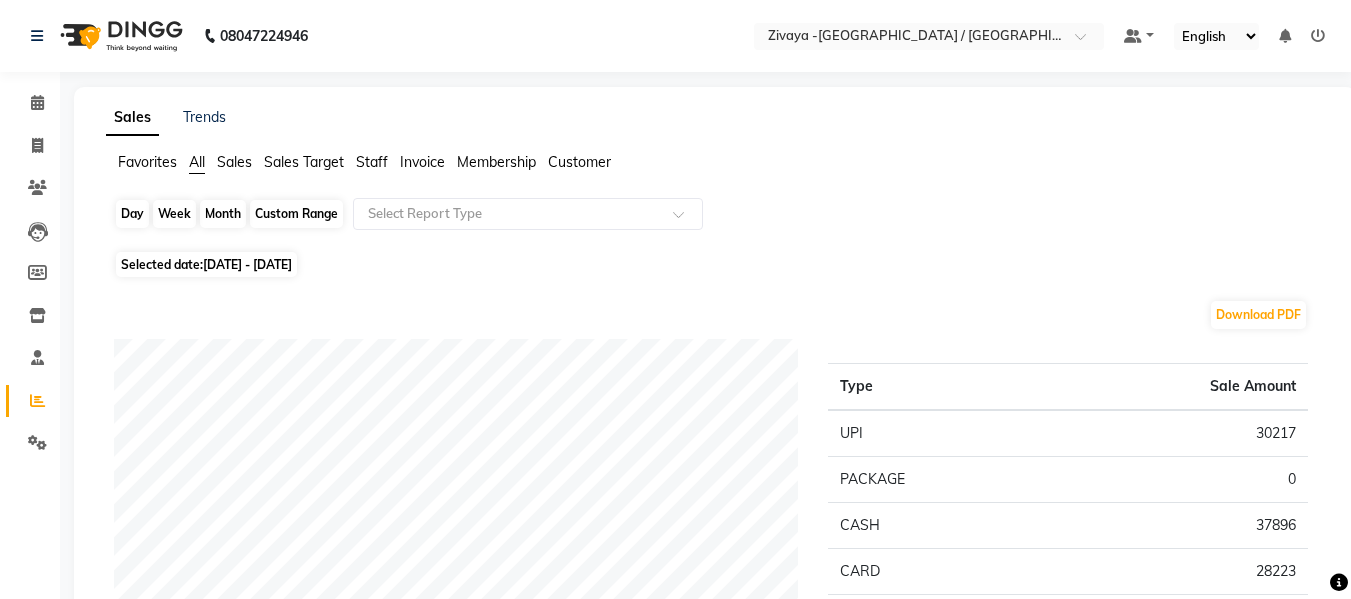 click on "Month" 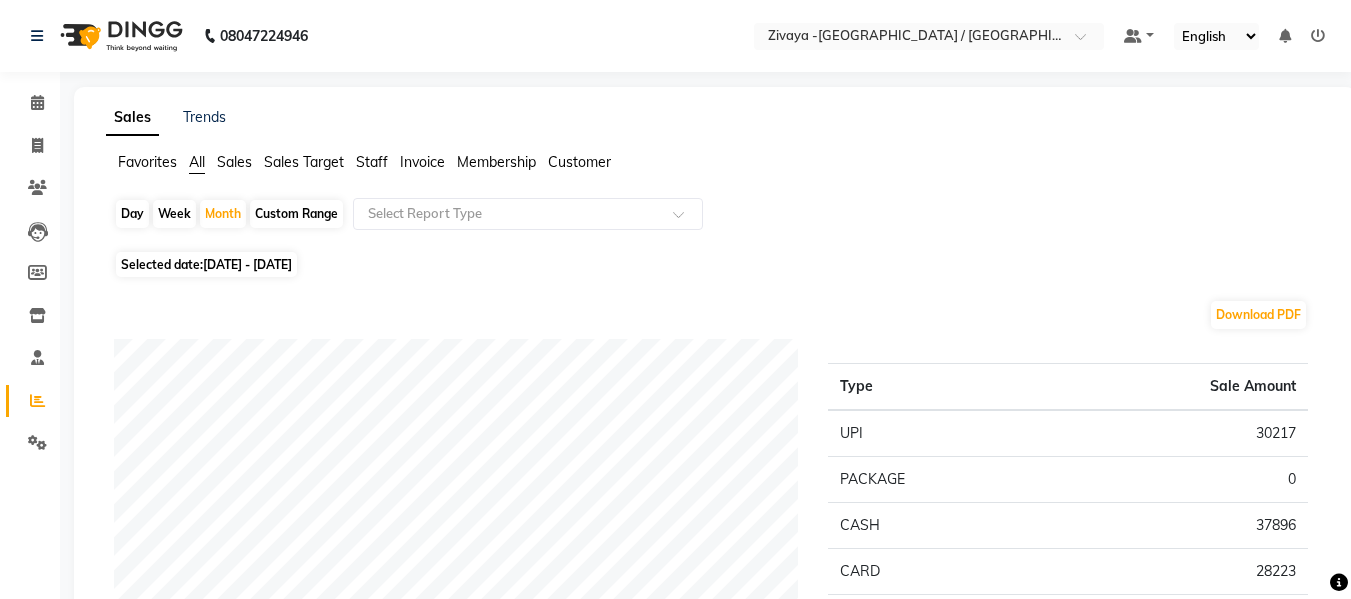select on "7" 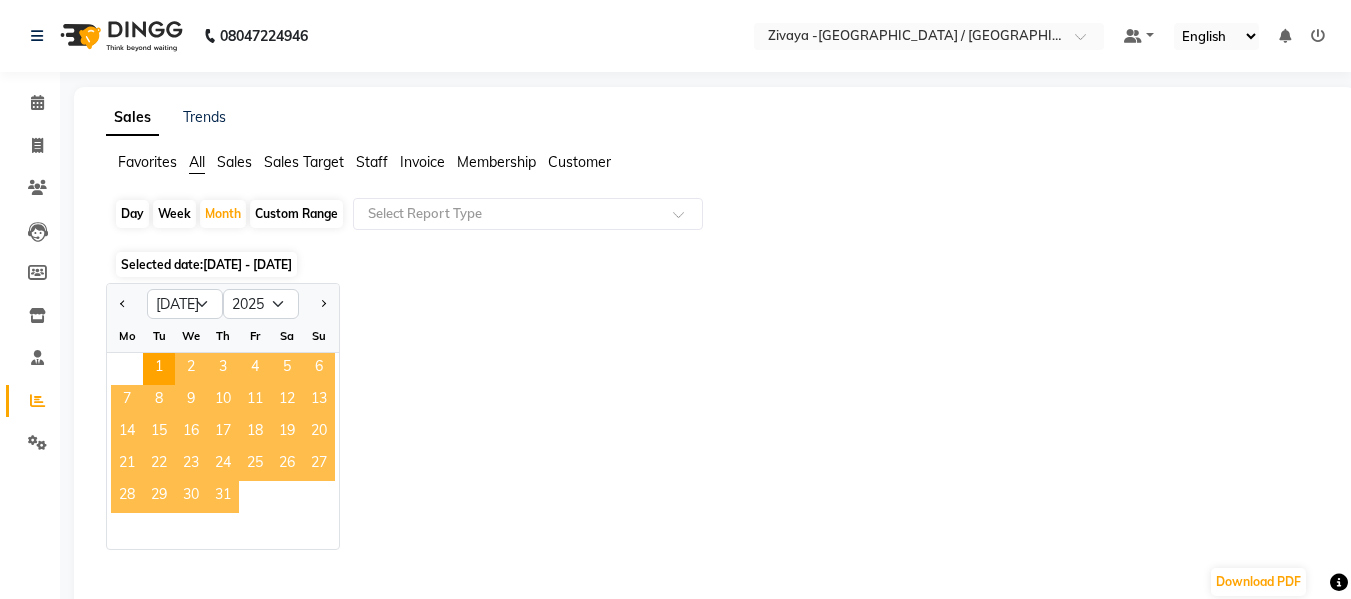 click on "31" 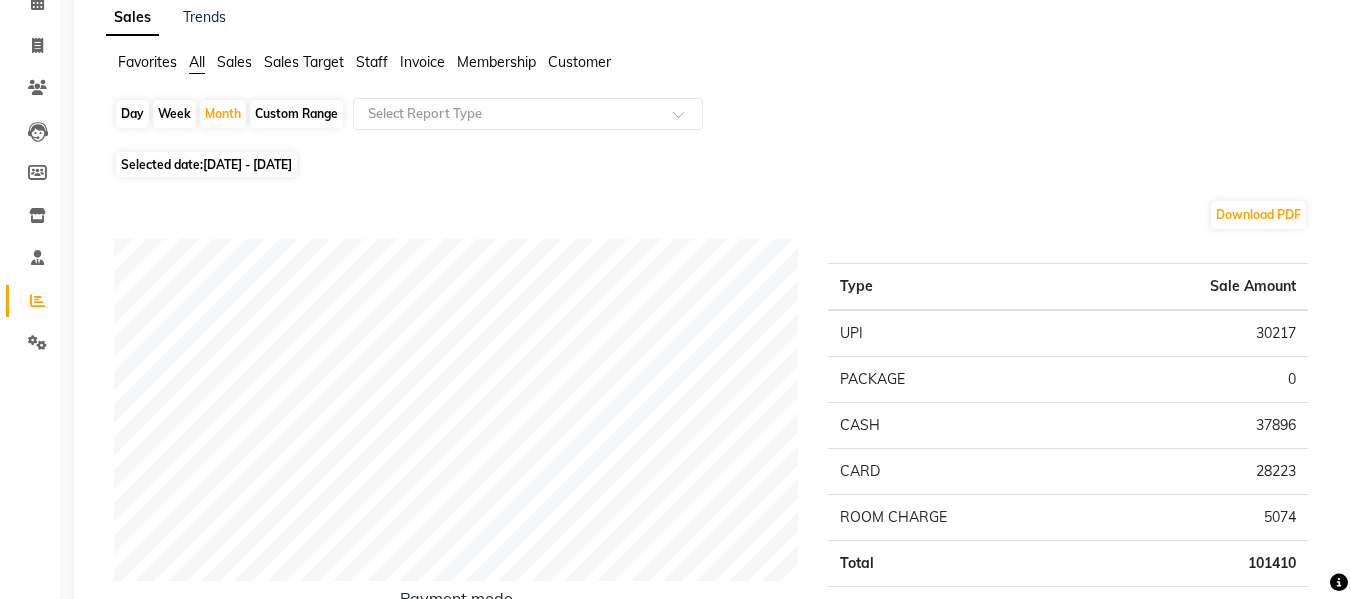 scroll, scrollTop: 0, scrollLeft: 0, axis: both 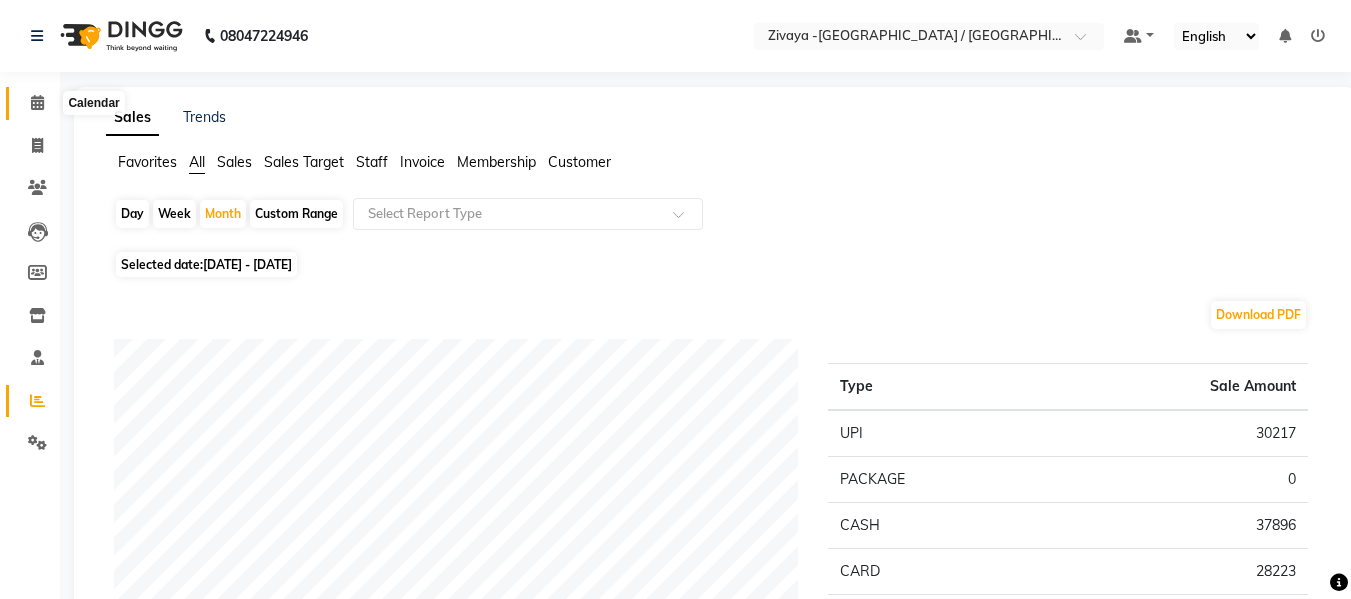 click 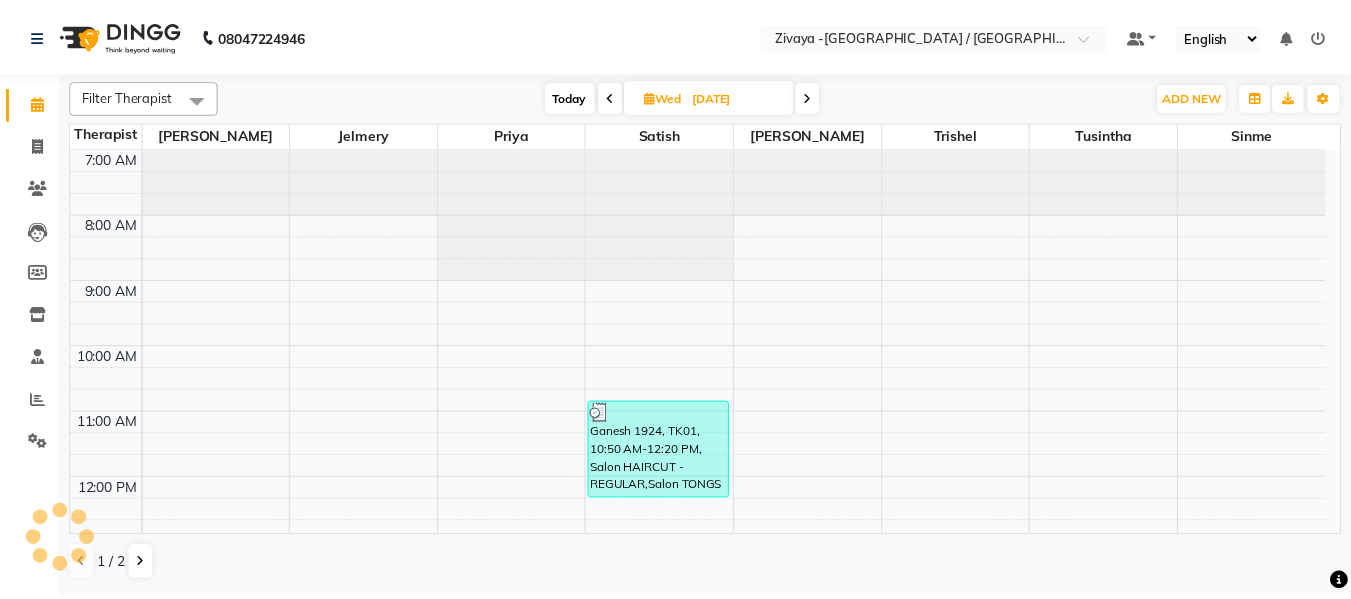 scroll, scrollTop: 397, scrollLeft: 0, axis: vertical 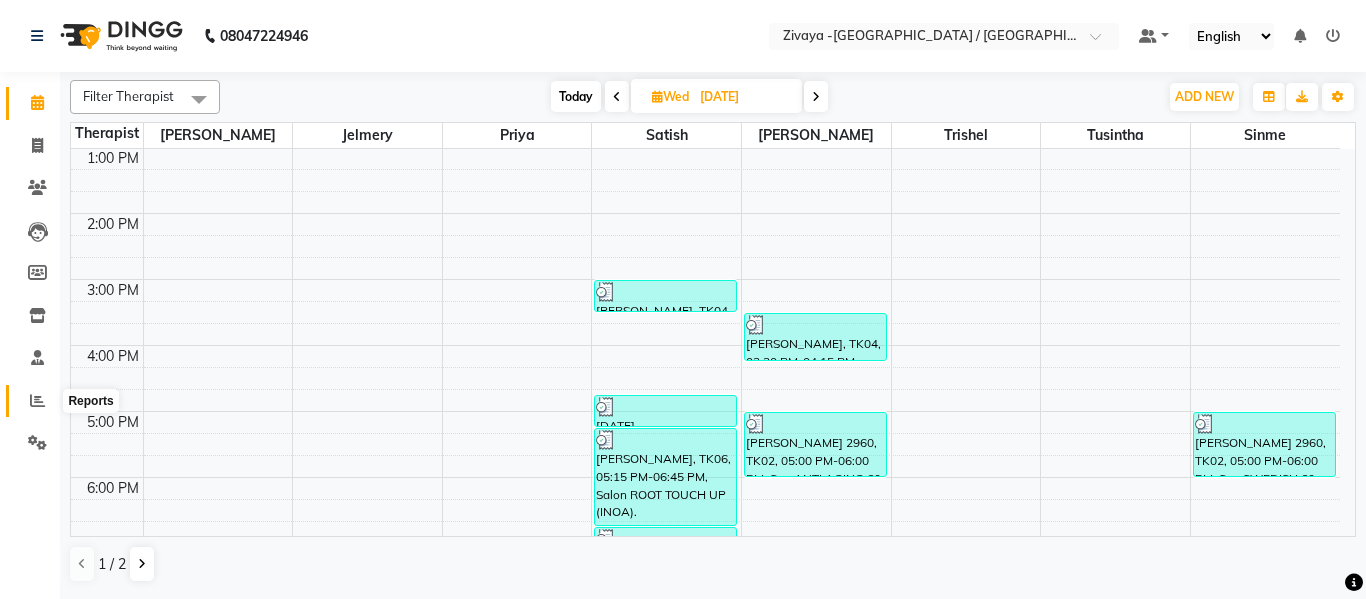 click 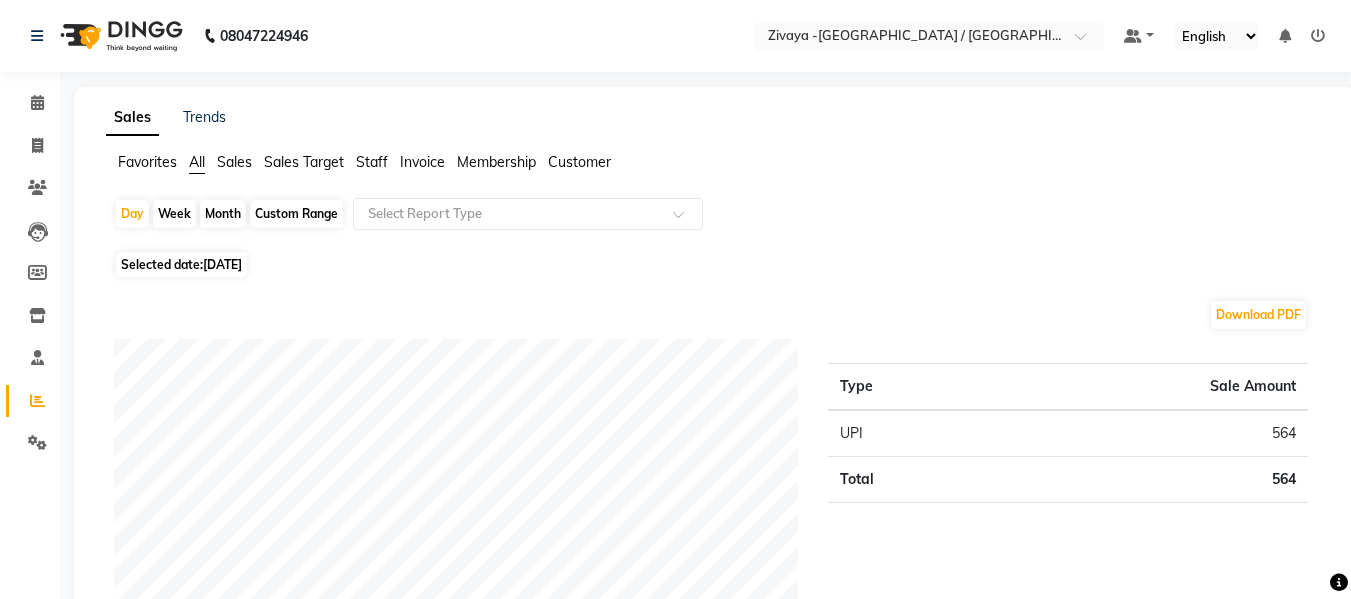 click on "Month" 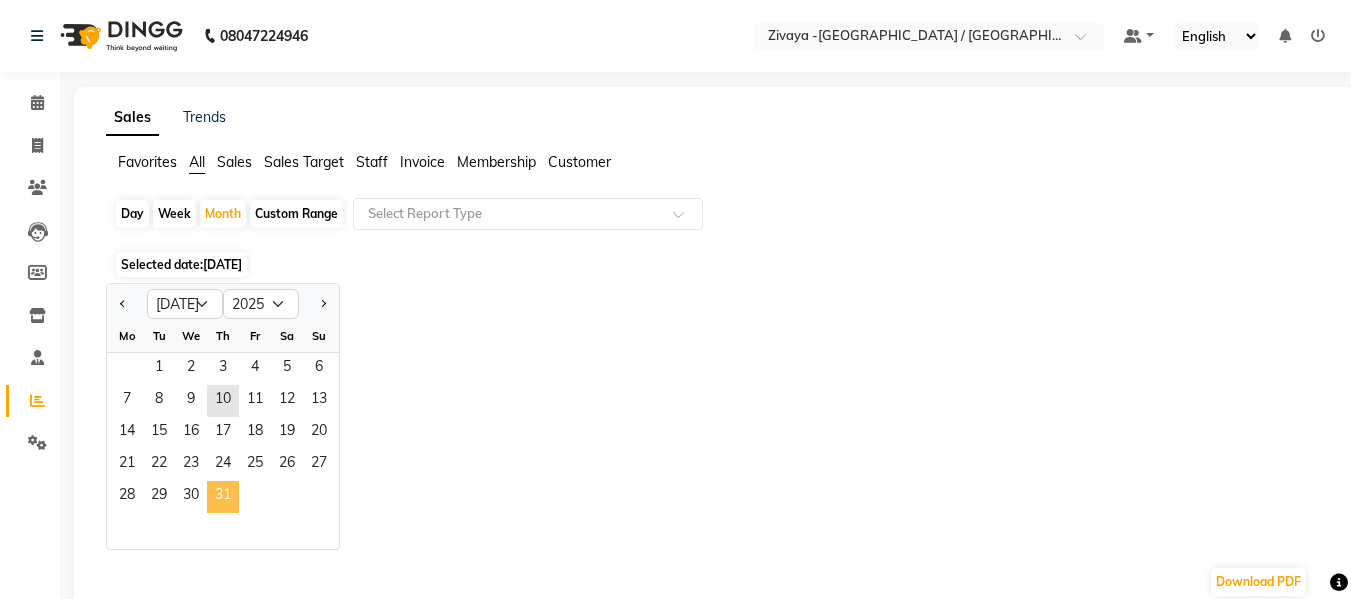 click on "31" 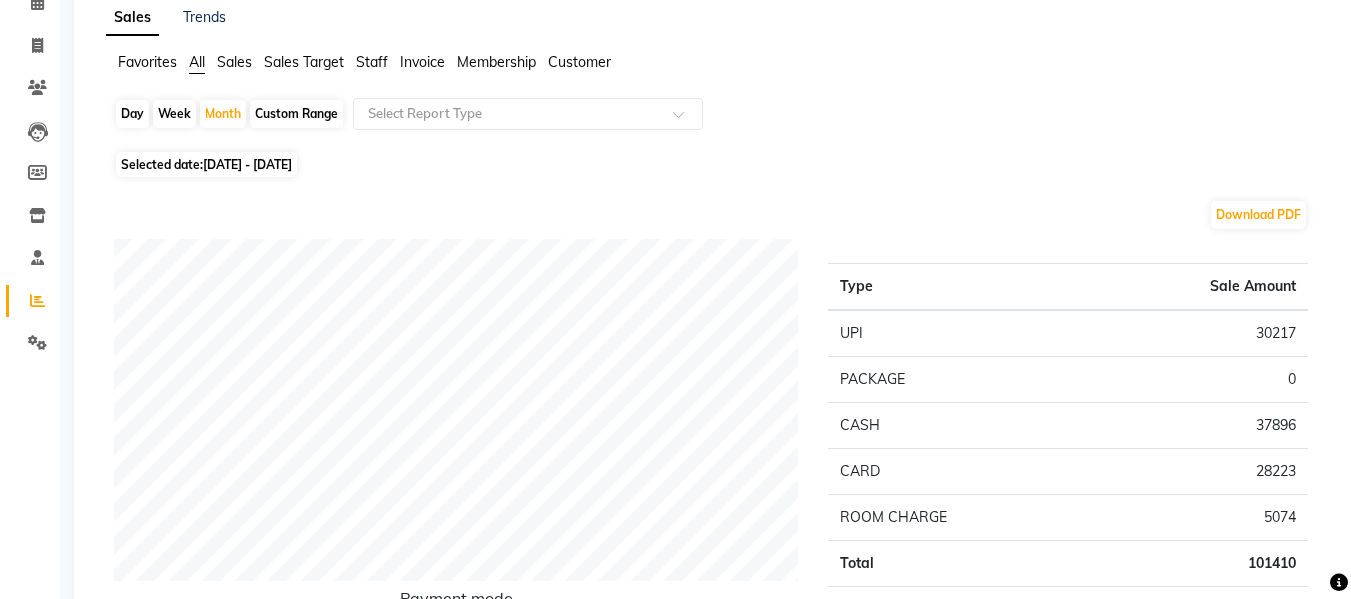 scroll, scrollTop: 0, scrollLeft: 0, axis: both 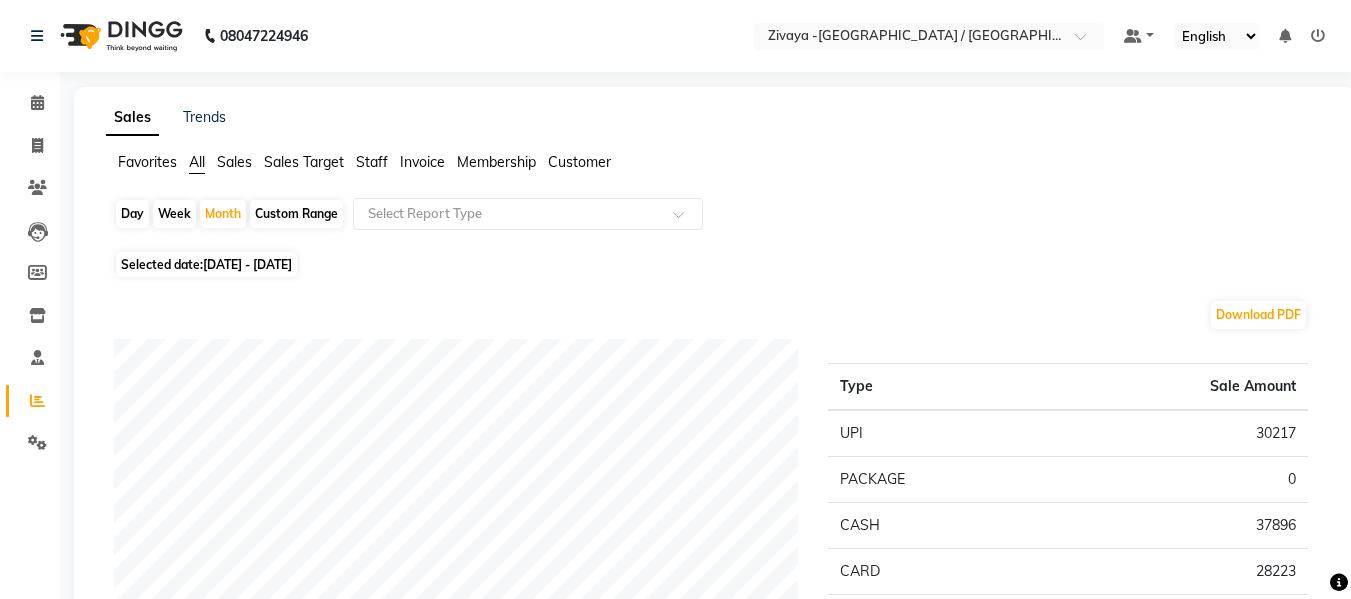 click on "Day" 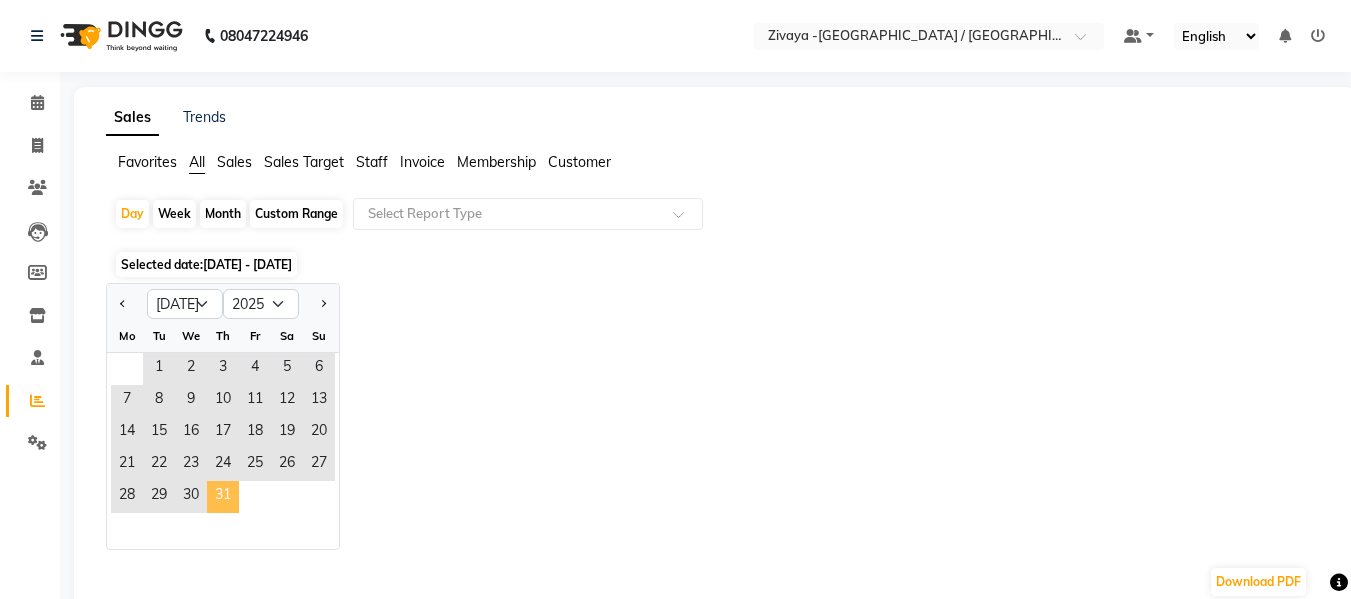 click on "31" 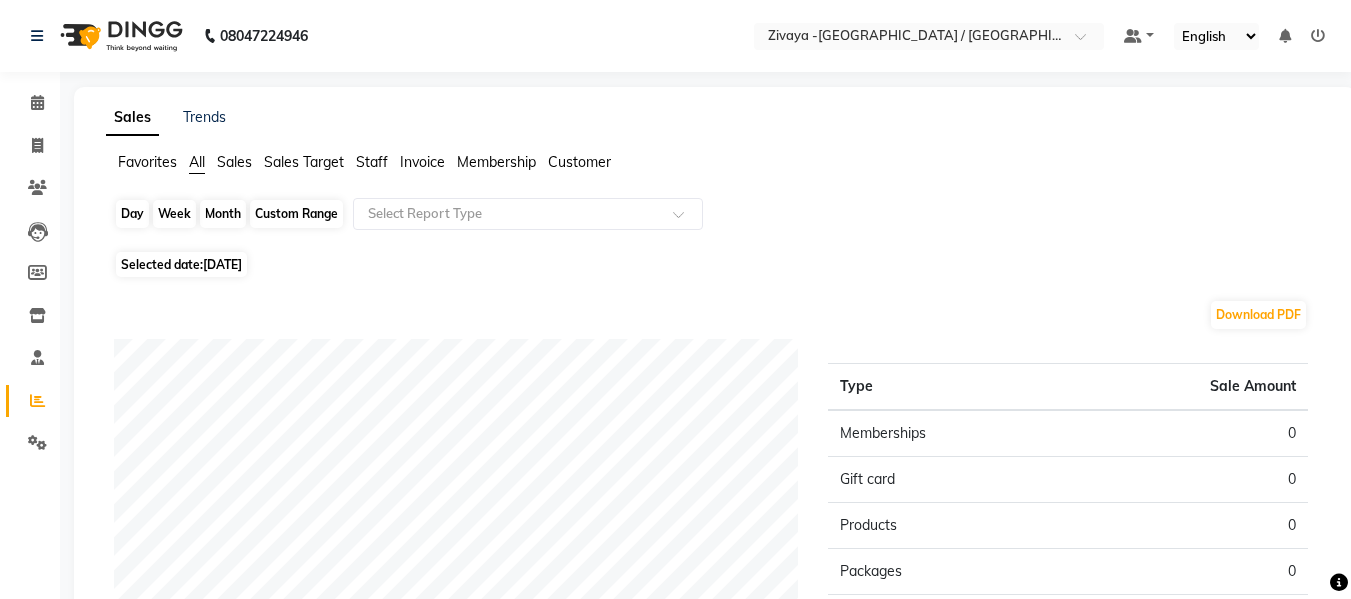 click on "Day" 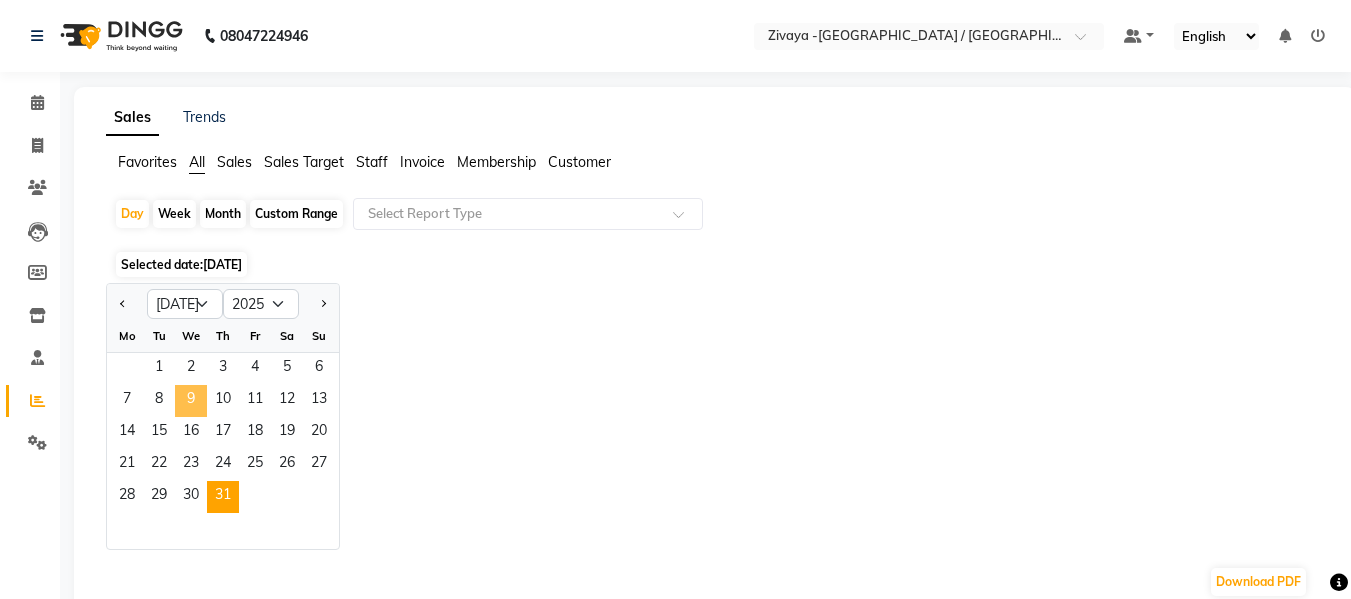 click on "9" 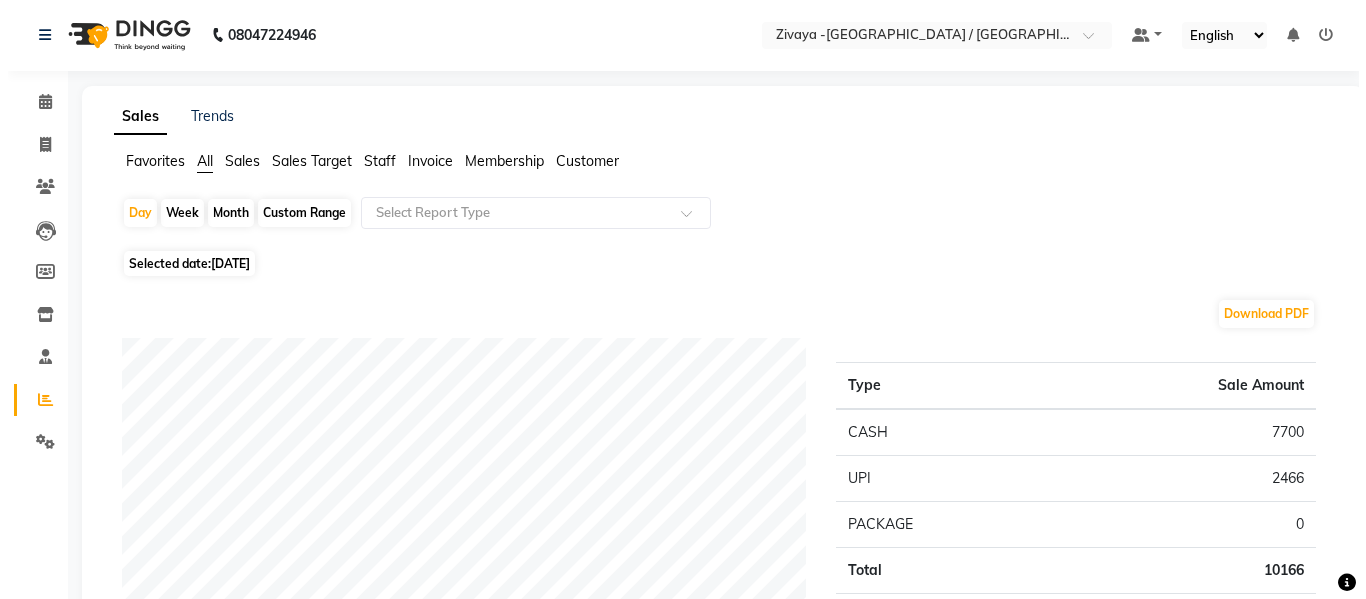 scroll, scrollTop: 0, scrollLeft: 0, axis: both 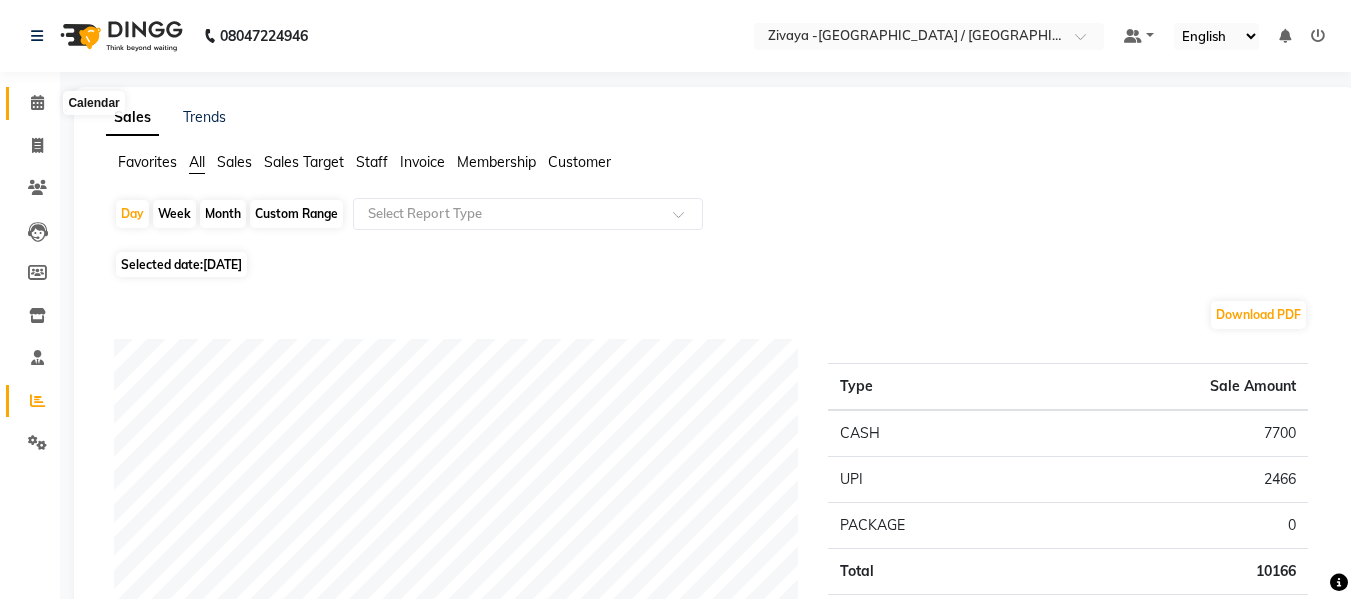 click 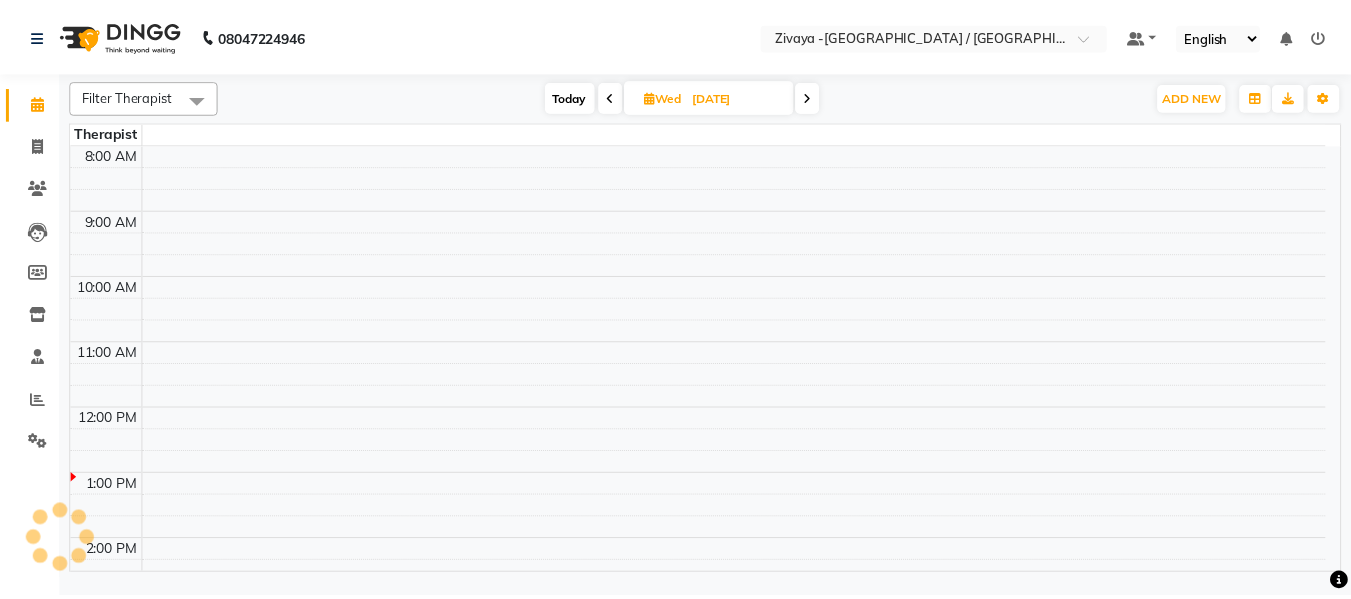 scroll, scrollTop: 0, scrollLeft: 0, axis: both 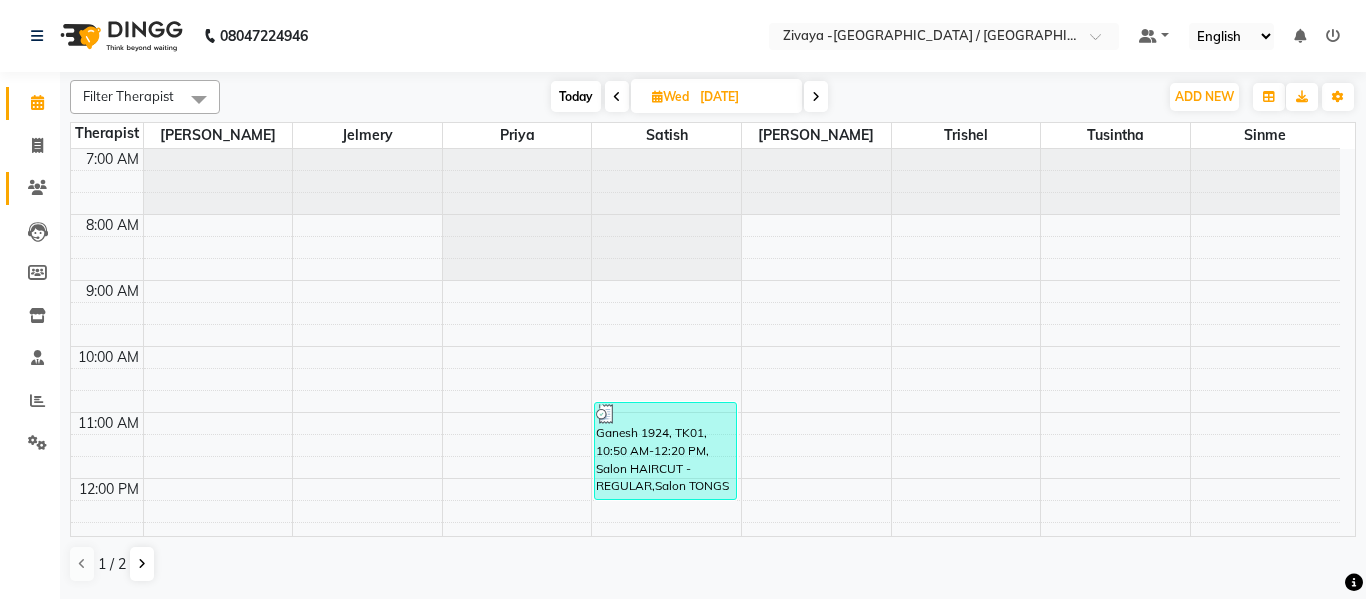 click 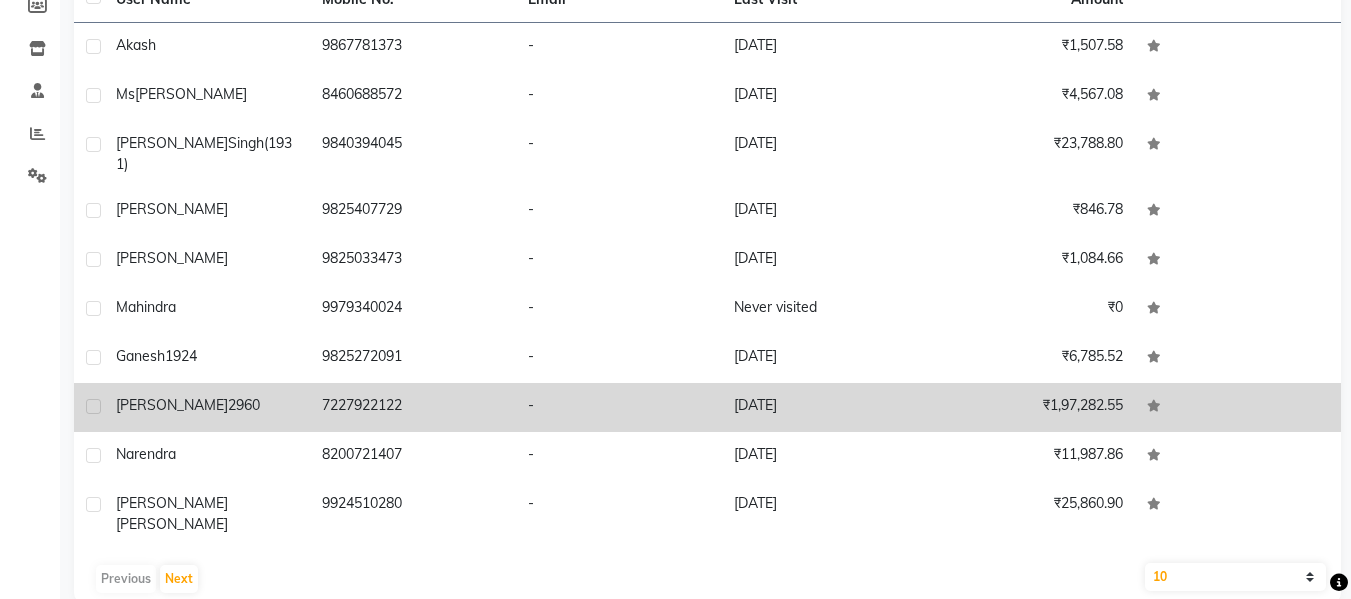 scroll, scrollTop: 0, scrollLeft: 0, axis: both 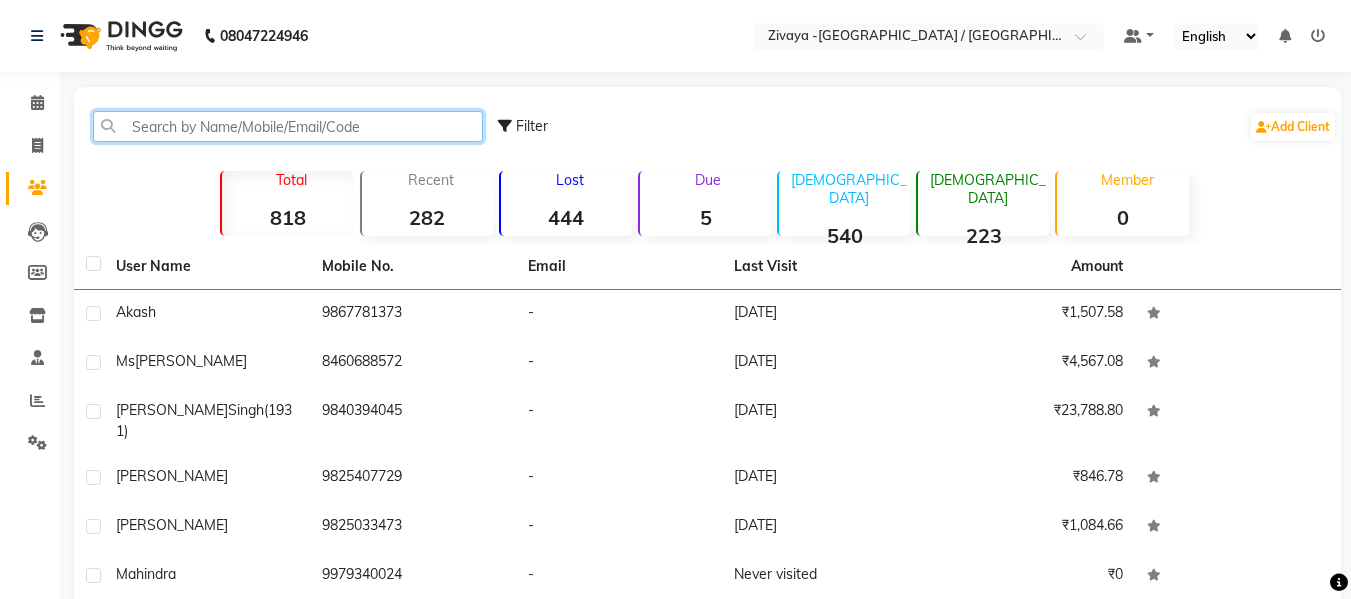 click 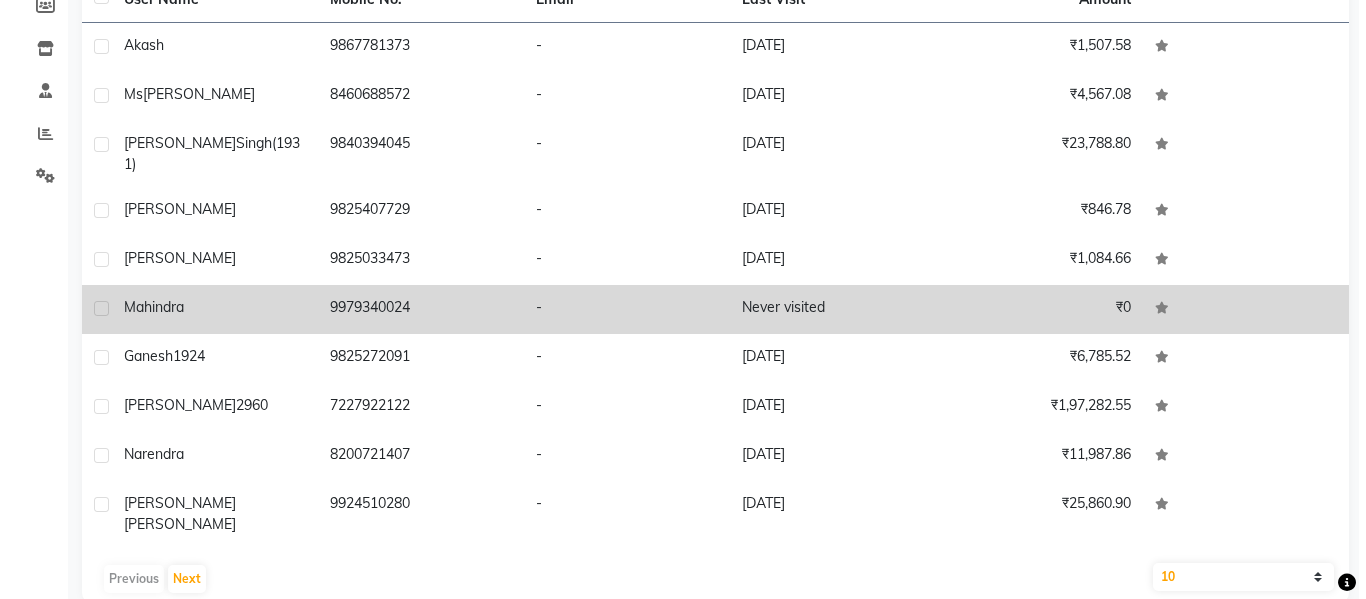 scroll, scrollTop: 0, scrollLeft: 0, axis: both 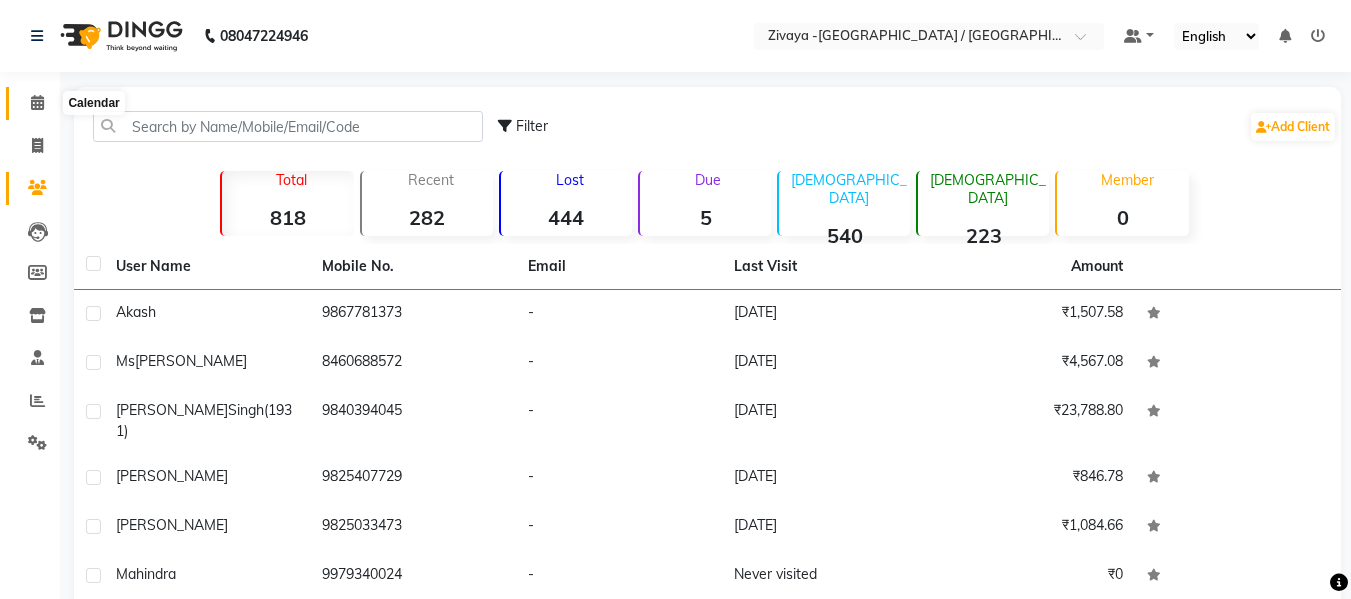 click 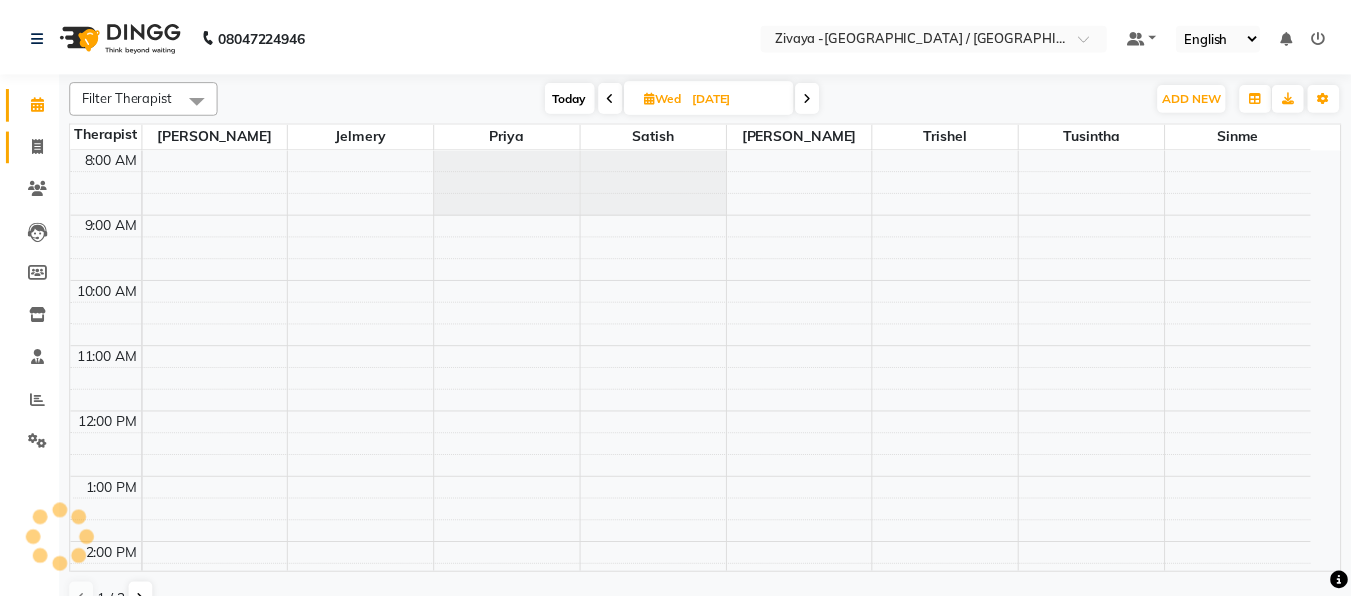 scroll, scrollTop: 0, scrollLeft: 0, axis: both 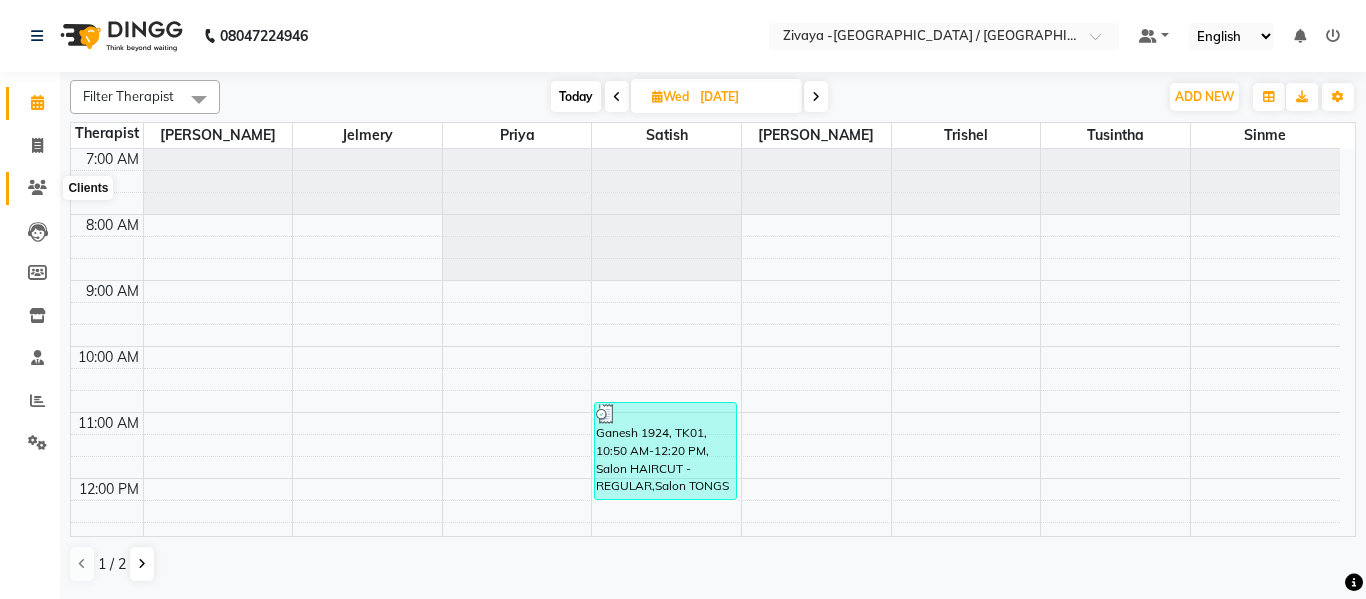 click 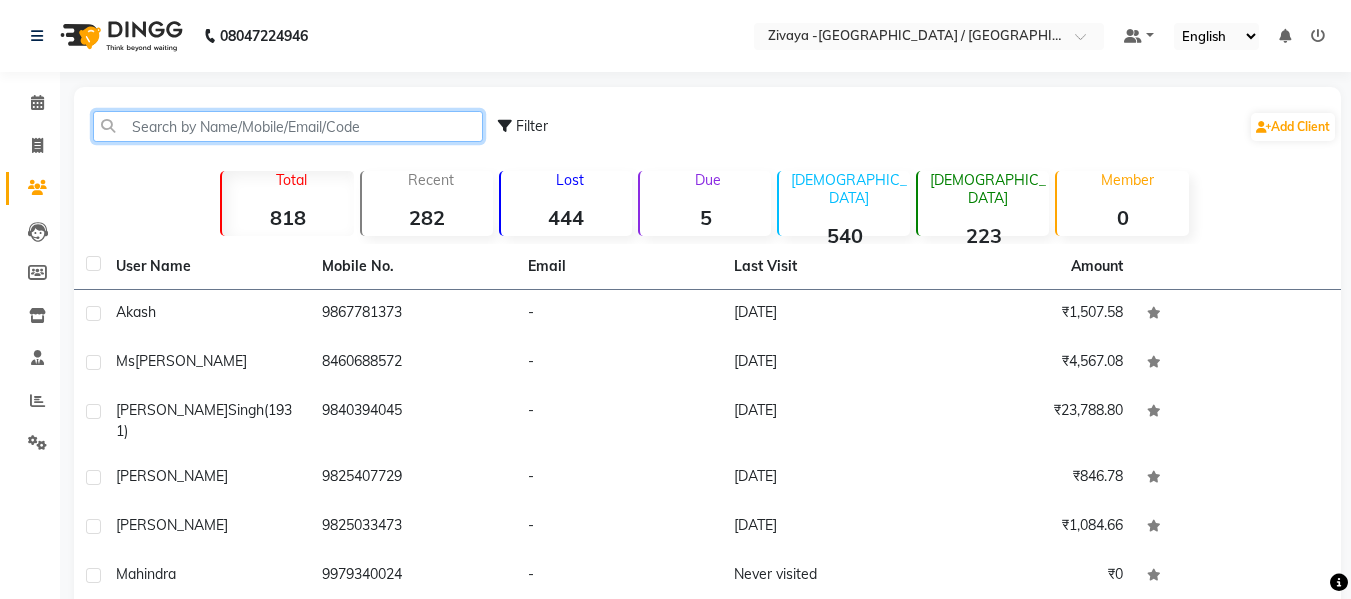 click 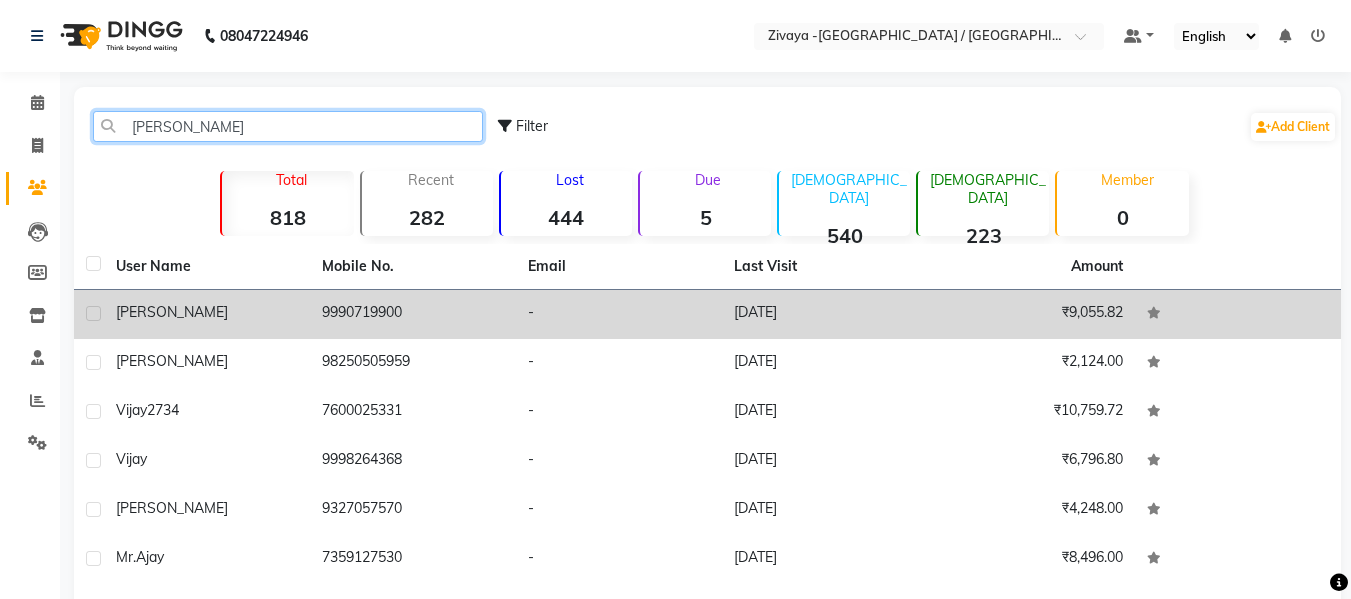 type on "[PERSON_NAME]" 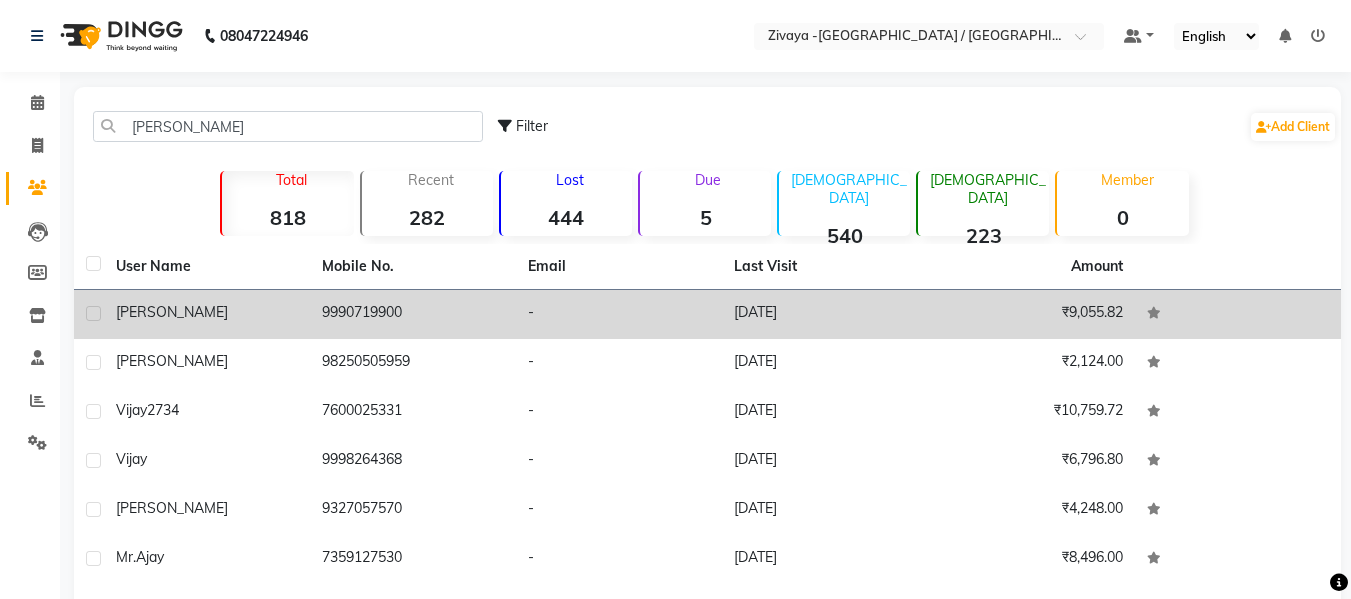 click on "[PERSON_NAME]" 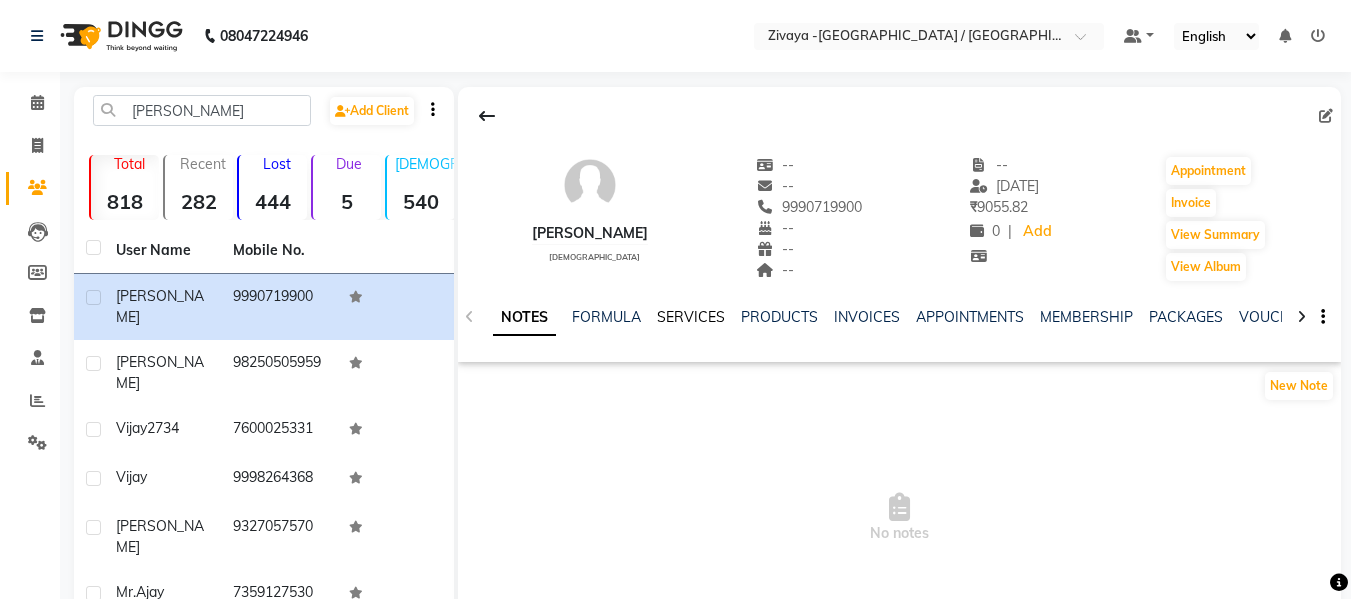 click on "SERVICES" 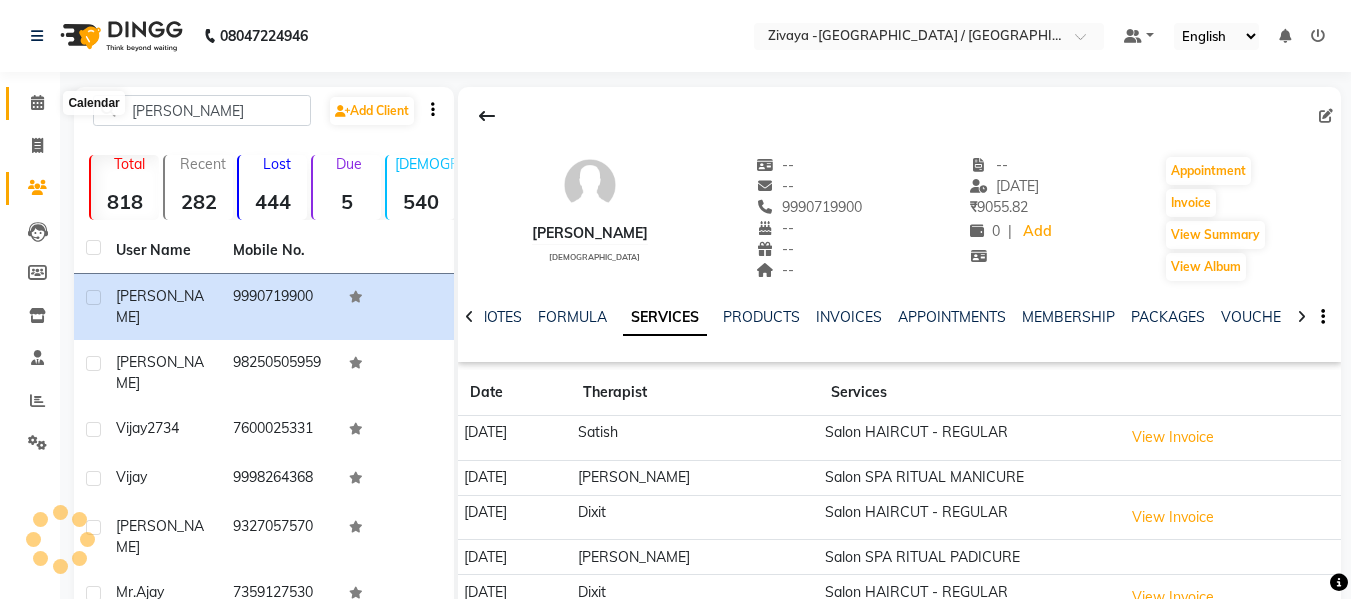 click 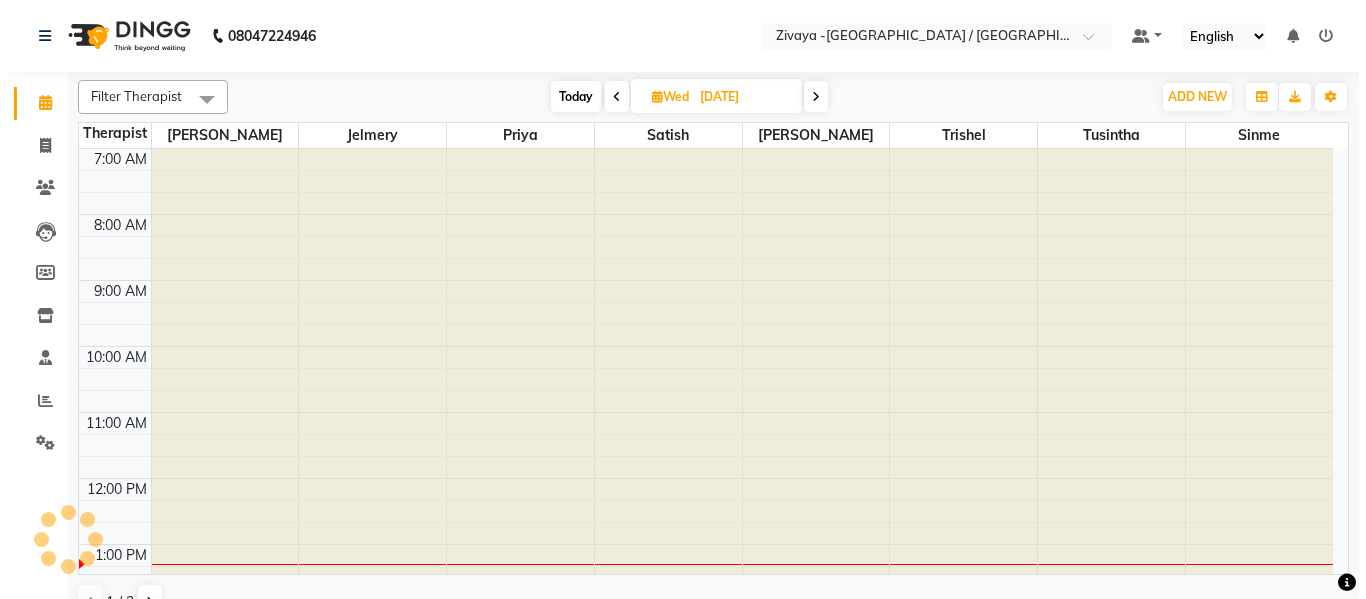 scroll, scrollTop: 0, scrollLeft: 0, axis: both 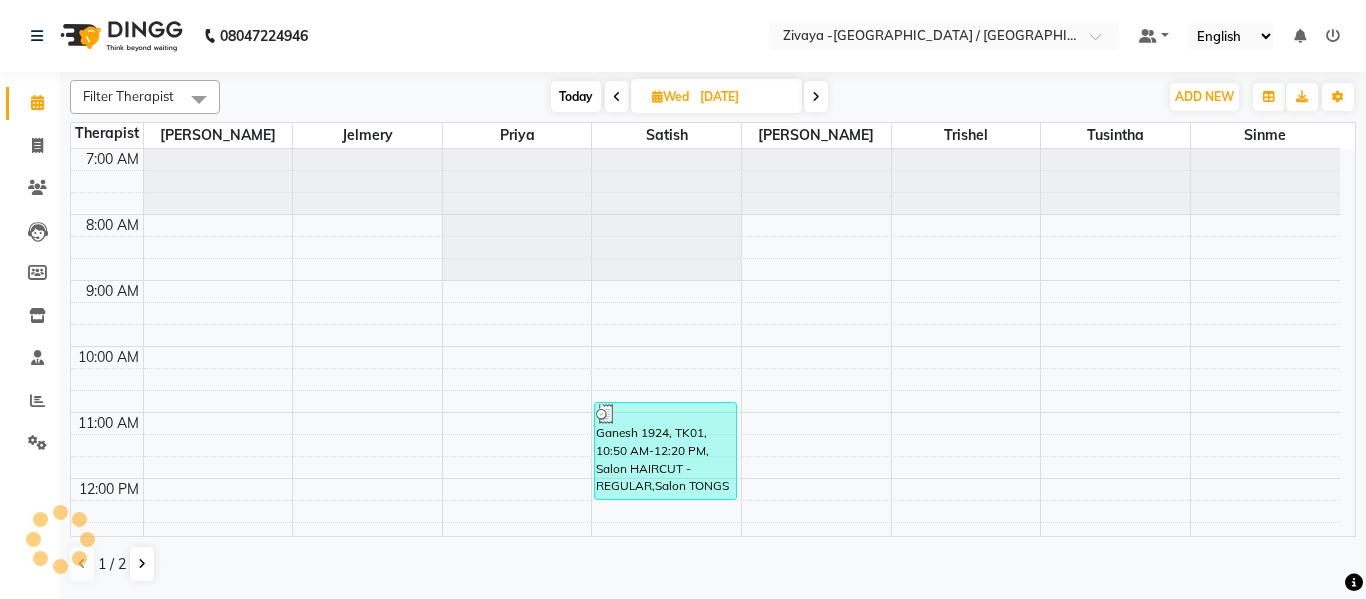 click at bounding box center [617, 97] 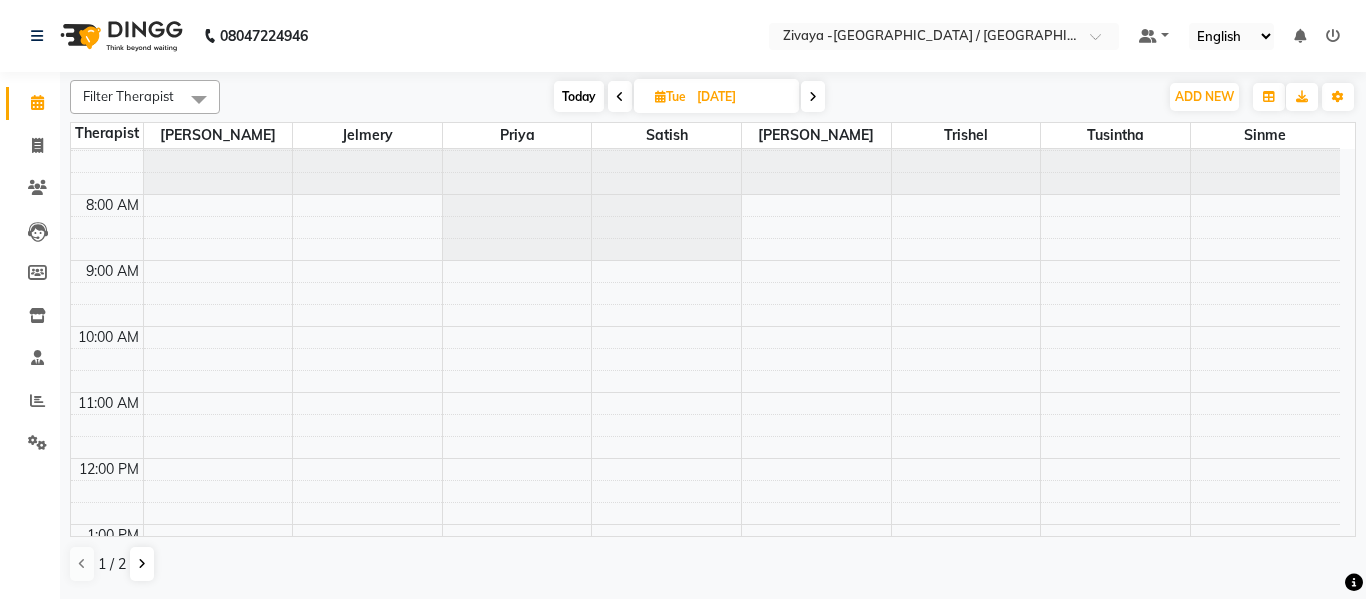 scroll, scrollTop: 0, scrollLeft: 0, axis: both 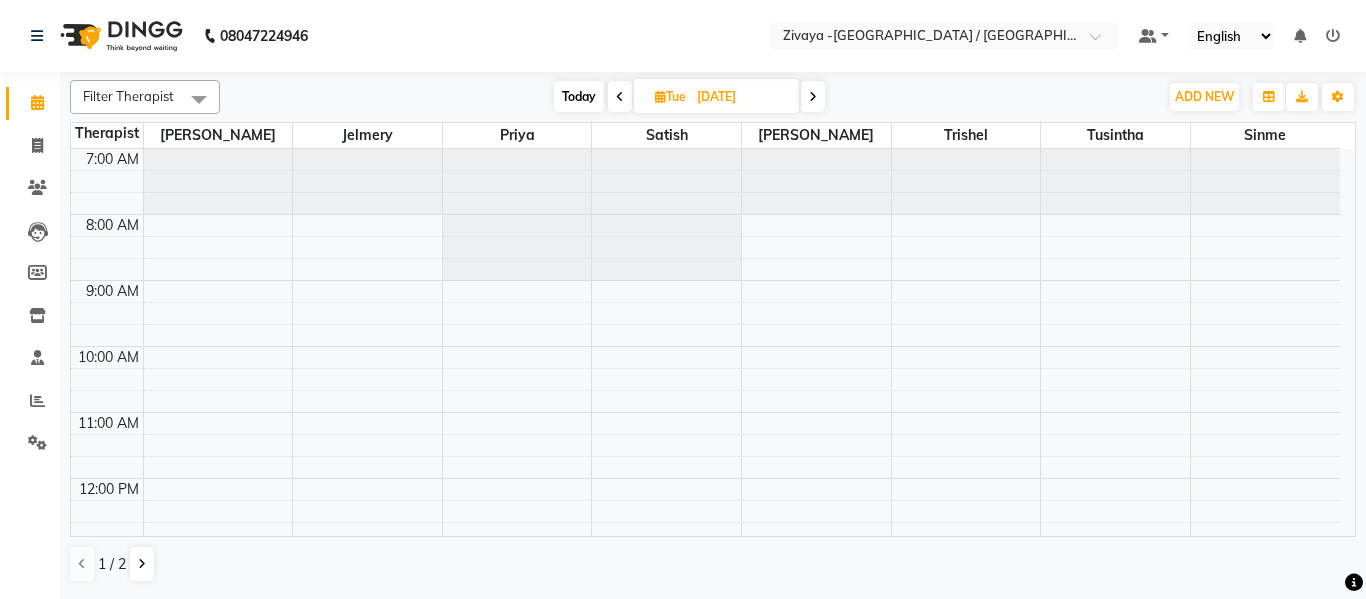 click at bounding box center [813, 97] 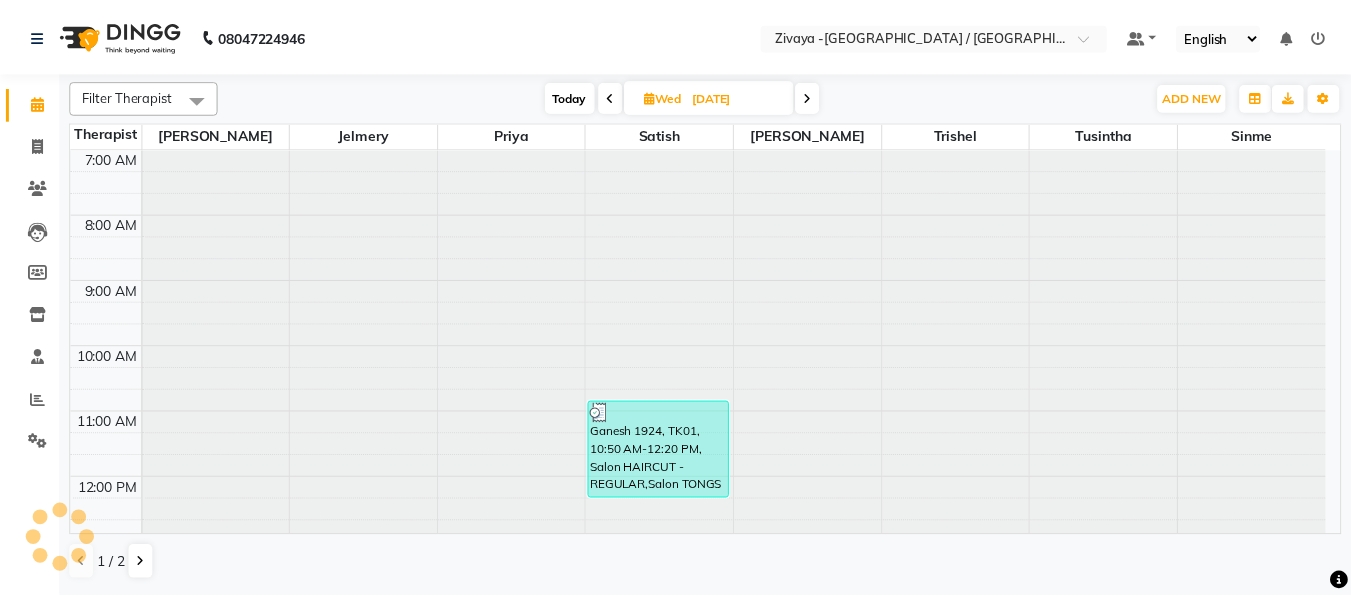 scroll, scrollTop: 397, scrollLeft: 0, axis: vertical 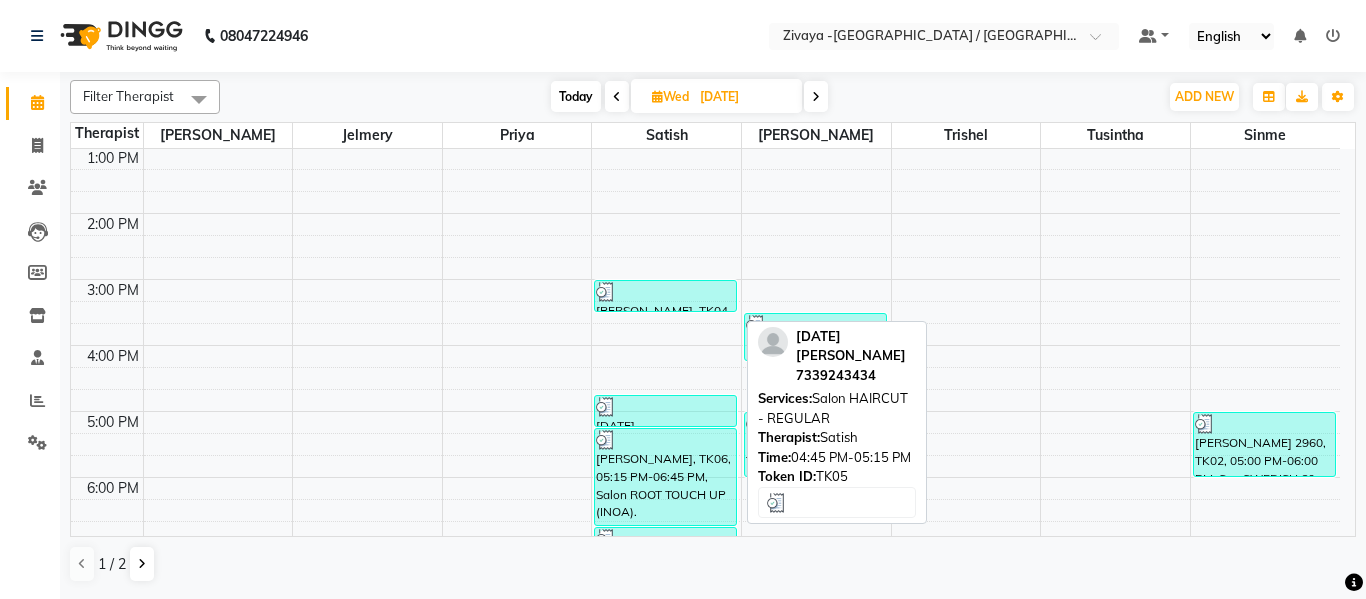 click at bounding box center [665, 407] 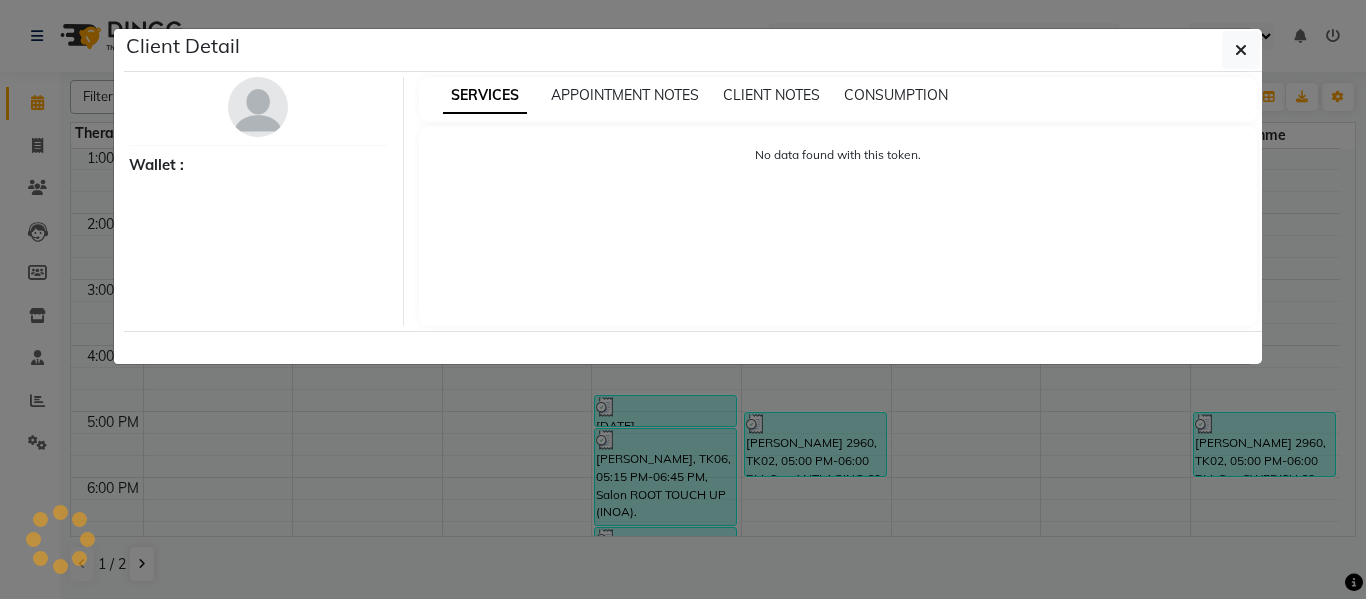 select on "3" 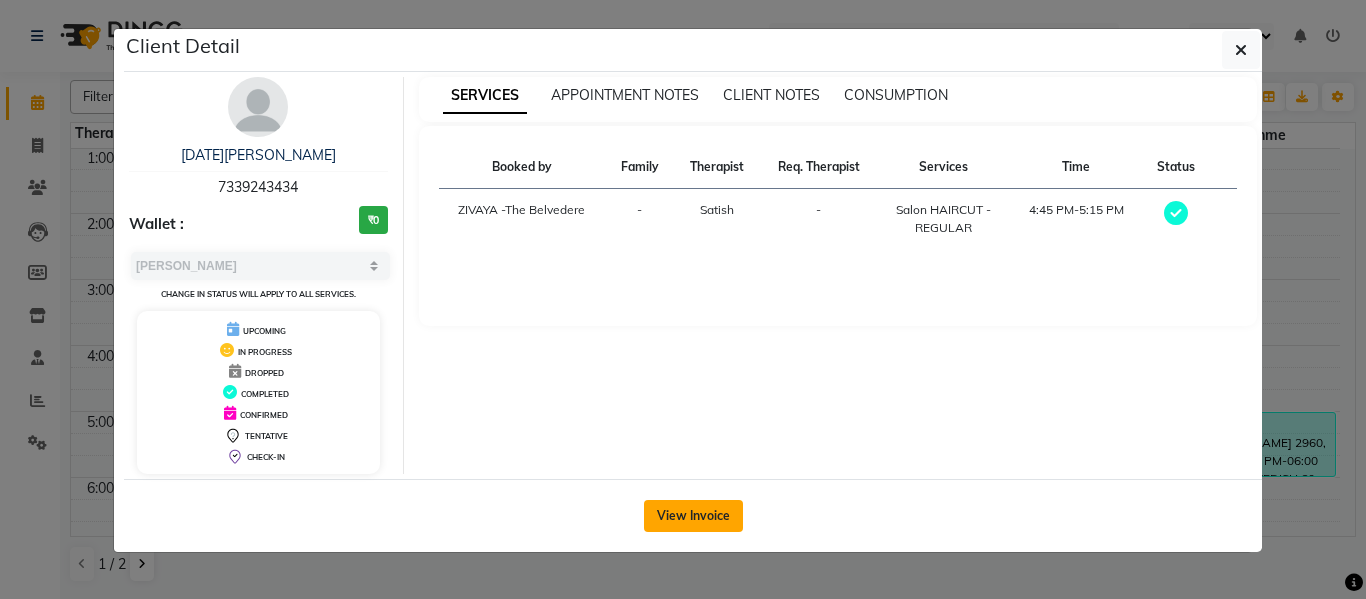 click on "View Invoice" 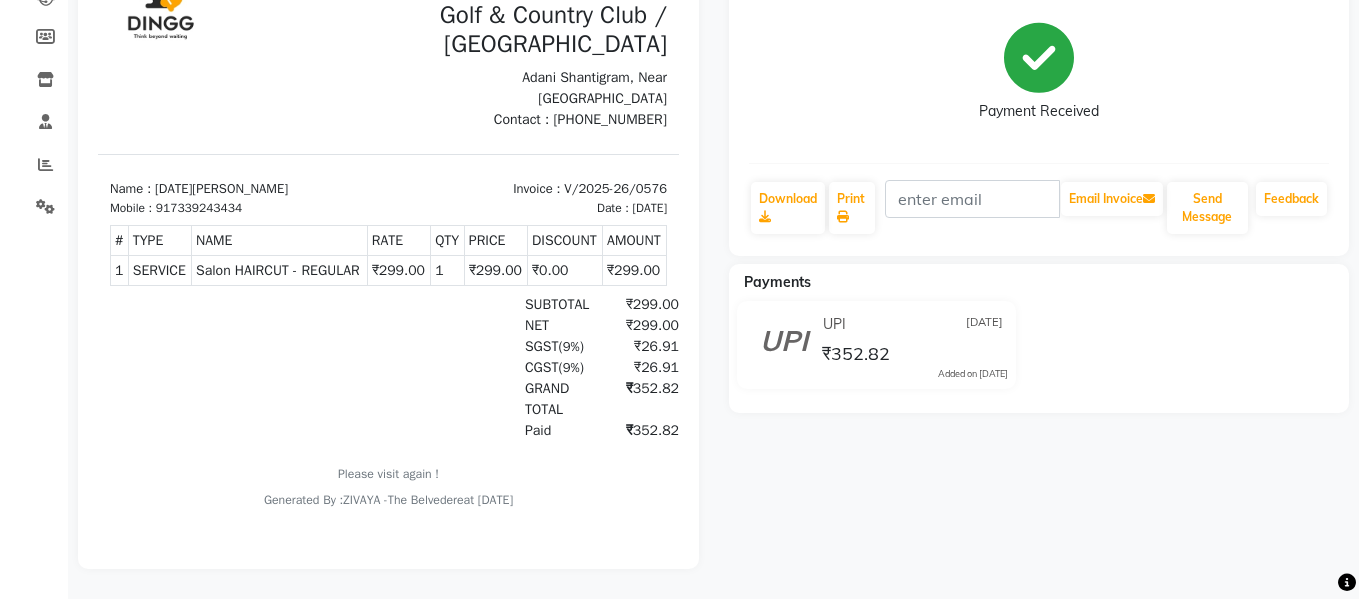 scroll, scrollTop: 0, scrollLeft: 0, axis: both 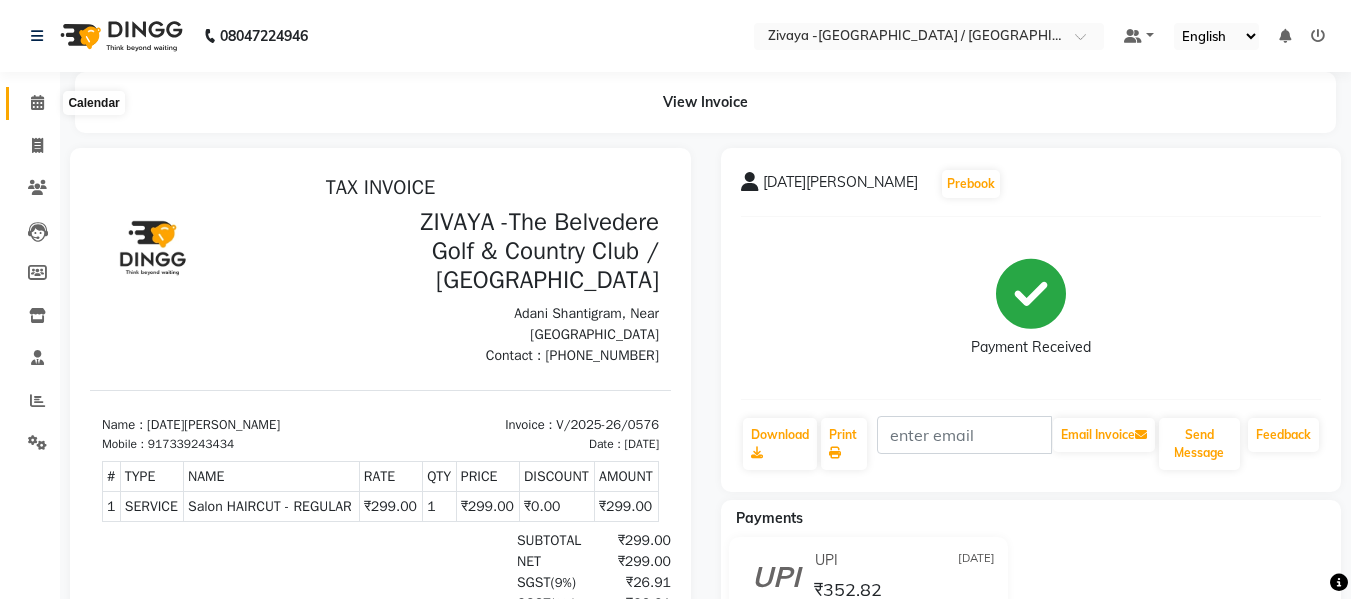 click 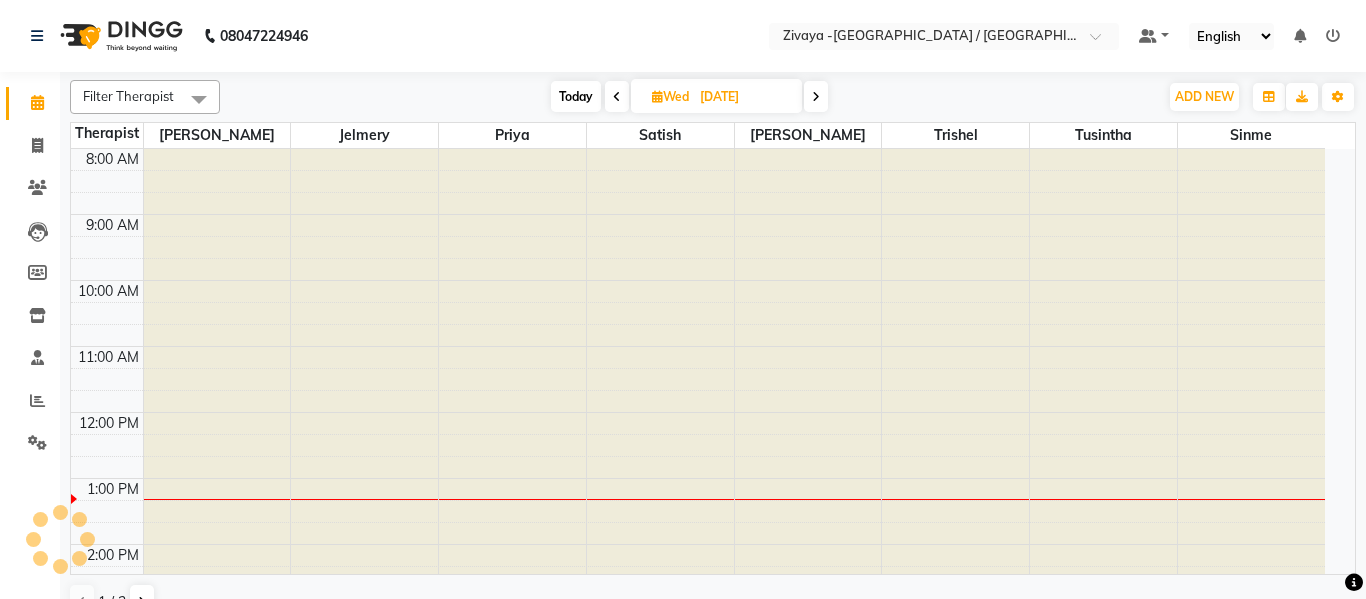 scroll, scrollTop: 0, scrollLeft: 0, axis: both 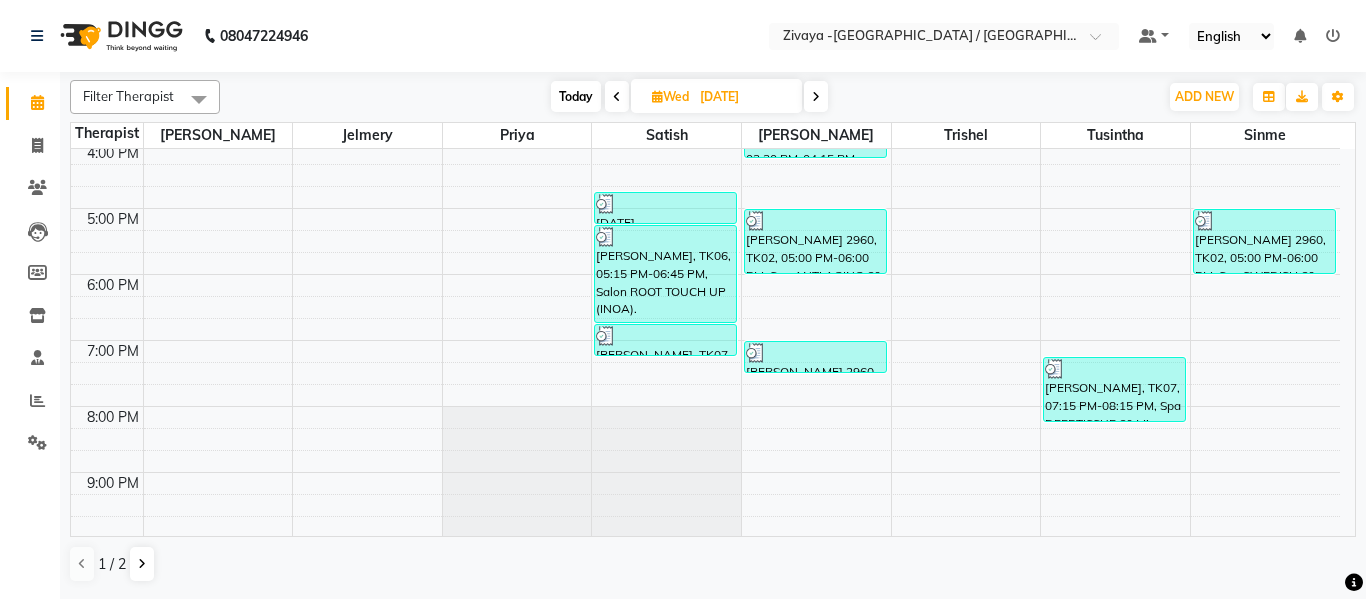 click at bounding box center [816, 97] 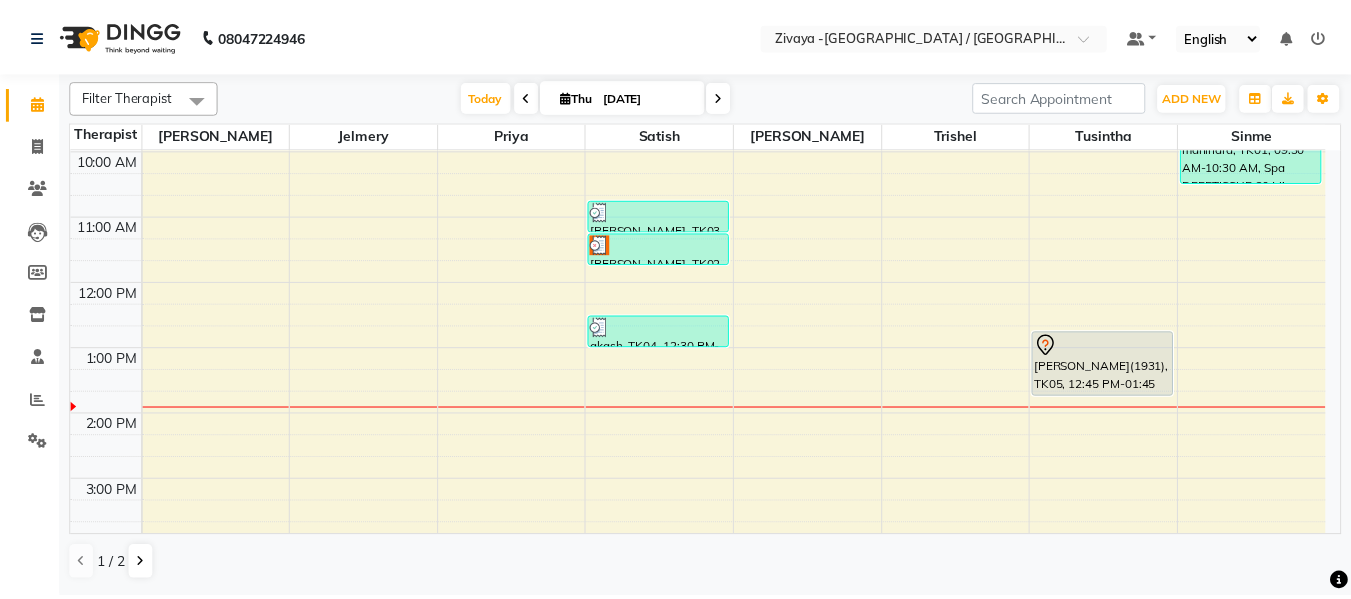 scroll, scrollTop: 400, scrollLeft: 0, axis: vertical 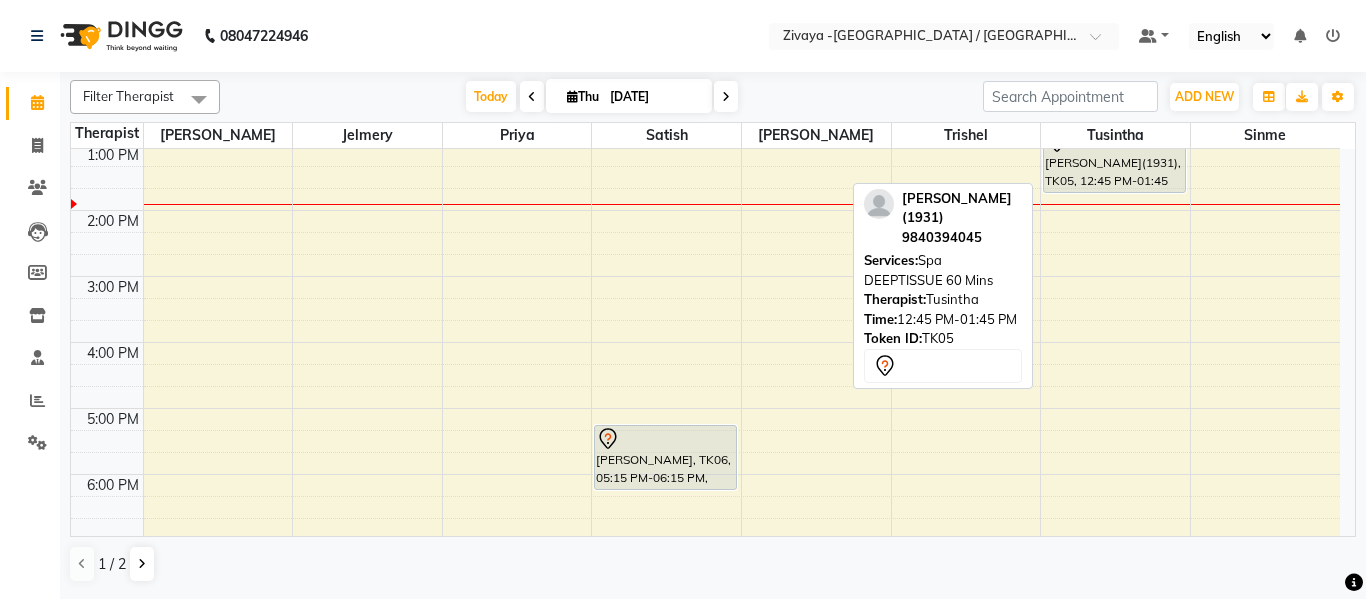 click on "[PERSON_NAME](1931), TK05, 12:45 PM-01:45 PM, Spa DEEPTISSUE 60 Mins" at bounding box center [1114, 160] 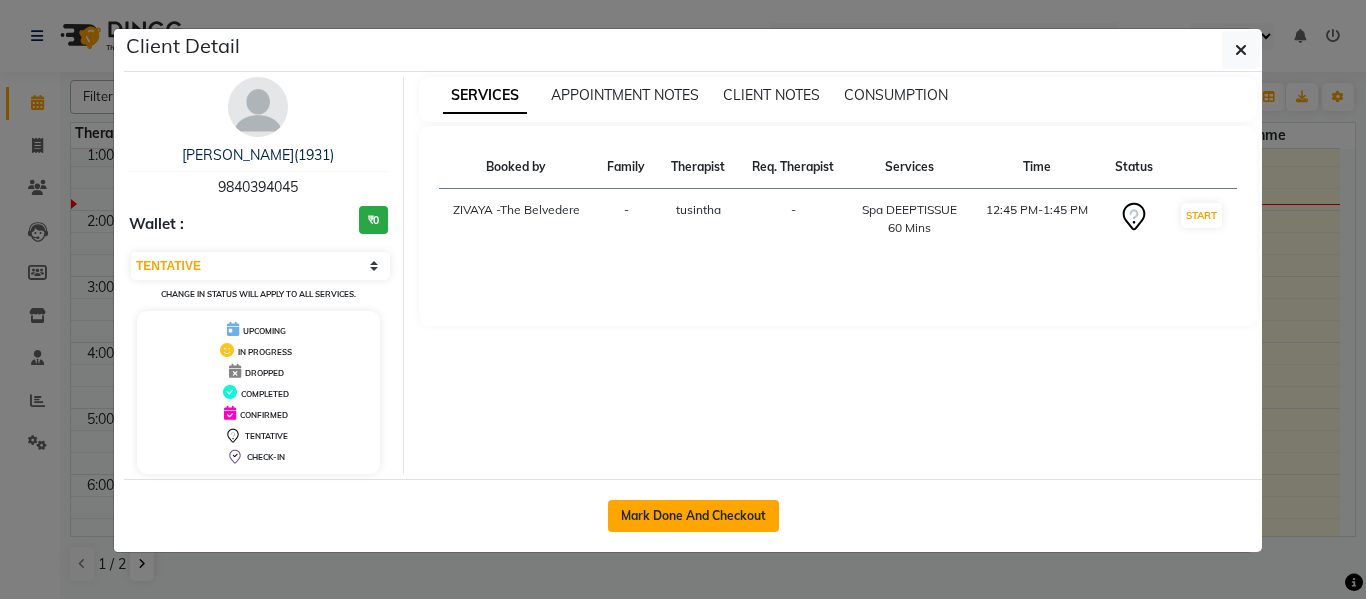 click on "Mark Done And Checkout" 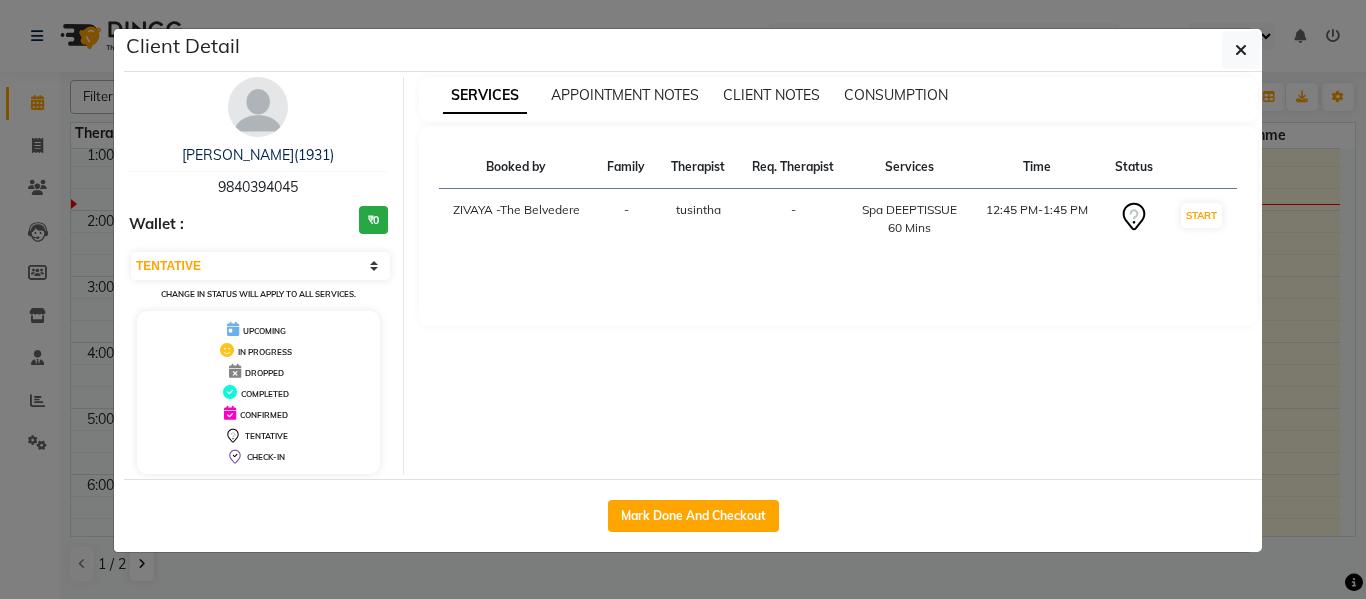 select on "7074" 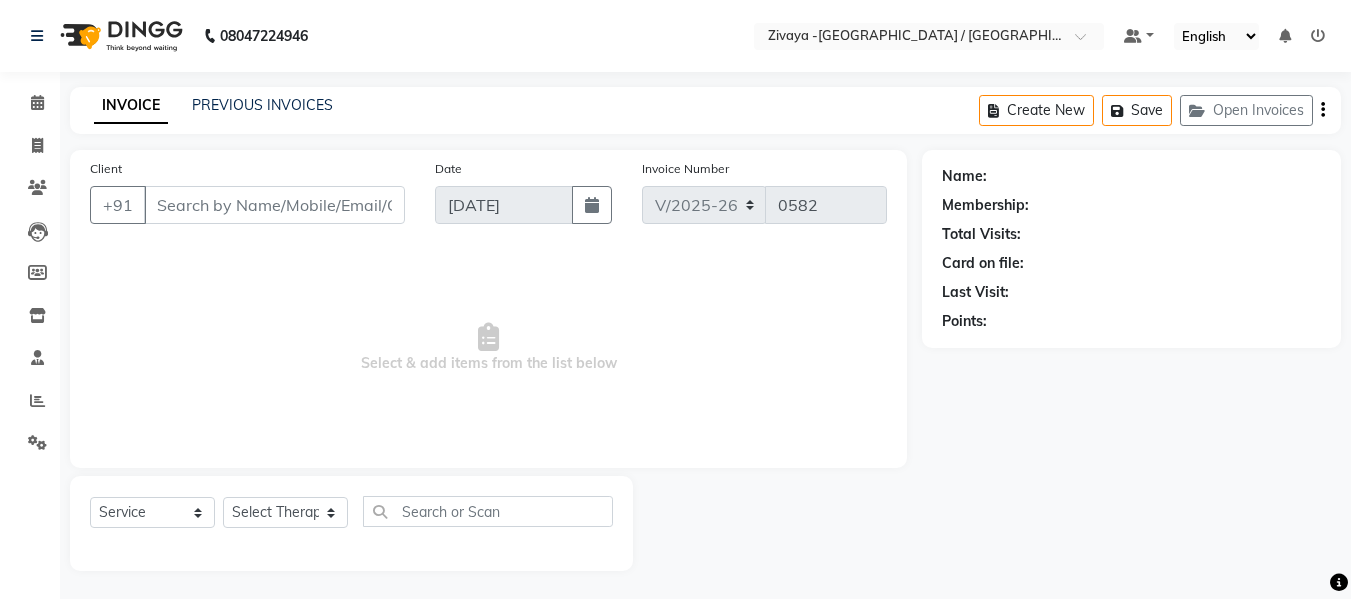 type on "9840394045" 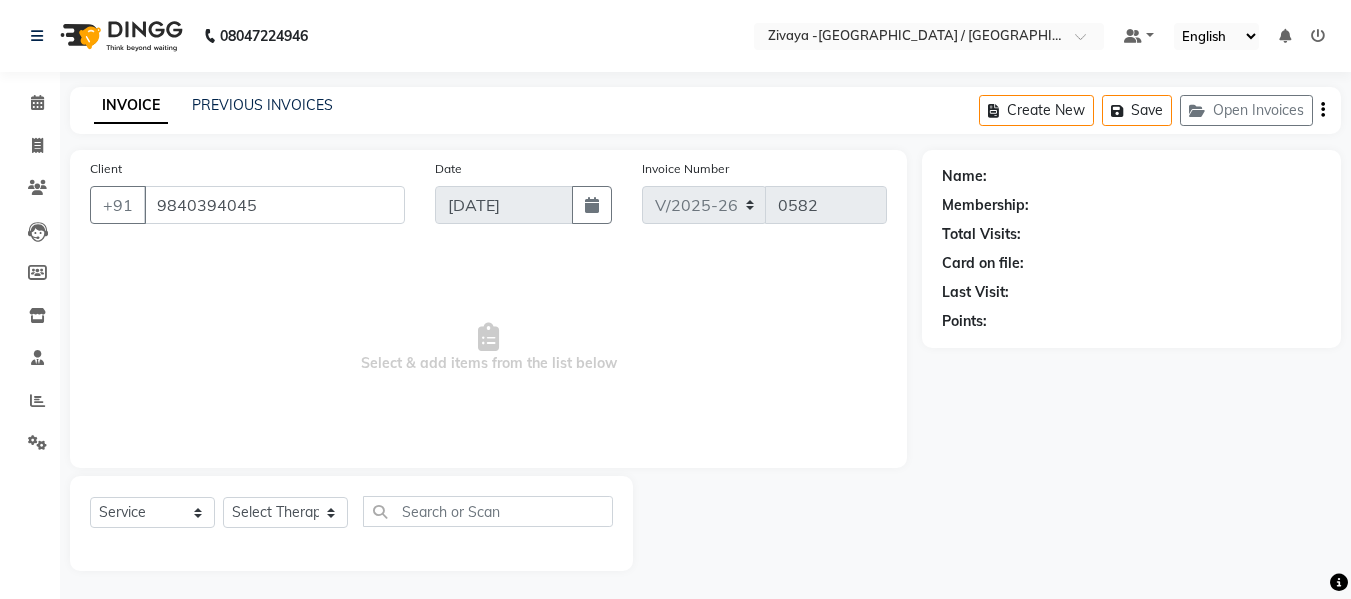 select on "71153" 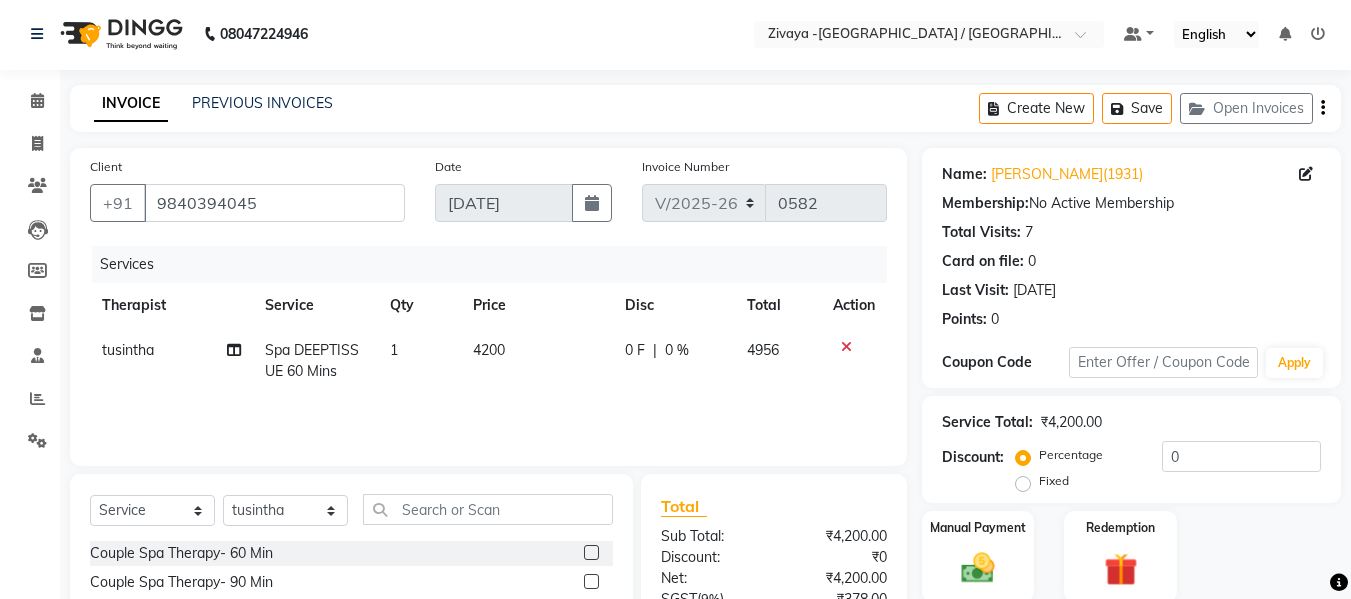 scroll, scrollTop: 102, scrollLeft: 0, axis: vertical 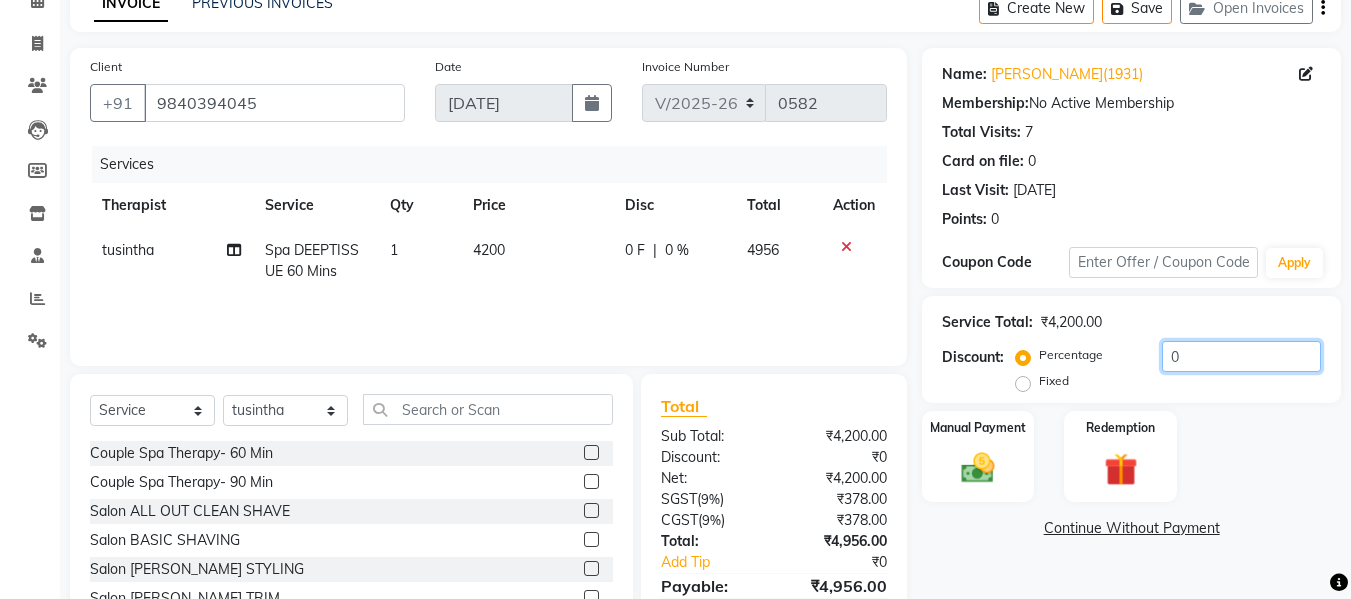 click on "0" 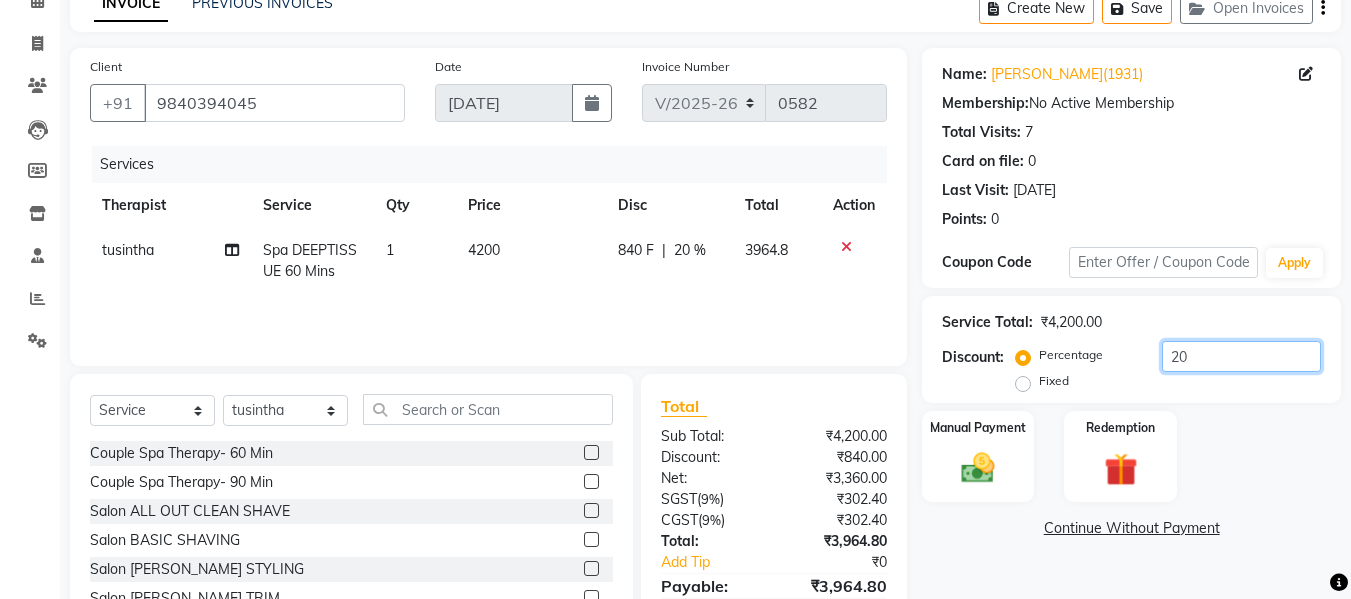 type on "20" 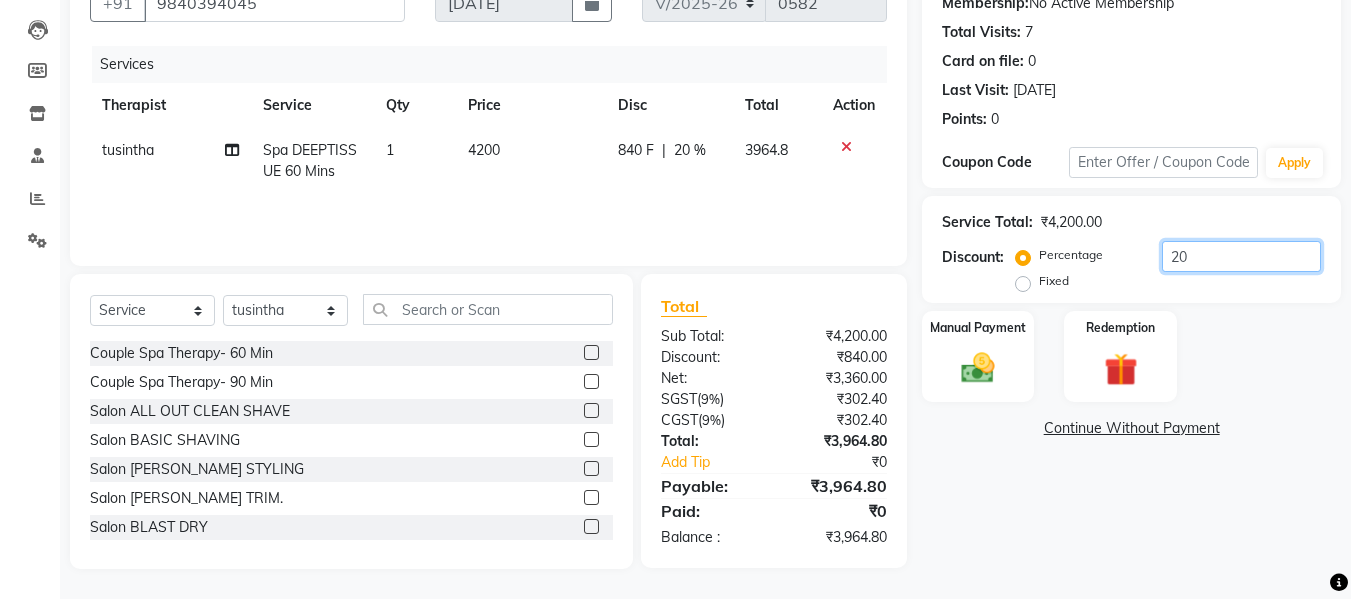 scroll, scrollTop: 0, scrollLeft: 0, axis: both 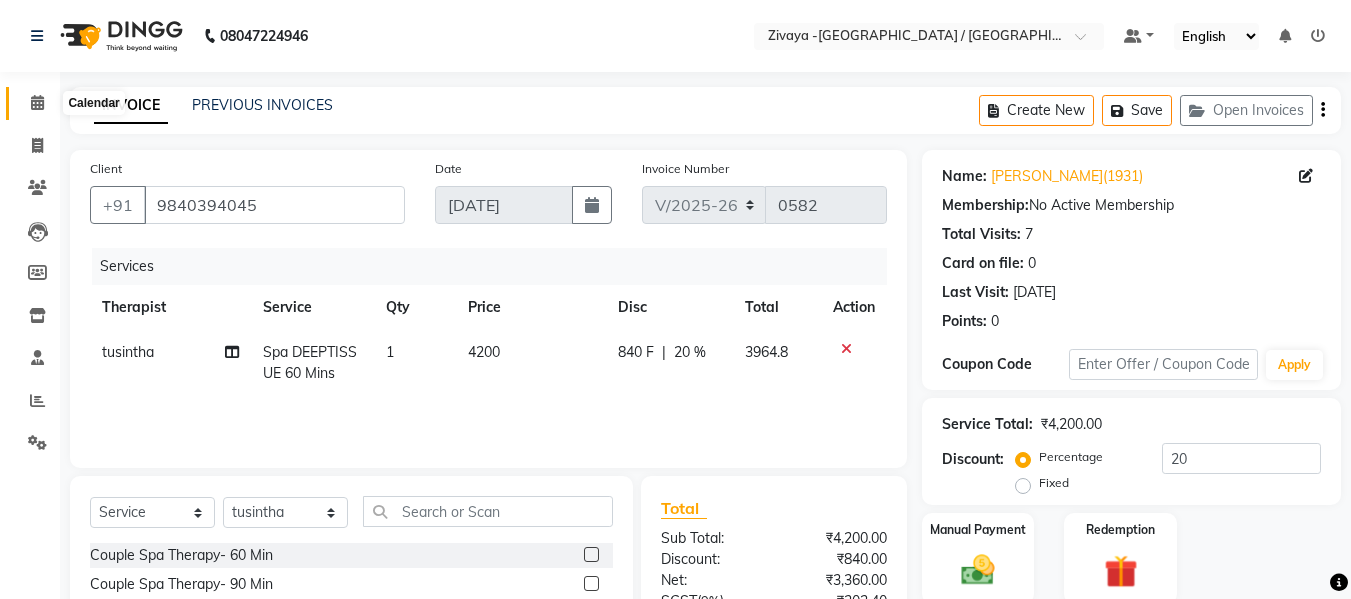 click 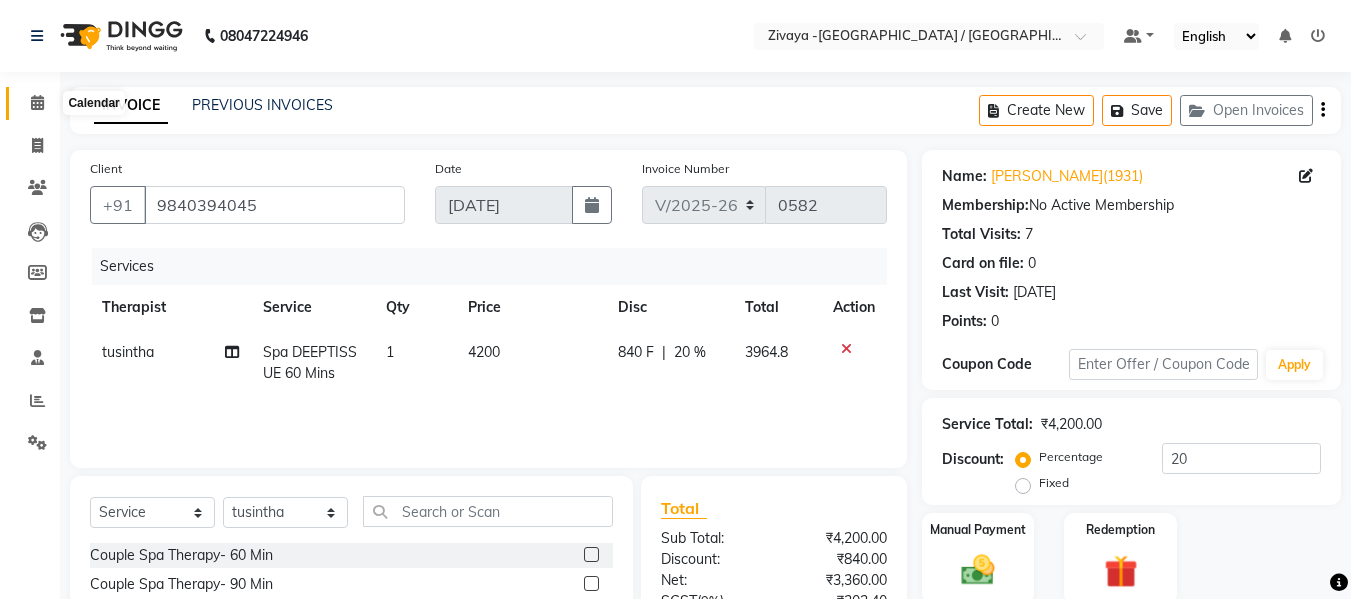 click 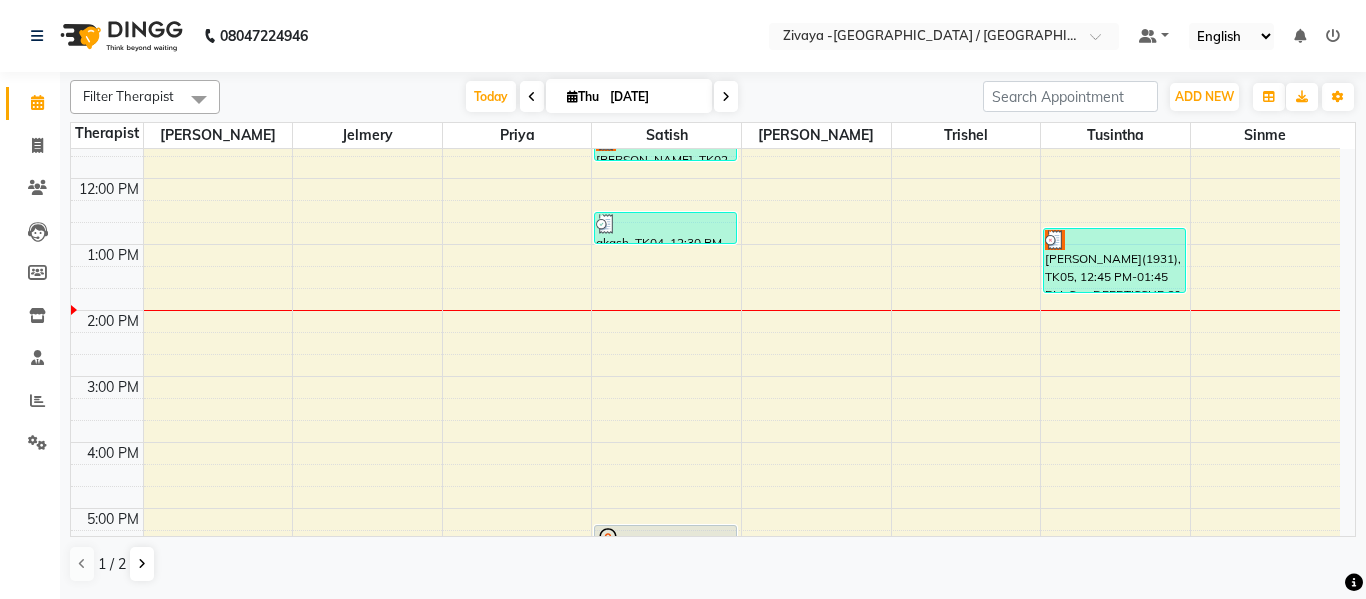 scroll, scrollTop: 200, scrollLeft: 0, axis: vertical 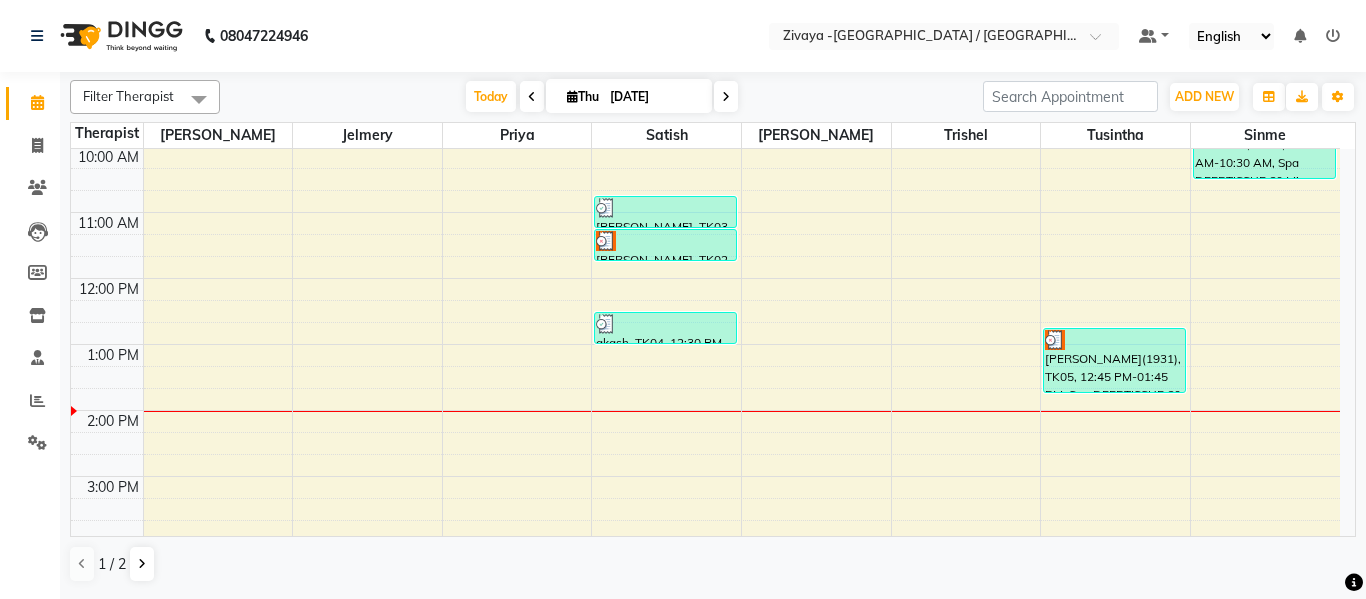 click at bounding box center [726, 97] 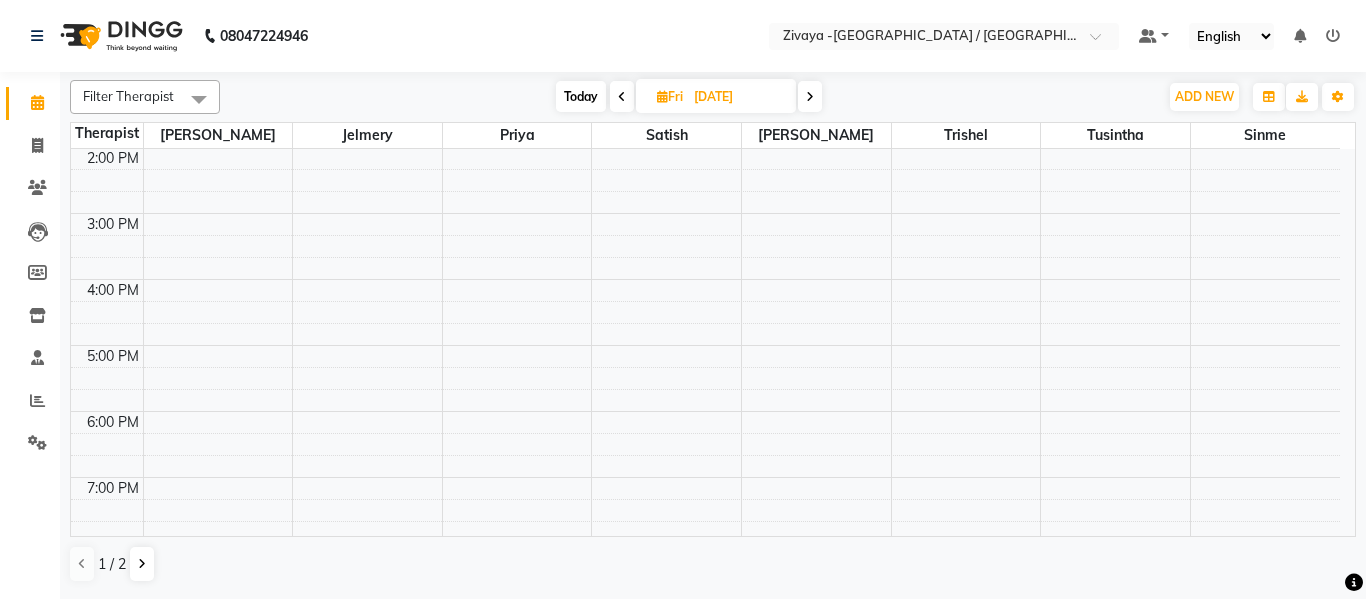 scroll, scrollTop: 668, scrollLeft: 0, axis: vertical 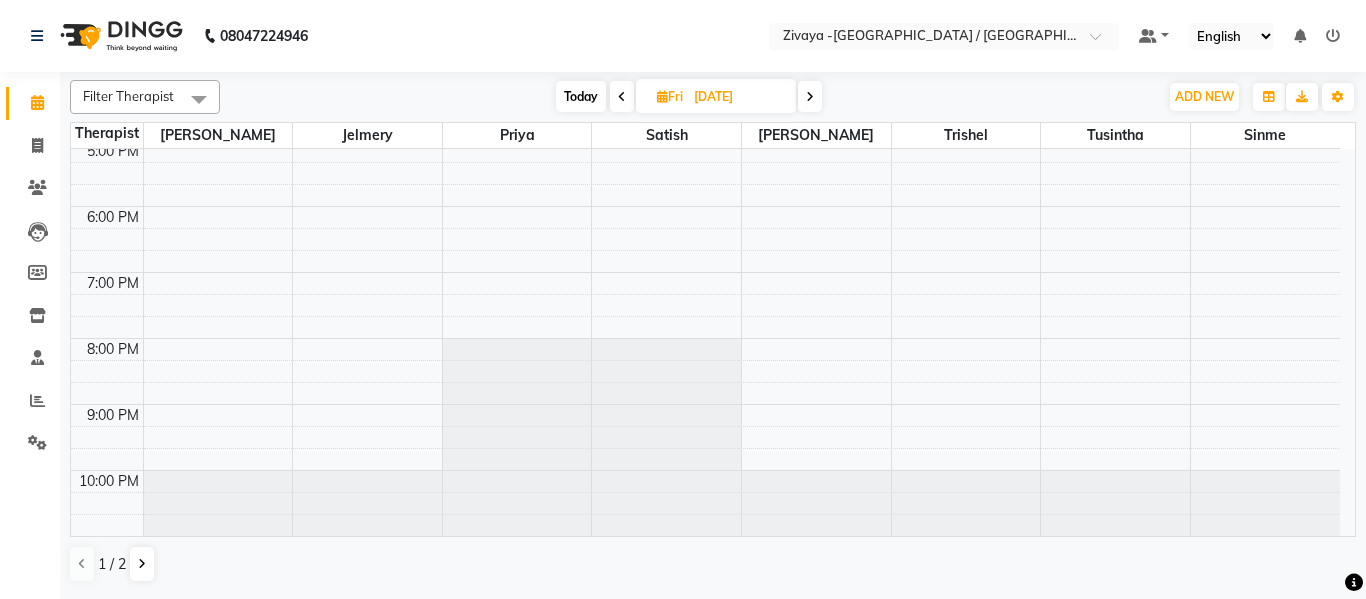 click at bounding box center [622, 97] 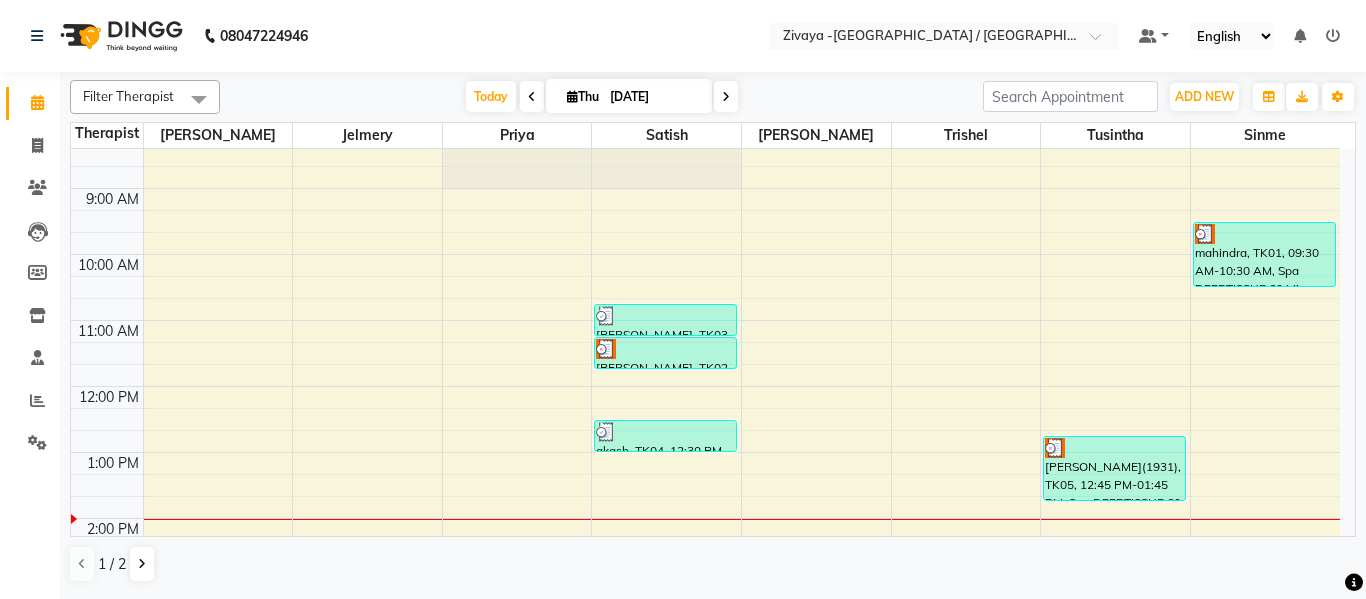 scroll, scrollTop: 200, scrollLeft: 0, axis: vertical 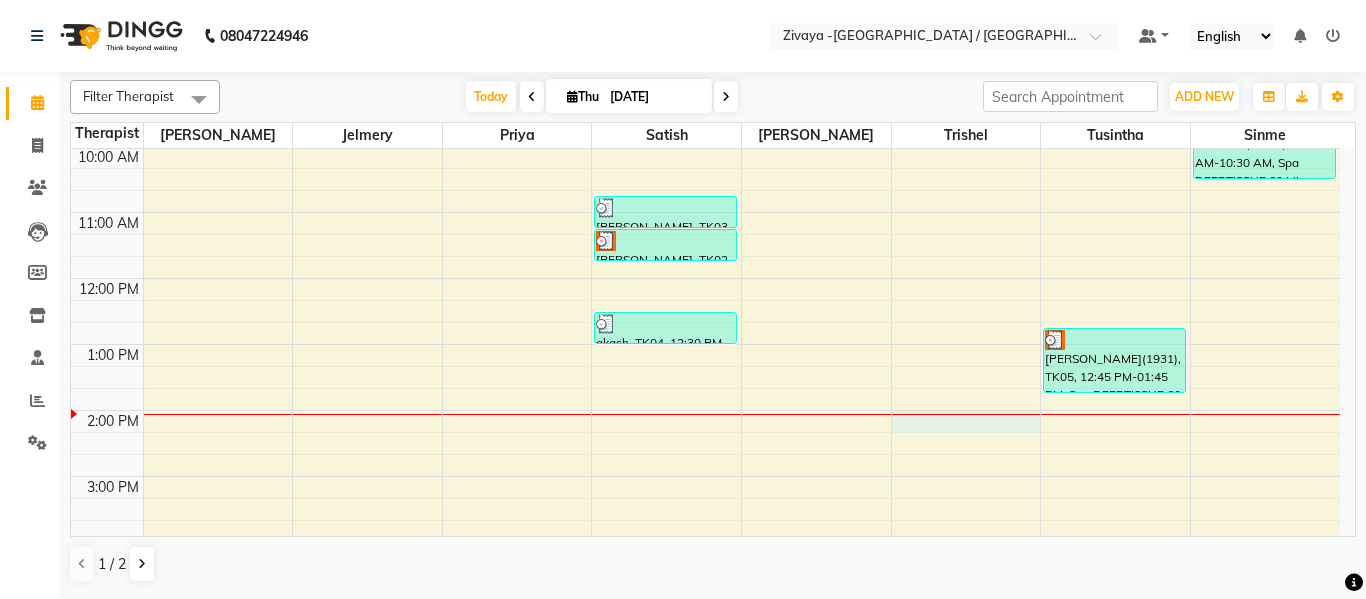 click on "7:00 AM 8:00 AM 9:00 AM 10:00 AM 11:00 AM 12:00 PM 1:00 PM 2:00 PM 3:00 PM 4:00 PM 5:00 PM 6:00 PM 7:00 PM 8:00 PM 9:00 PM 10:00 PM     [PERSON_NAME], TK03, 10:45 AM-11:15 AM, Salon HAIRCUT - REGULAR     [PERSON_NAME], TK02, 11:15 AM-11:45 AM, Salon HAIRCUT - REGULAR     akash, TK04, 12:30 PM-01:00 PM, Salon HAIRCUT - REGULAR             [PERSON_NAME], TK06, 05:15 PM-06:15 PM, Salon HAIR WASH WITH CONDITIONINH AND STYLING     [PERSON_NAME](1931), TK05, 12:45 PM-01:45 PM, Spa DEEPTISSUE 60 Mins     mahindra, TK01, 09:30 AM-10:30 AM, Spa DEEPTISSUE 60 Mins" at bounding box center (705, 476) 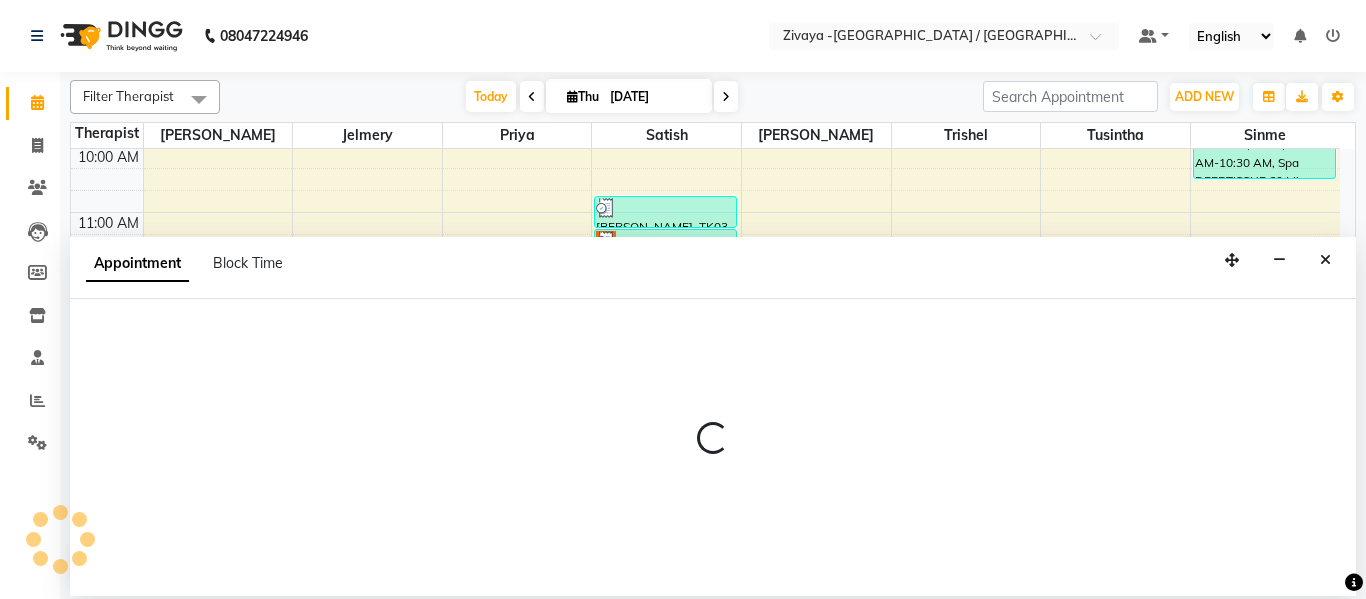 select on "83045" 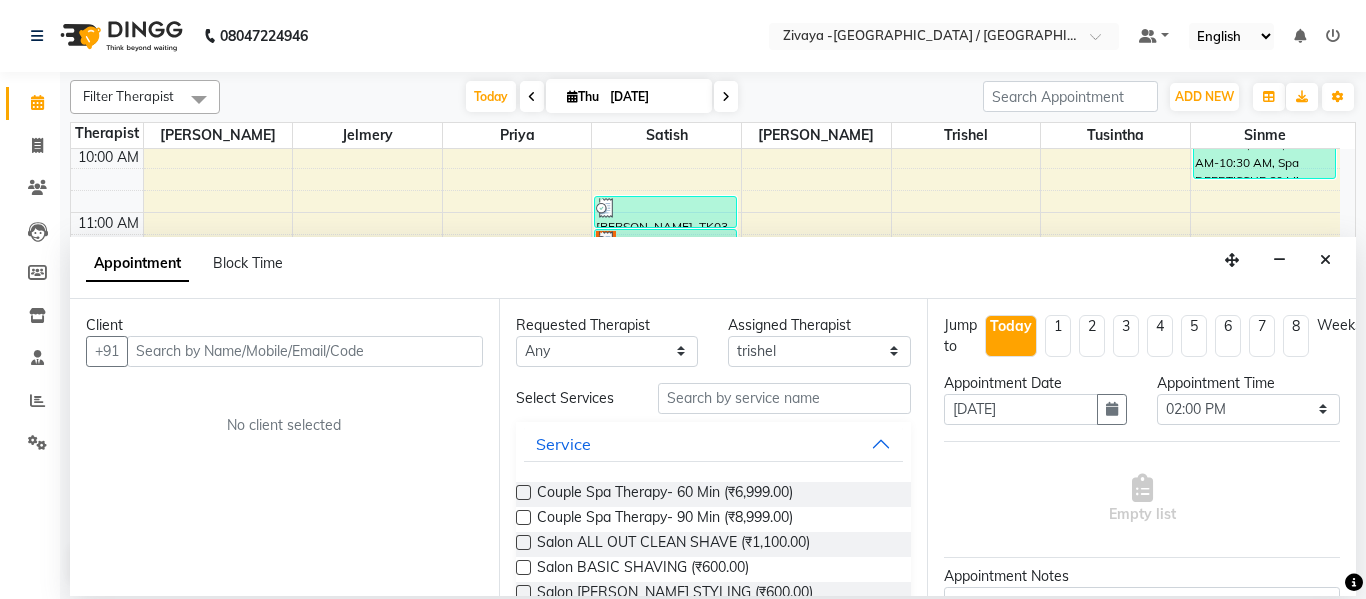 click at bounding box center (305, 351) 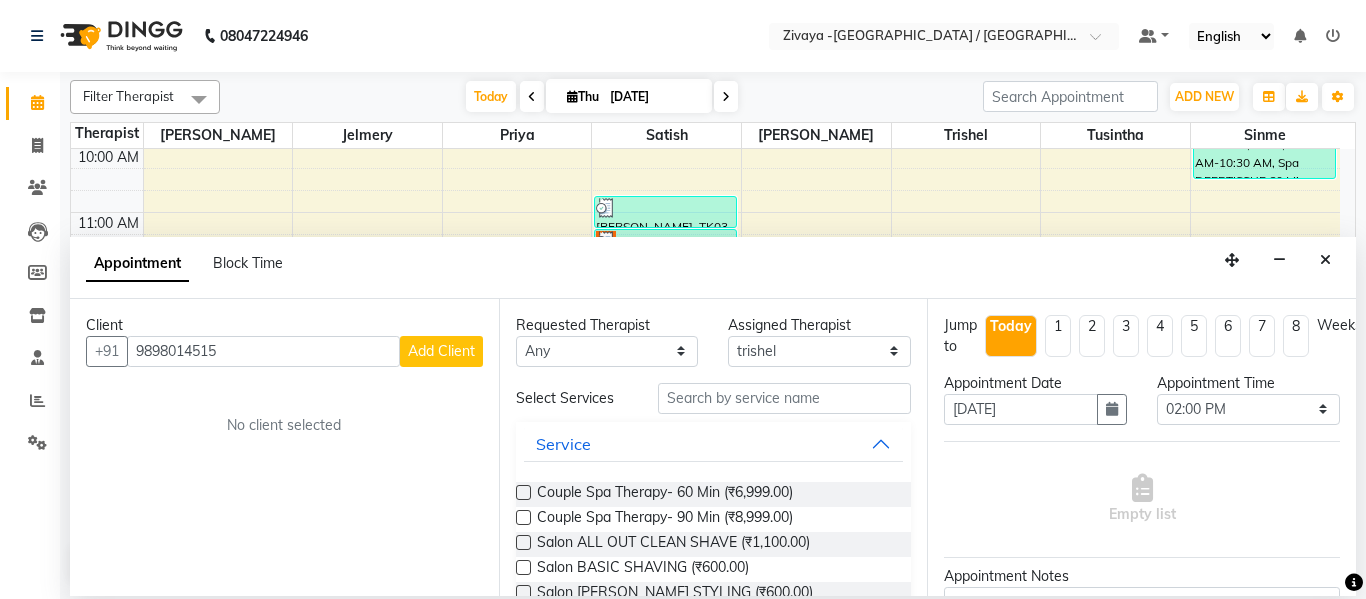 type on "9898014515" 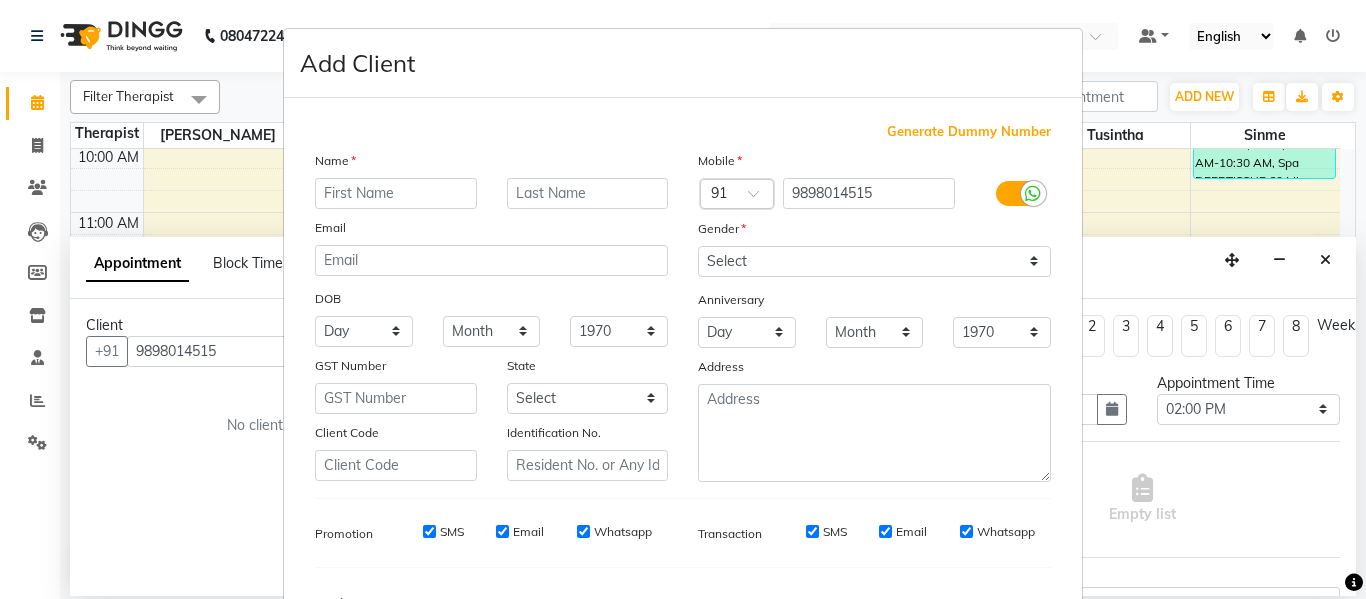 click at bounding box center [396, 193] 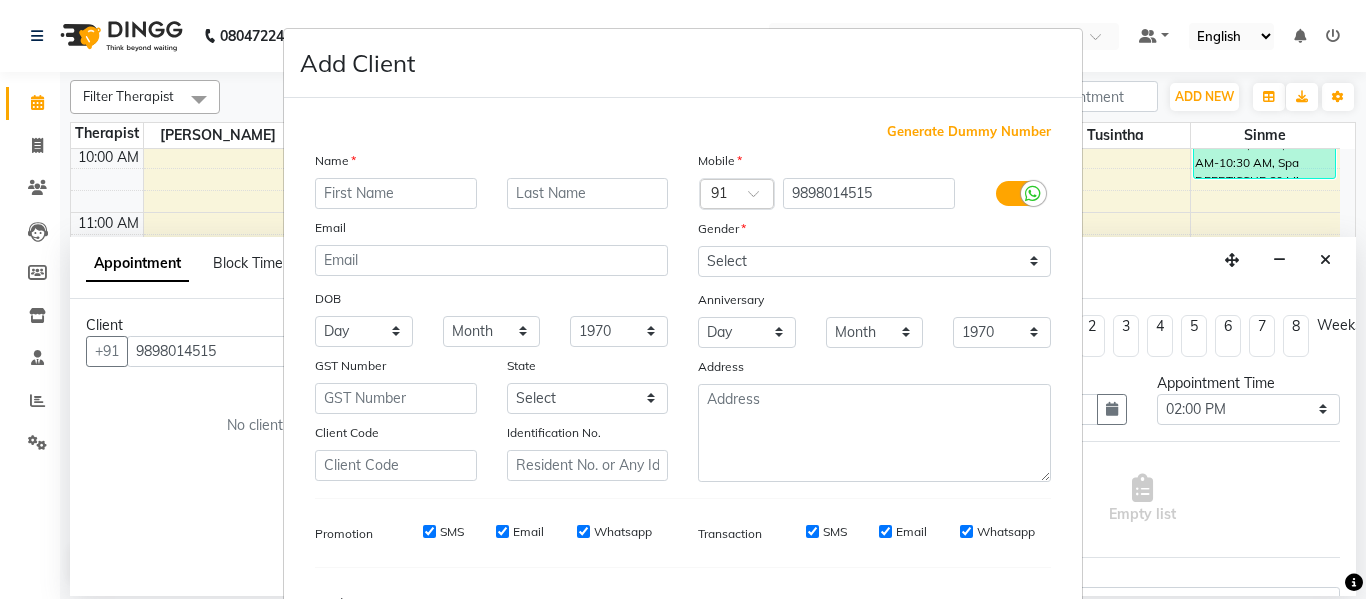 type on "r" 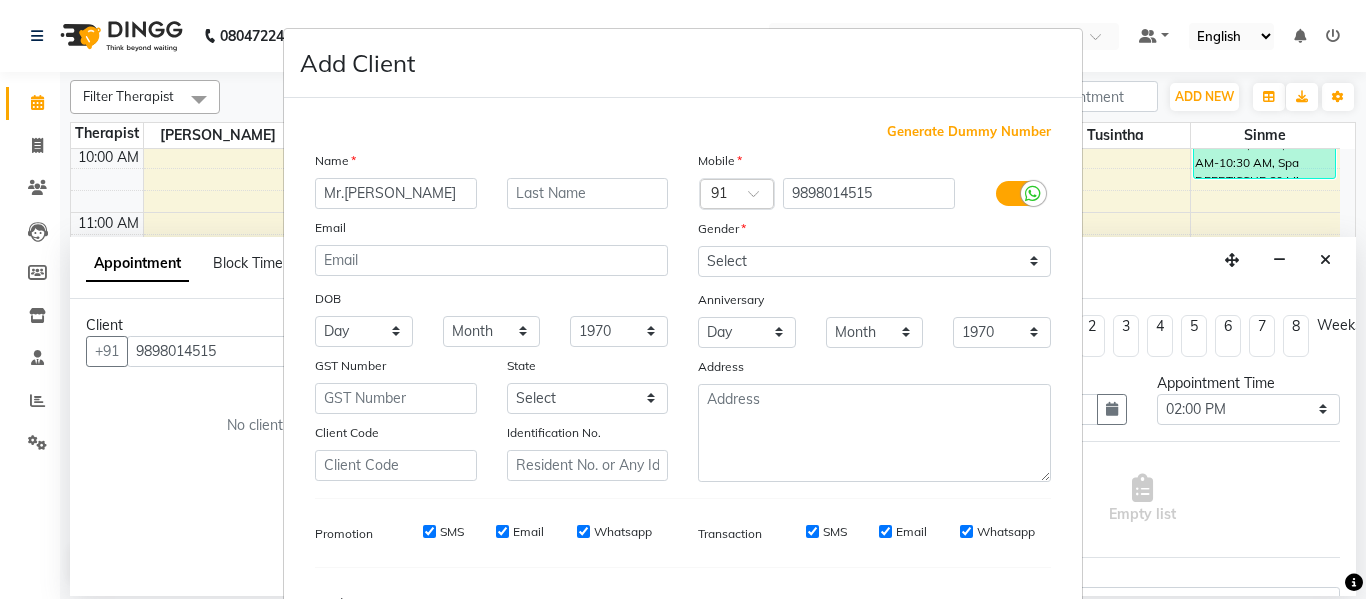 type on "Mr.[PERSON_NAME]" 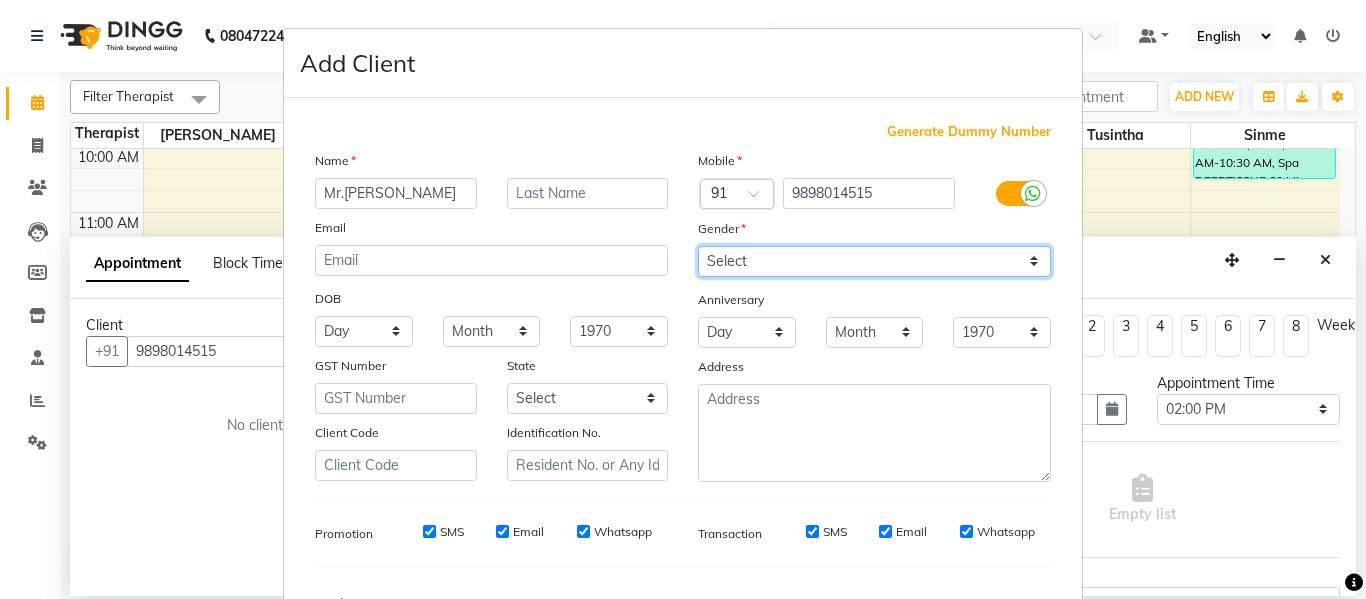 click on "Select [DEMOGRAPHIC_DATA] [DEMOGRAPHIC_DATA] Other Prefer Not To Say" at bounding box center (874, 261) 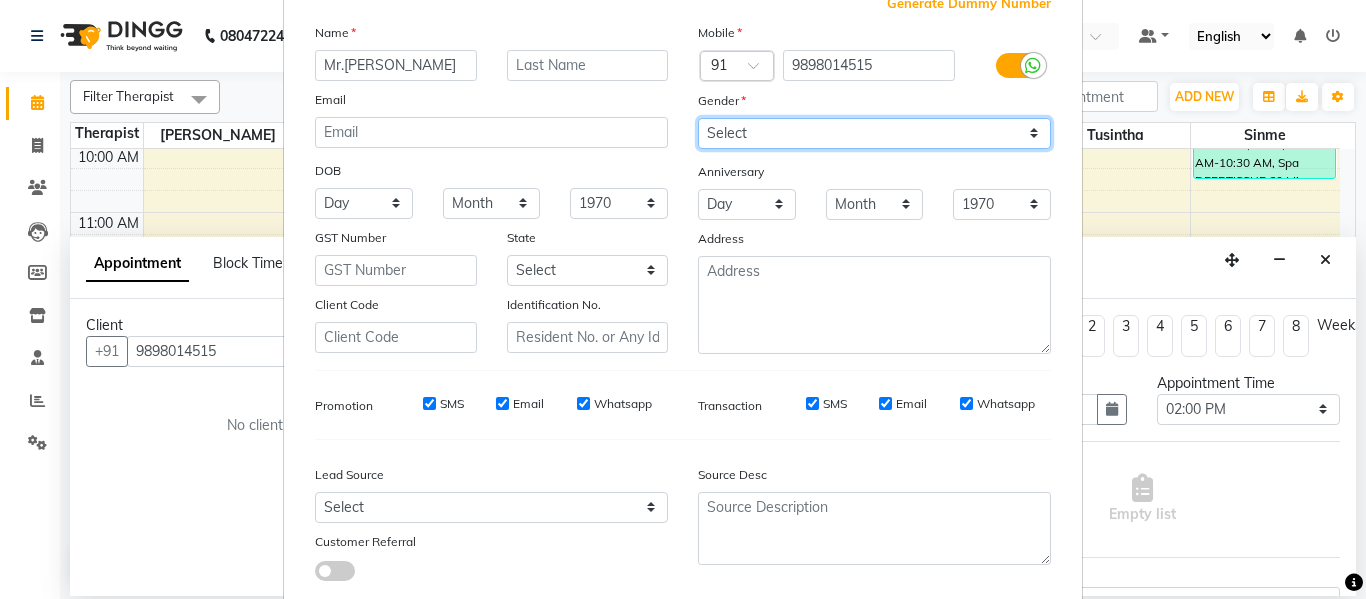 scroll, scrollTop: 250, scrollLeft: 0, axis: vertical 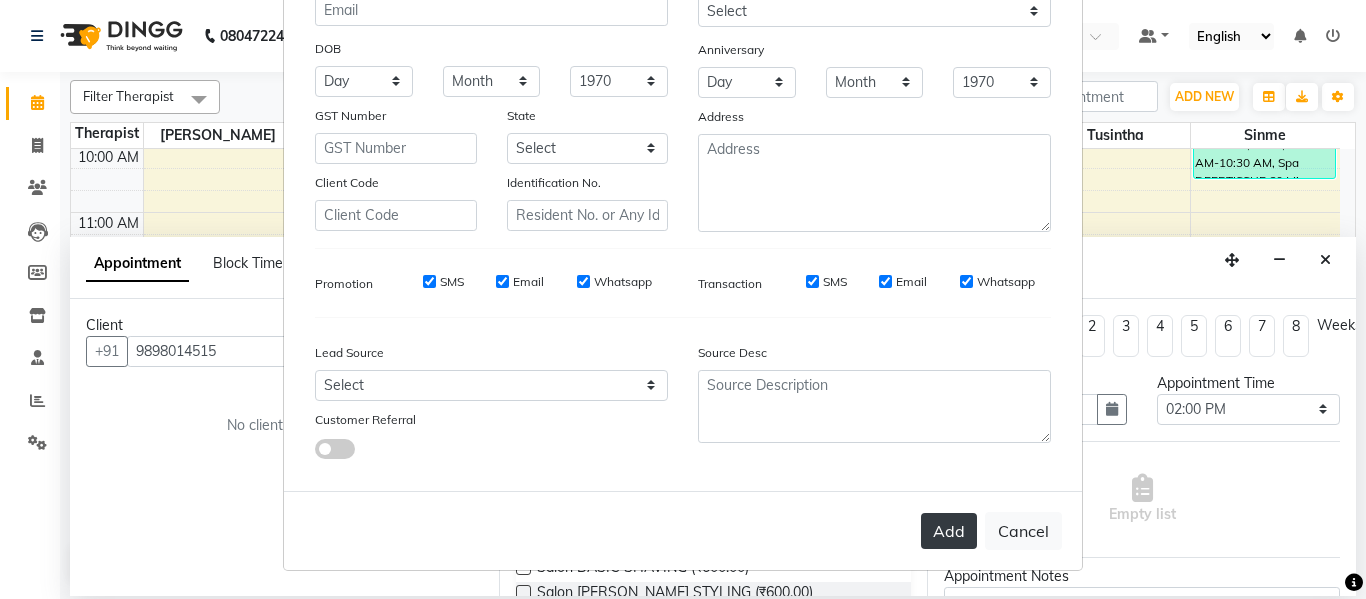 click on "Add" at bounding box center [949, 531] 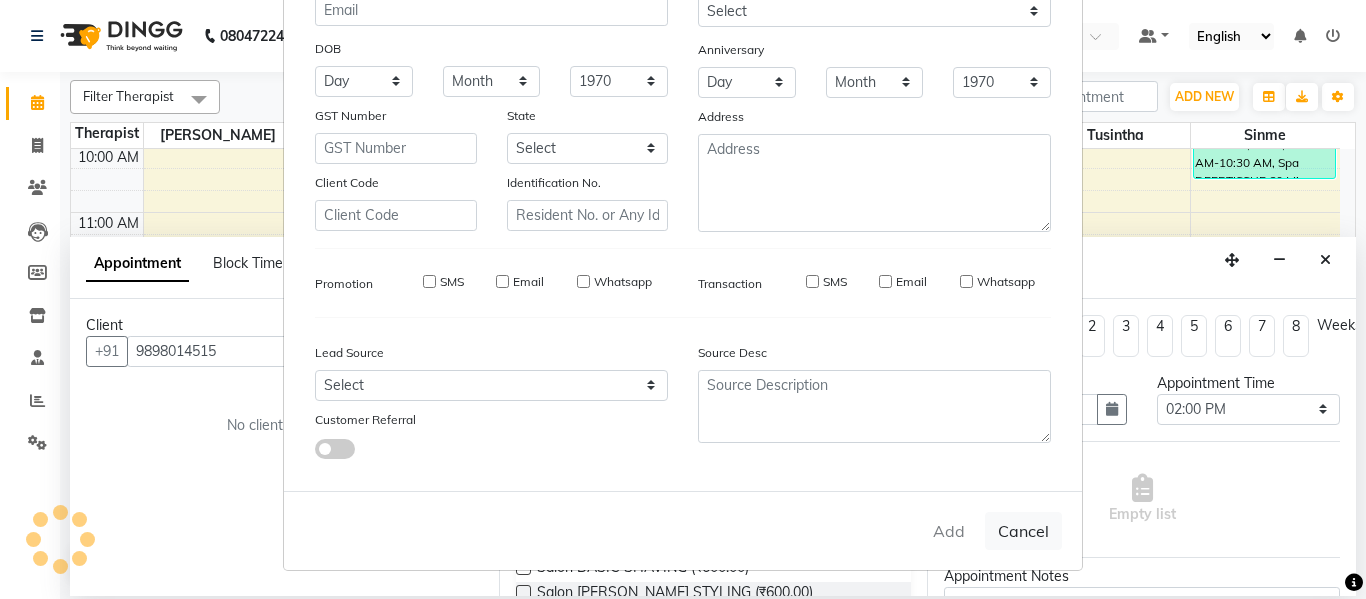 type 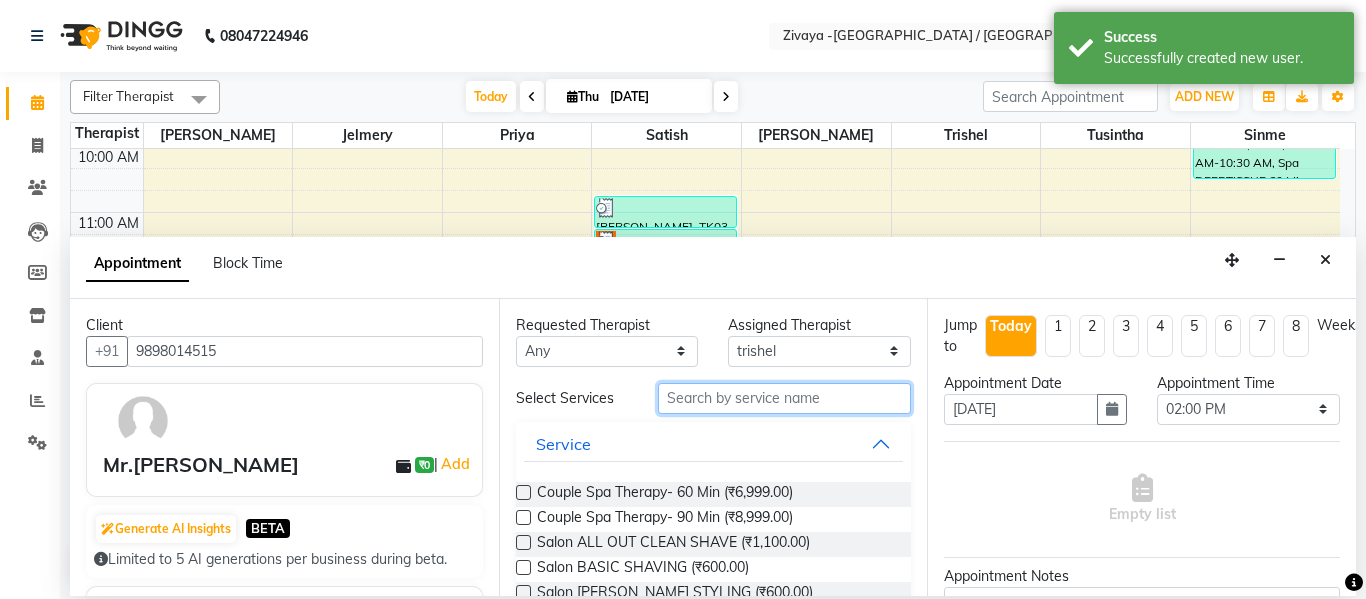 click at bounding box center [785, 398] 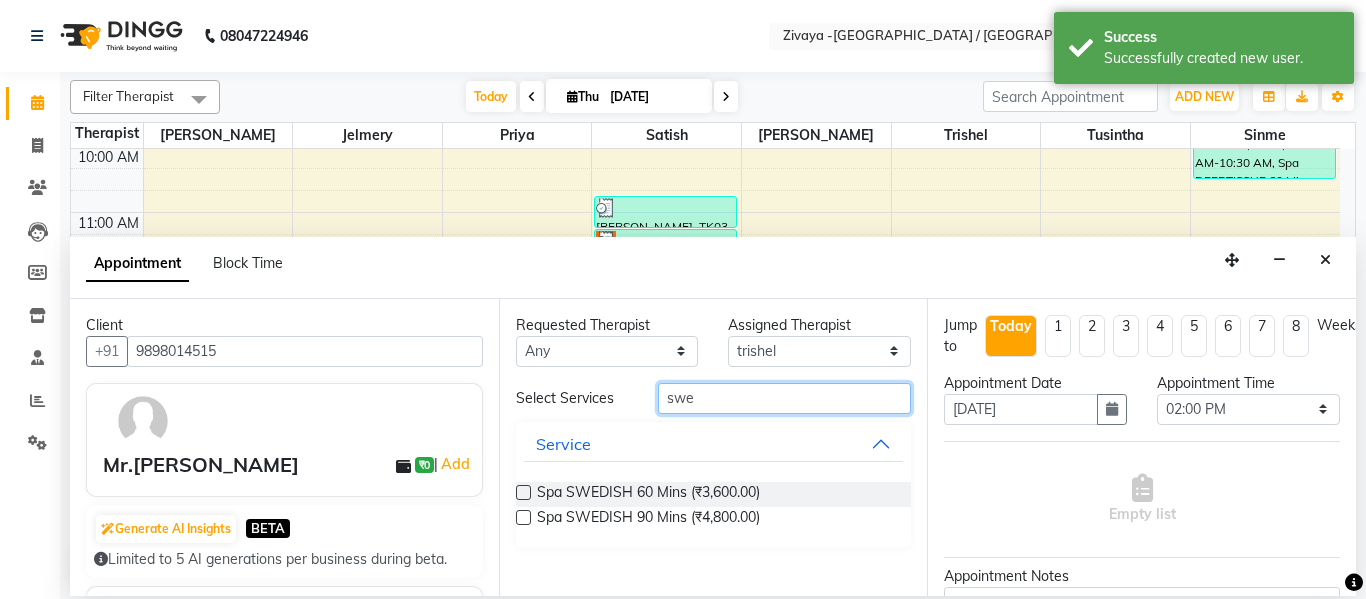 type on "swe" 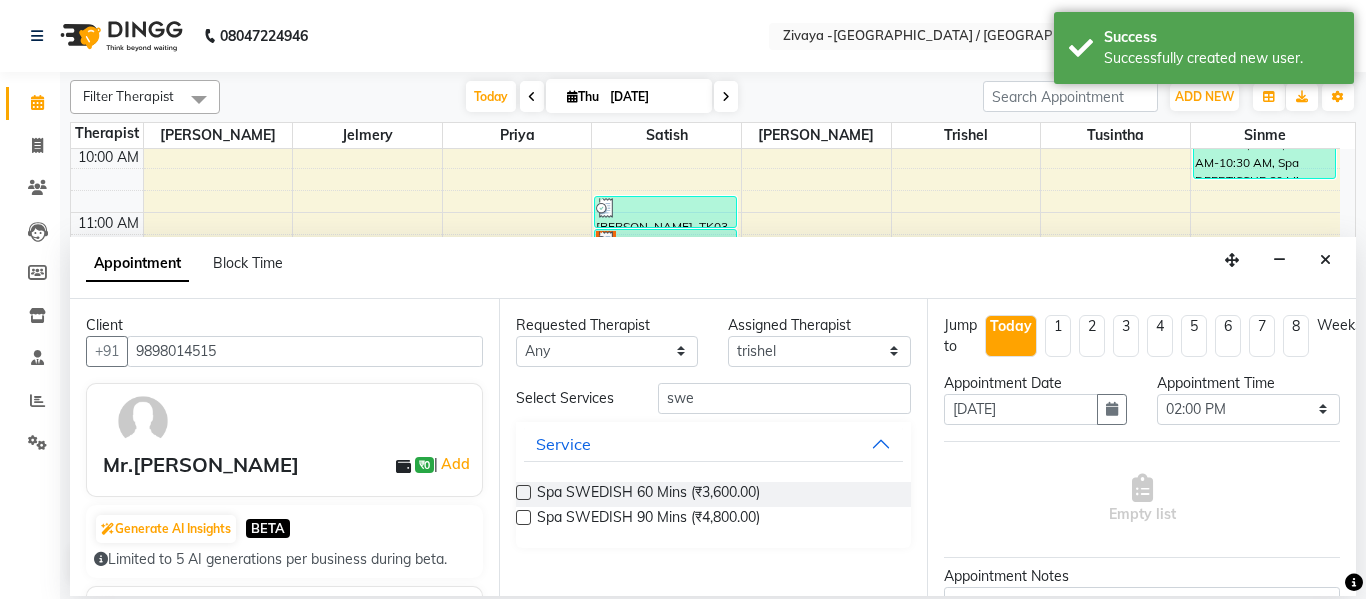 click at bounding box center (523, 492) 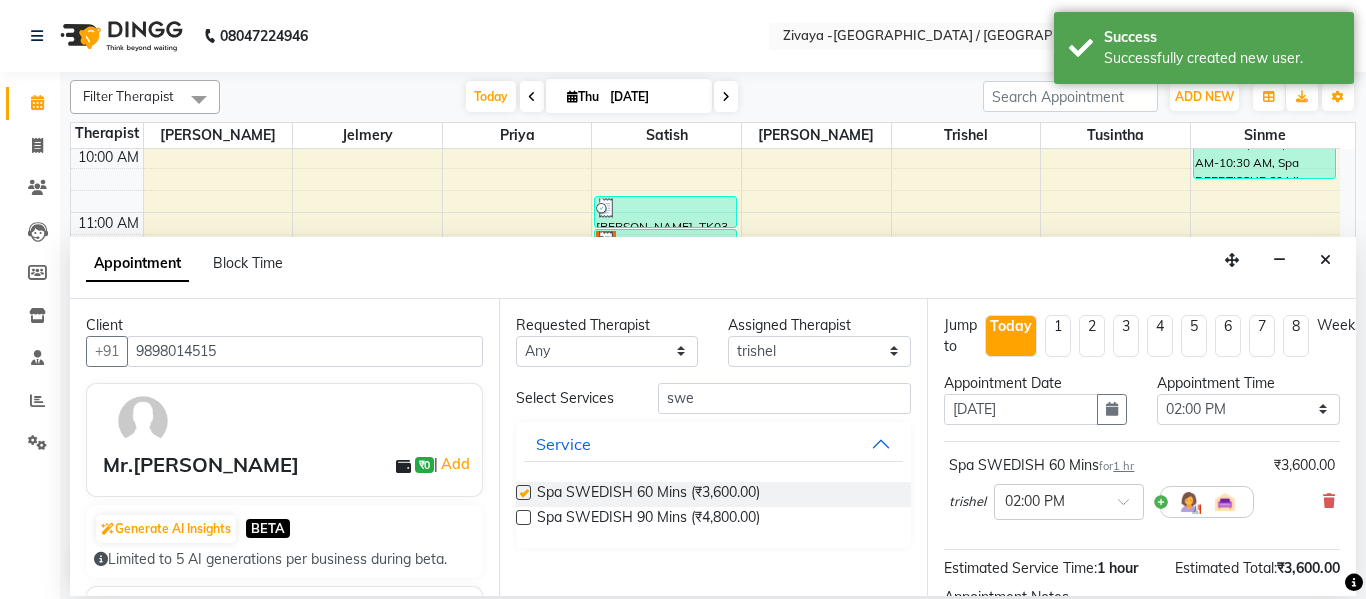 checkbox on "false" 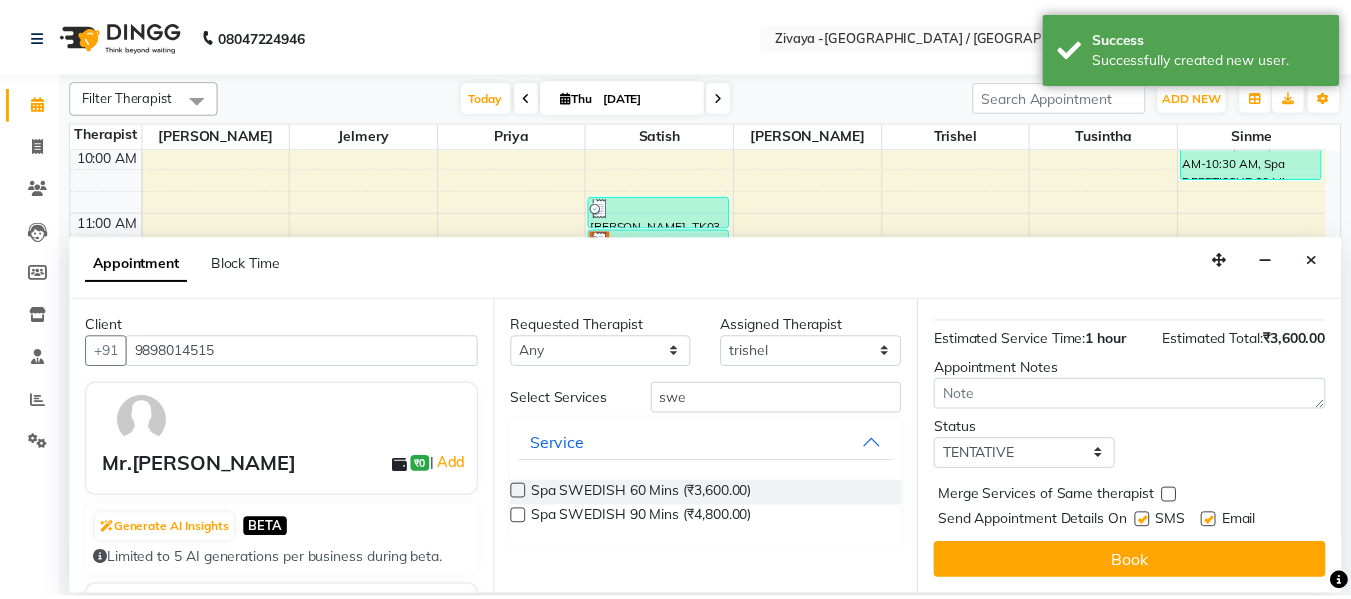 scroll, scrollTop: 244, scrollLeft: 0, axis: vertical 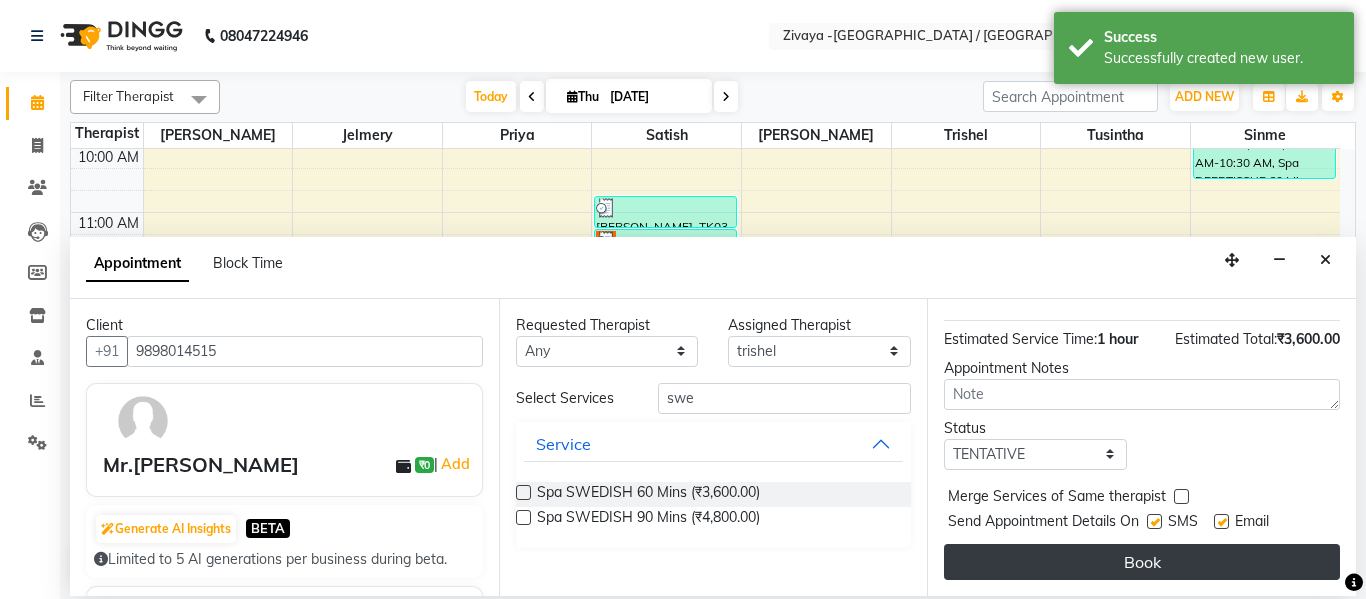 click on "Book" at bounding box center [1142, 562] 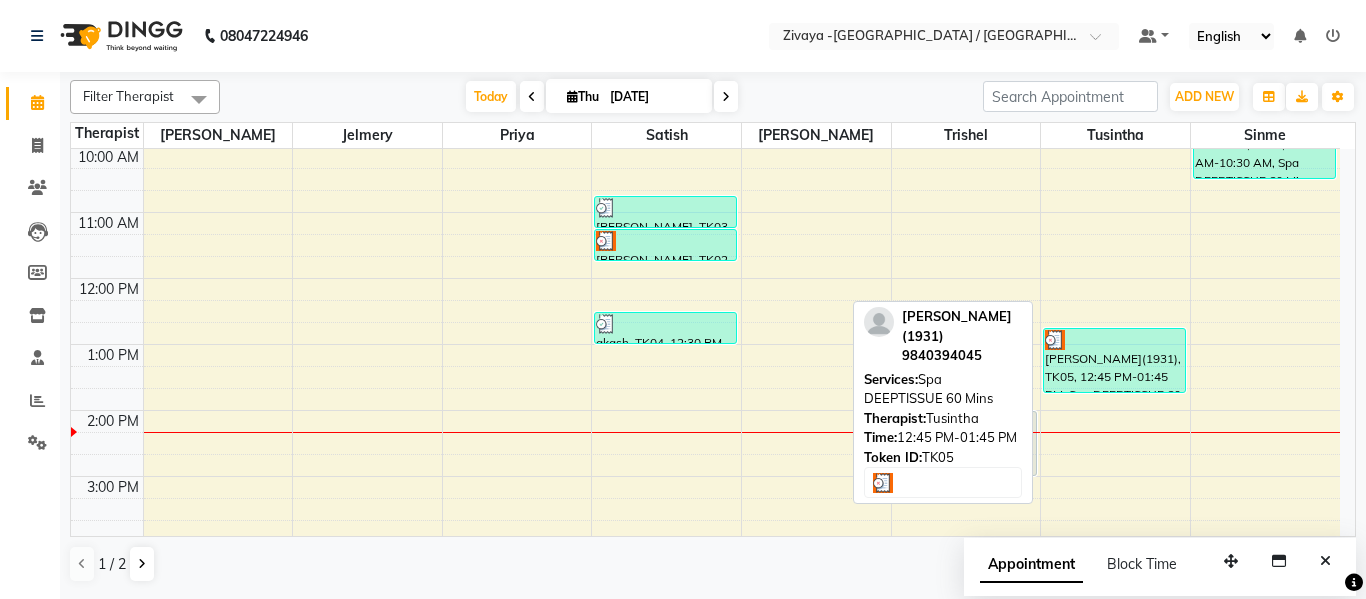 click on "[PERSON_NAME](1931), TK05, 12:45 PM-01:45 PM, Spa DEEPTISSUE 60 Mins" at bounding box center [1114, 360] 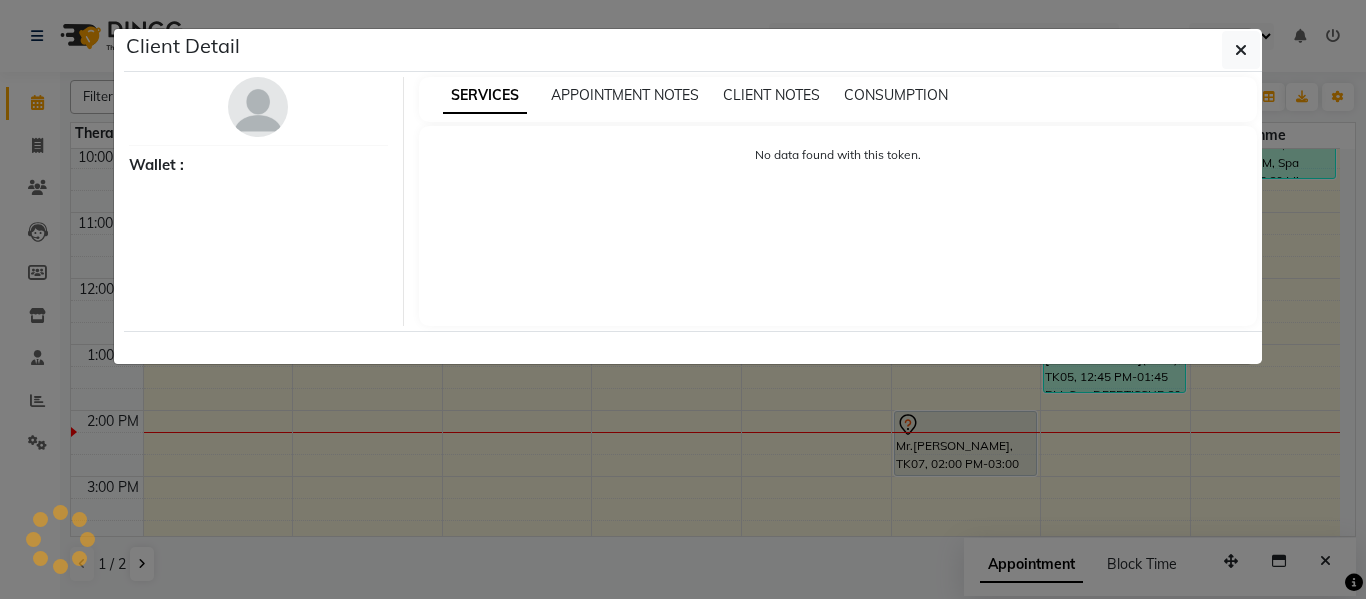 select on "3" 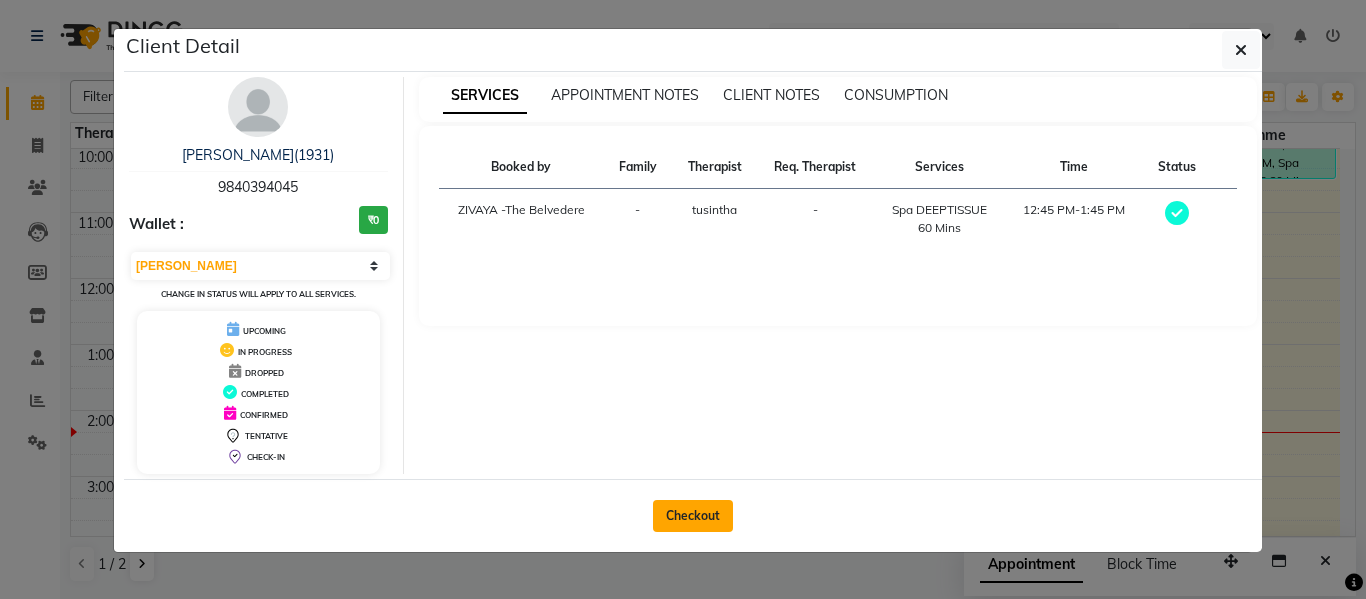 click on "Checkout" 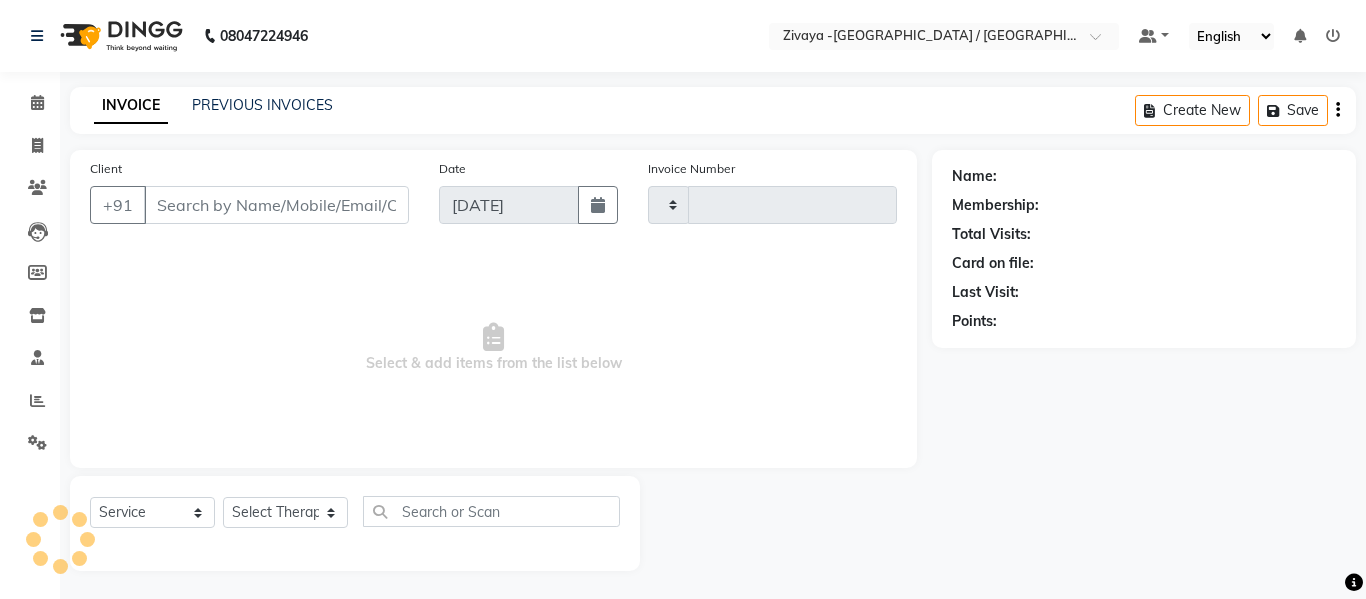 type on "0582" 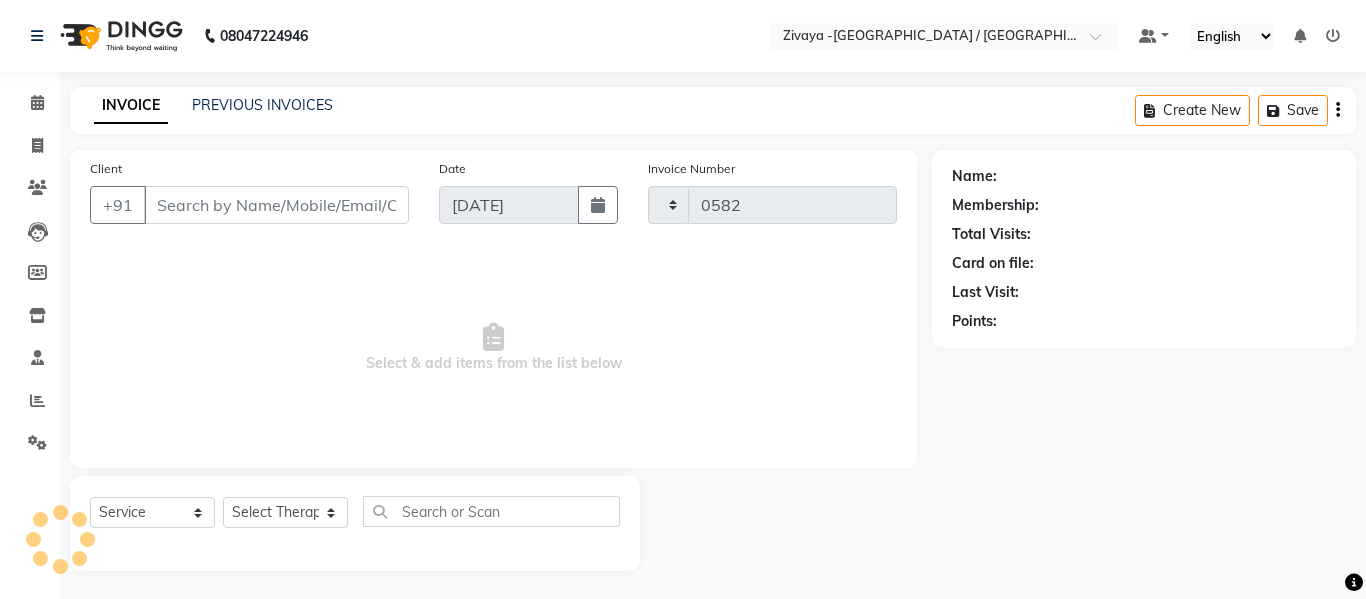 select on "7074" 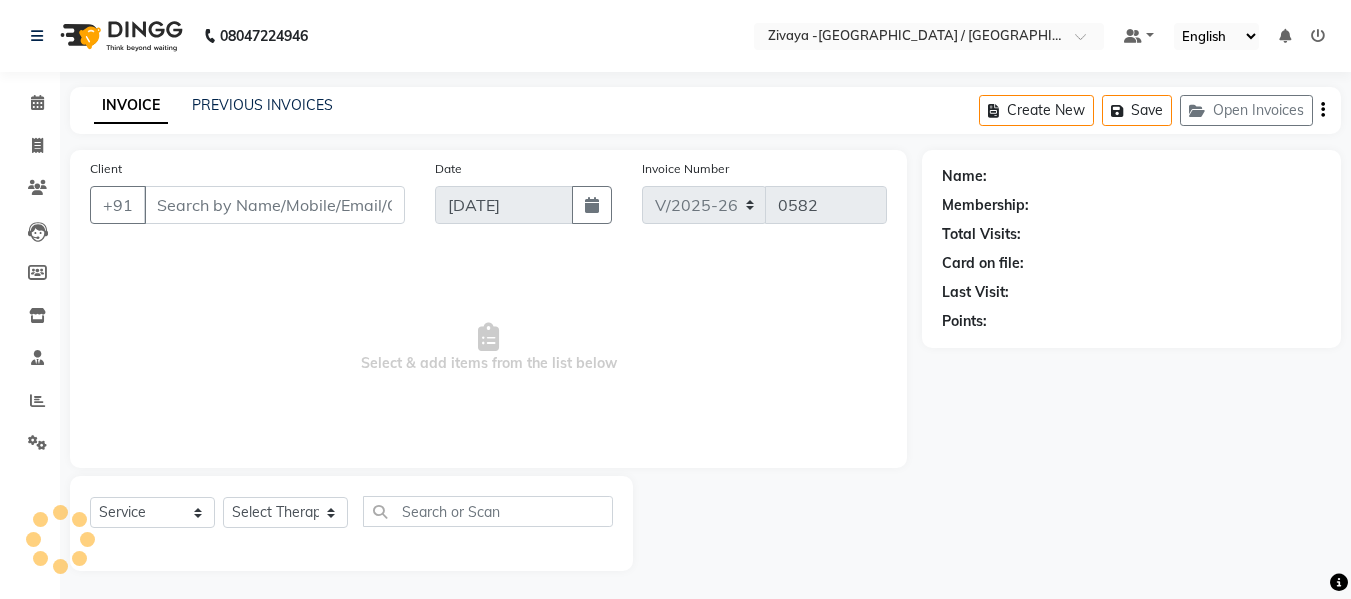 type on "9840394045" 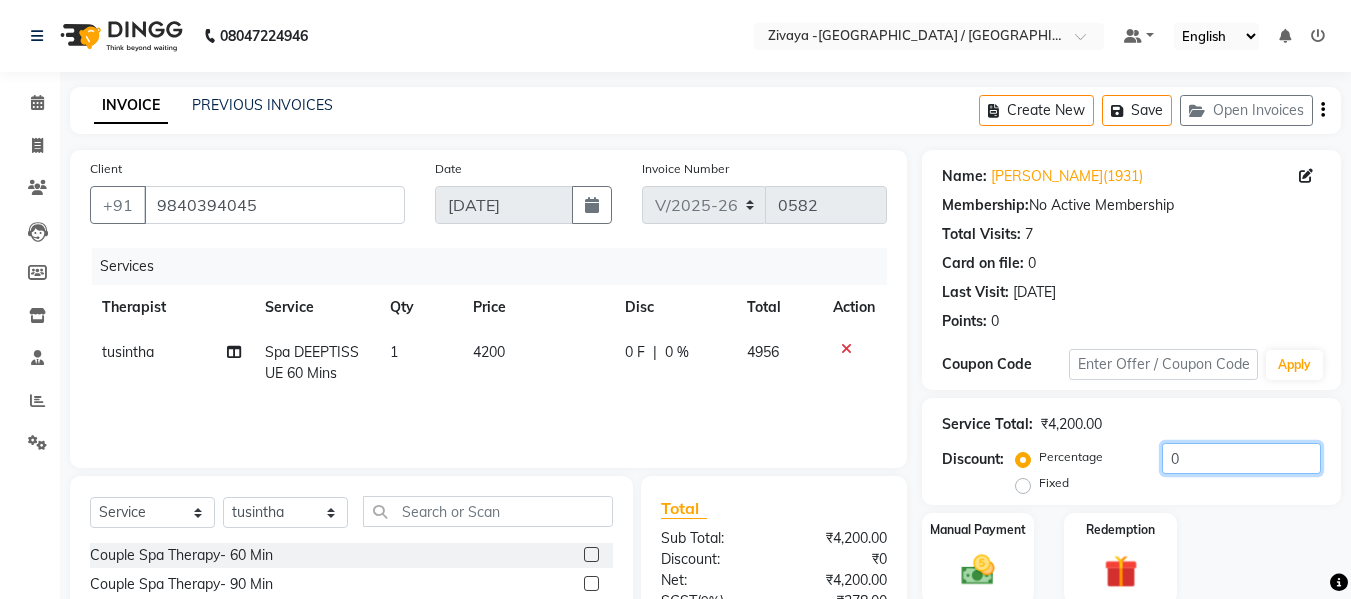 click on "0" 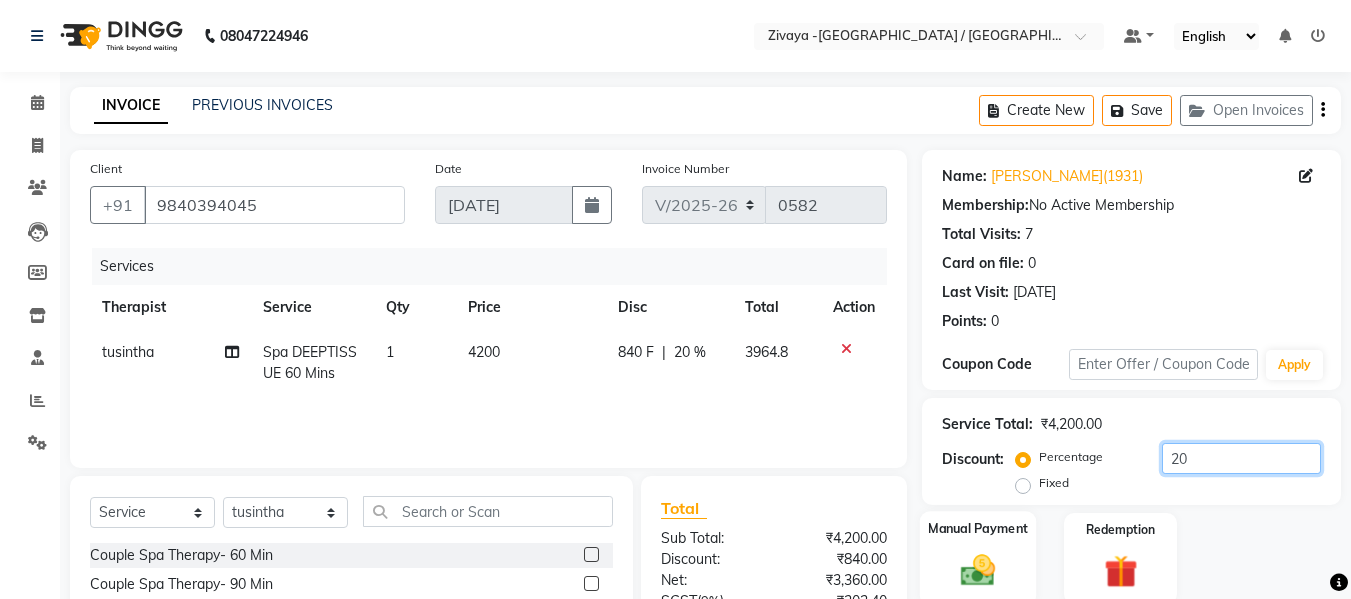 scroll, scrollTop: 200, scrollLeft: 0, axis: vertical 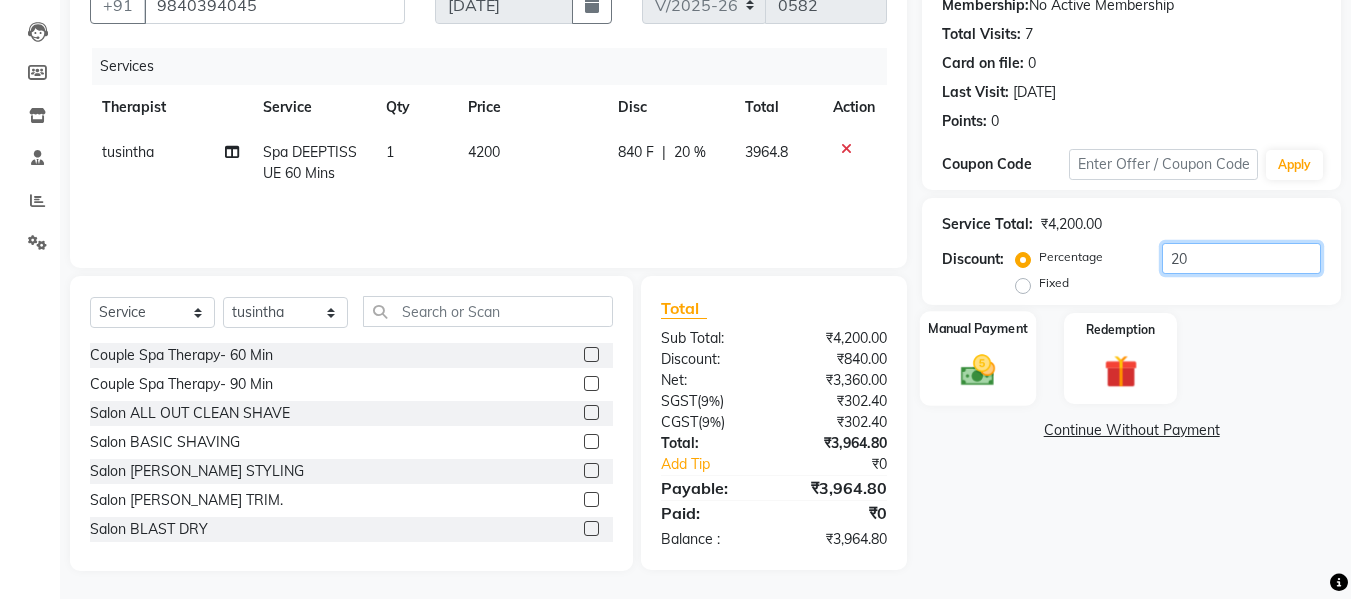 type on "20" 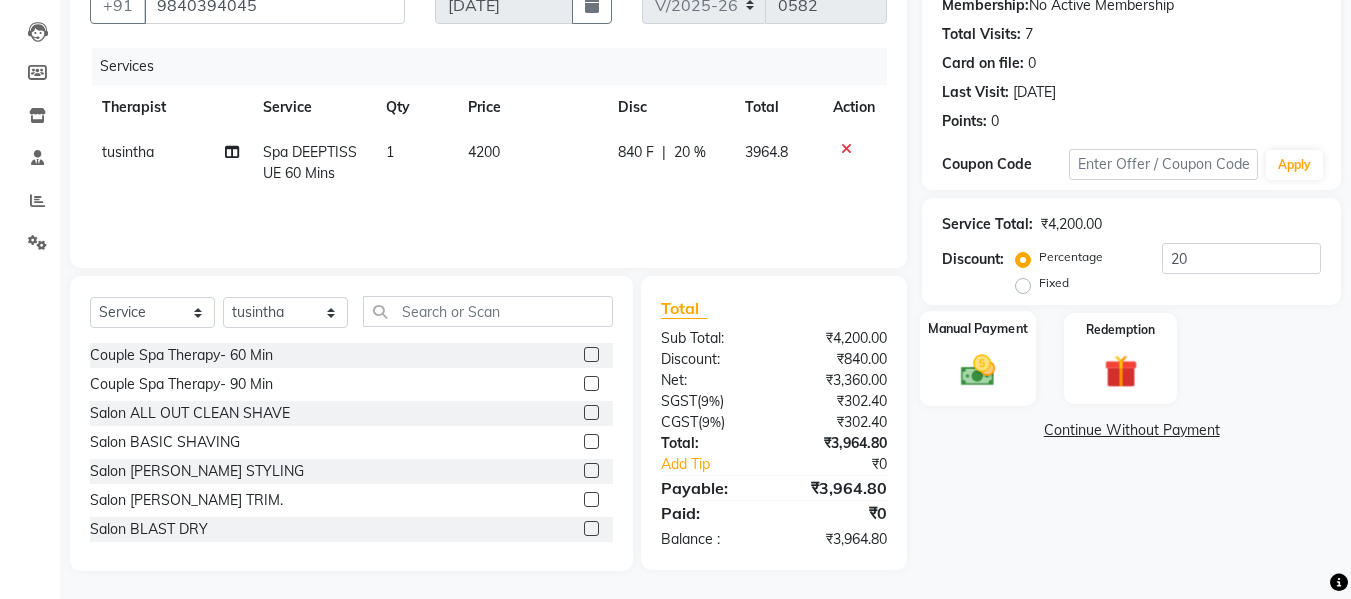 click 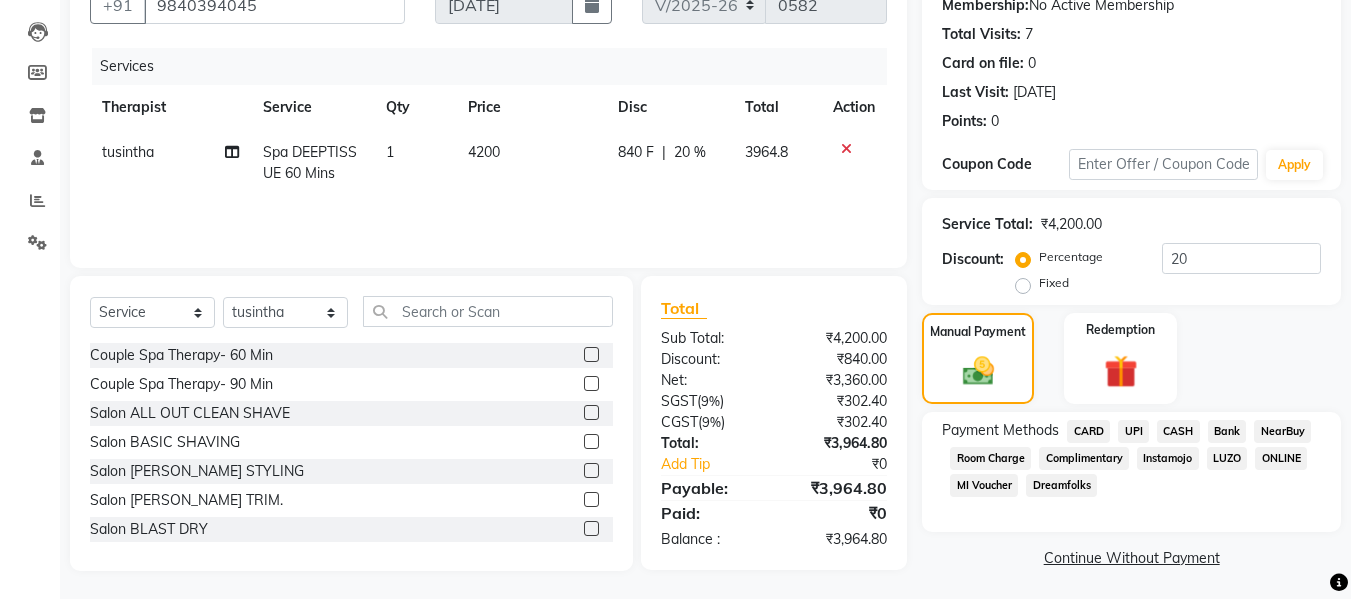 click on "CASH" 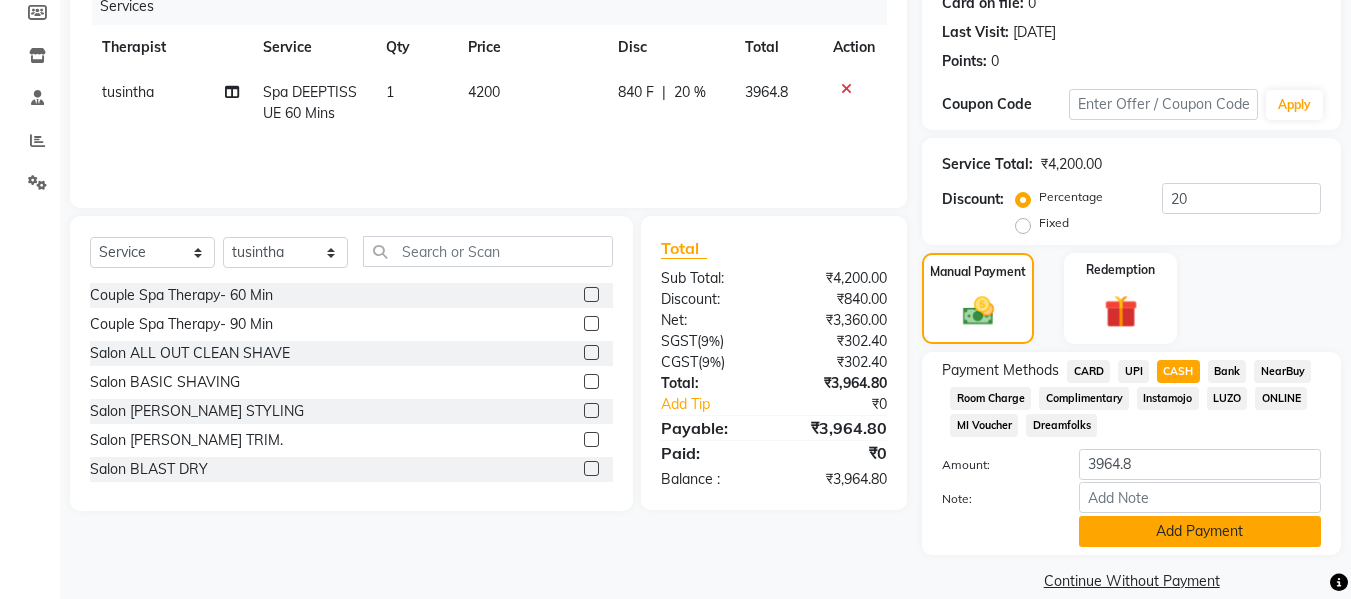 scroll, scrollTop: 287, scrollLeft: 0, axis: vertical 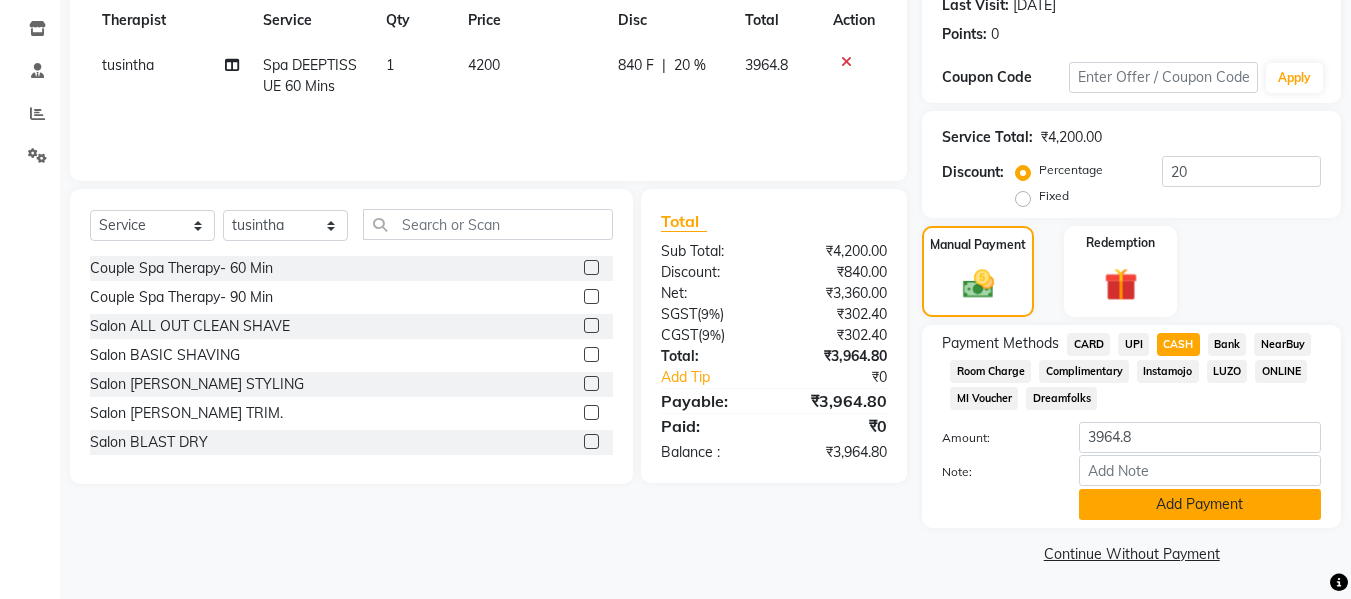 click on "Add Payment" 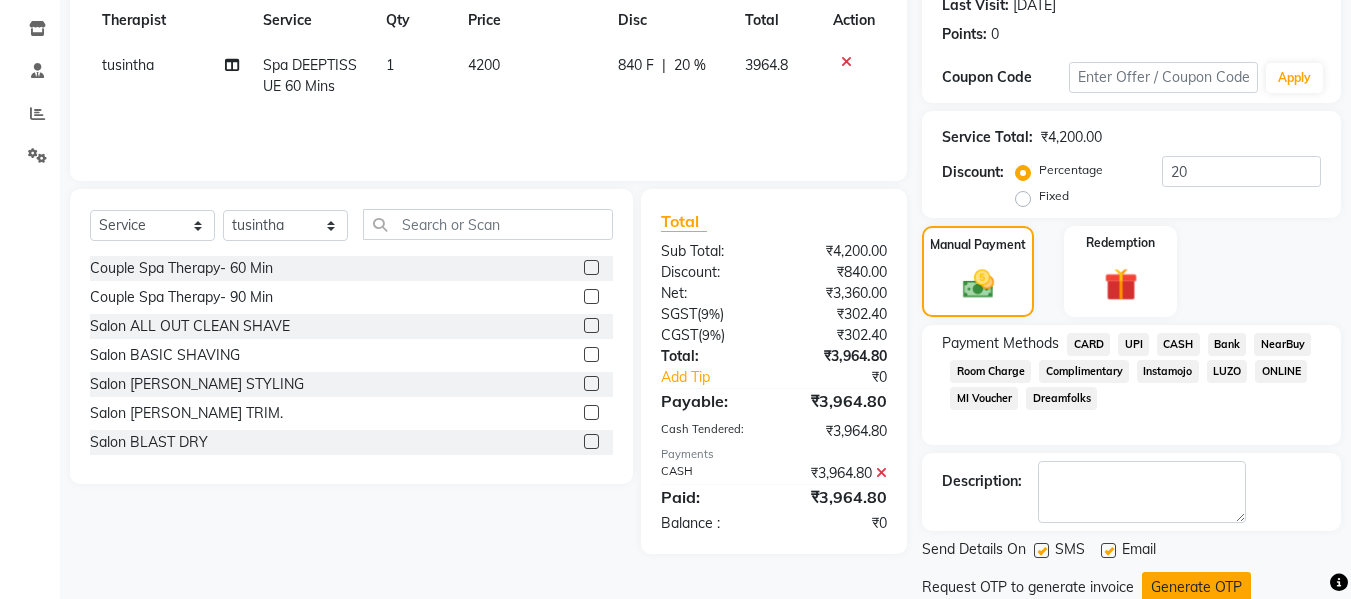 scroll, scrollTop: 356, scrollLeft: 0, axis: vertical 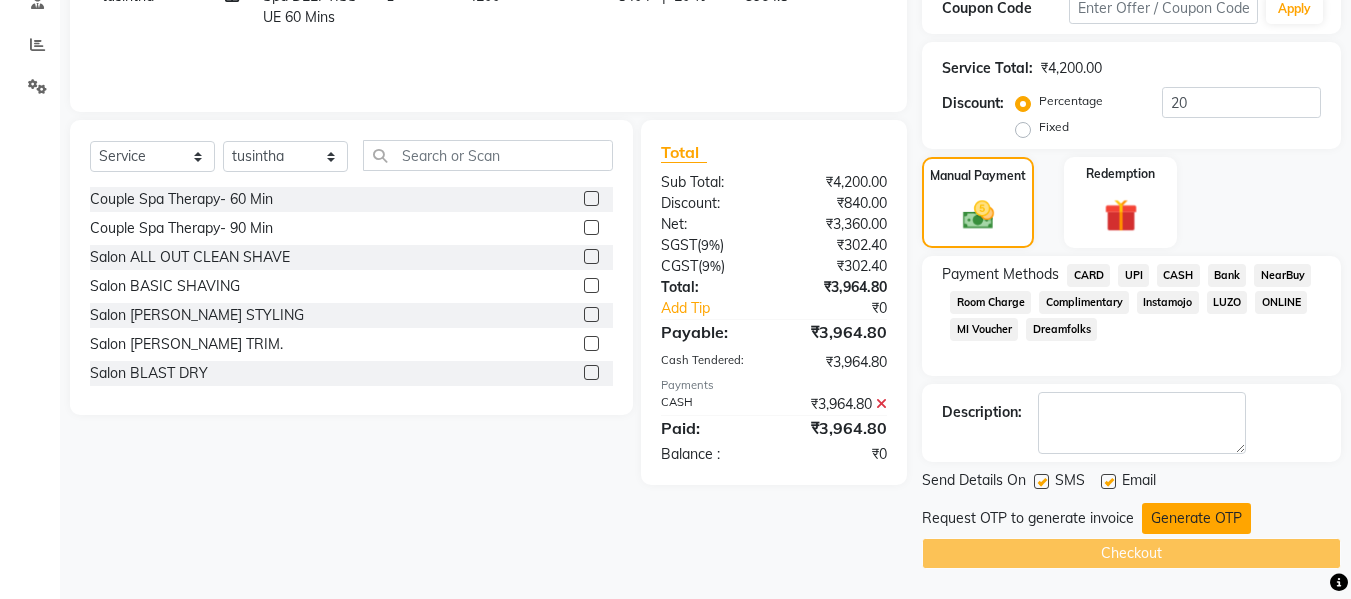 click on "Generate OTP" 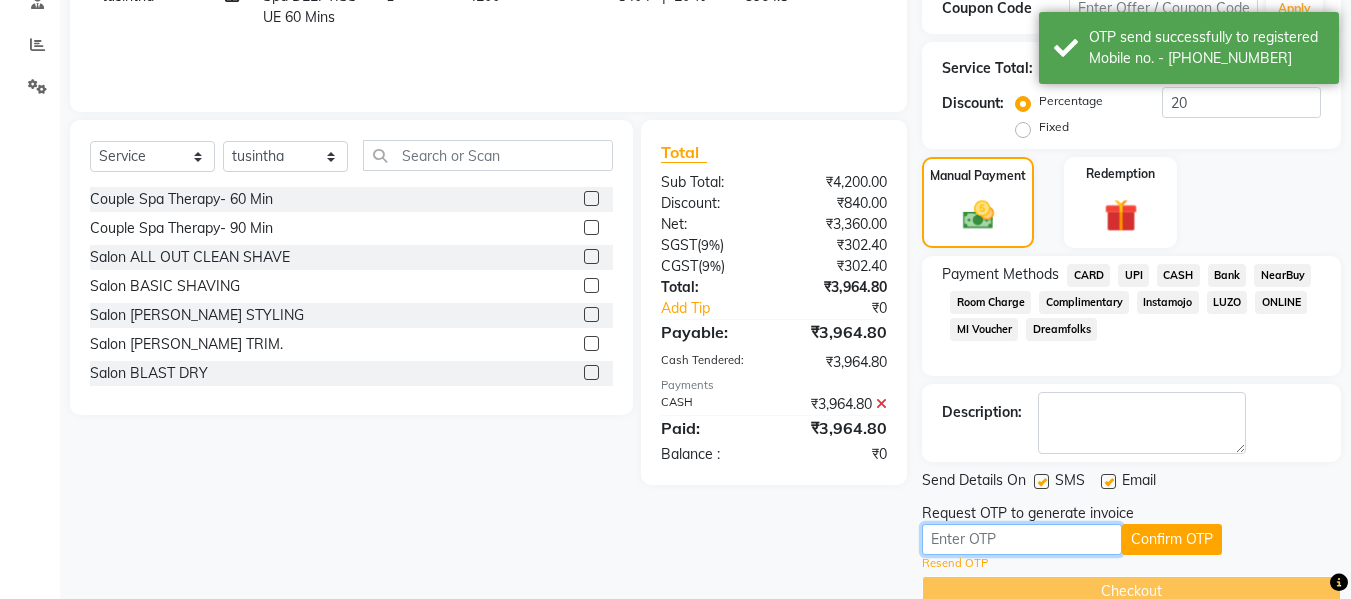click at bounding box center [1022, 539] 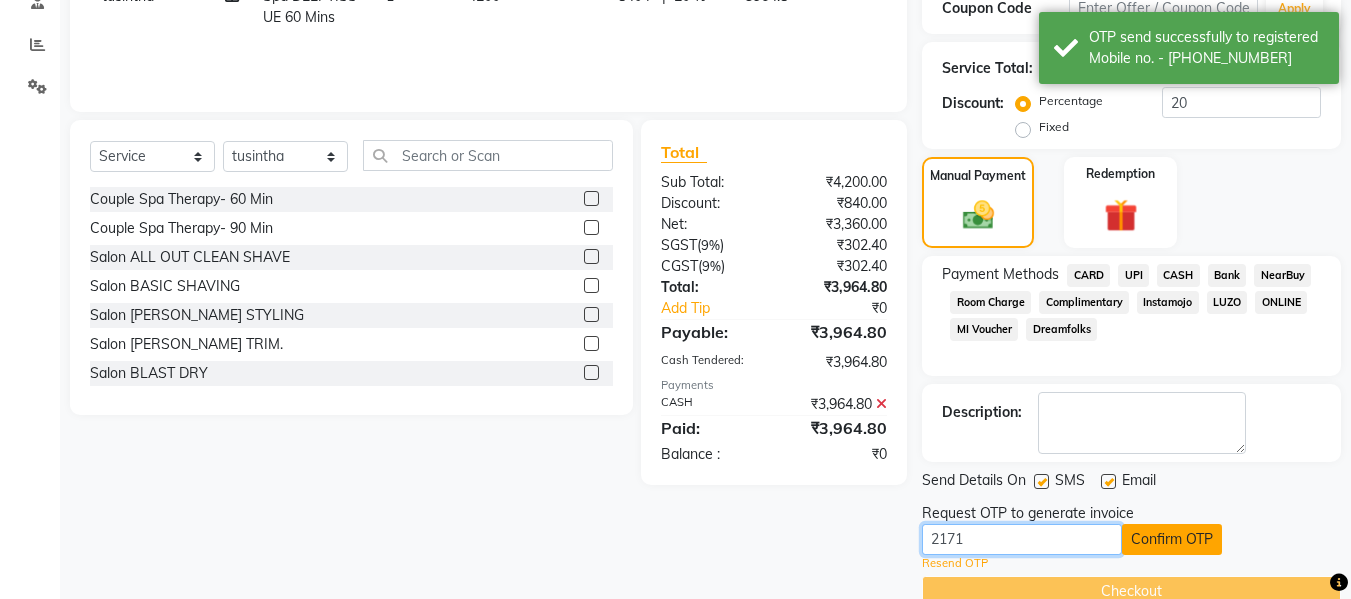 type on "2171" 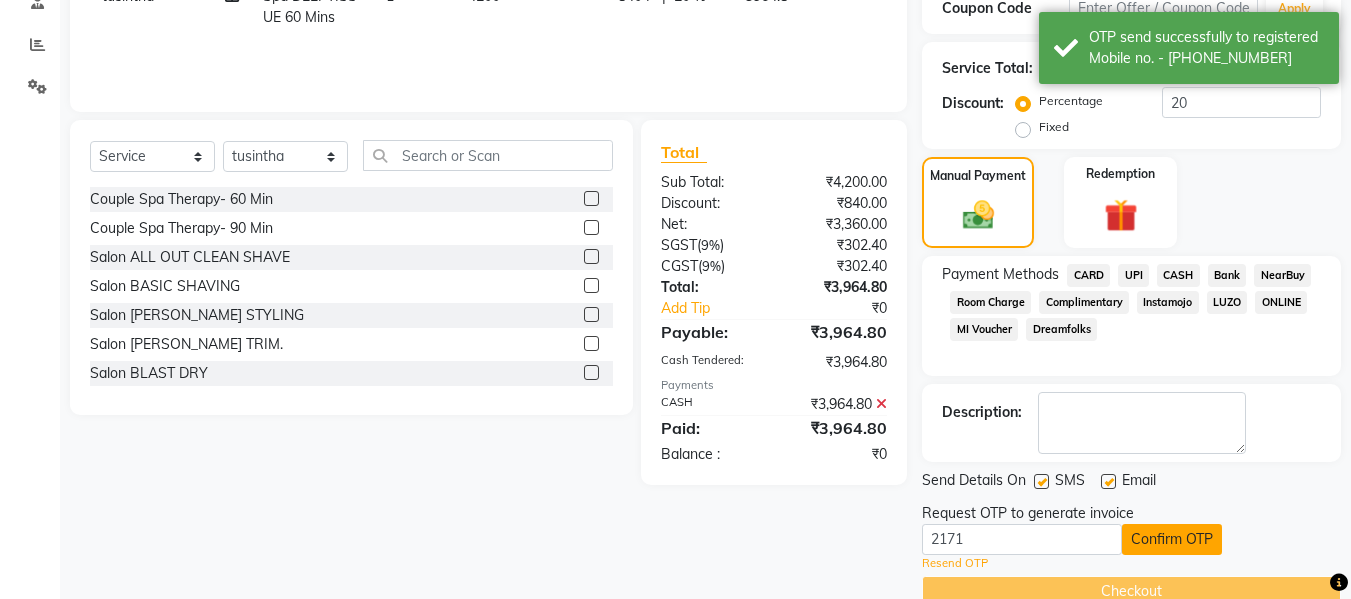click on "Confirm OTP" 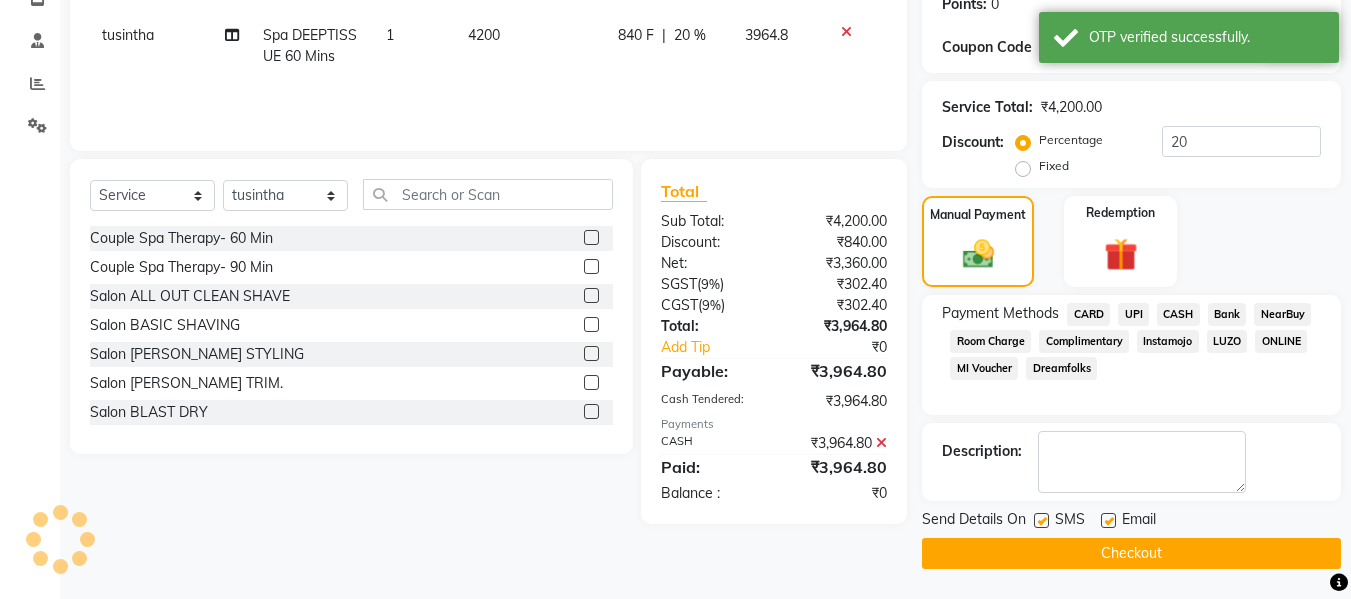 scroll, scrollTop: 317, scrollLeft: 0, axis: vertical 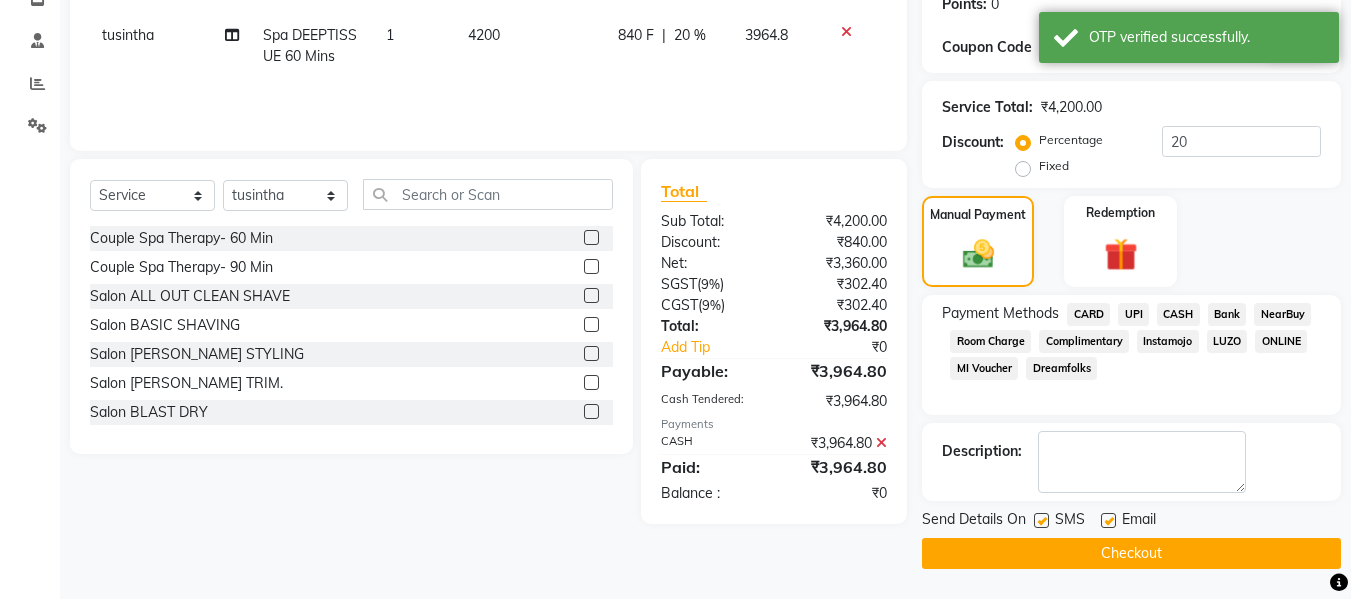 click on "Checkout" 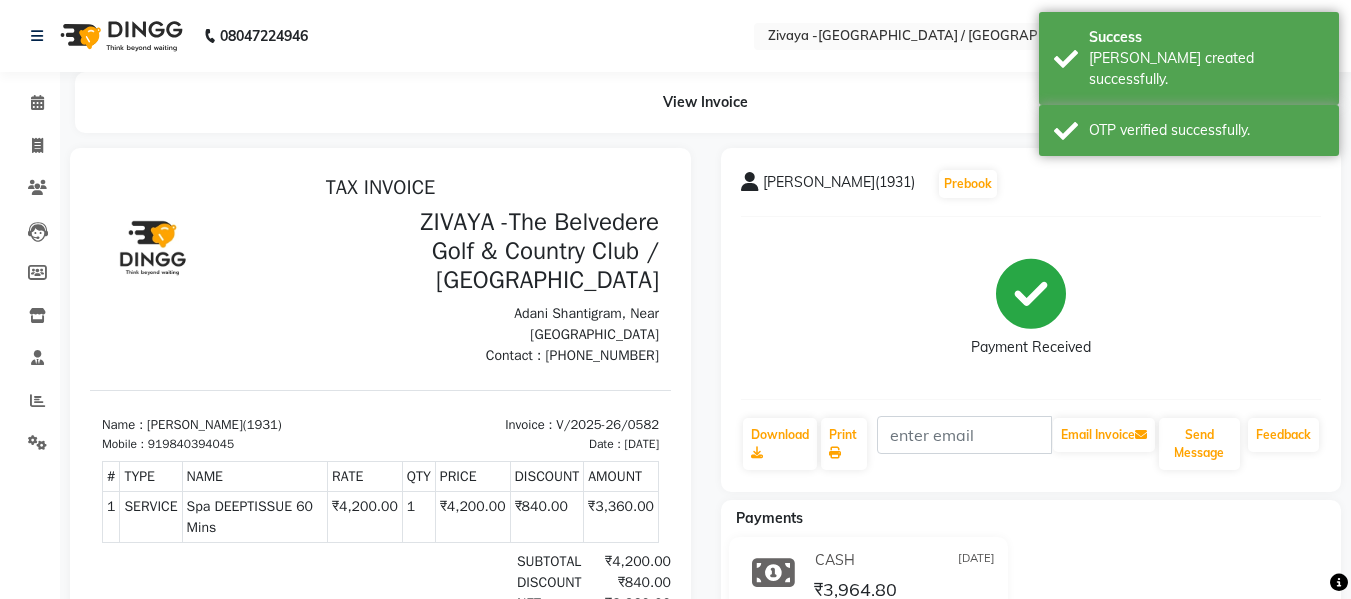 scroll, scrollTop: 0, scrollLeft: 0, axis: both 